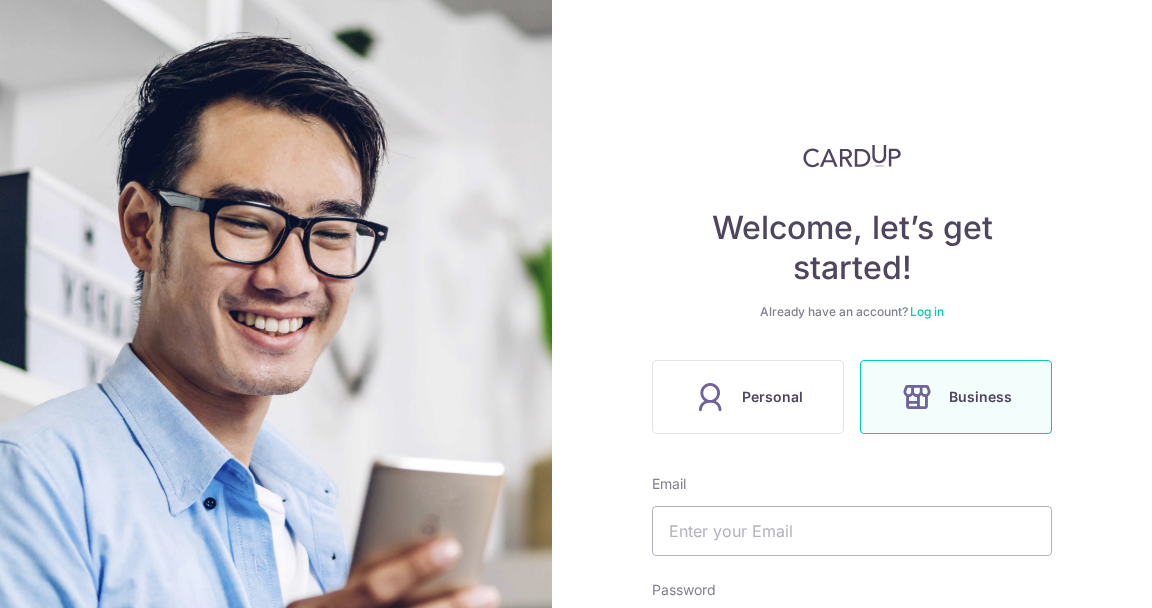 scroll, scrollTop: 0, scrollLeft: 0, axis: both 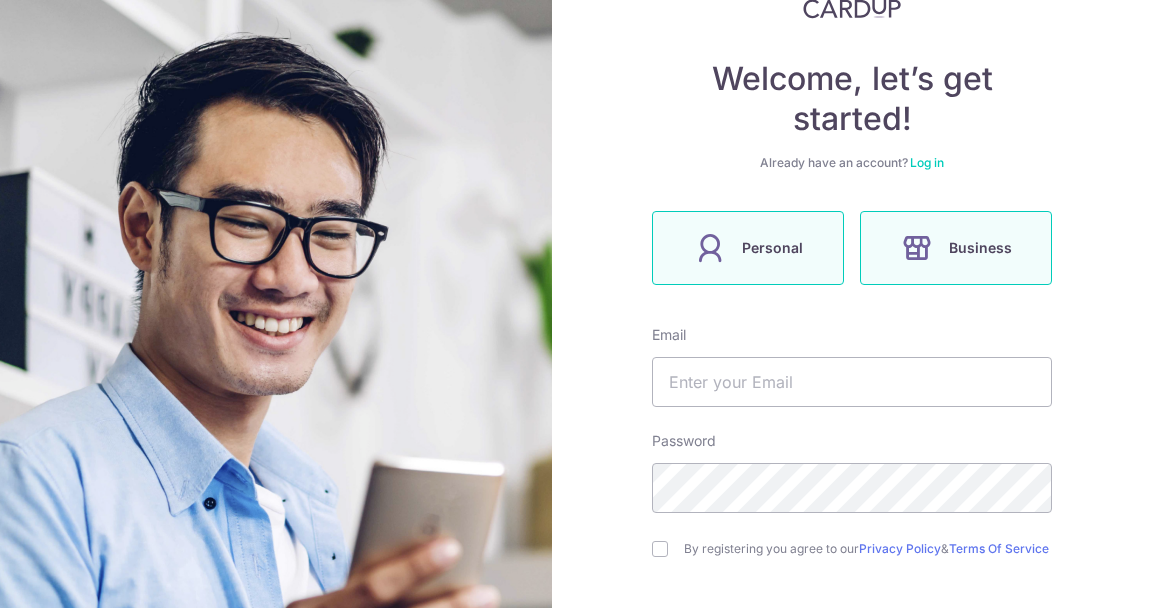 click on "Personal" at bounding box center [772, 248] 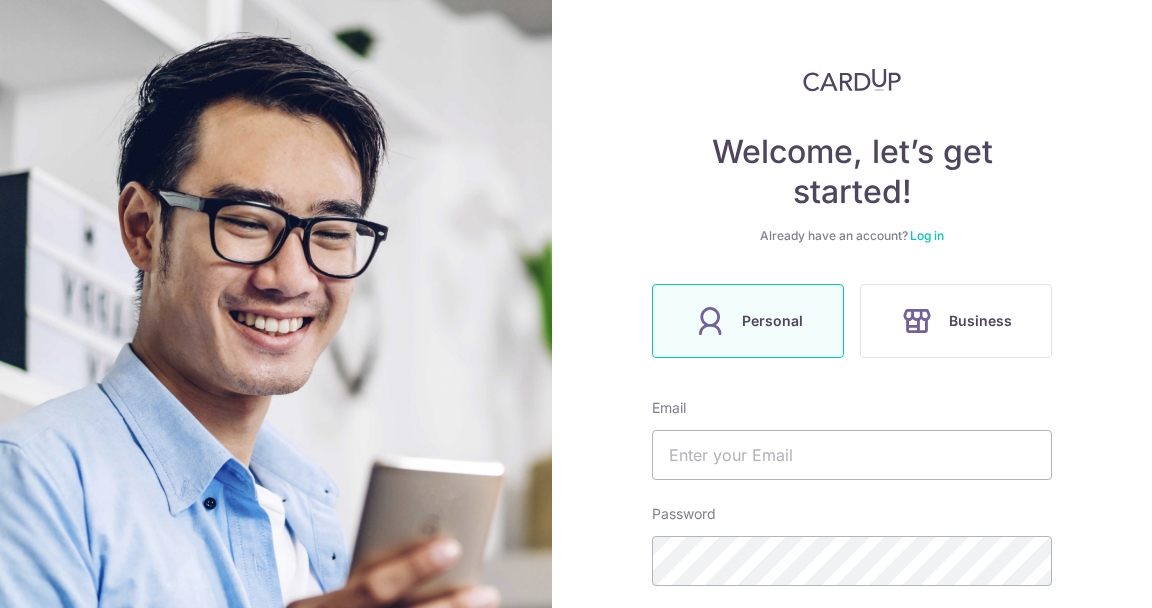 scroll, scrollTop: 171, scrollLeft: 0, axis: vertical 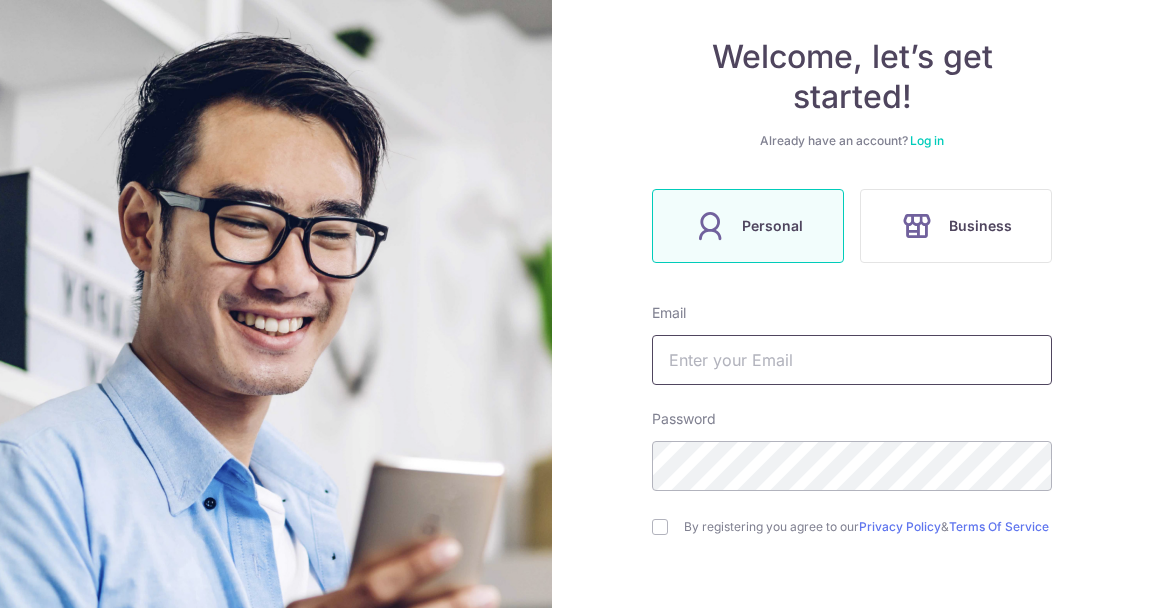 click at bounding box center [852, 360] 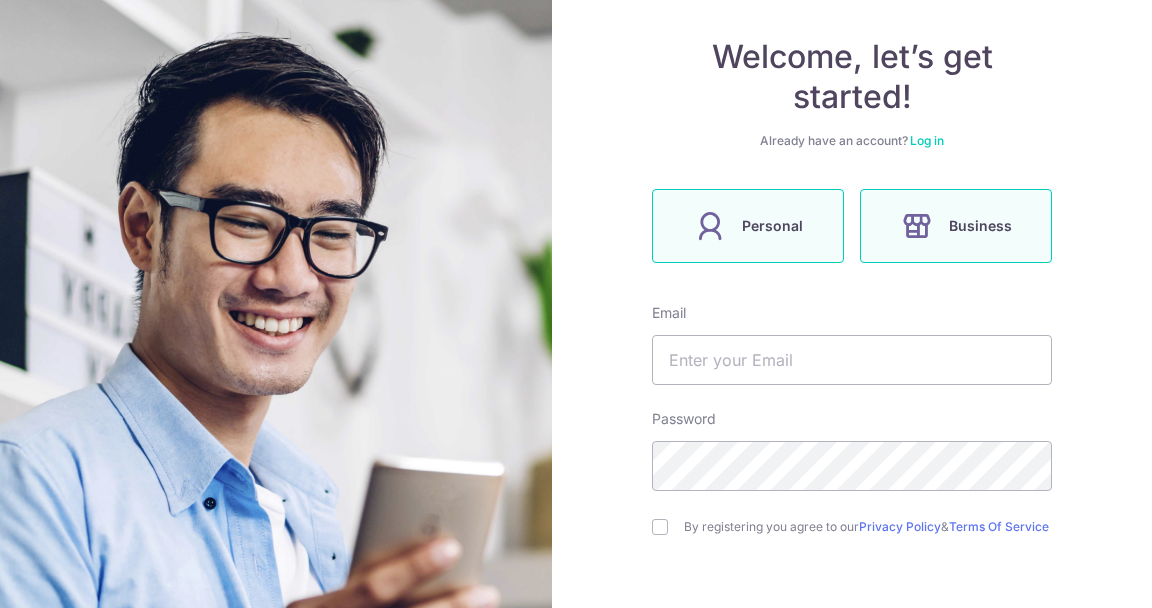 click on "Business" at bounding box center [956, 226] 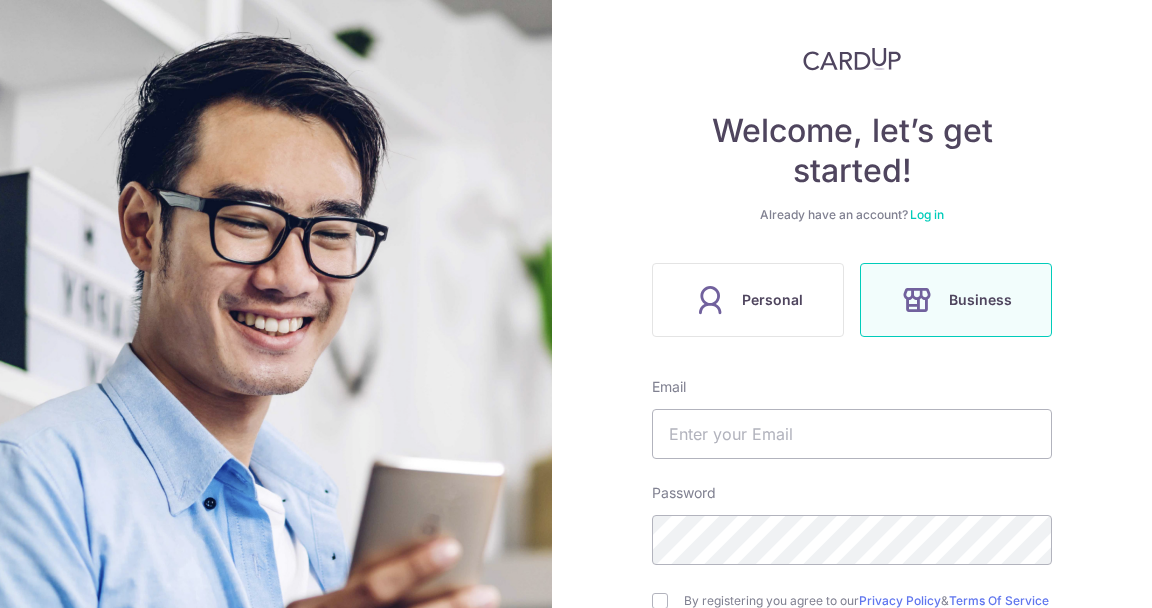 scroll, scrollTop: 199, scrollLeft: 0, axis: vertical 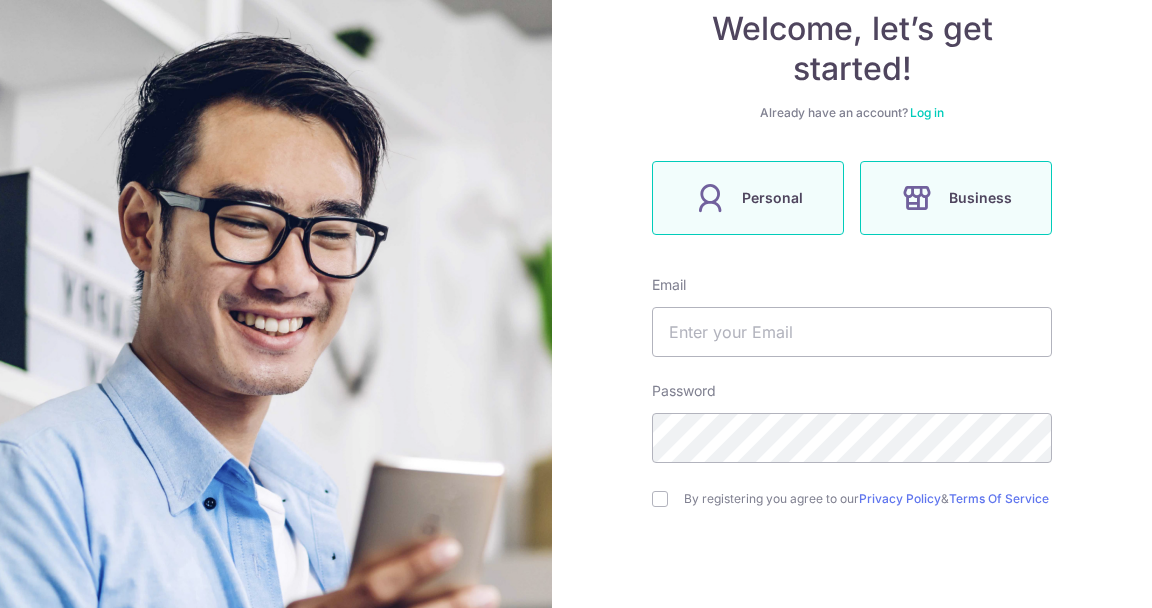 click on "Personal" at bounding box center [772, 198] 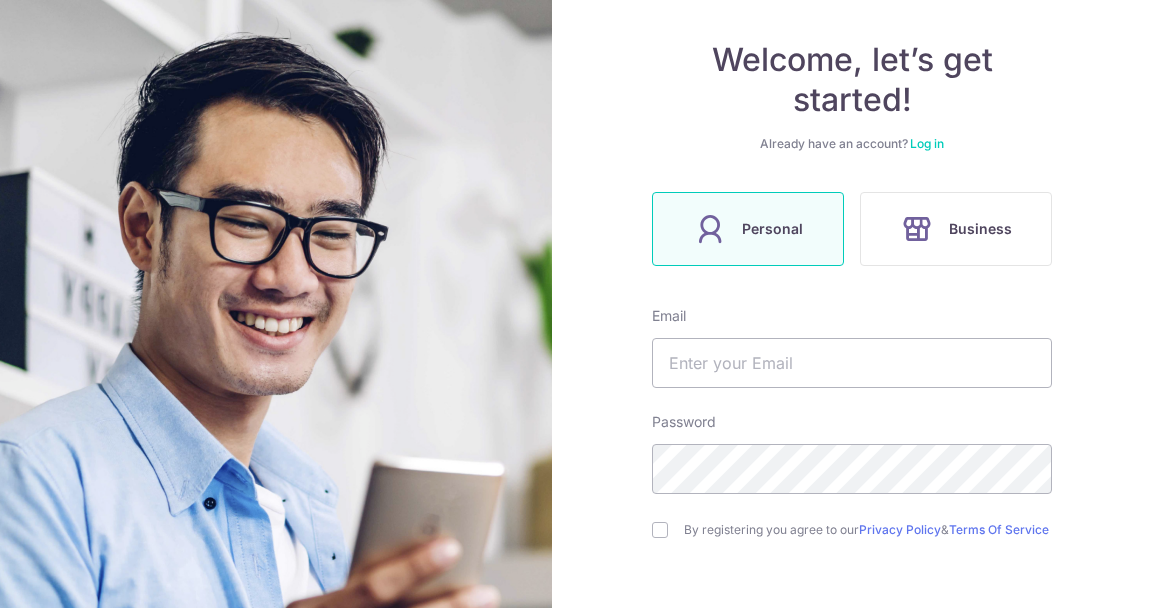 scroll, scrollTop: 169, scrollLeft: 0, axis: vertical 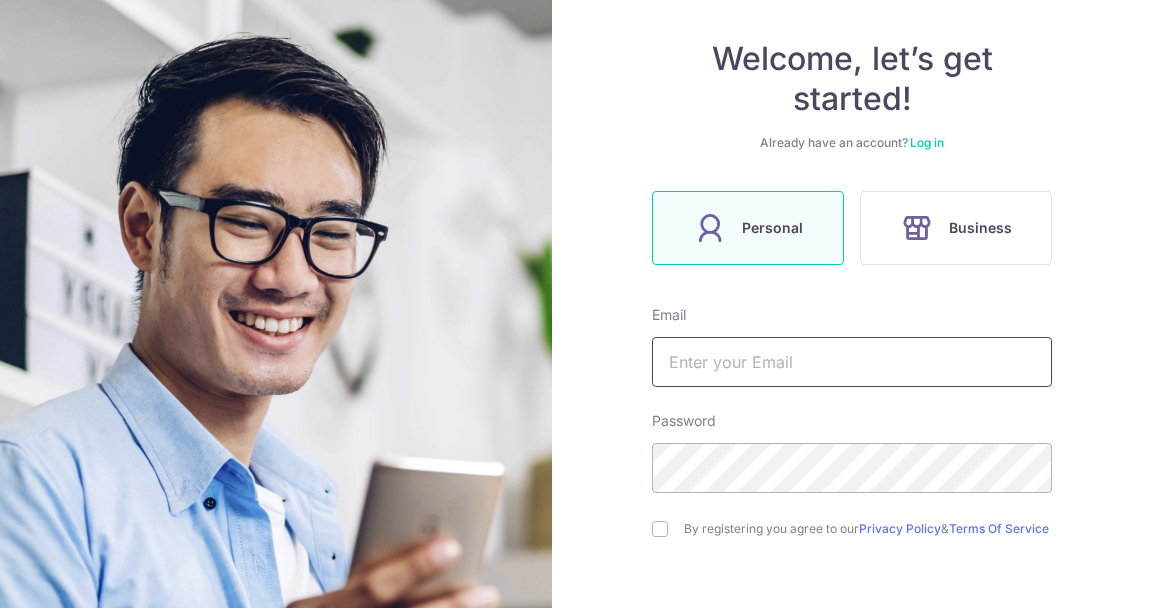 click at bounding box center (852, 362) 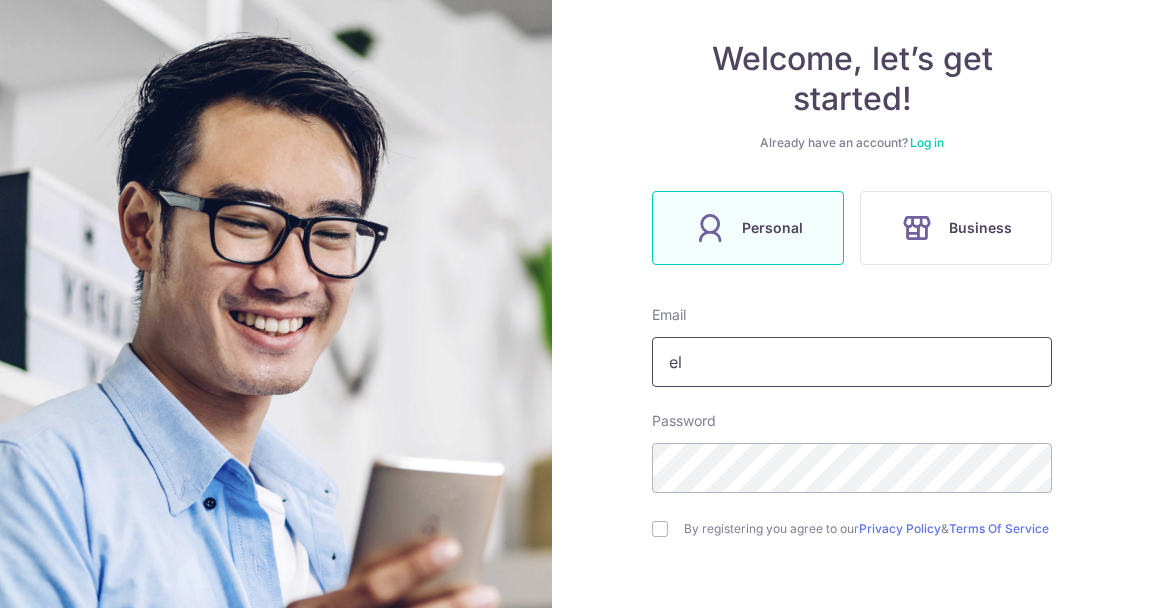 type on "e" 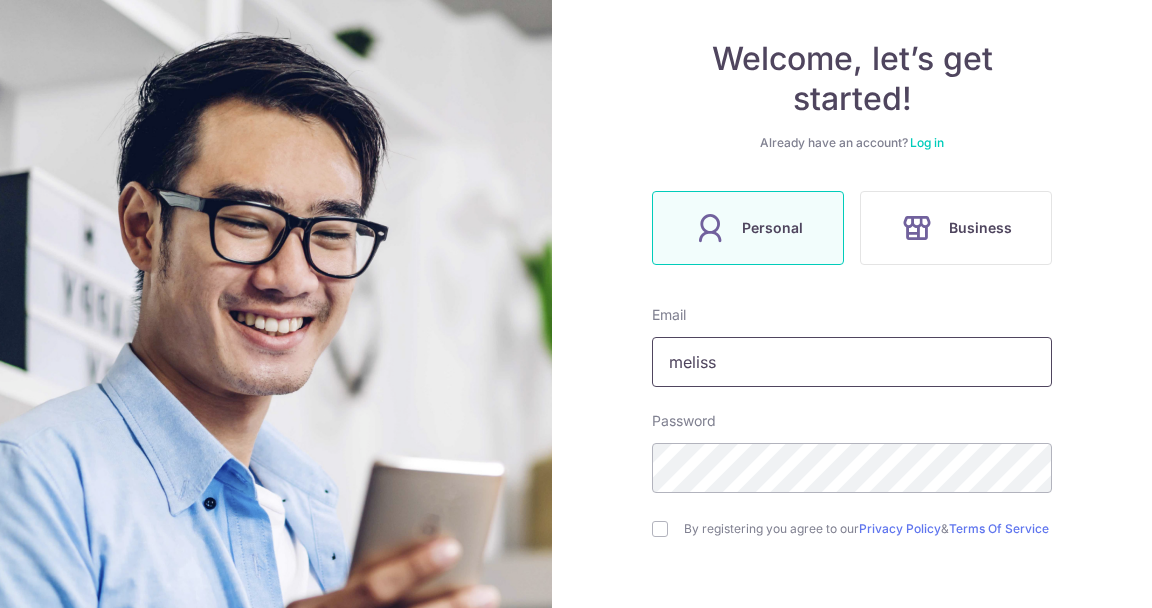 type on "melissa" 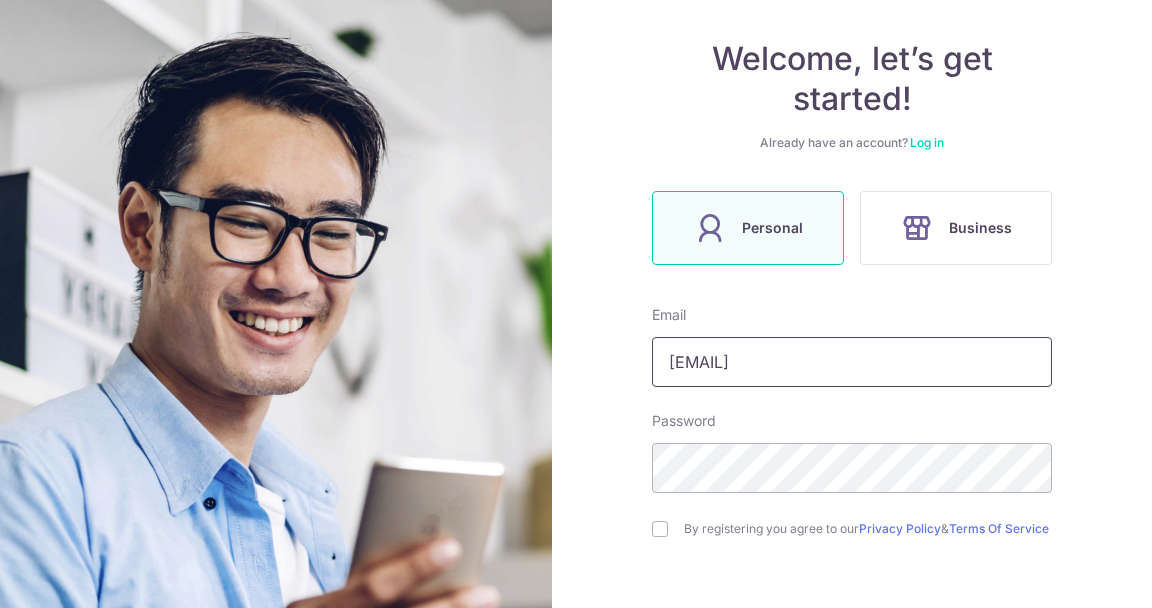 type on "Melissa.taypl@gmail.com" 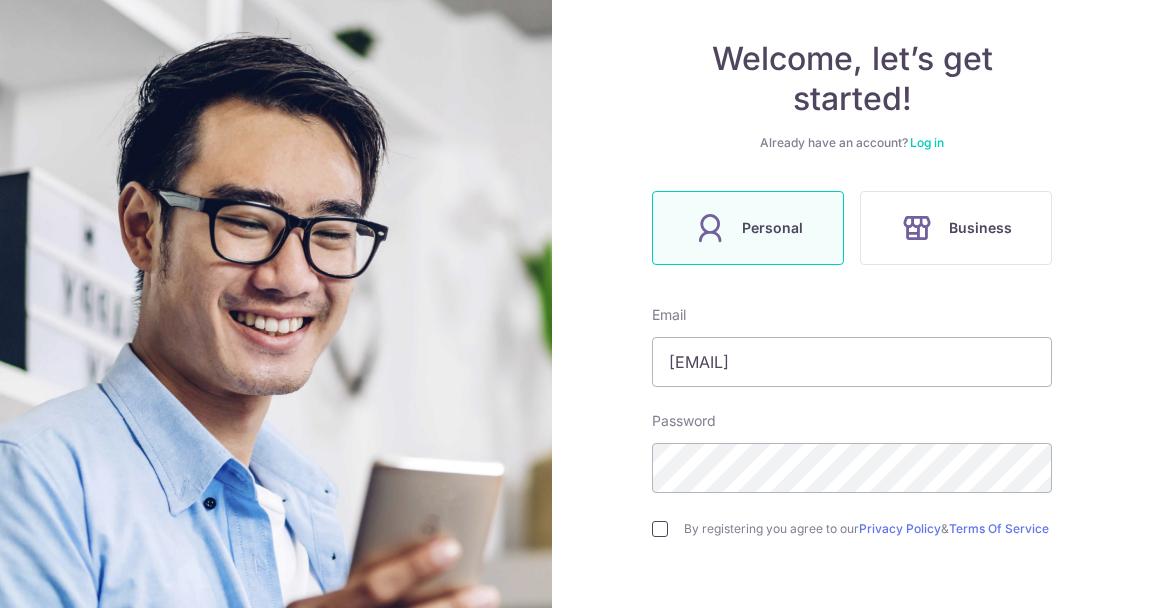 click at bounding box center (660, 529) 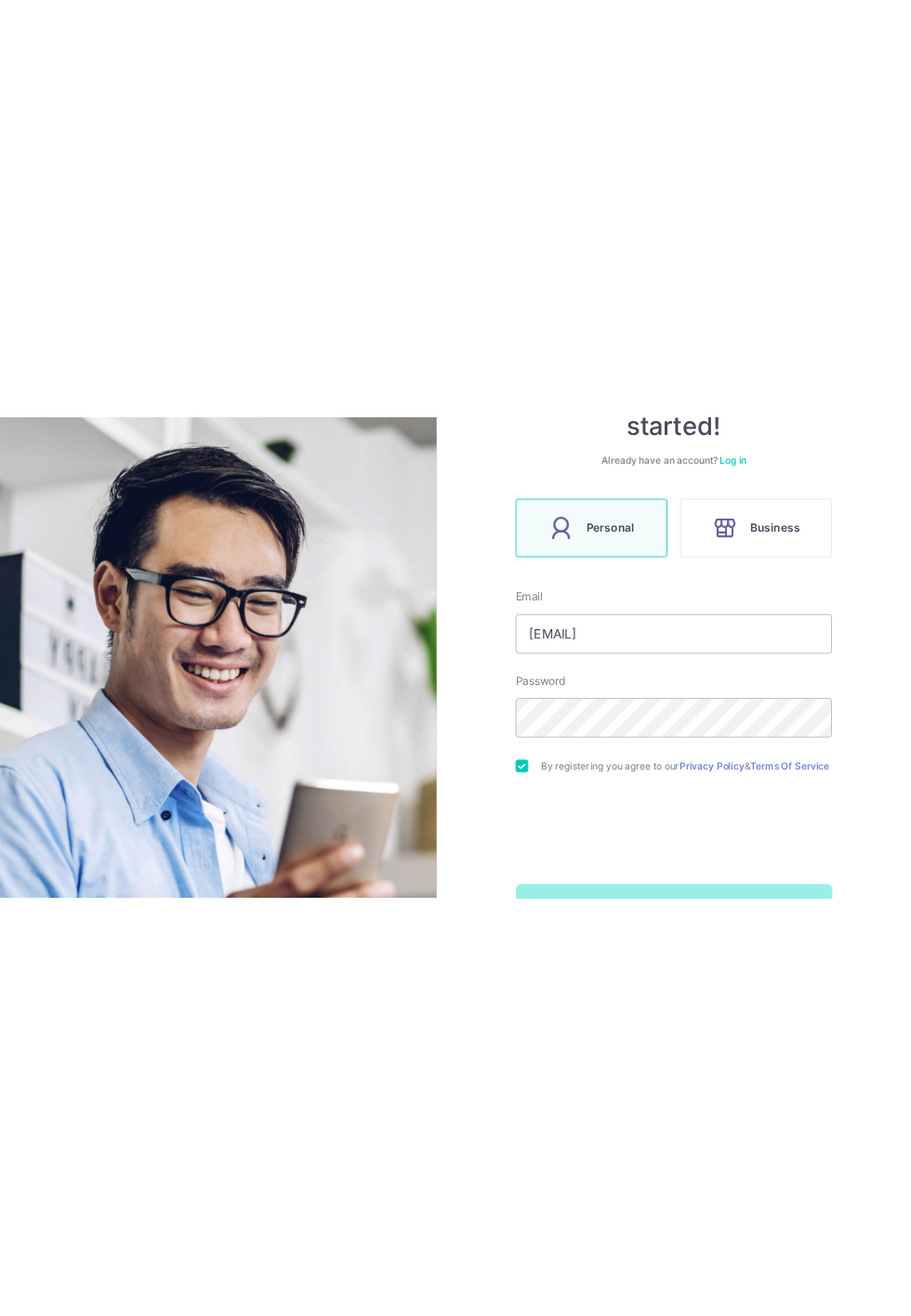 scroll, scrollTop: 253, scrollLeft: 0, axis: vertical 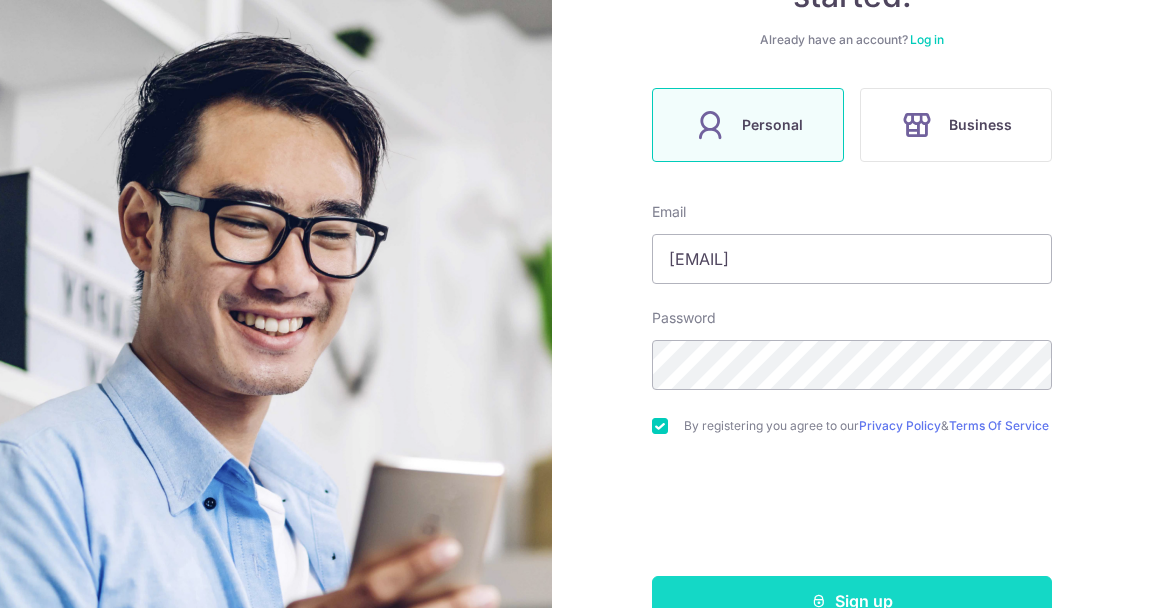 click on "Sign up" at bounding box center (852, 601) 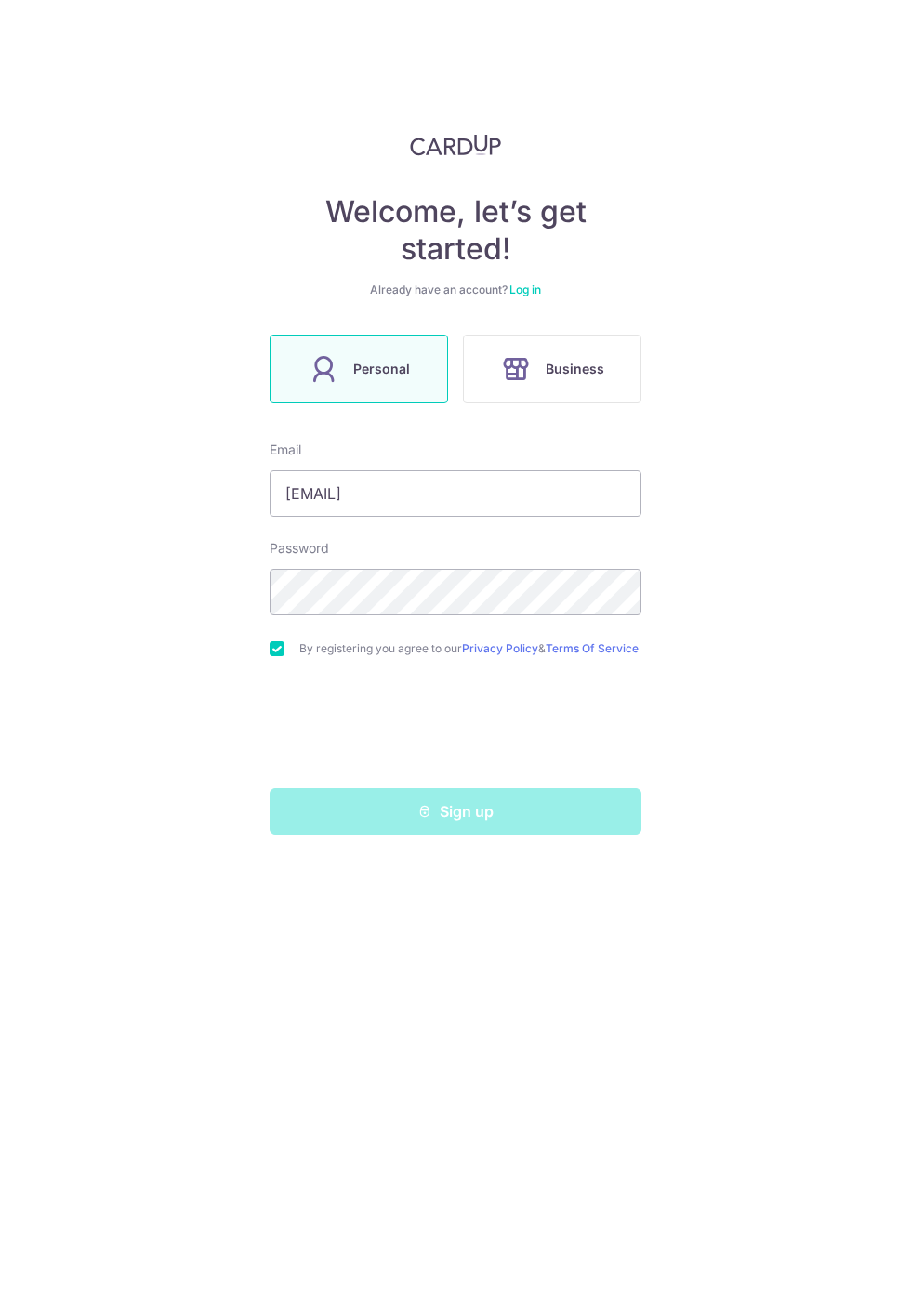 scroll, scrollTop: 0, scrollLeft: 0, axis: both 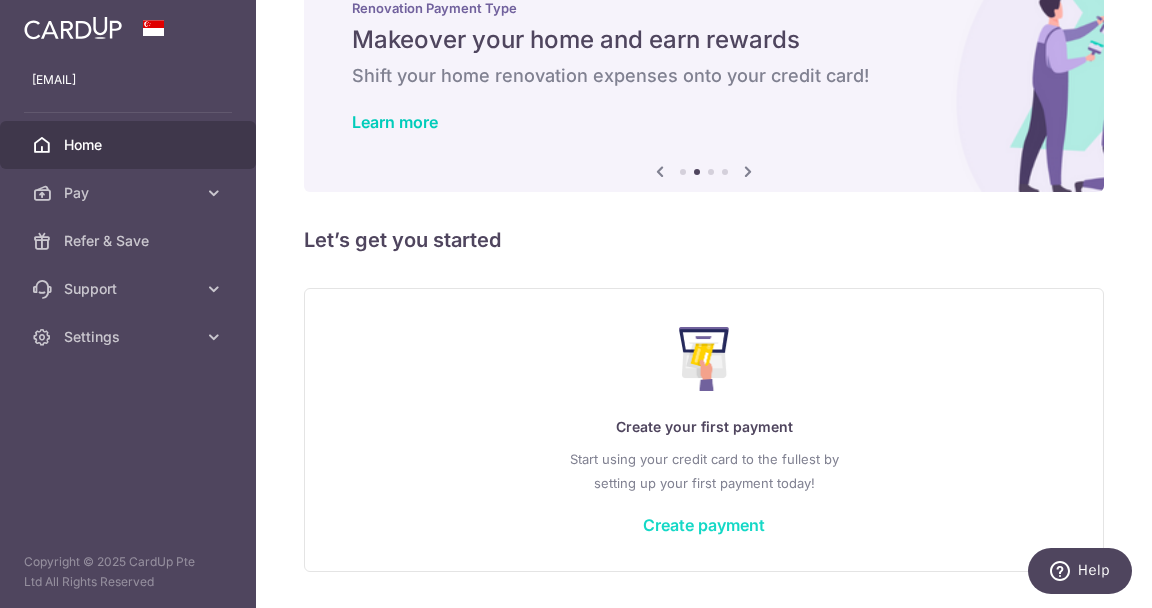 click on "Create payment" at bounding box center [704, 525] 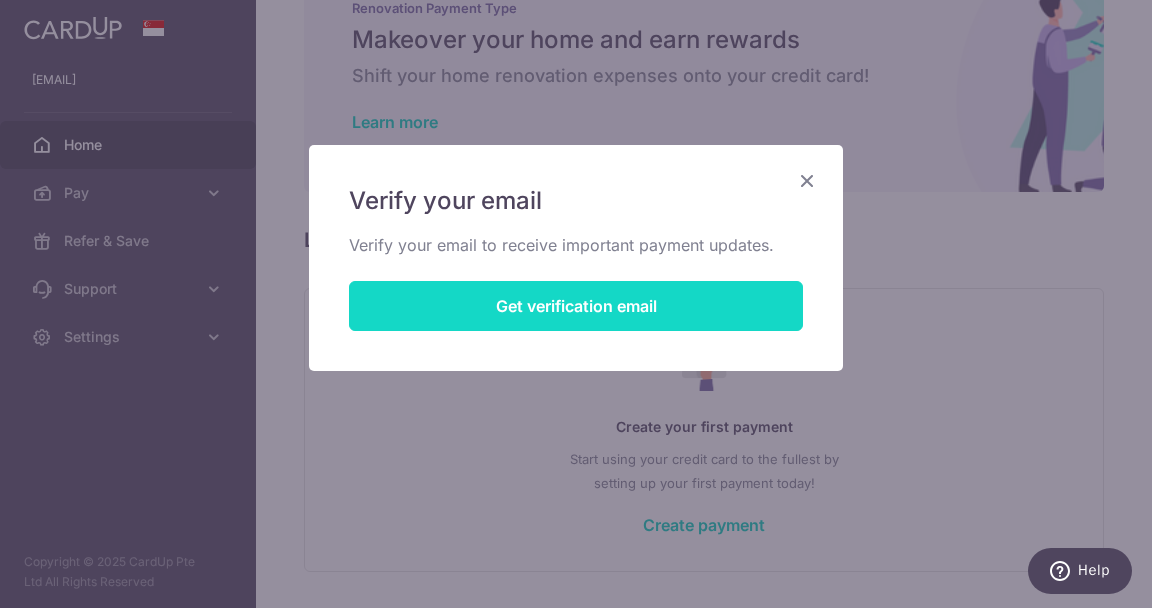 click on "Get verification email" at bounding box center (576, 306) 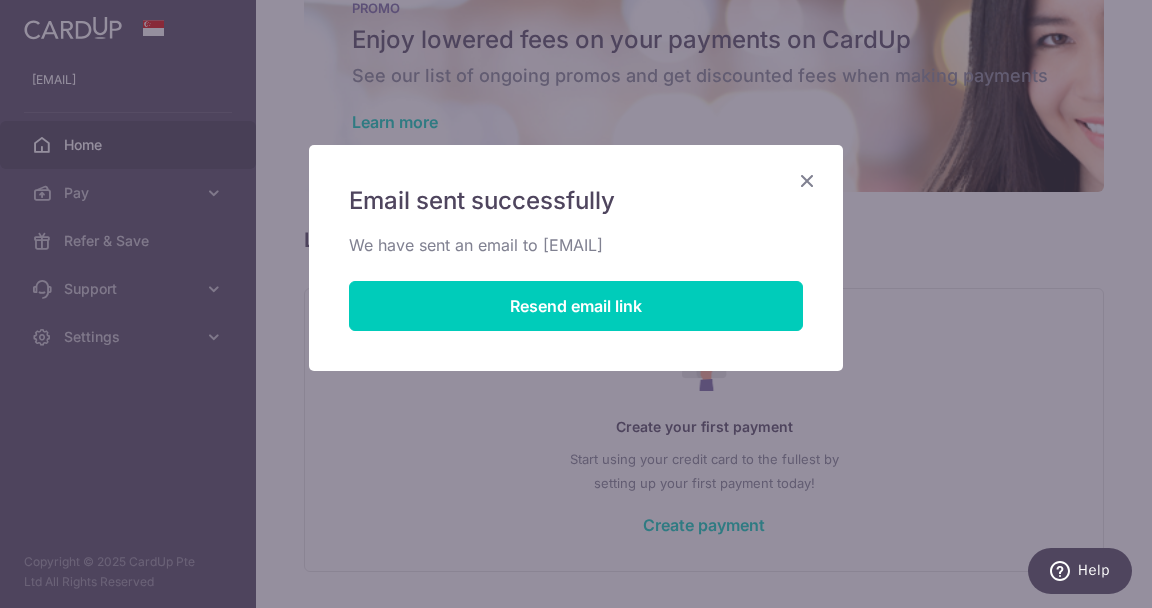 click at bounding box center (807, 180) 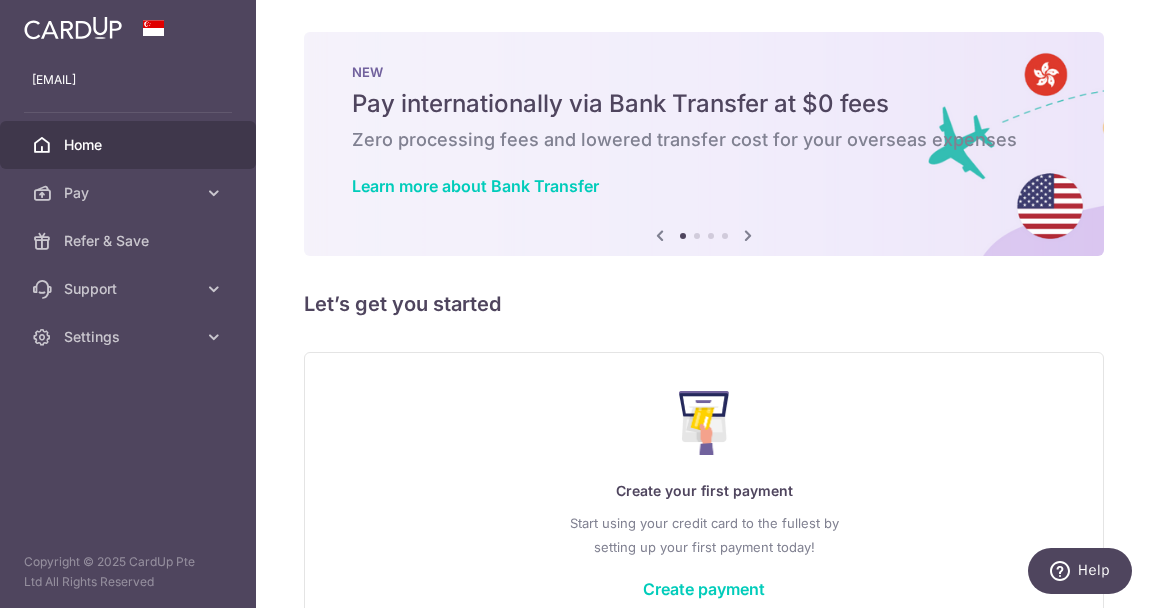 scroll, scrollTop: 64, scrollLeft: 0, axis: vertical 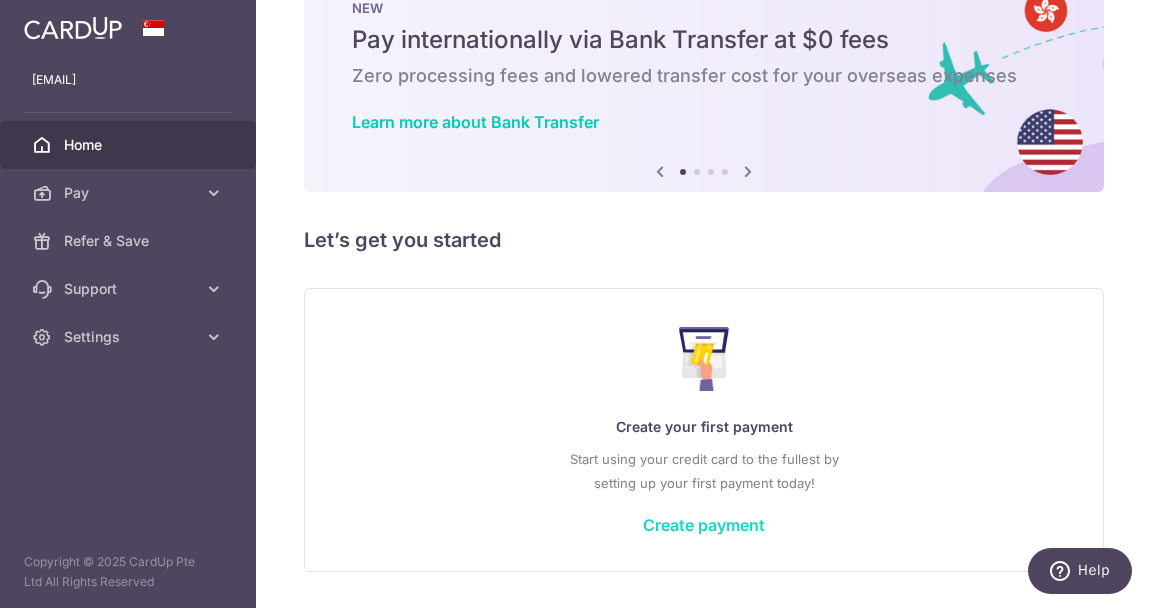click on "Create payment" at bounding box center [704, 525] 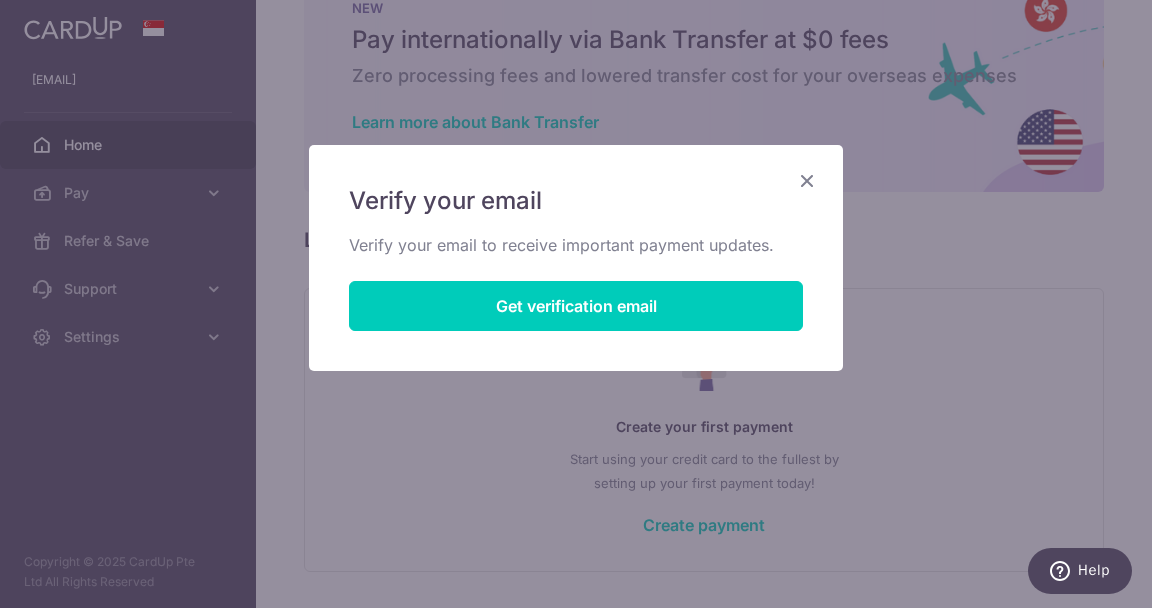 click at bounding box center [807, 180] 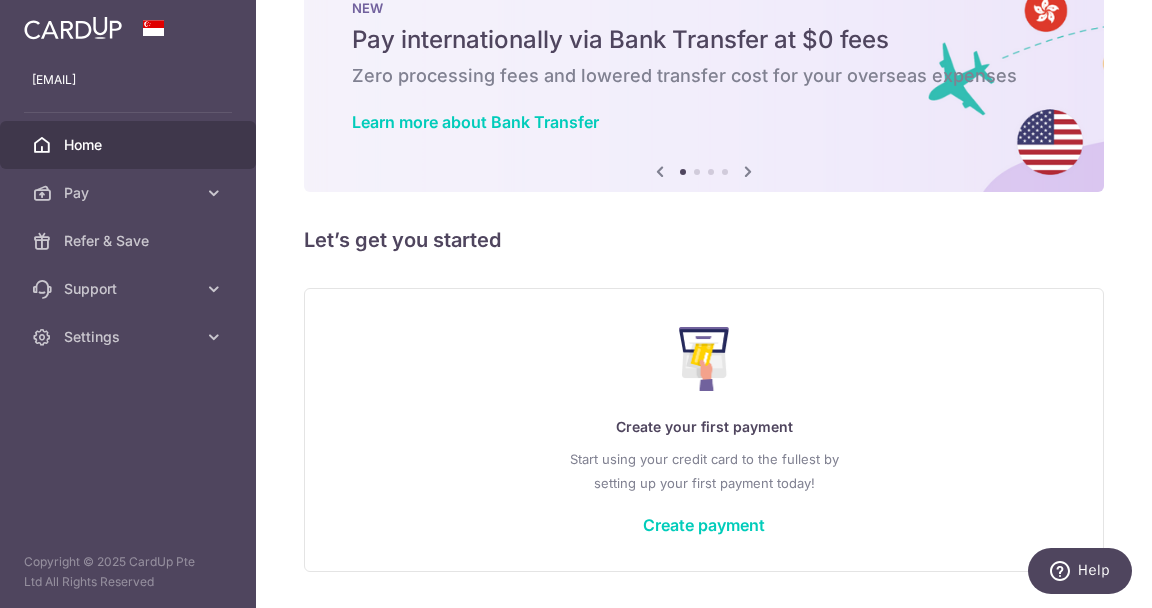 scroll, scrollTop: 0, scrollLeft: 0, axis: both 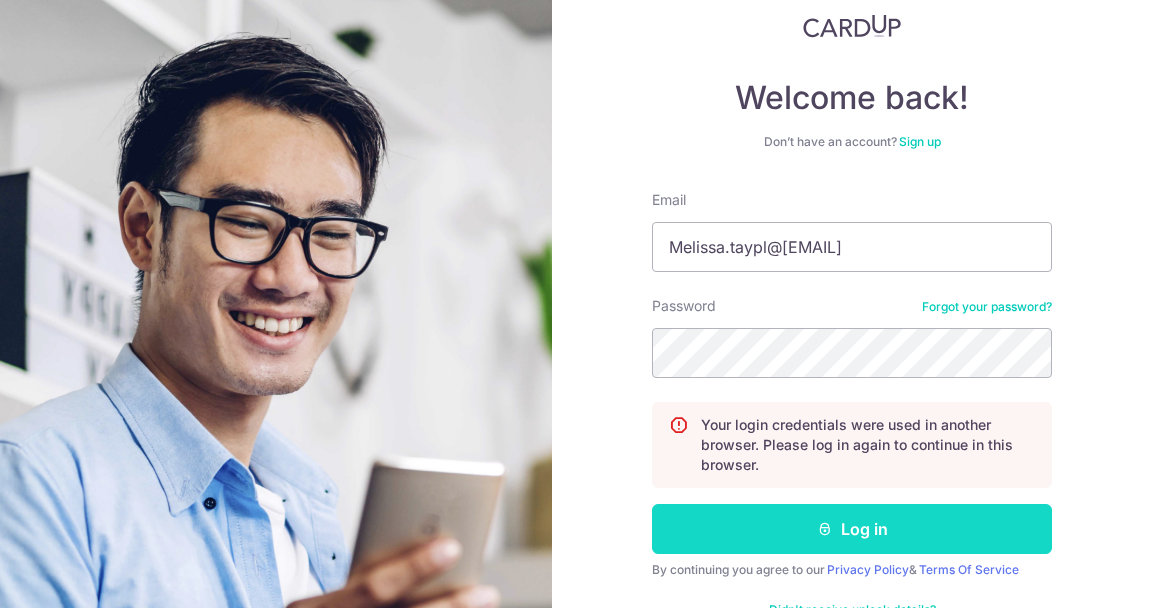 click on "Log in" at bounding box center (852, 529) 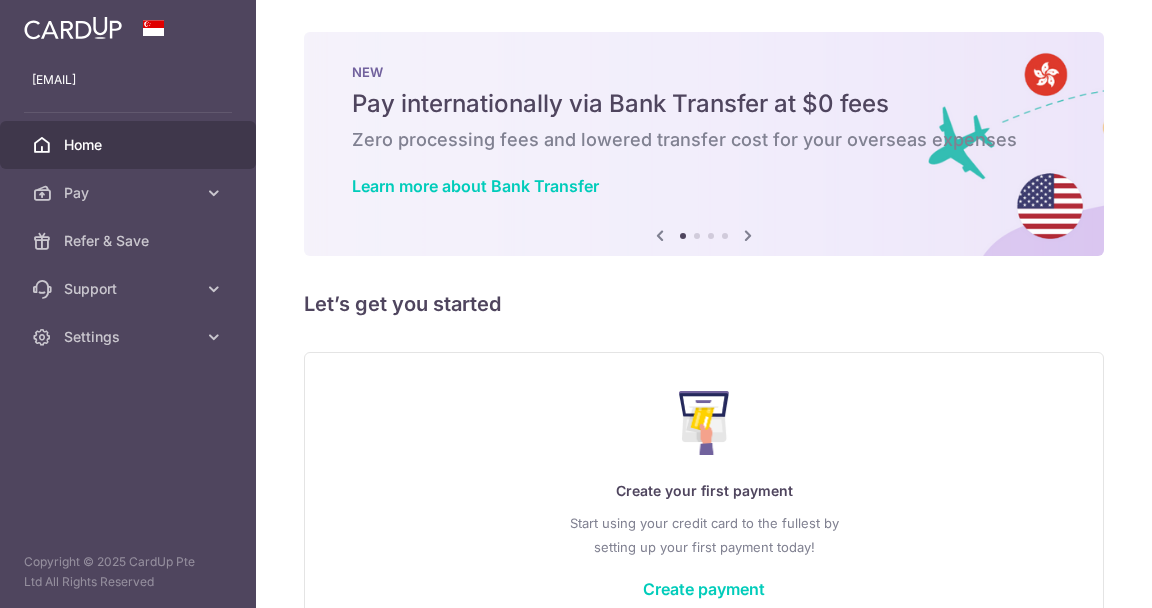 scroll, scrollTop: 0, scrollLeft: 0, axis: both 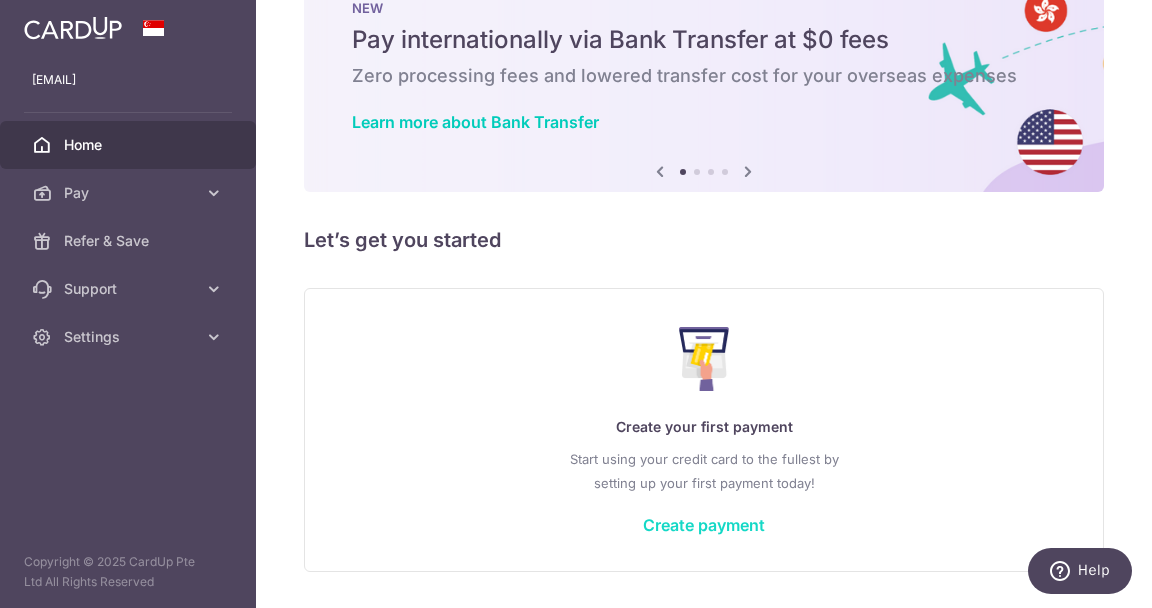 click on "Create payment" at bounding box center [704, 525] 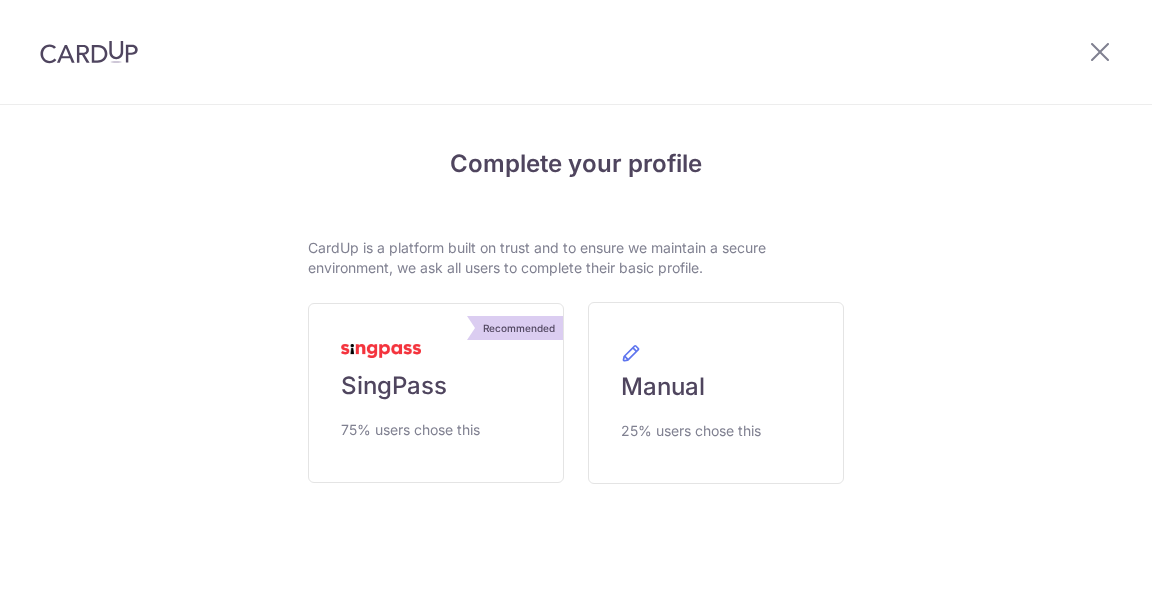 scroll, scrollTop: 0, scrollLeft: 0, axis: both 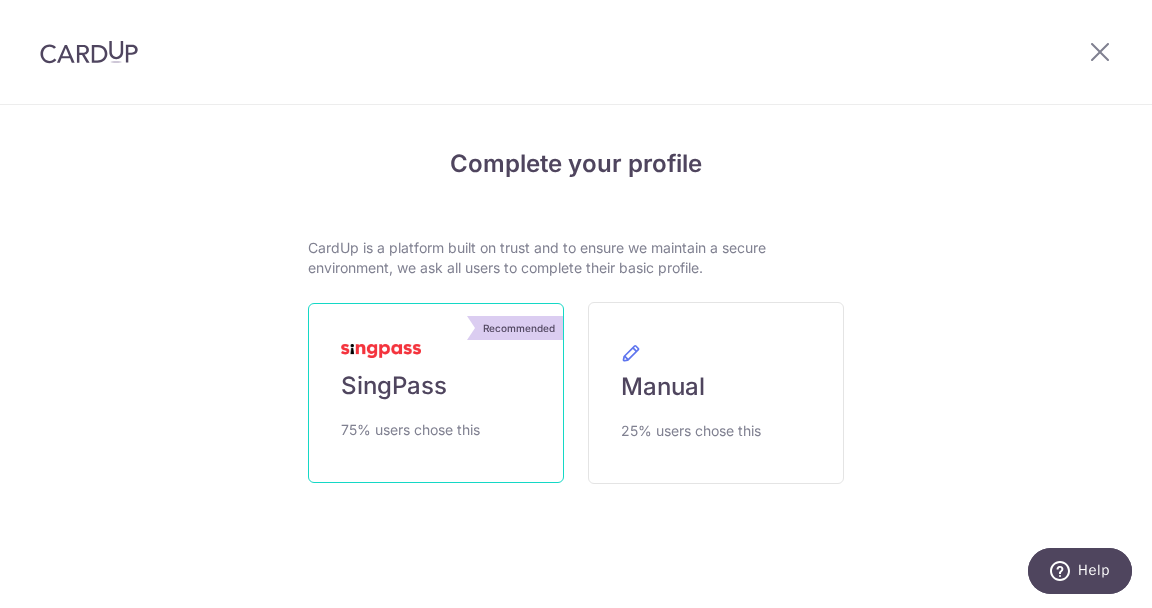 click on "SingPass" at bounding box center (394, 386) 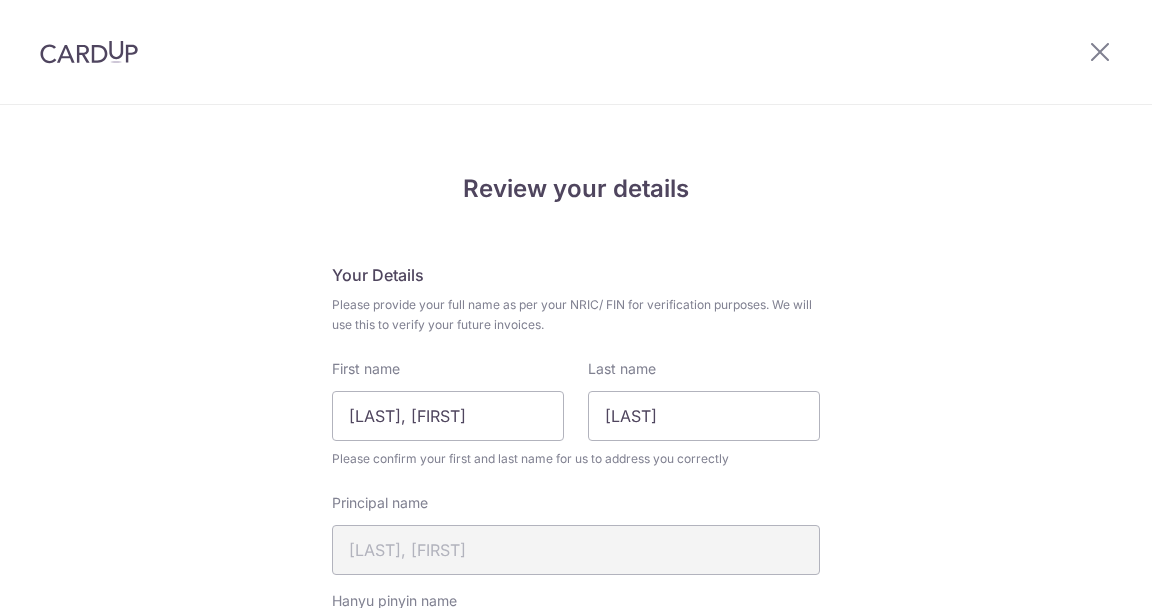 scroll, scrollTop: 0, scrollLeft: 0, axis: both 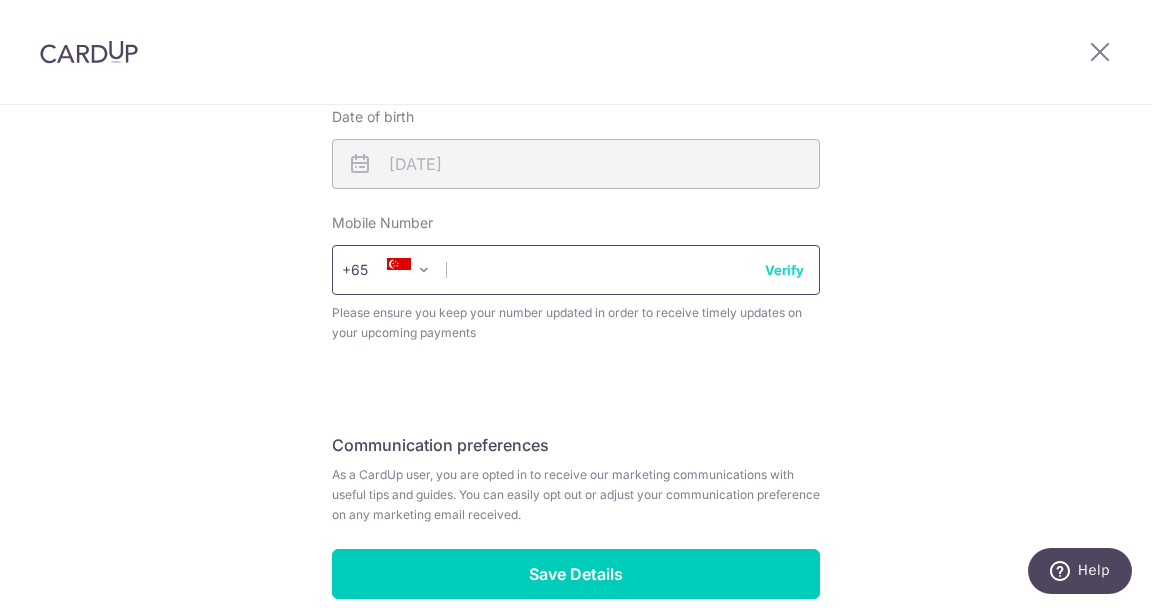 click at bounding box center [576, 270] 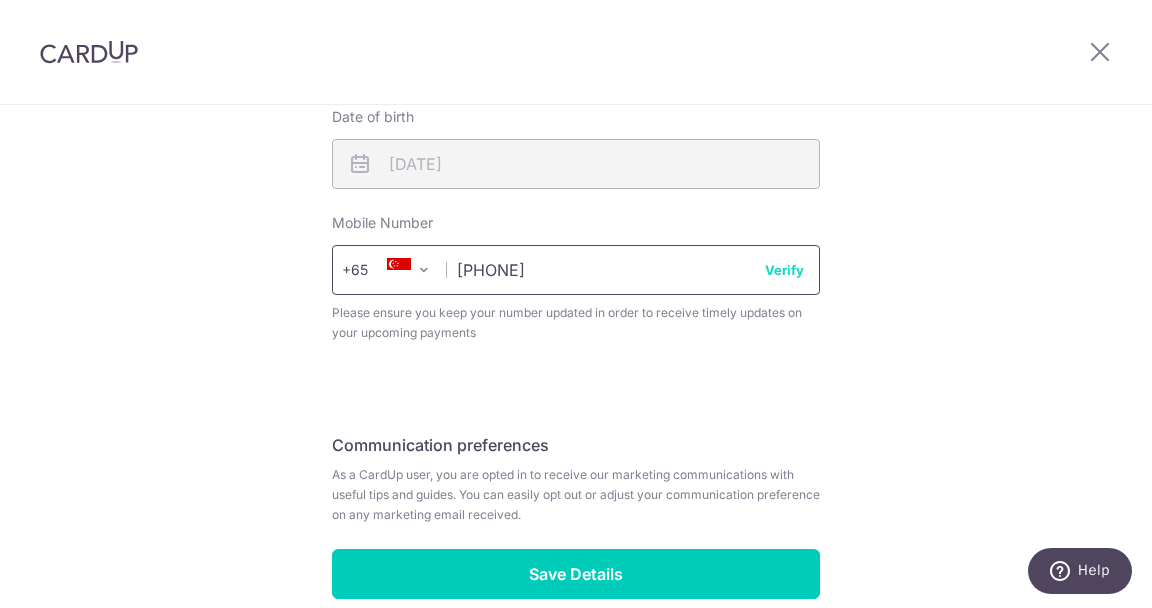 type on "[PHONE]" 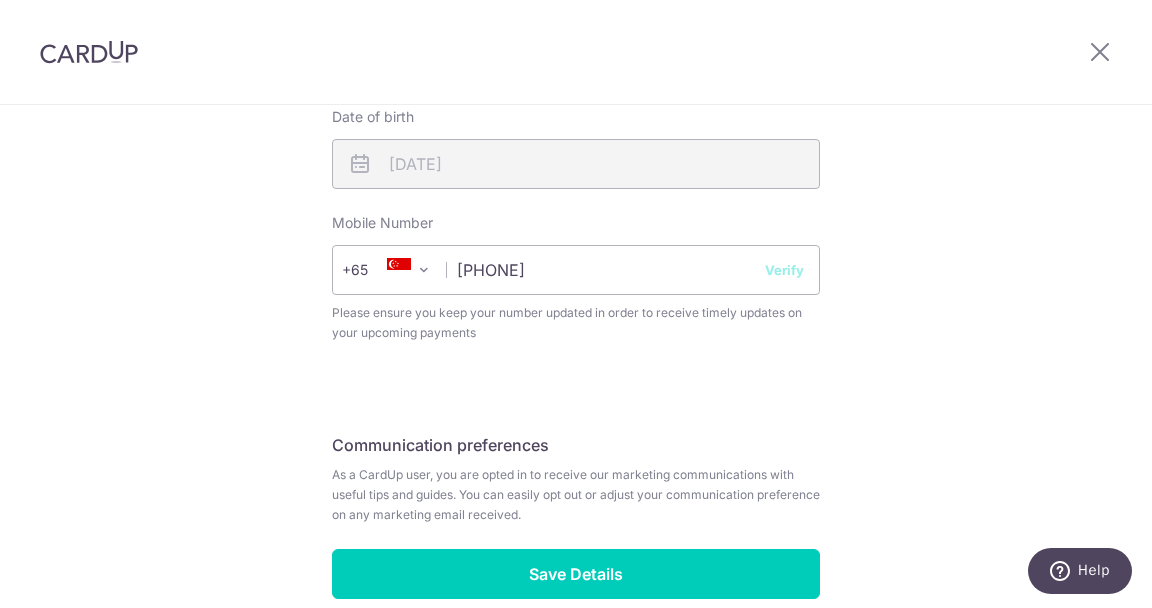 click on "Verify" at bounding box center (784, 270) 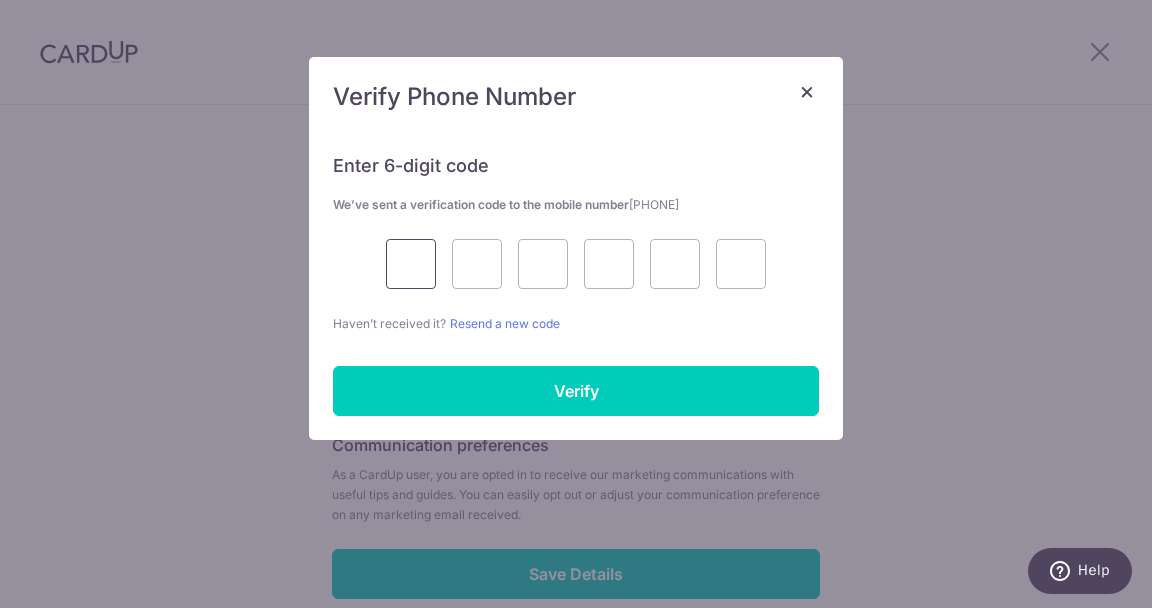 click at bounding box center (411, 264) 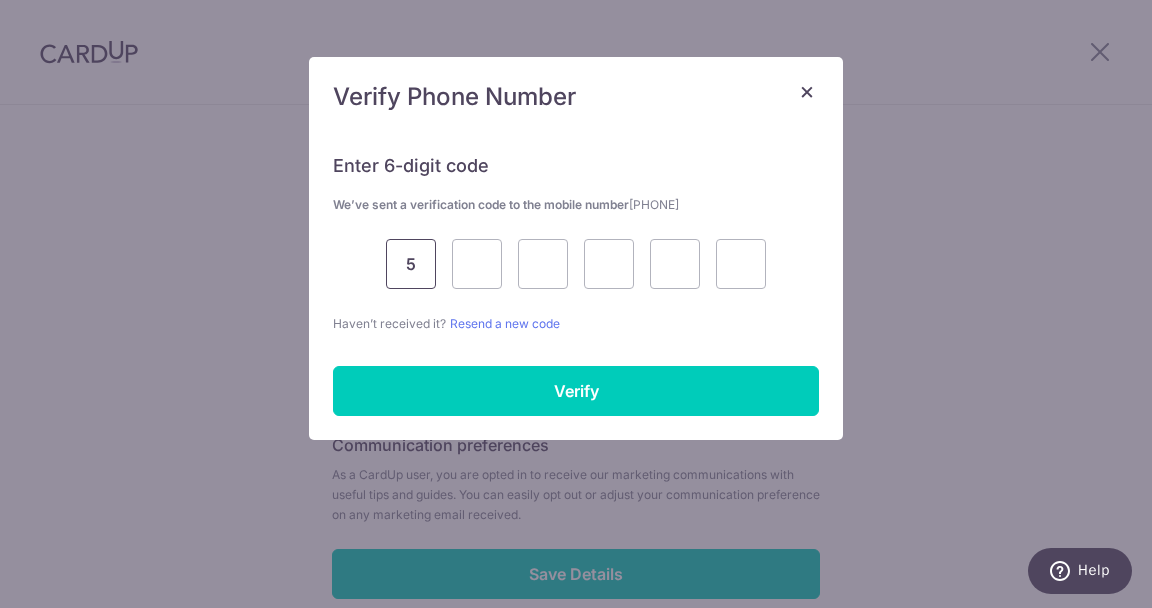 type on "5" 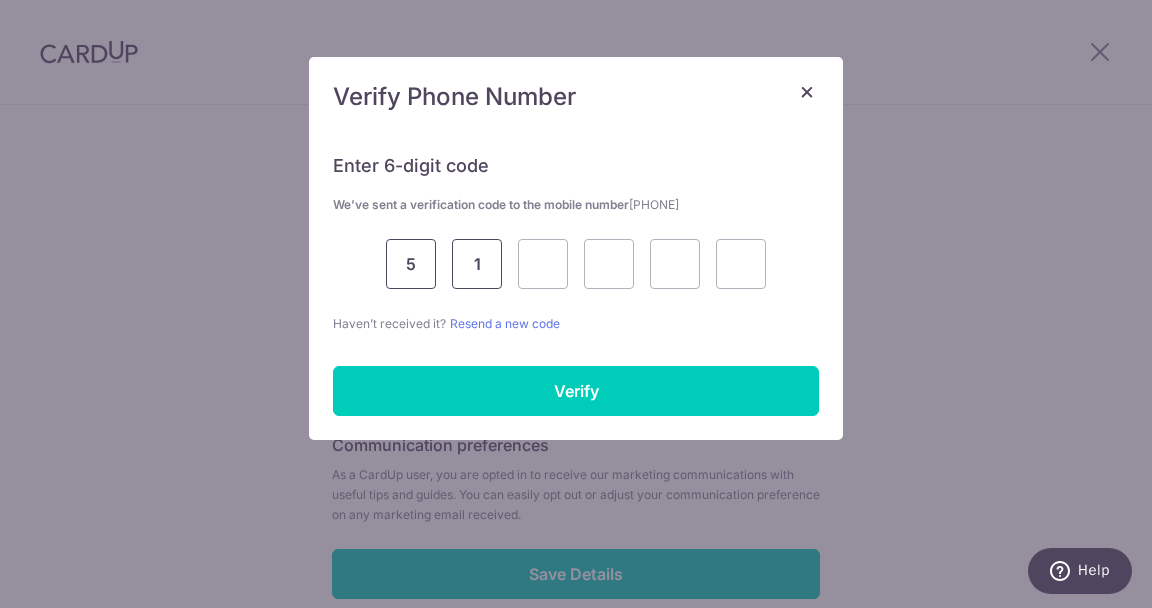 type on "1" 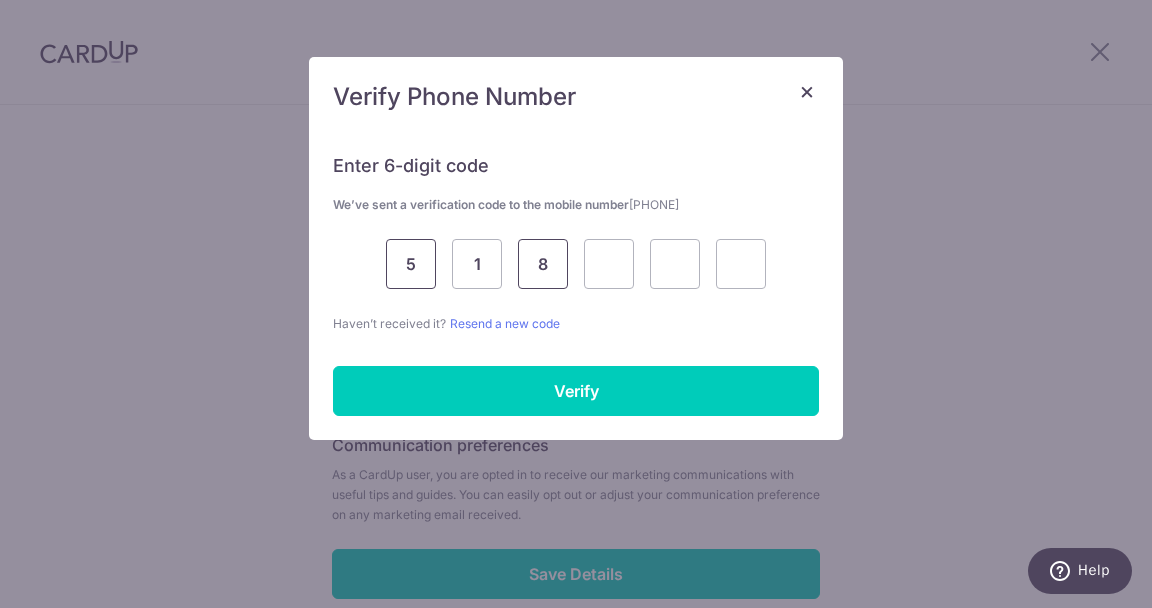 type on "8" 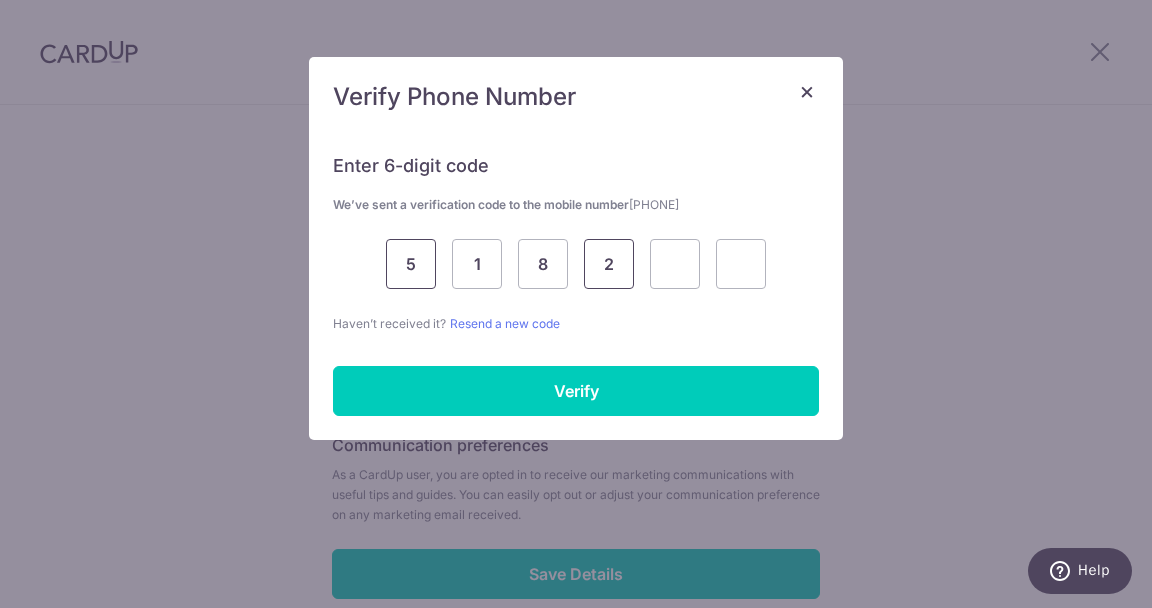 type on "2" 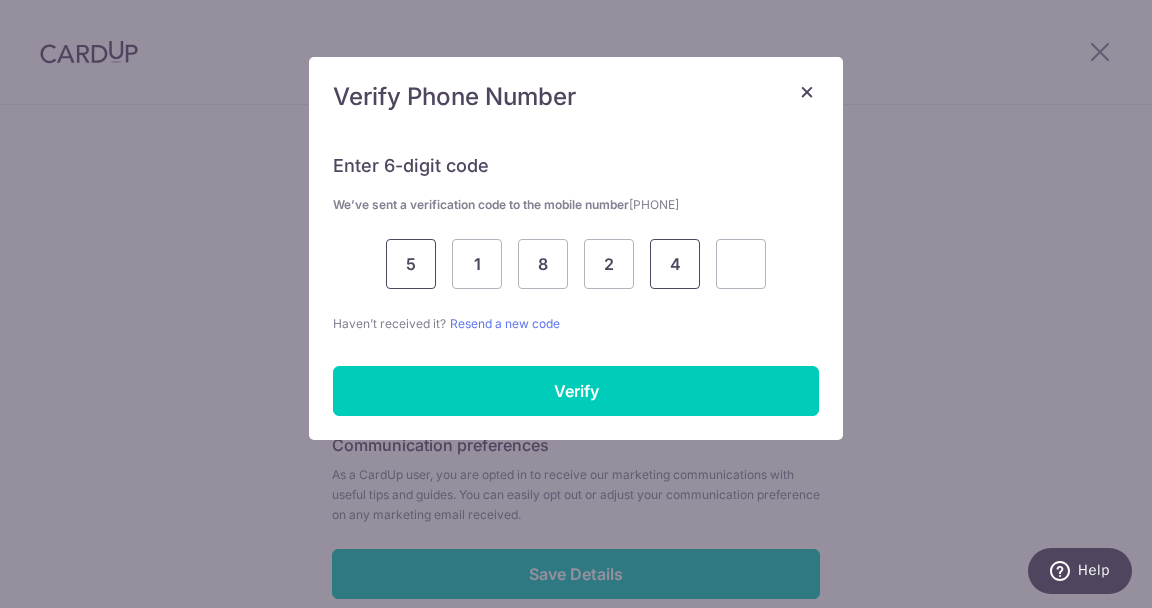 type on "4" 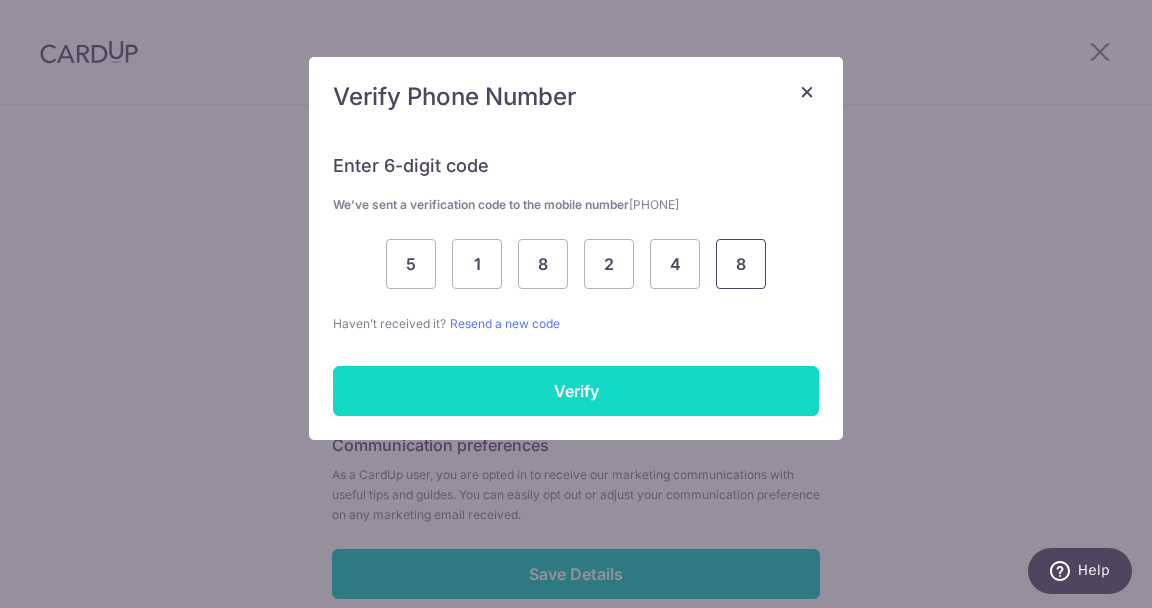 type on "8" 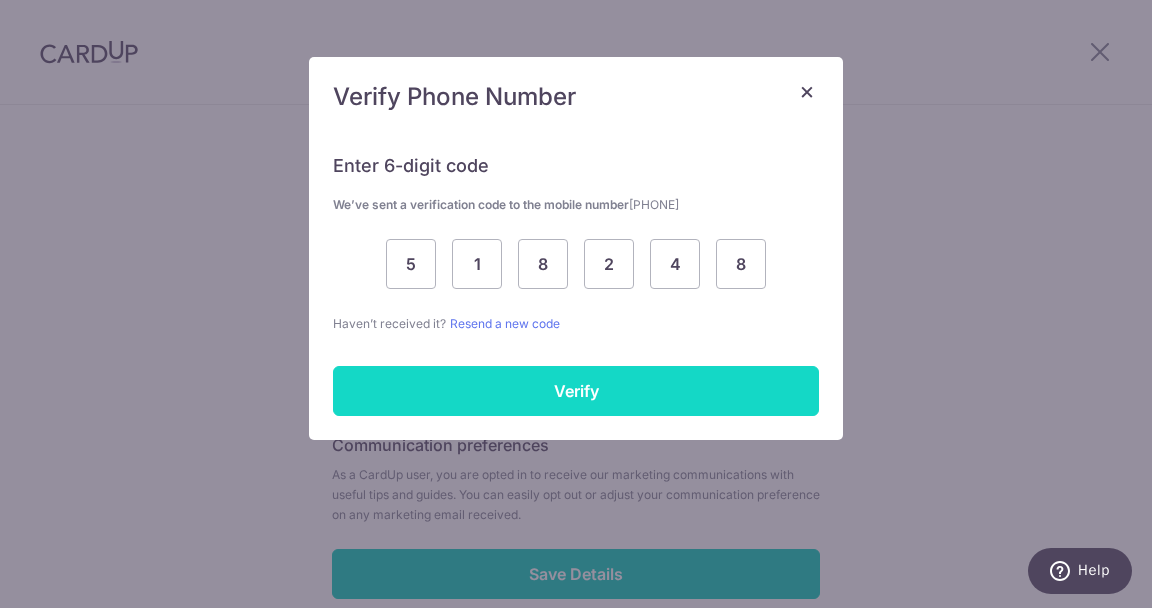 click on "Verify" at bounding box center (576, 391) 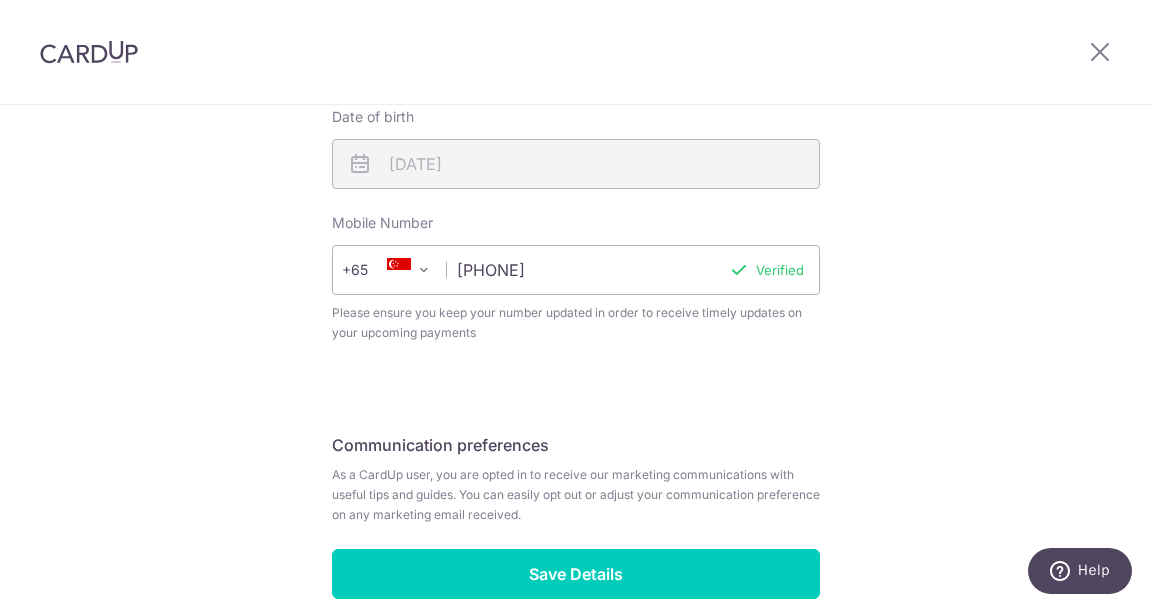scroll, scrollTop: 897, scrollLeft: 0, axis: vertical 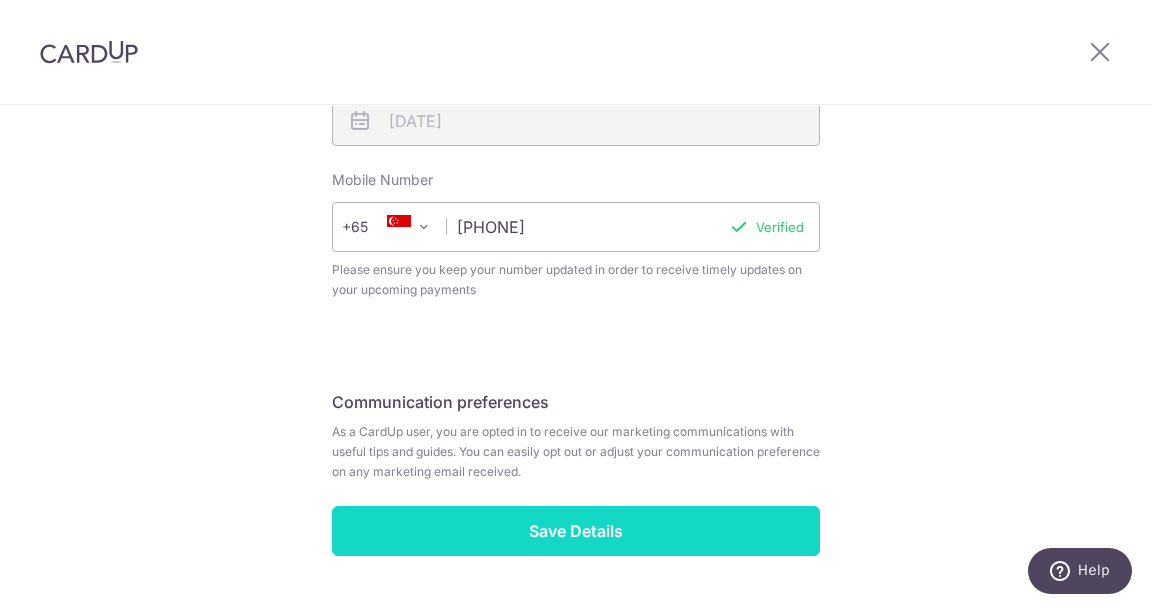 click on "Save Details" at bounding box center [576, 531] 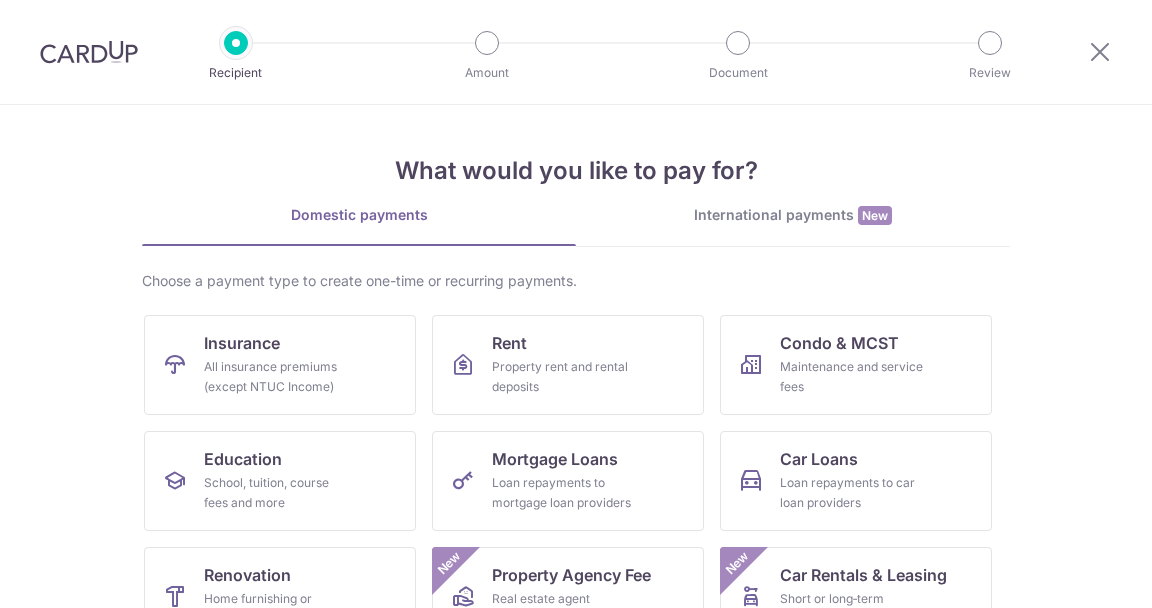 scroll, scrollTop: 0, scrollLeft: 0, axis: both 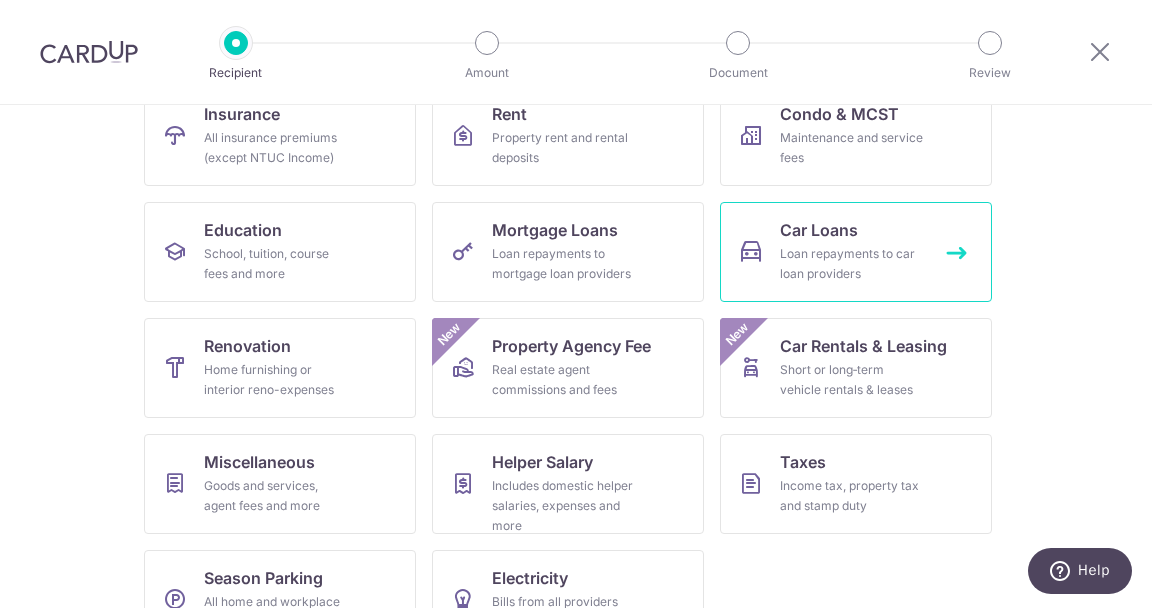 click on "Loan repayments to car loan providers" at bounding box center [852, 264] 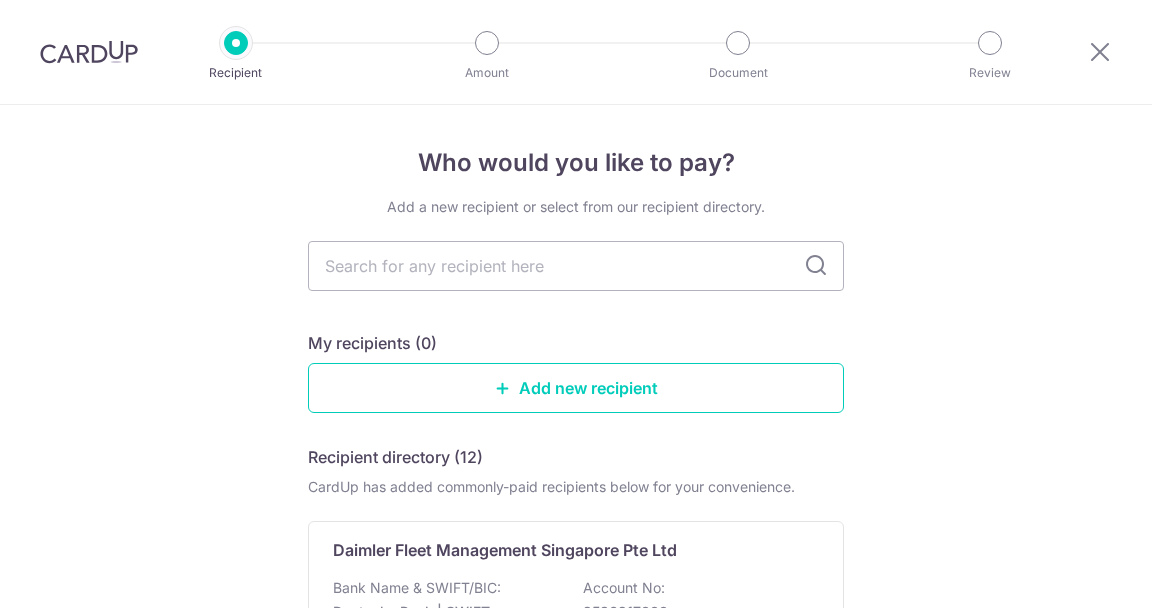 scroll, scrollTop: 0, scrollLeft: 0, axis: both 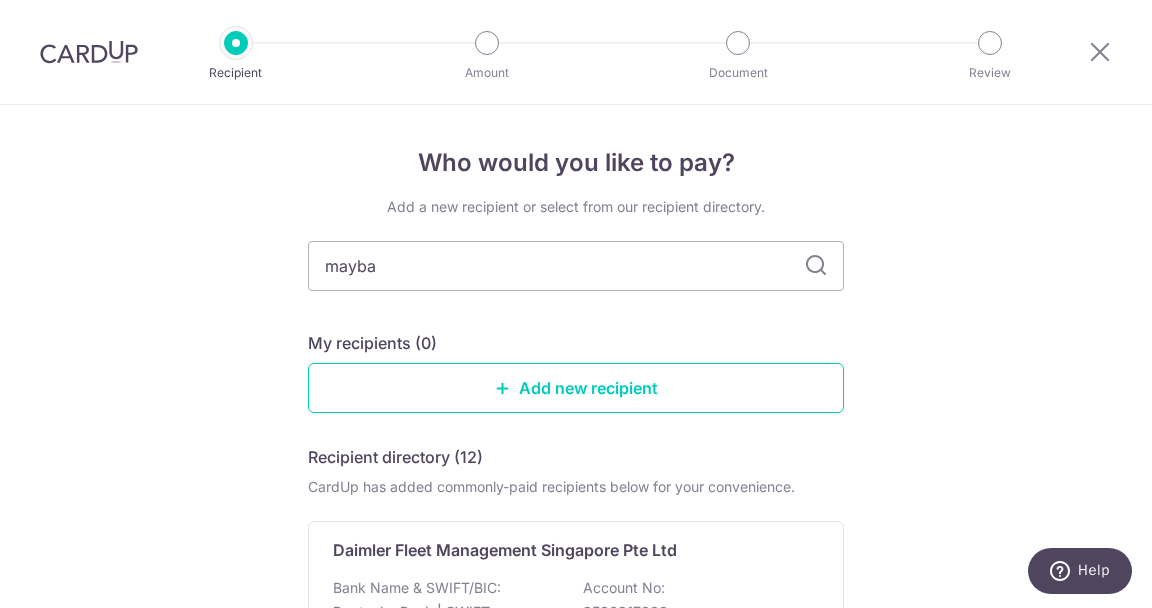 type on "mayban" 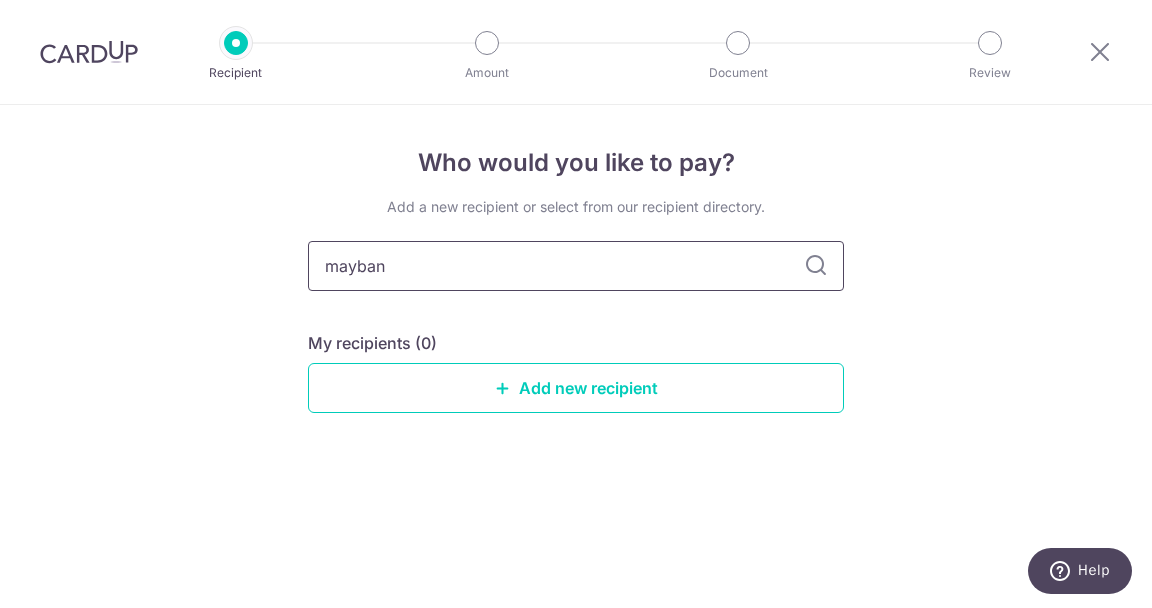 click on "mayban" at bounding box center (576, 266) 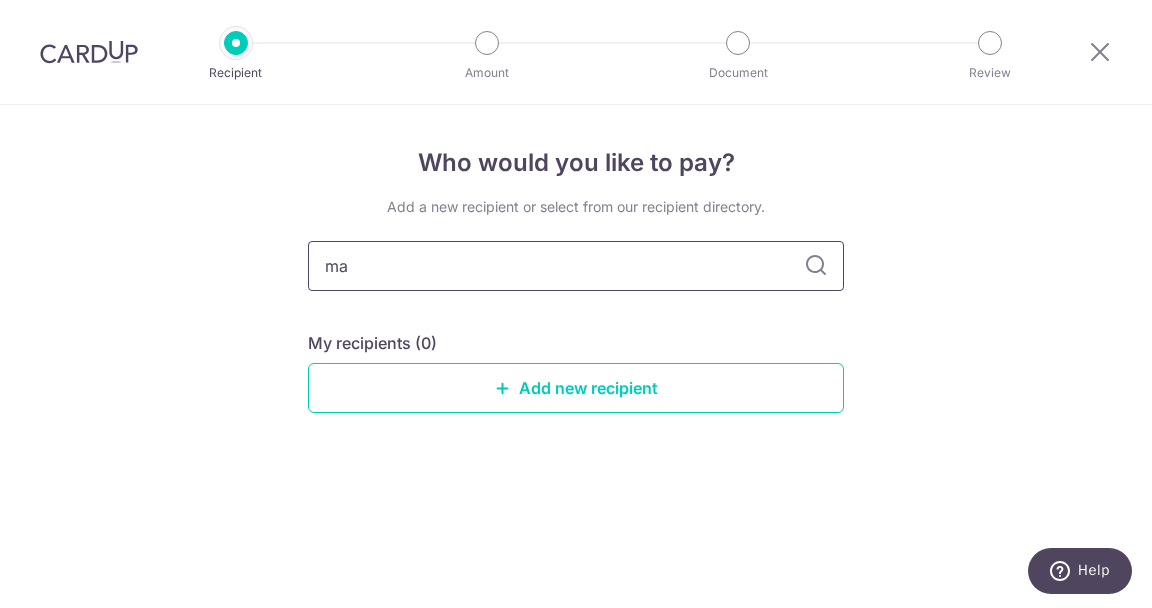 type on "m" 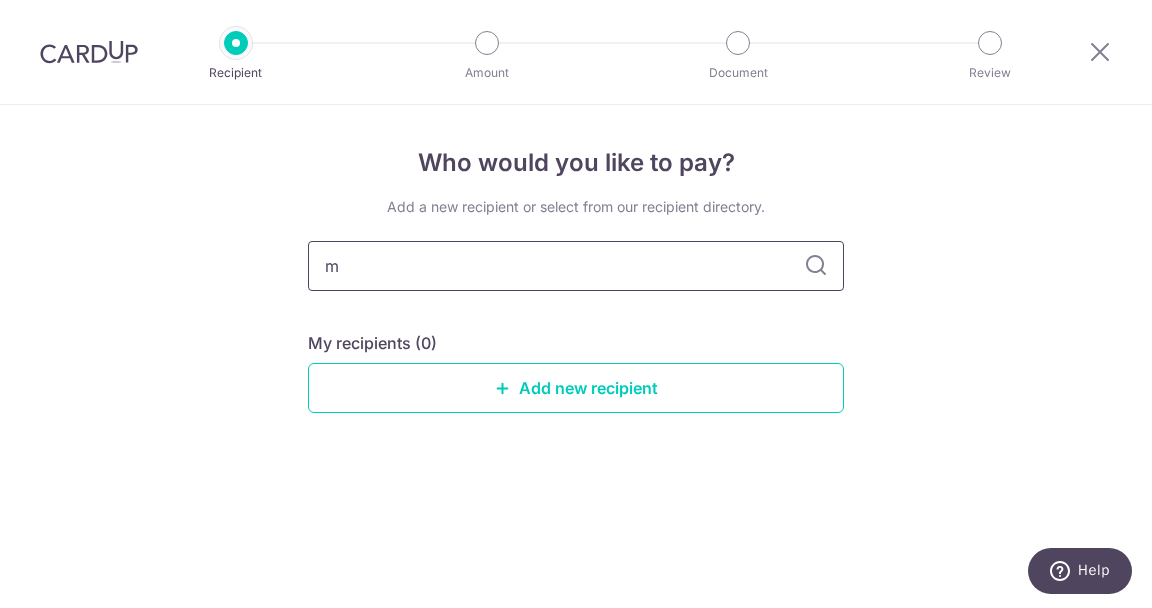 type 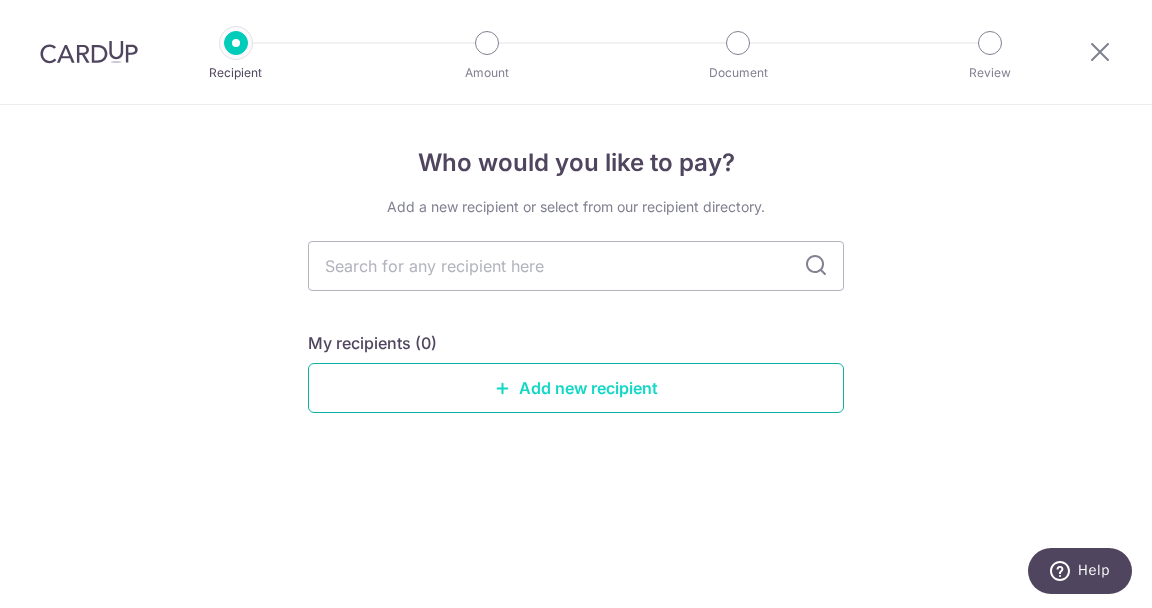 click on "Add new recipient" at bounding box center [576, 388] 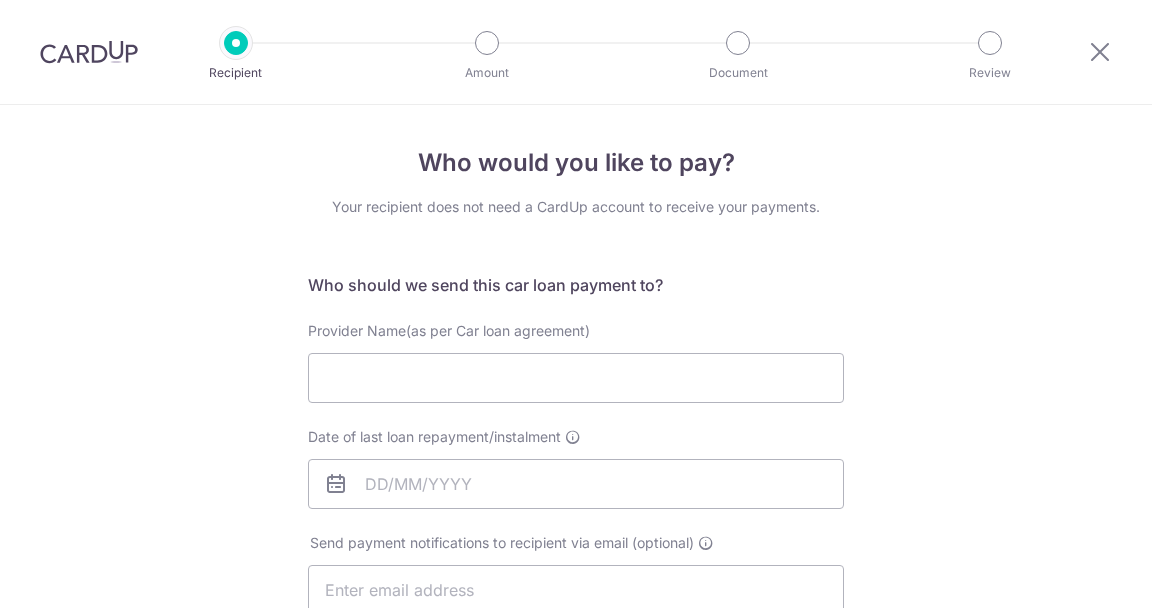 scroll, scrollTop: 0, scrollLeft: 0, axis: both 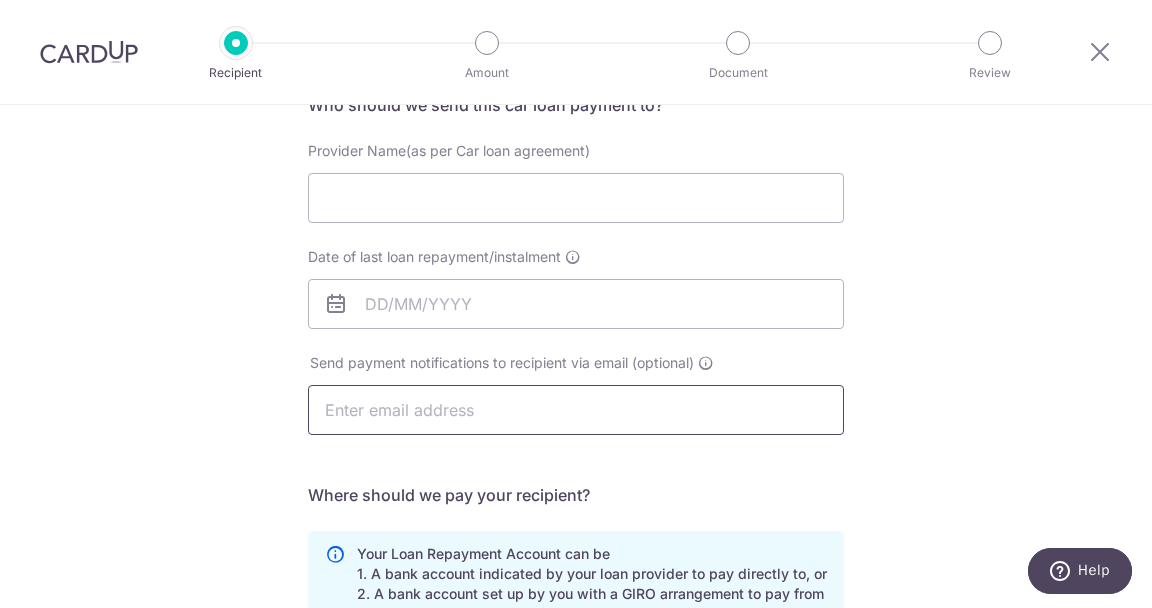click at bounding box center (576, 410) 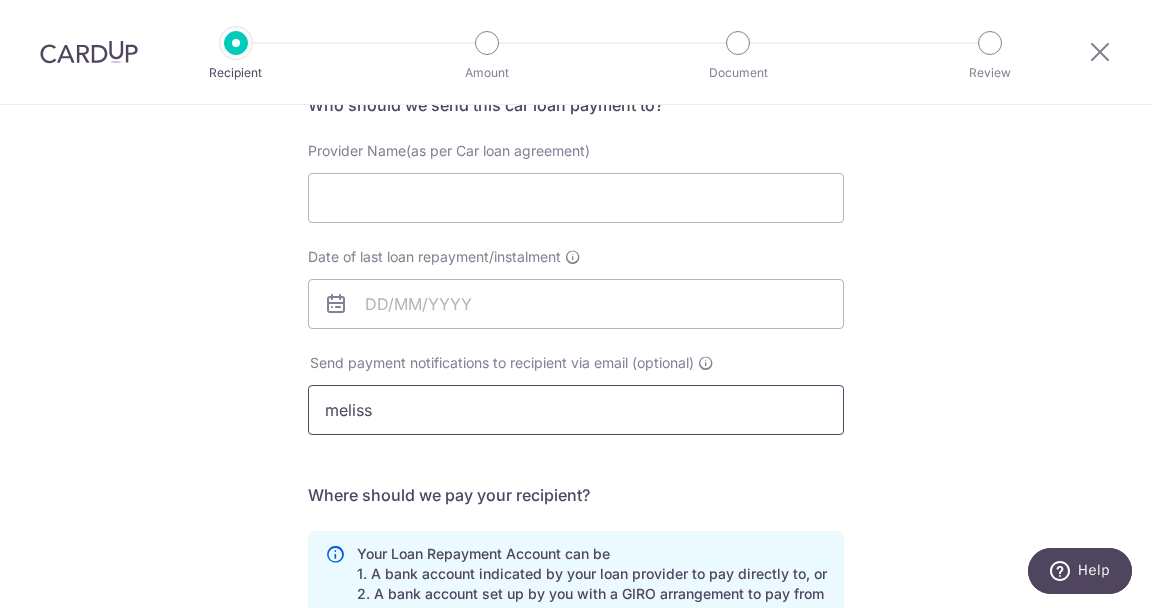 type on "melissa" 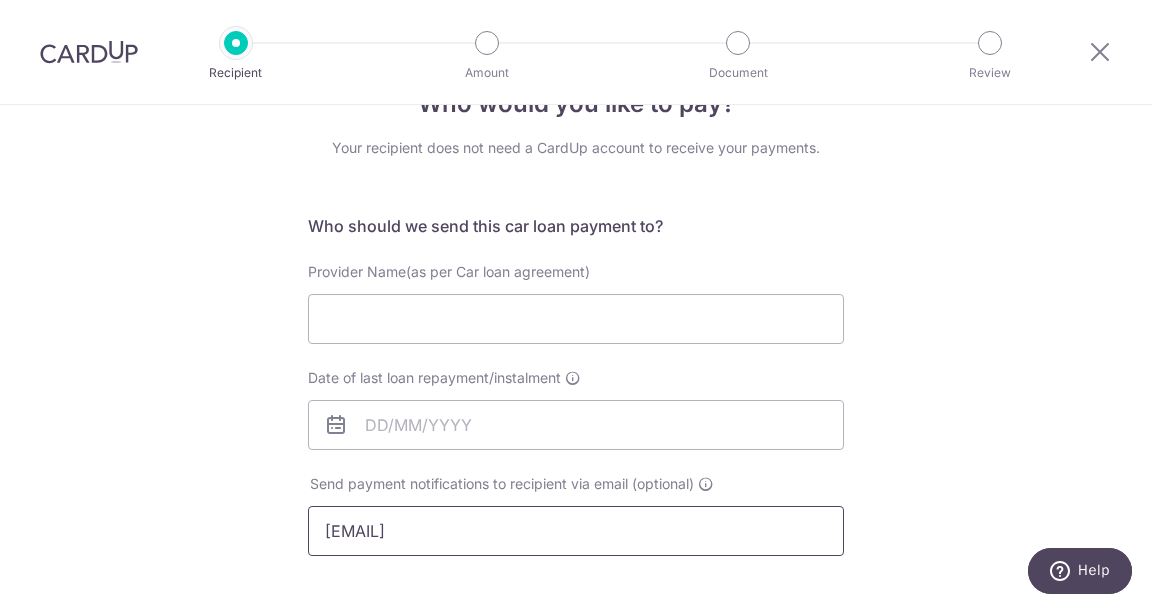 scroll, scrollTop: 0, scrollLeft: 0, axis: both 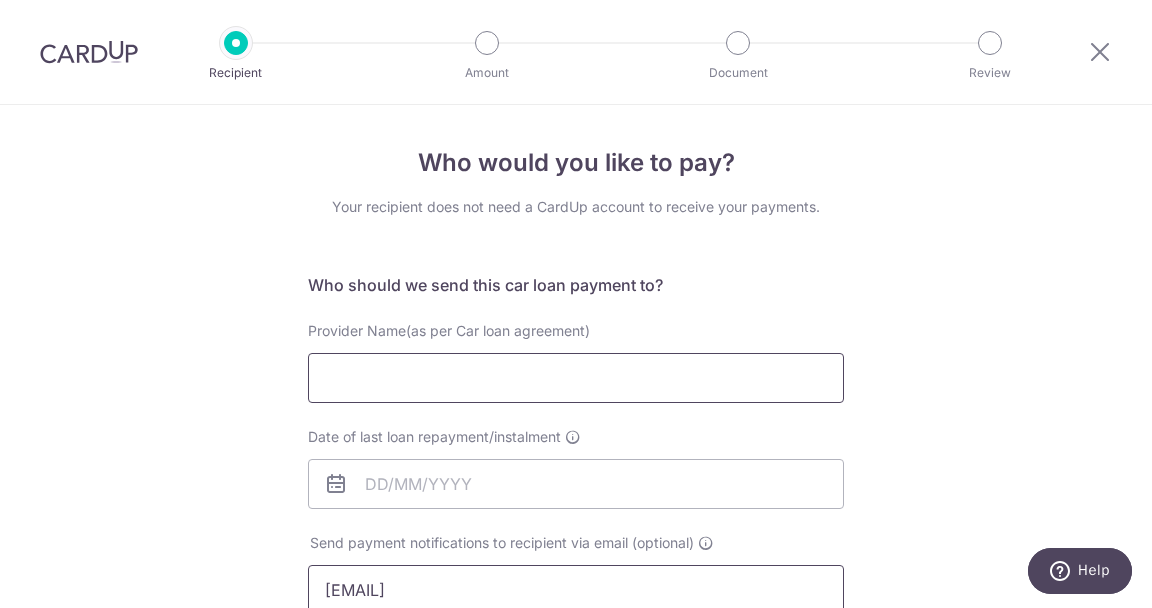 type on "Melissa.taypl@gmail.com" 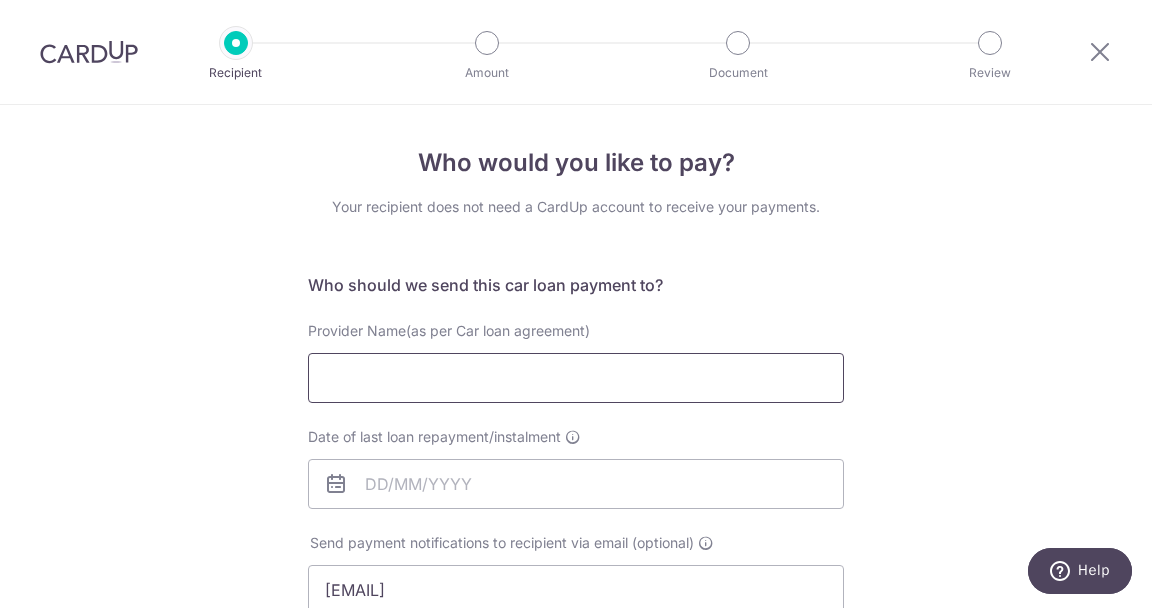 click on "Provider Name(as per Car loan agreement)" at bounding box center (576, 378) 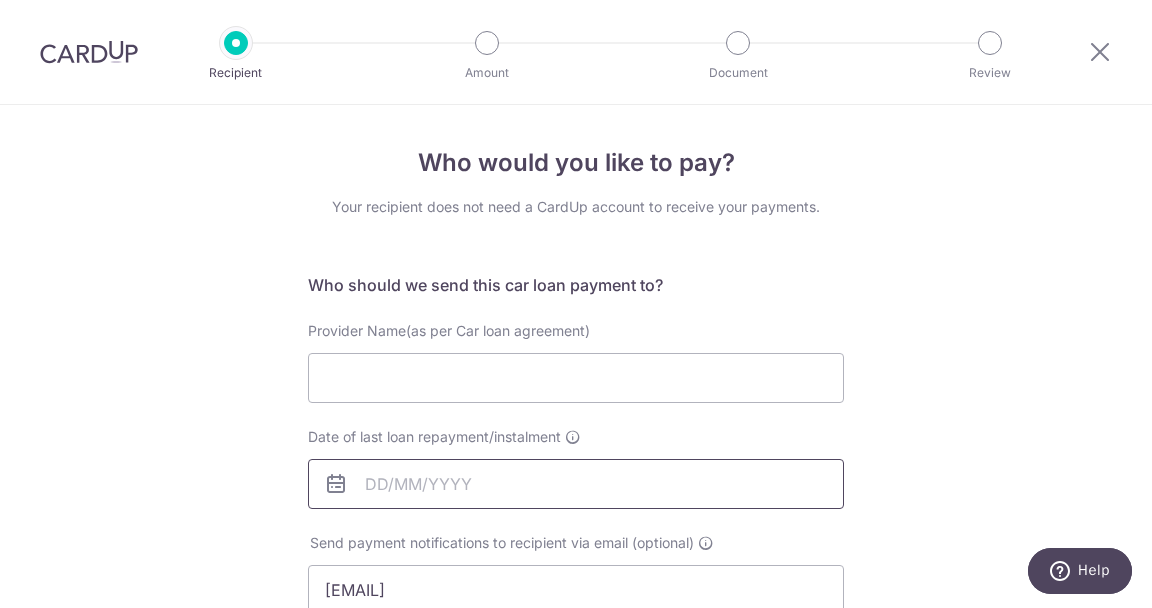 click on "Date of last loan repayment/instalment" at bounding box center (576, 484) 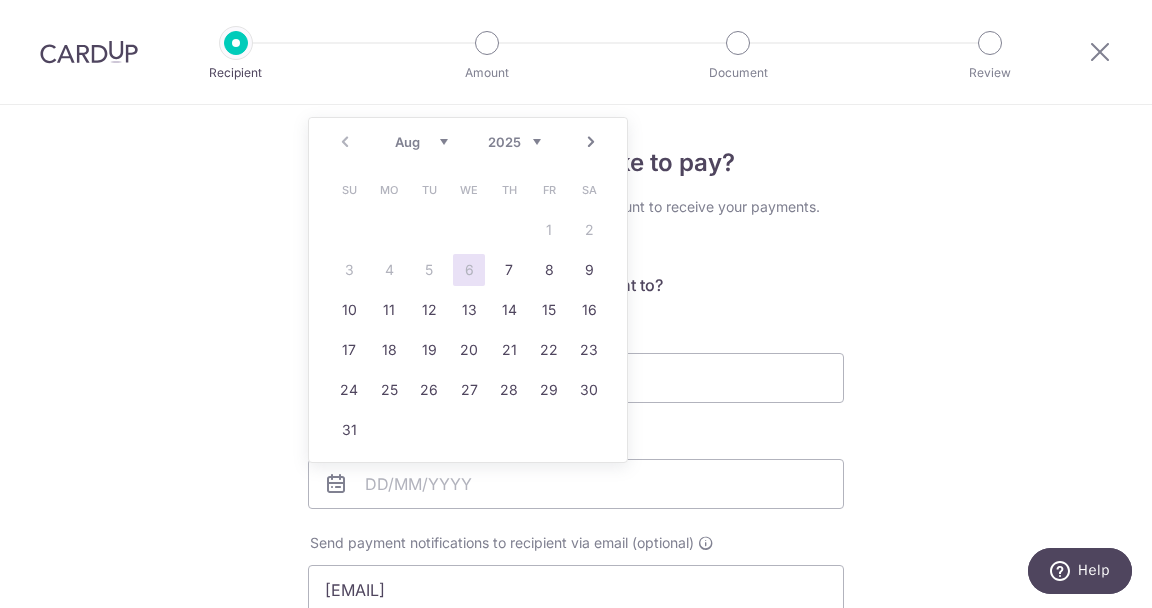 click on "Aug Sep Oct Nov Dec" at bounding box center [421, 142] 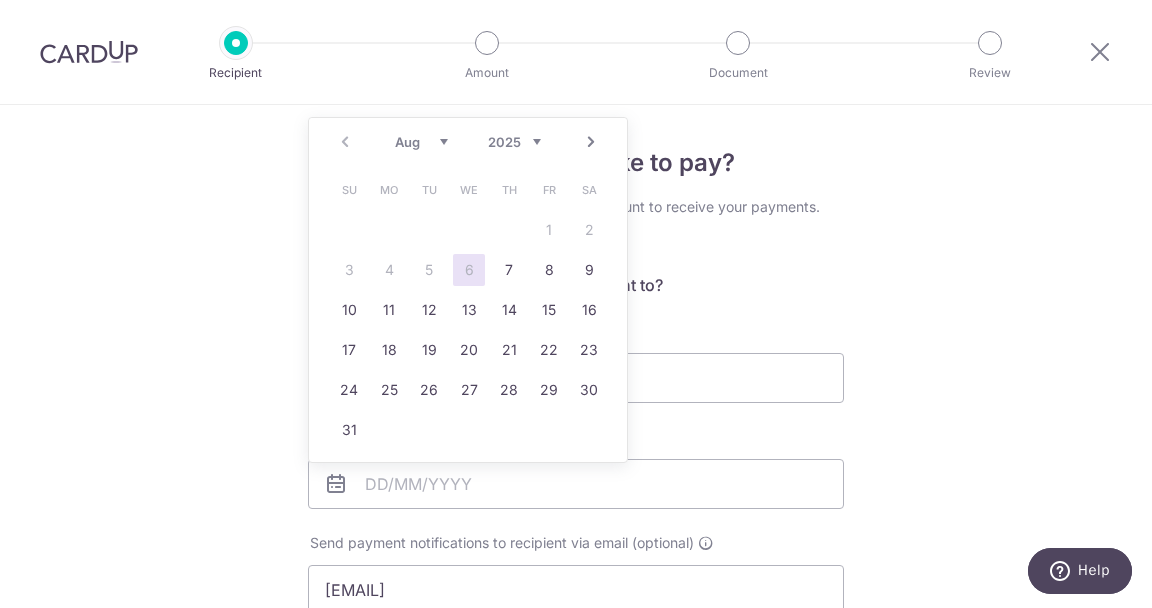 click on "Who would you like to pay?
Your recipient does not need a CardUp account to receive your payments.
Who should we send this car loan payment to?
Provider Name(as per Car loan agreement)
Date of last loan repayment/instalment
Send payment notifications to recipient via email (optional)
Melissa.taypl@gmail.com
Translation missing: en.no key URL" at bounding box center (576, 654) 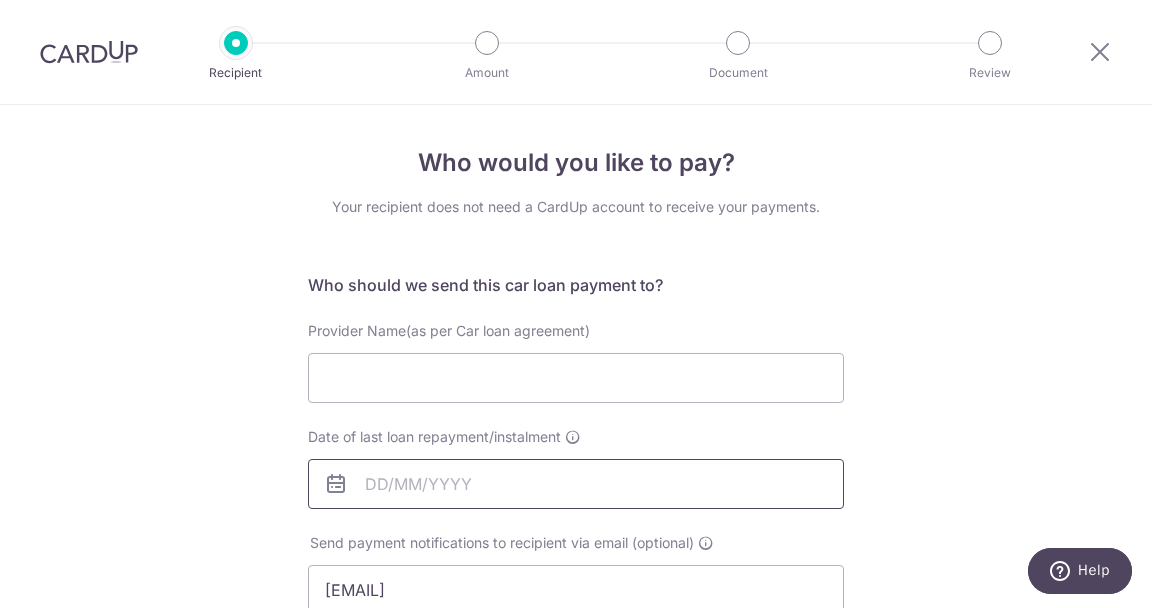 click on "Date of last loan repayment/instalment" at bounding box center (576, 484) 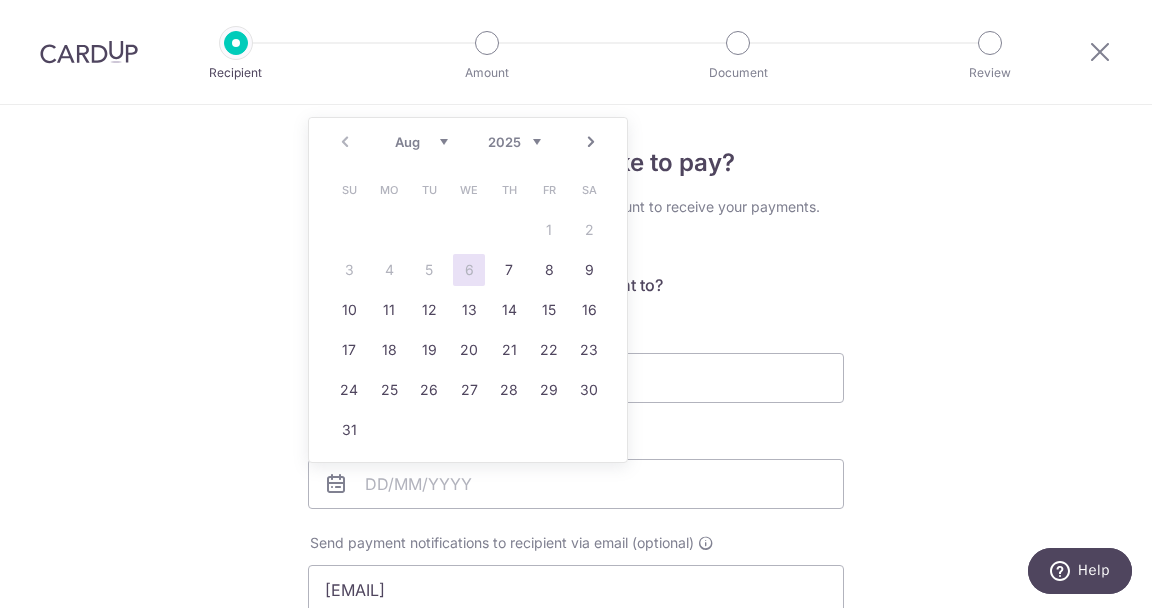 click on "Aug Sep Oct Nov Dec" at bounding box center (421, 142) 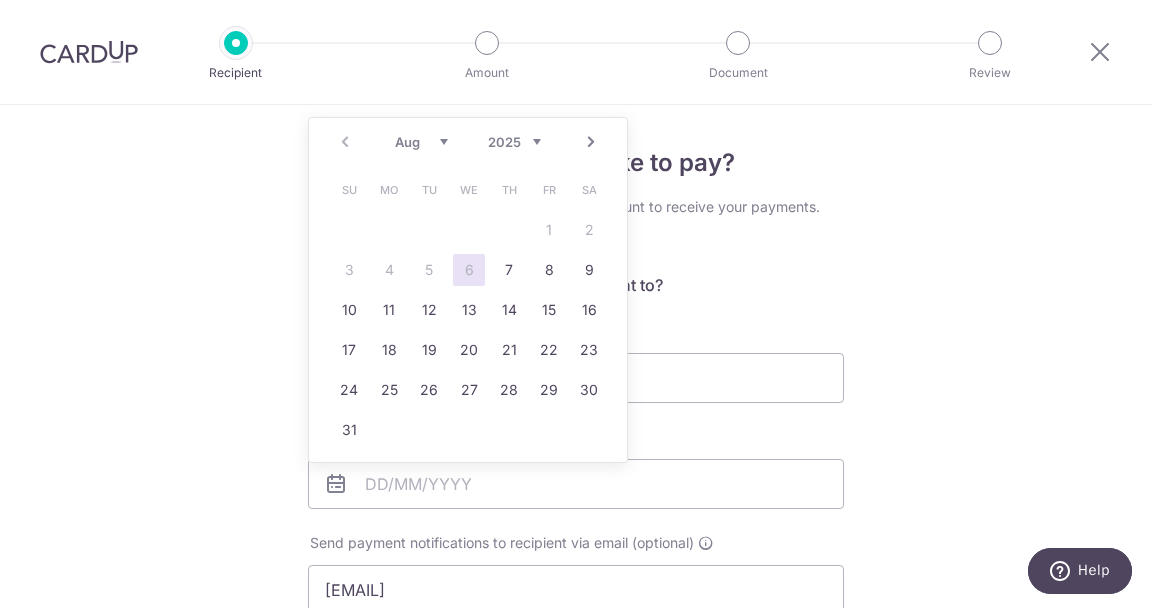 click on "Who should we send this car loan payment to?" at bounding box center [576, 285] 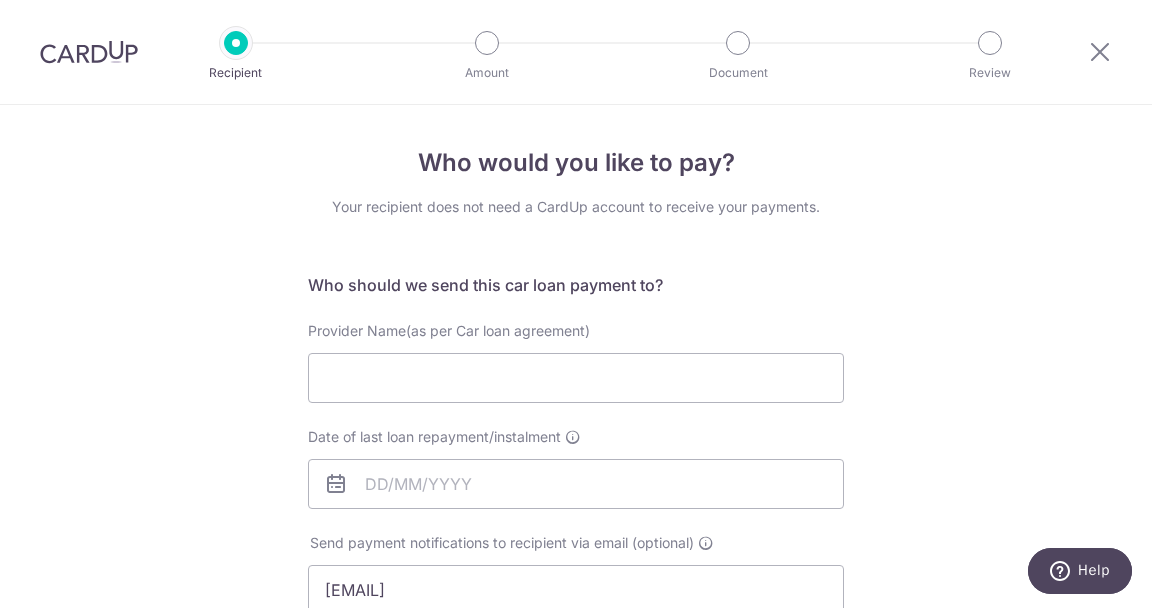 click at bounding box center [573, 437] 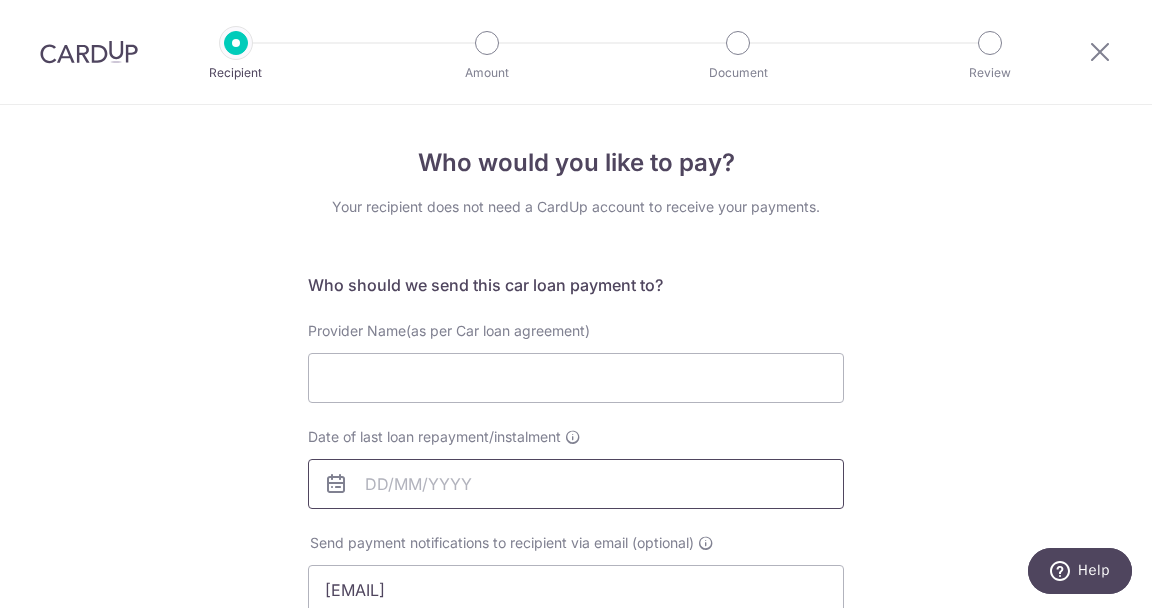 click on "Date of last loan repayment/instalment" at bounding box center [576, 484] 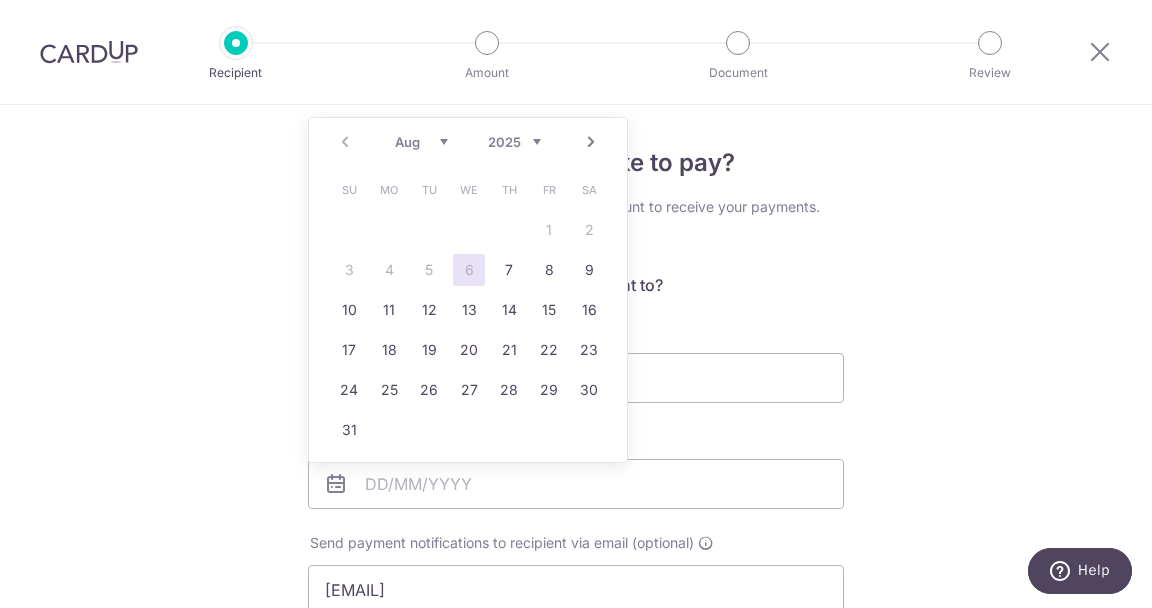 click on "Who would you like to pay?
Your recipient does not need a CardUp account to receive your payments.
Who should we send this car loan payment to?
Provider Name(as per Car loan agreement)
Date of last loan repayment/instalment
Send payment notifications to recipient via email (optional)
Melissa.taypl@gmail.com
Translation missing: en.no key URL" at bounding box center (576, 654) 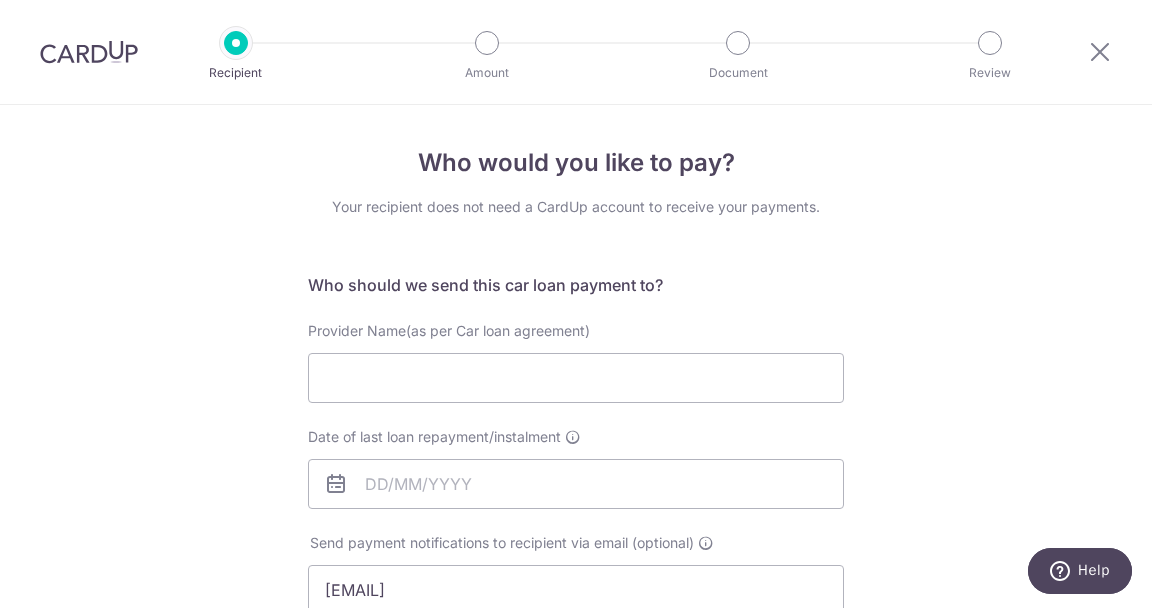 click at bounding box center [573, 437] 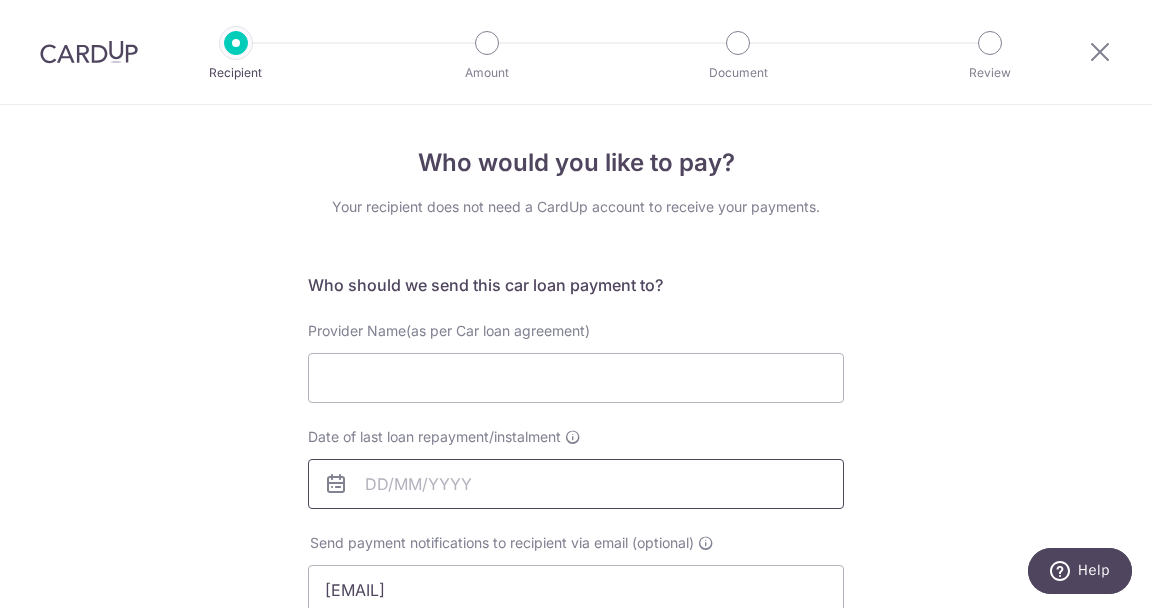 click on "Date of last loan repayment/instalment" at bounding box center (576, 484) 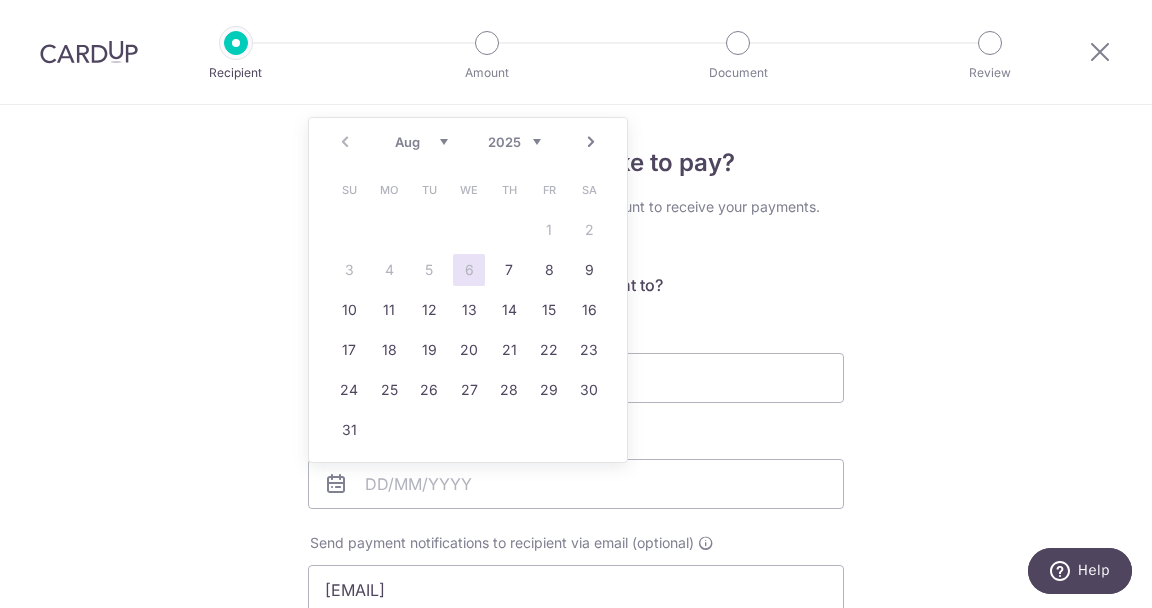 click on "Who would you like to pay?
Your recipient does not need a CardUp account to receive your payments.
Who should we send this car loan payment to?
Provider Name(as per Car loan agreement)
Date of last loan repayment/instalment
Send payment notifications to recipient via email (optional)
Melissa.taypl@gmail.com
Translation missing: en.no key URL" at bounding box center [576, 654] 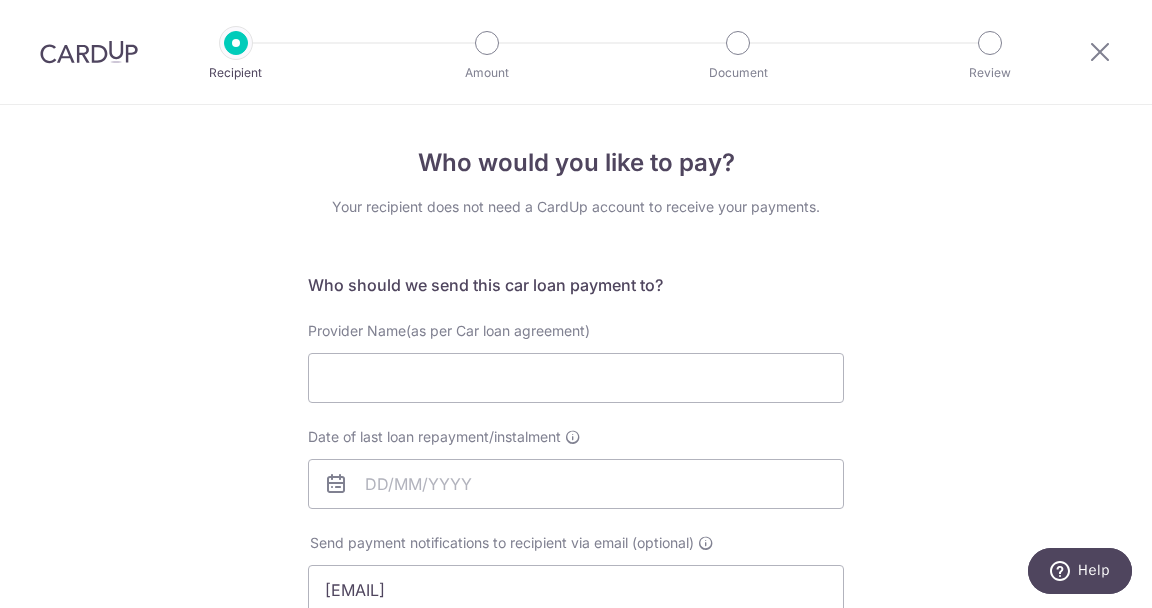click at bounding box center (573, 437) 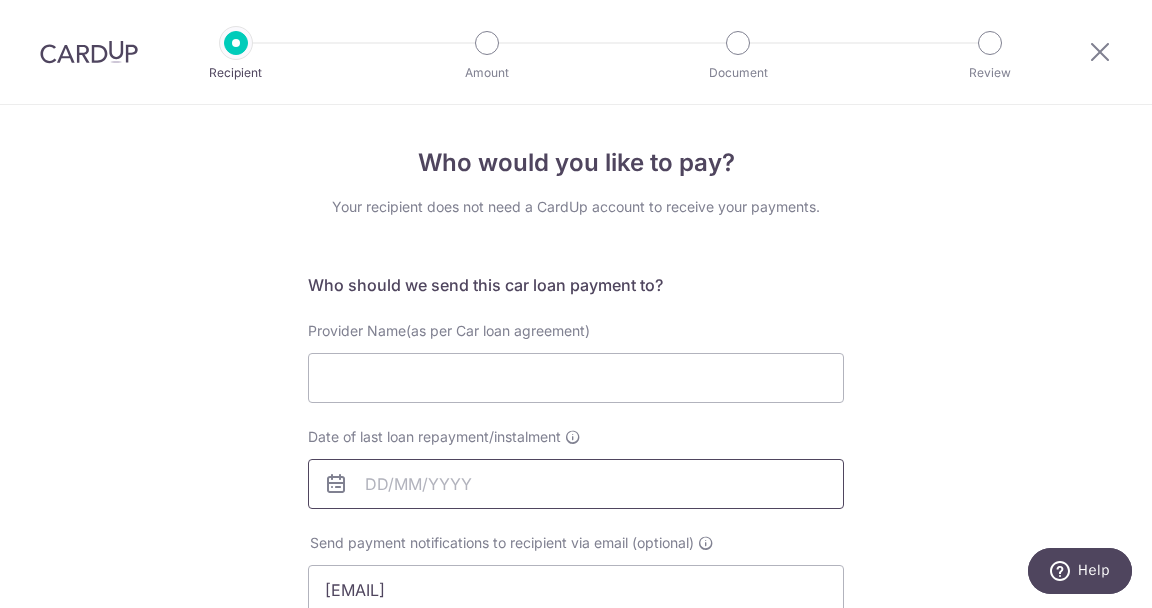 click on "Date of last loan repayment/instalment" at bounding box center [576, 484] 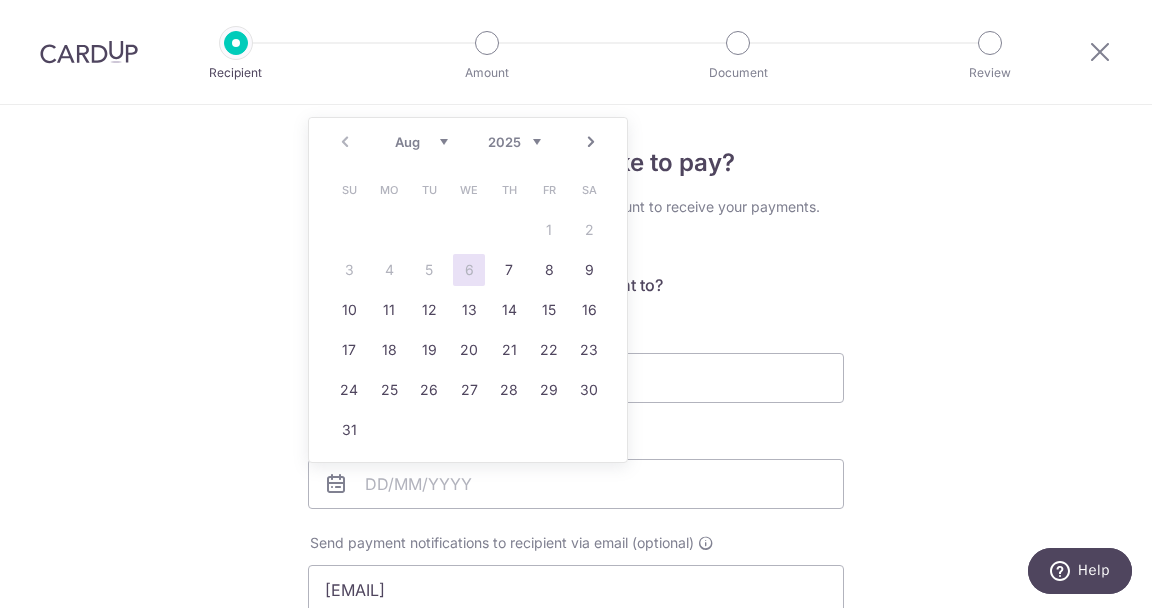 click on "Who would you like to pay?
Your recipient does not need a CardUp account to receive your payments.
Who should we send this car loan payment to?
Provider Name(as per Car loan agreement)
Date of last loan repayment/instalment
Send payment notifications to recipient via email (optional)
Melissa.taypl@gmail.com
Translation missing: en.no key URL" at bounding box center [576, 654] 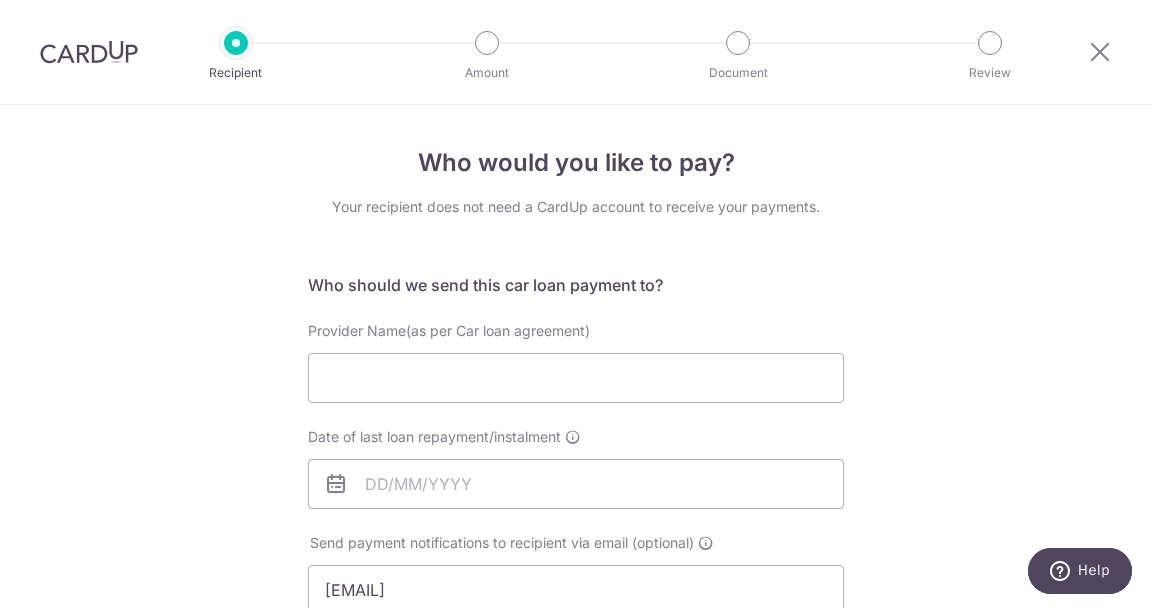 click at bounding box center [573, 437] 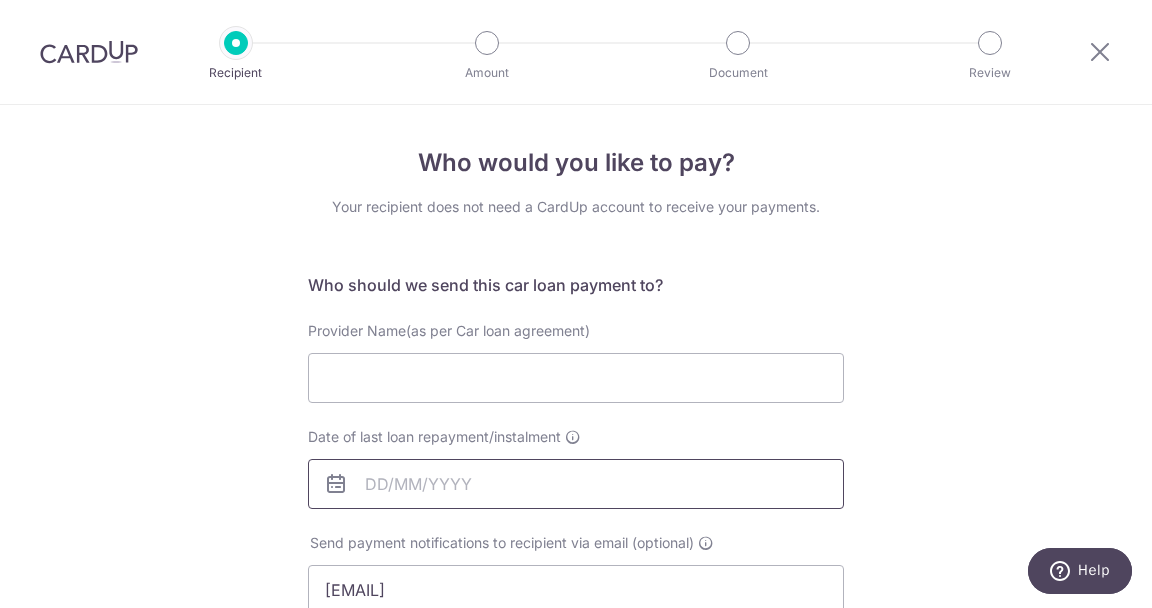click on "Date of last loan repayment/instalment" at bounding box center [576, 484] 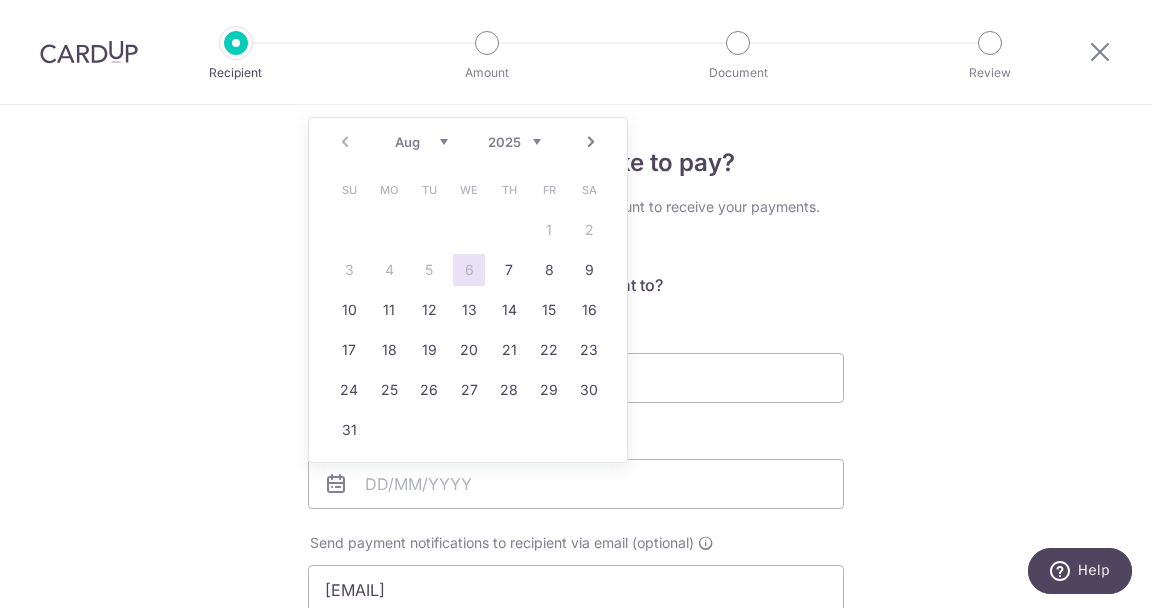 click on "Who would you like to pay?
Your recipient does not need a CardUp account to receive your payments.
Who should we send this car loan payment to?
Provider Name(as per Car loan agreement)
Date of last loan repayment/instalment
Send payment notifications to recipient via email (optional)
Melissa.taypl@gmail.com
Translation missing: en.no key URL" at bounding box center (576, 654) 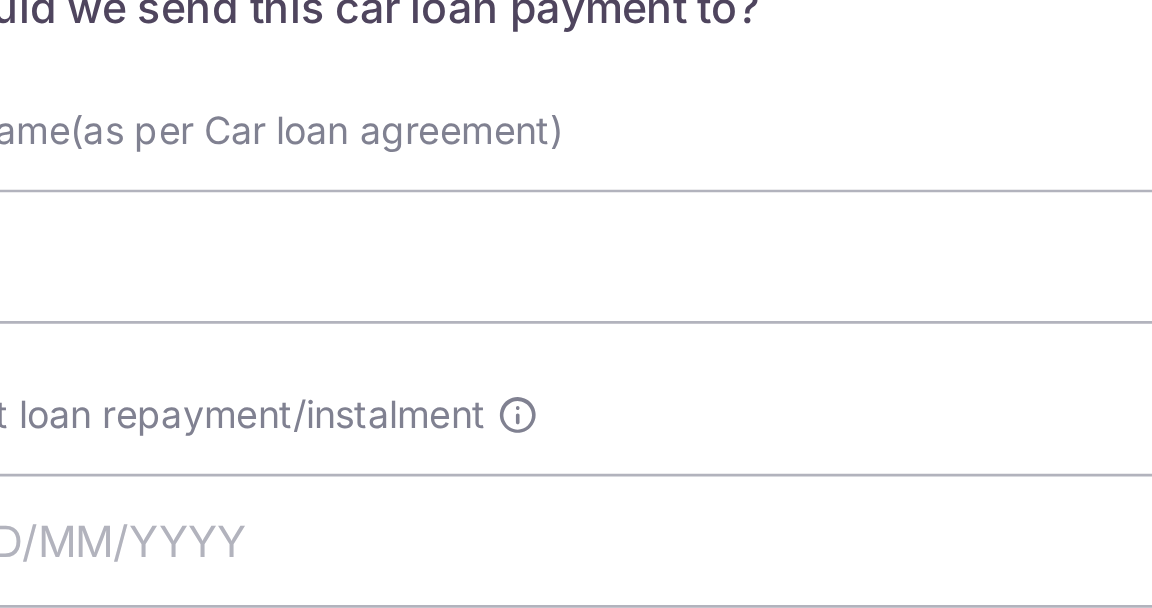 click at bounding box center (573, 437) 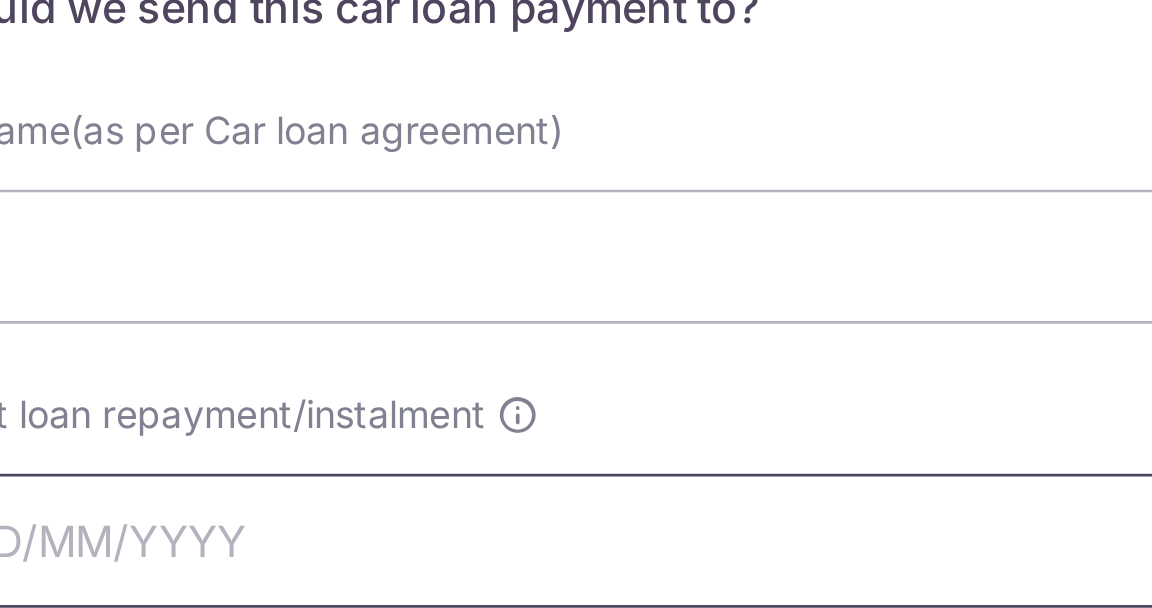 click on "Date of last loan repayment/instalment" at bounding box center (576, 484) 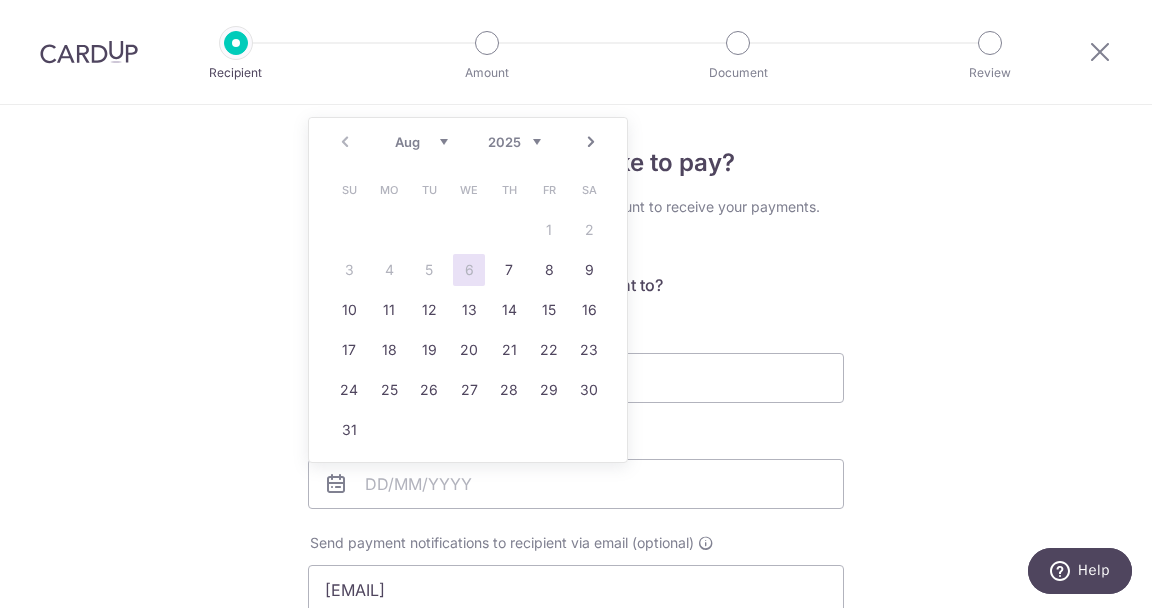 click on "Prev Next Aug Sep Oct Nov Dec 2025 2026 2027 2028 2029 2030 2031 2032 2033 2034 2035 Su Mo Tu We Th Fr Sa           1 2 3 4 5 6 7 8 9 10 11 12 13 14 15 16 17 18 19 20 21 22 23 24 25 26 27 28 29 30 31" at bounding box center (468, 290) 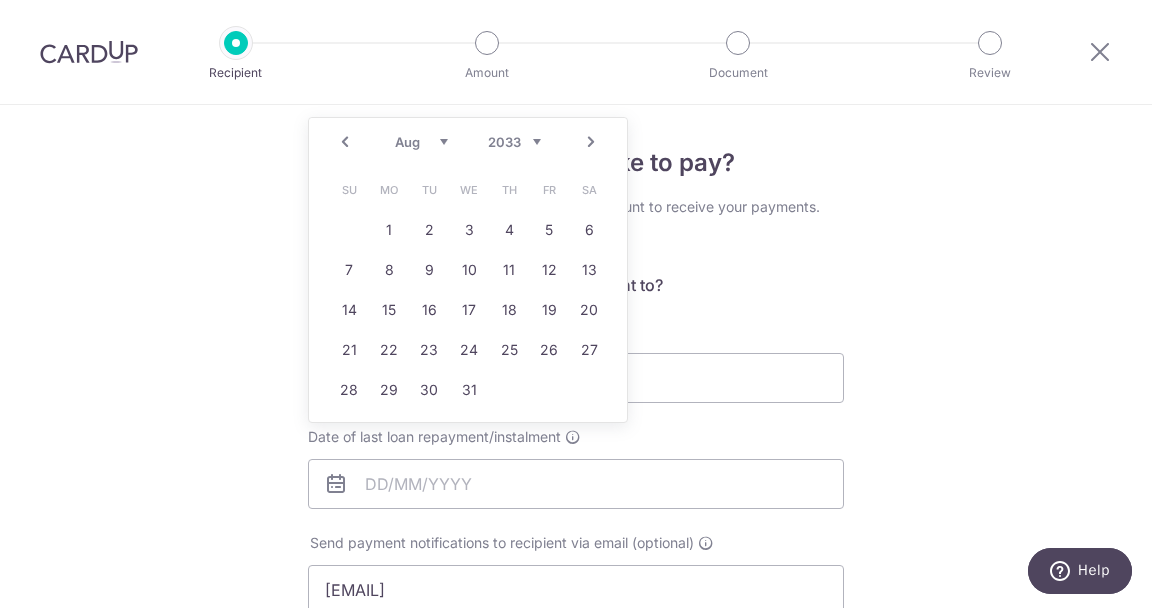 click on "Who would you like to pay?
Your recipient does not need a CardUp account to receive your payments.
Who should we send this car loan payment to?
Provider Name(as per Car loan agreement)
Date of last loan repayment/instalment
Send payment notifications to recipient via email (optional)
Melissa.taypl@gmail.com
Translation missing: en.no key URL" at bounding box center [576, 654] 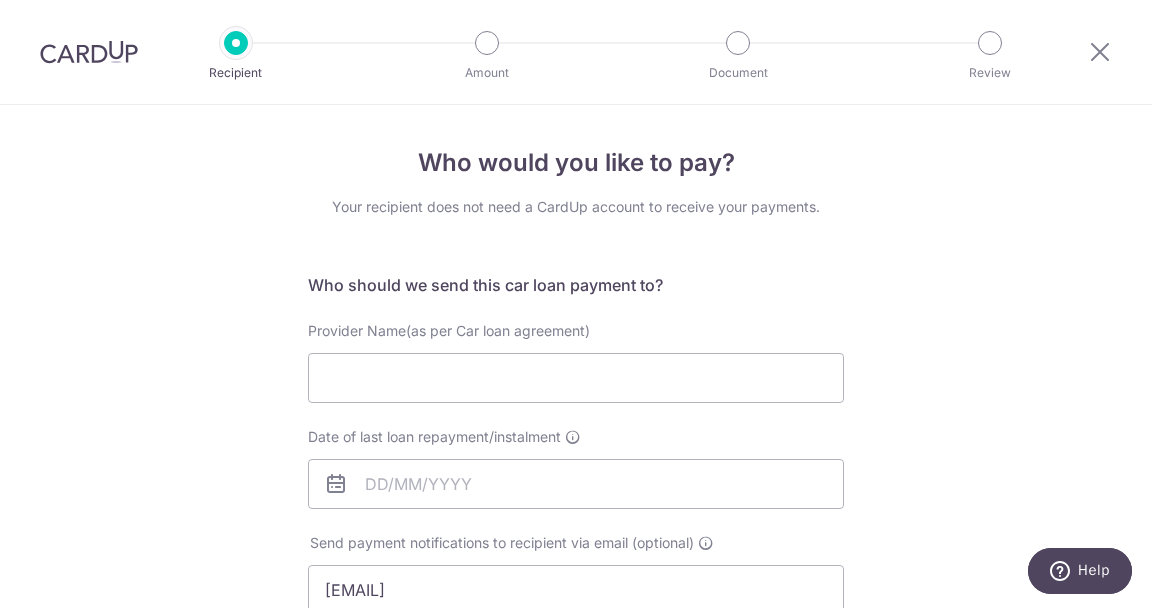 click on "Who would you like to pay?" at bounding box center (576, 163) 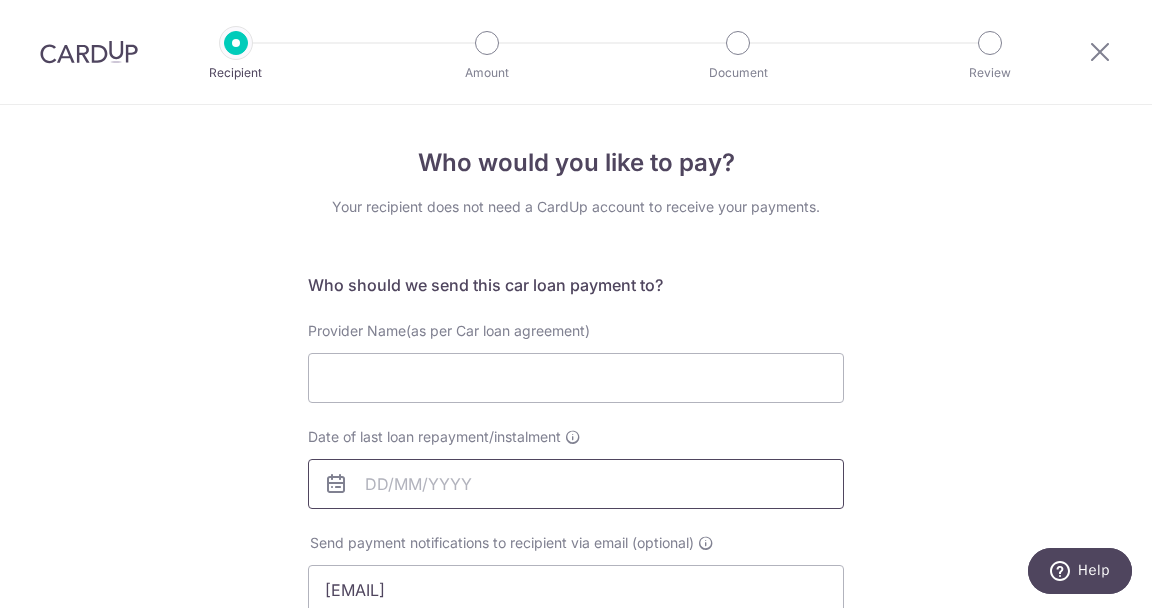 click on "Date of last loan repayment/instalment" at bounding box center [576, 484] 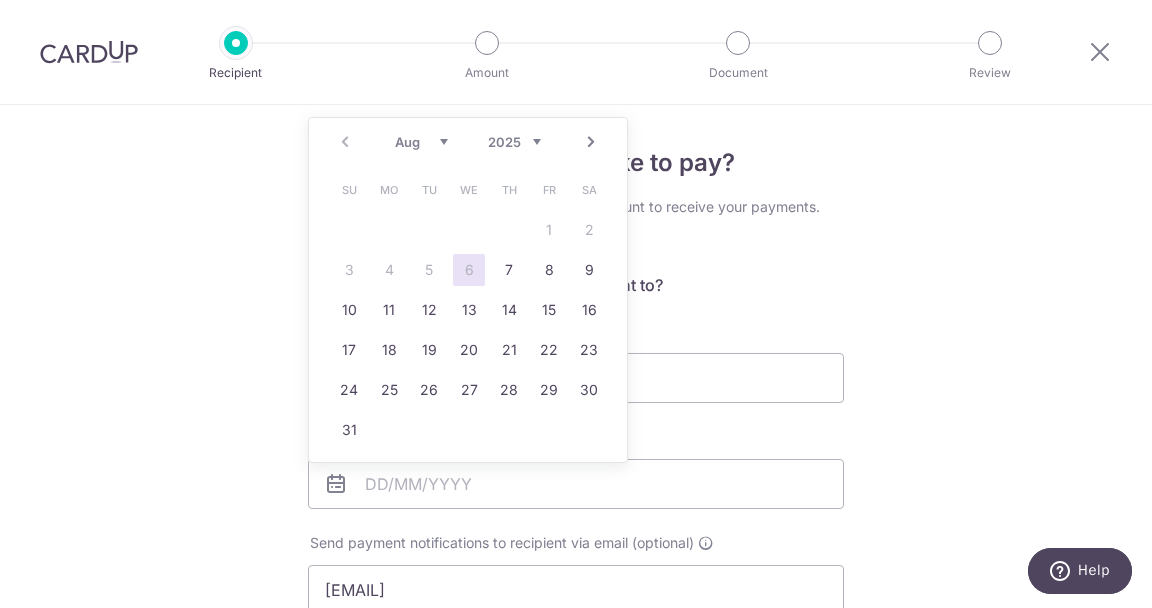 click on "2025 2026 2027 2028 2029 2030 2031 2032 2033 2034 2035" at bounding box center [514, 142] 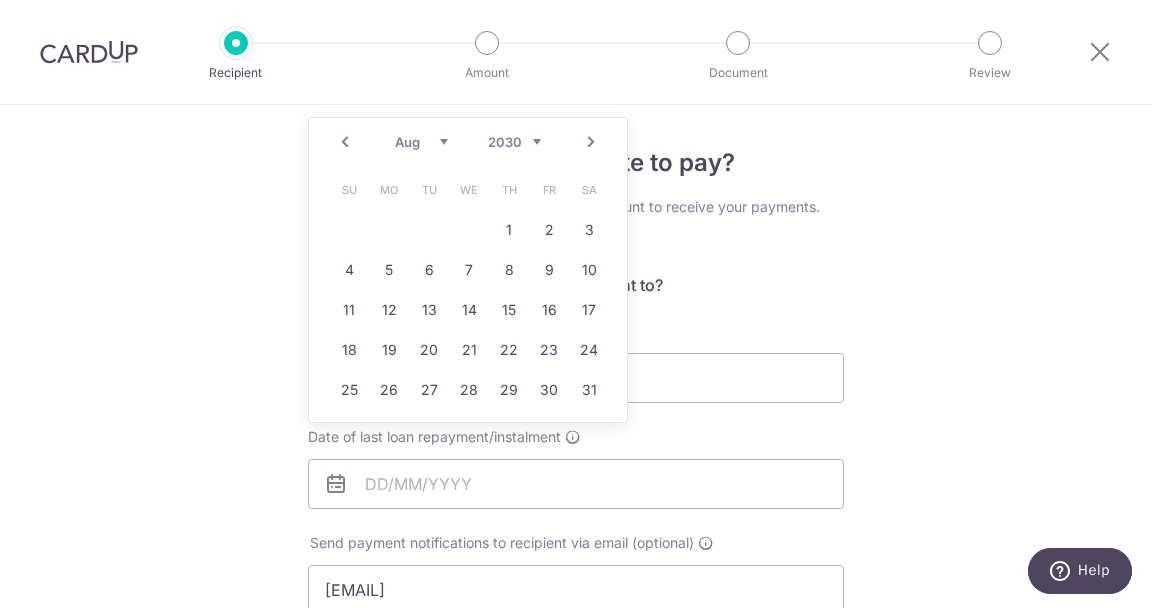 click on "Jan Feb Mar Apr May Jun Jul Aug Sep Oct Nov Dec" at bounding box center [421, 142] 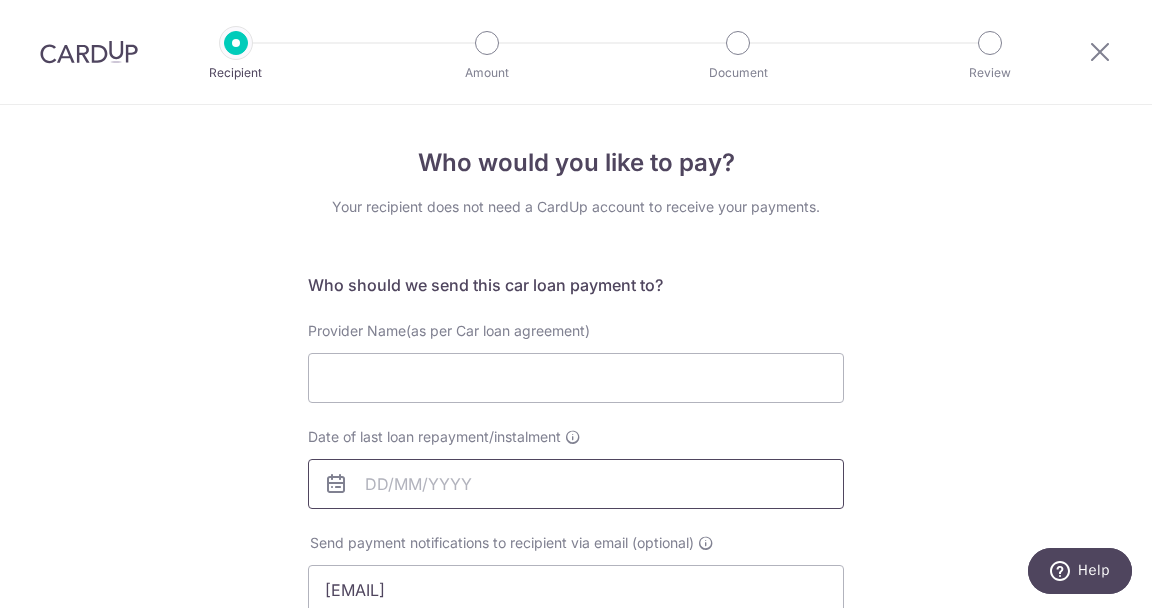 click on "Date of last loan repayment/instalment" at bounding box center [576, 484] 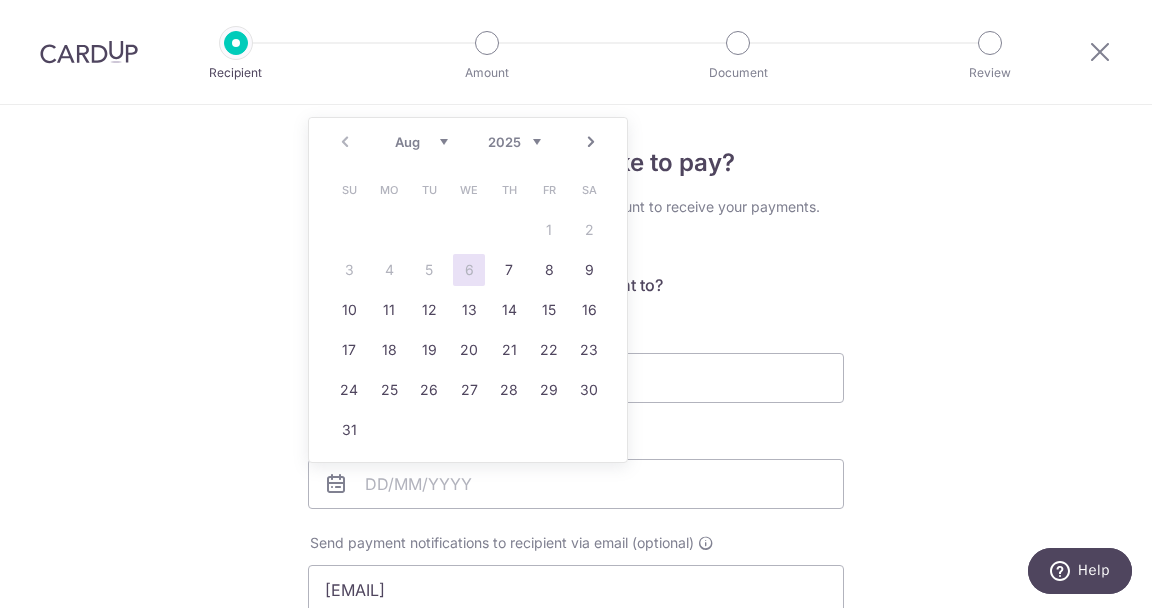 click on "2025 2026 2027 2028 2029 2030 2031 2032 2033 2034 2035" at bounding box center [514, 142] 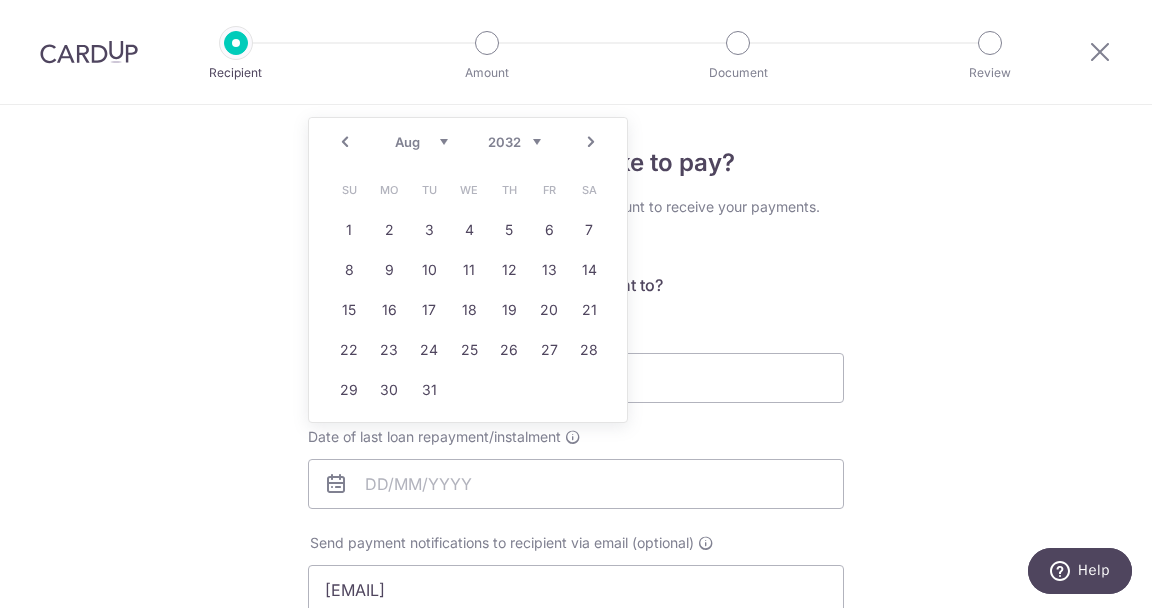 click on "Jan Feb Mar Apr May Jun Jul Aug Sep Oct Nov Dec" at bounding box center [421, 142] 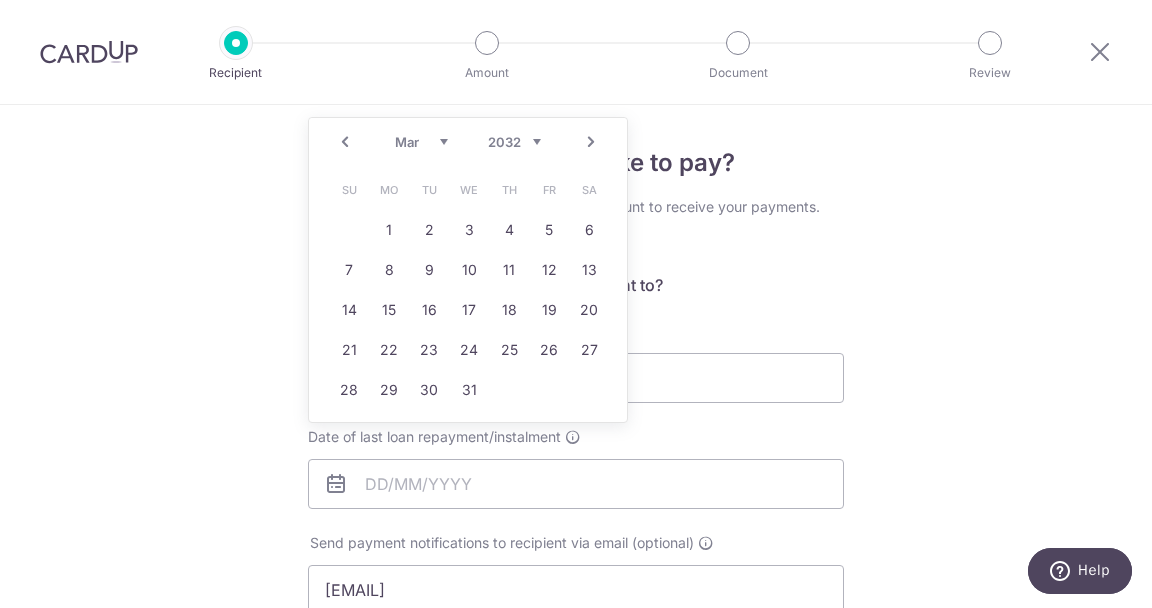 click on "17" at bounding box center [469, 310] 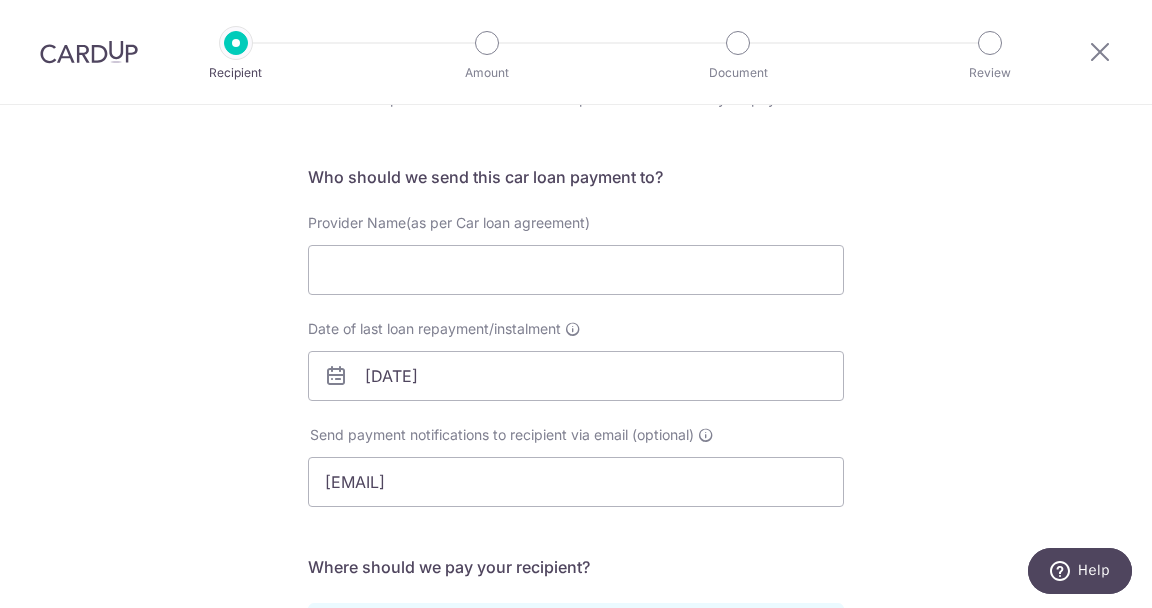 scroll, scrollTop: 108, scrollLeft: 0, axis: vertical 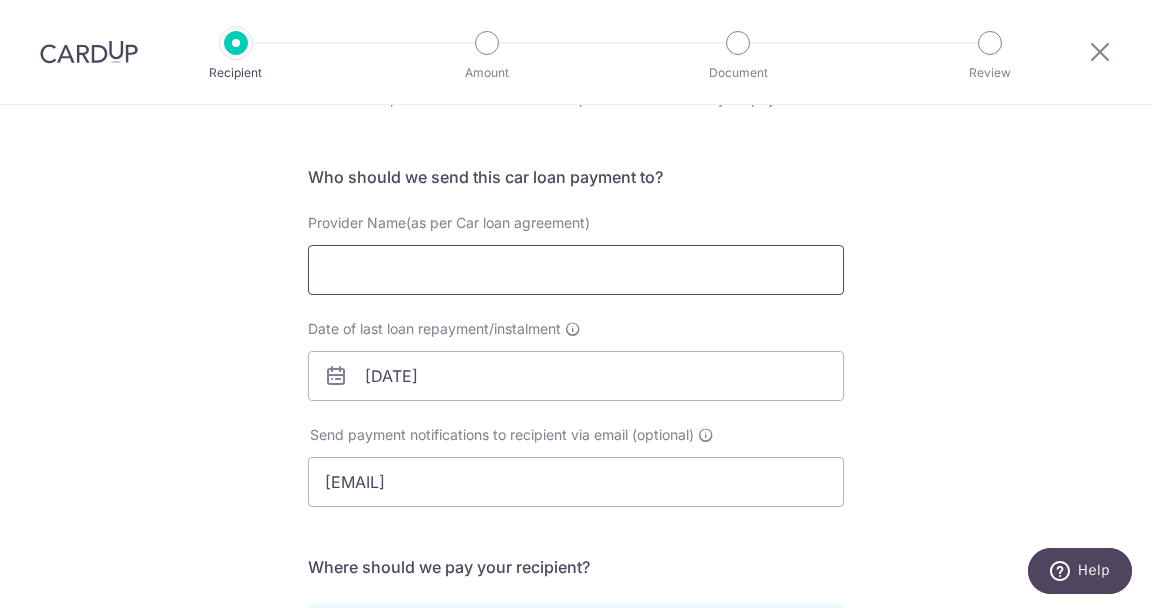 click on "Provider Name(as per Car loan agreement)" at bounding box center [576, 270] 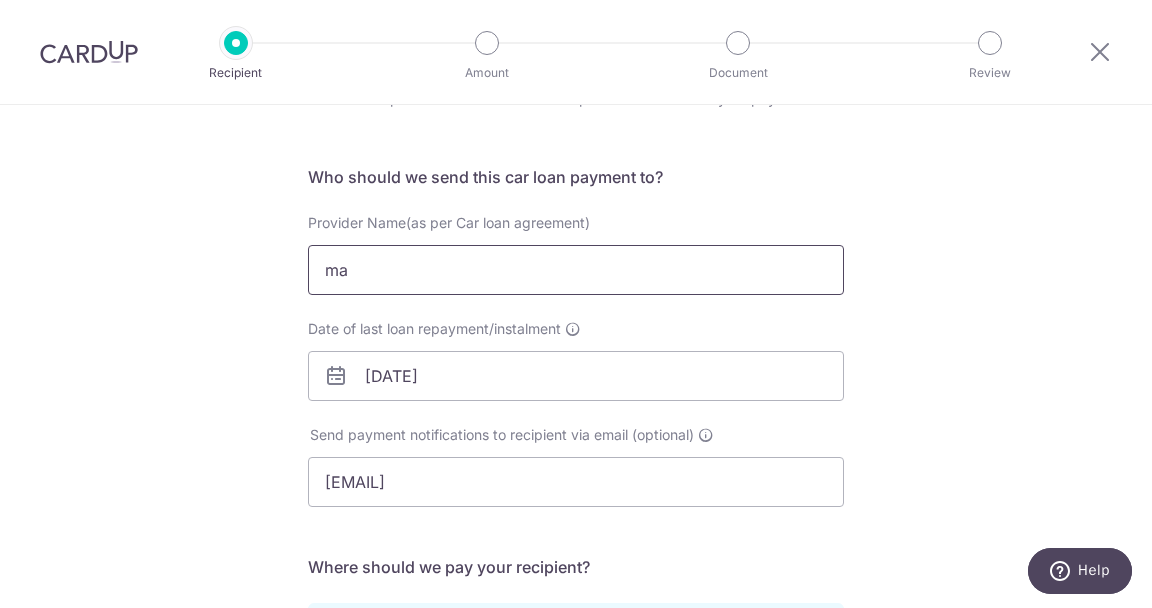 type on "m" 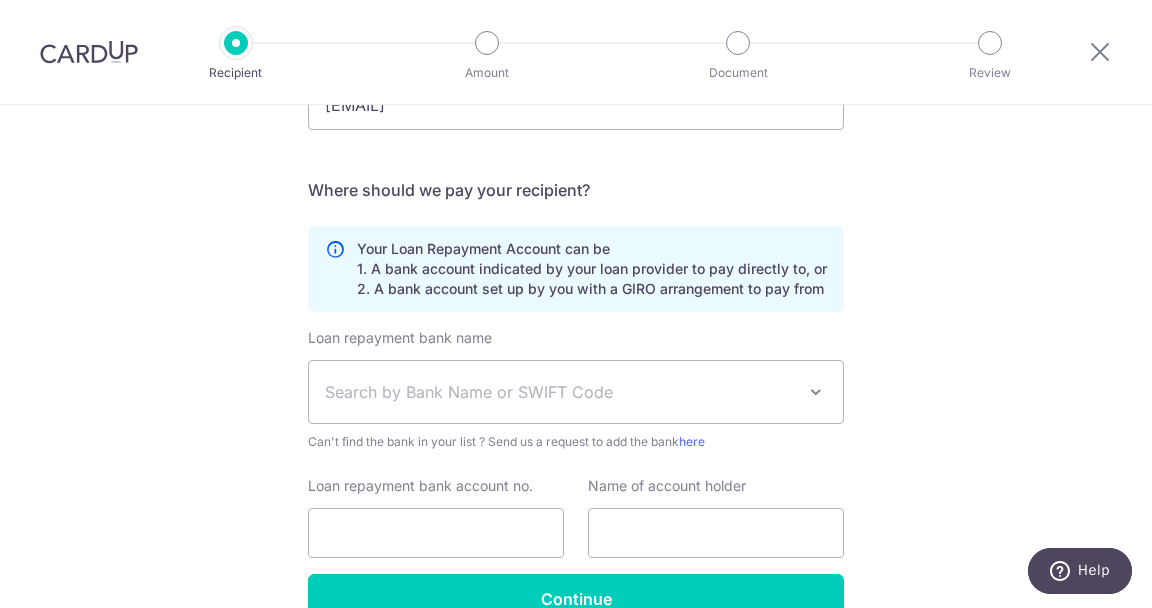 scroll, scrollTop: 488, scrollLeft: 0, axis: vertical 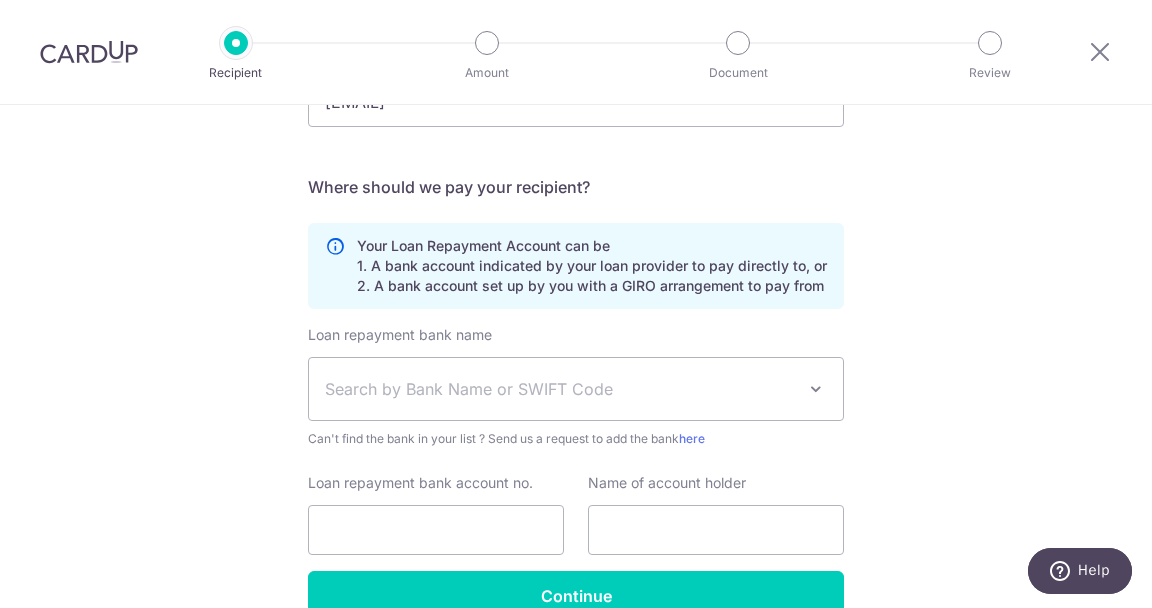 type on "Maybank Singapore Limited" 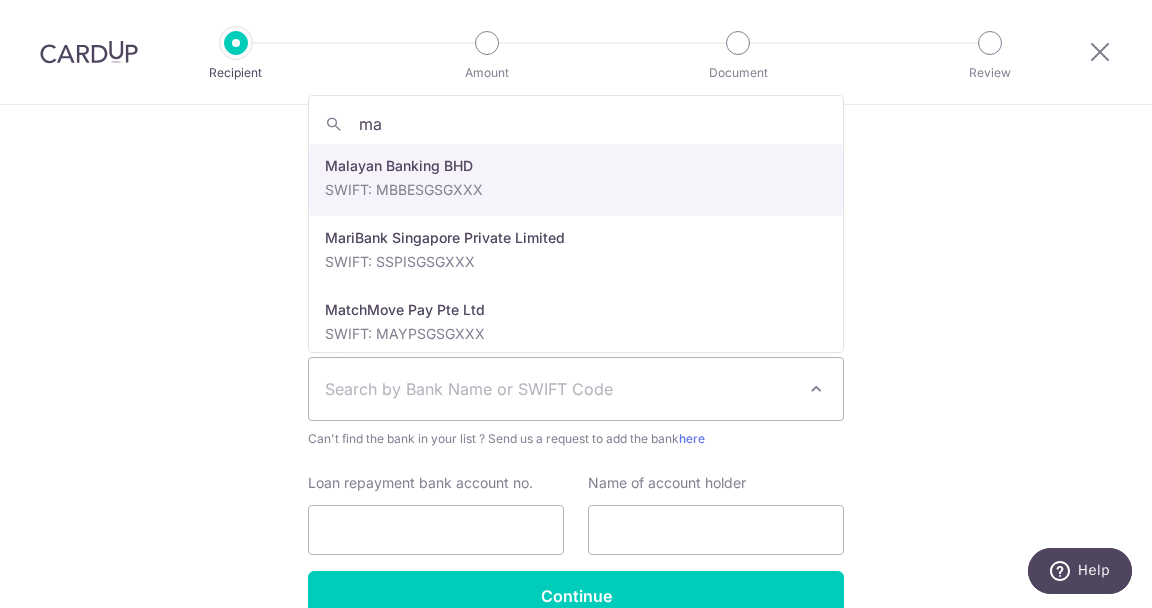 type on "may" 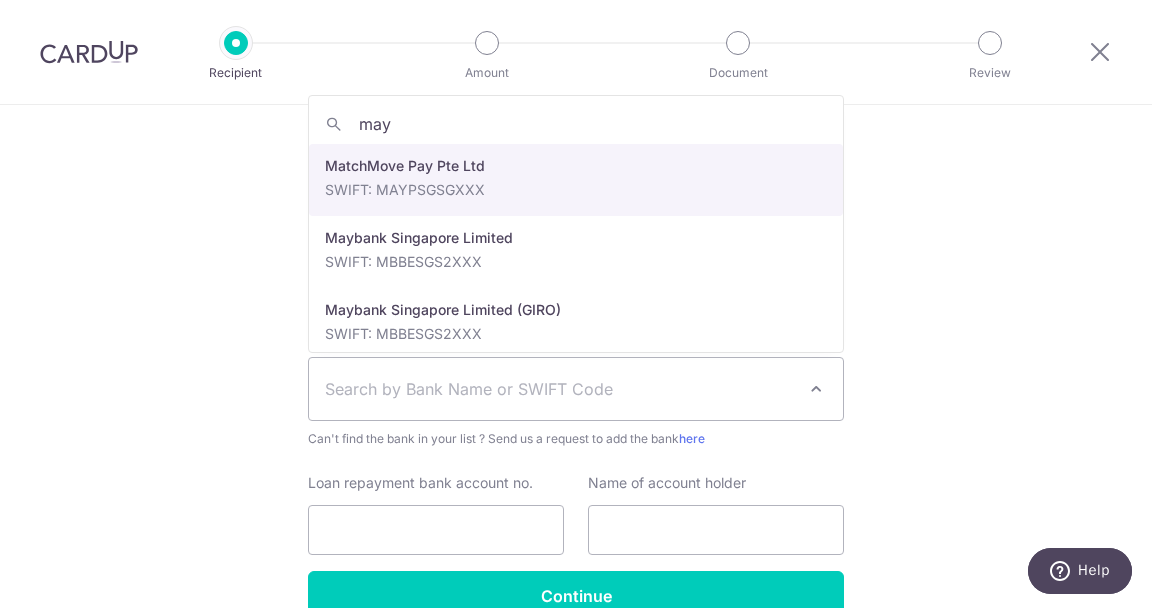 select on "10" 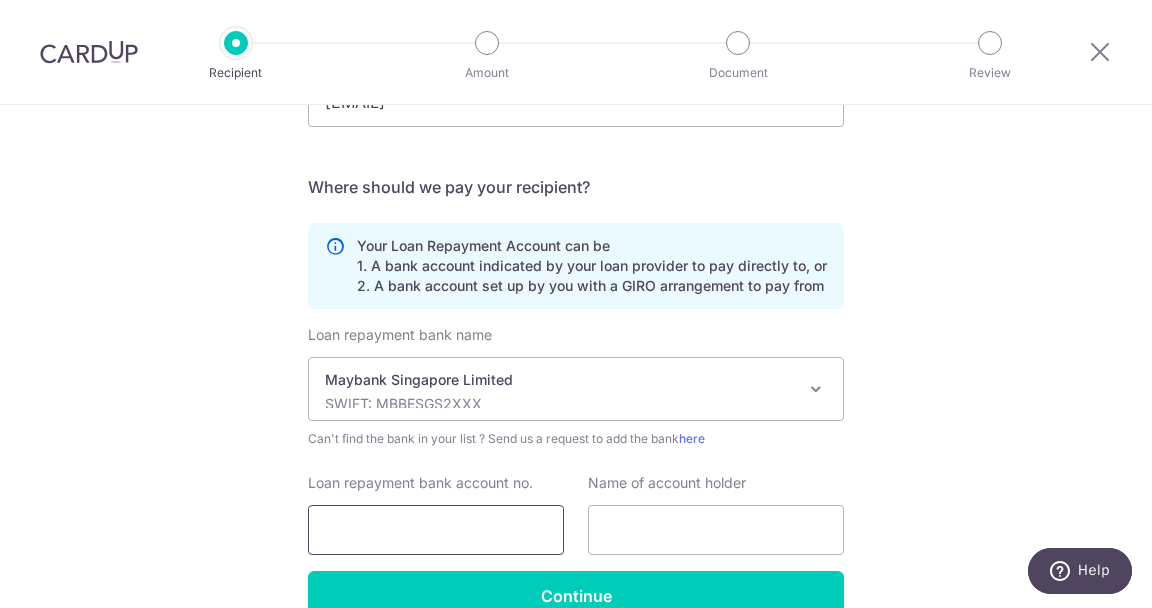 click on "Loan repayment bank account no." at bounding box center [436, 530] 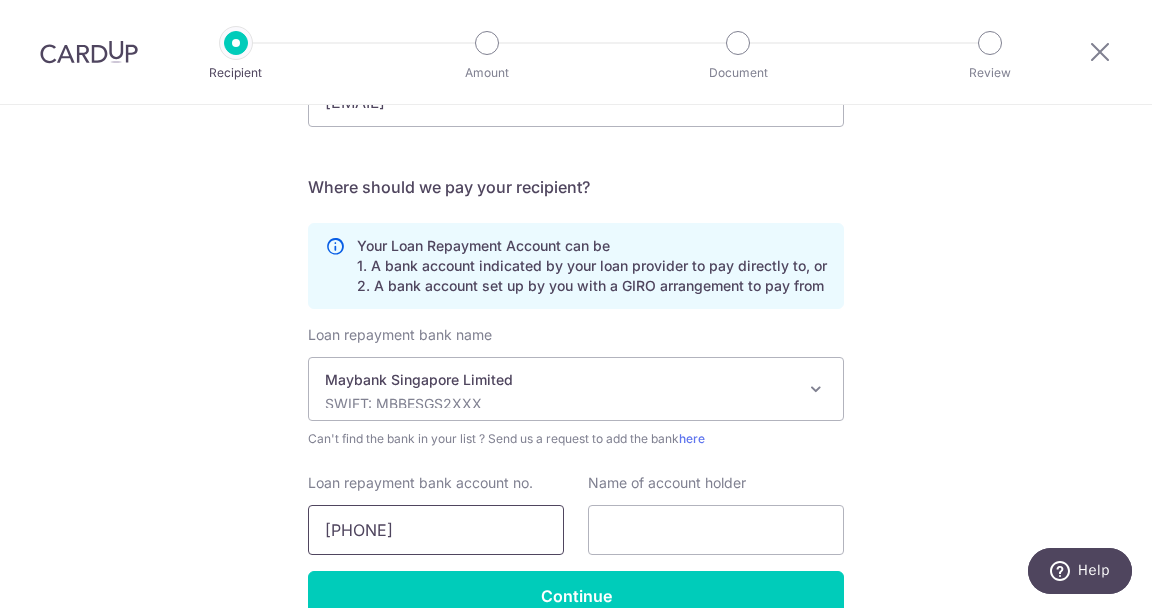 scroll, scrollTop: 537, scrollLeft: 0, axis: vertical 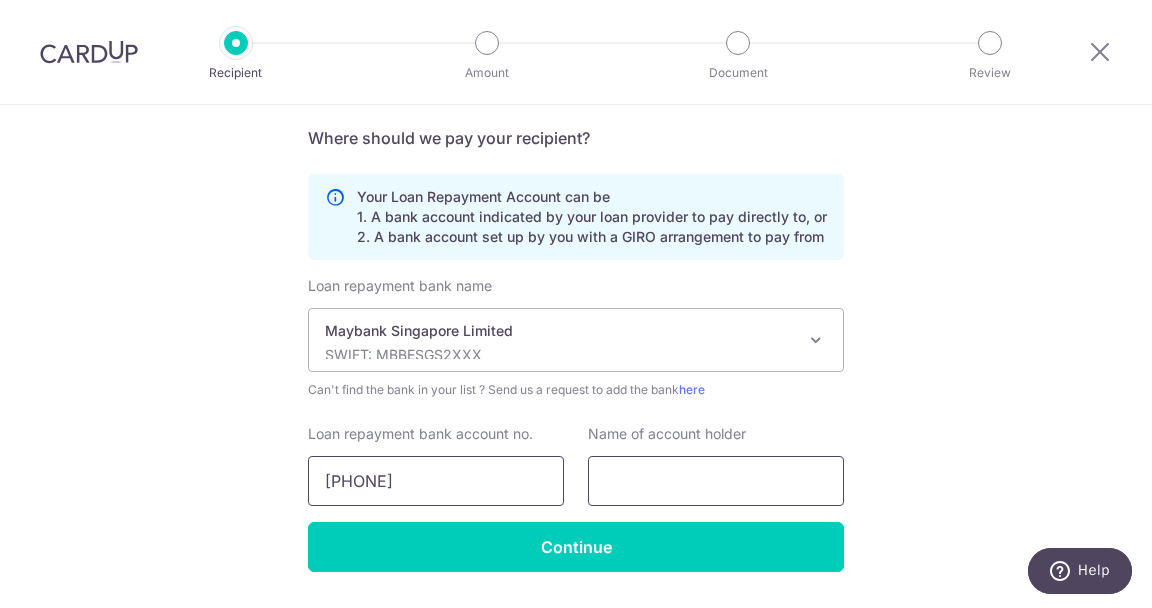 type on "44337724783" 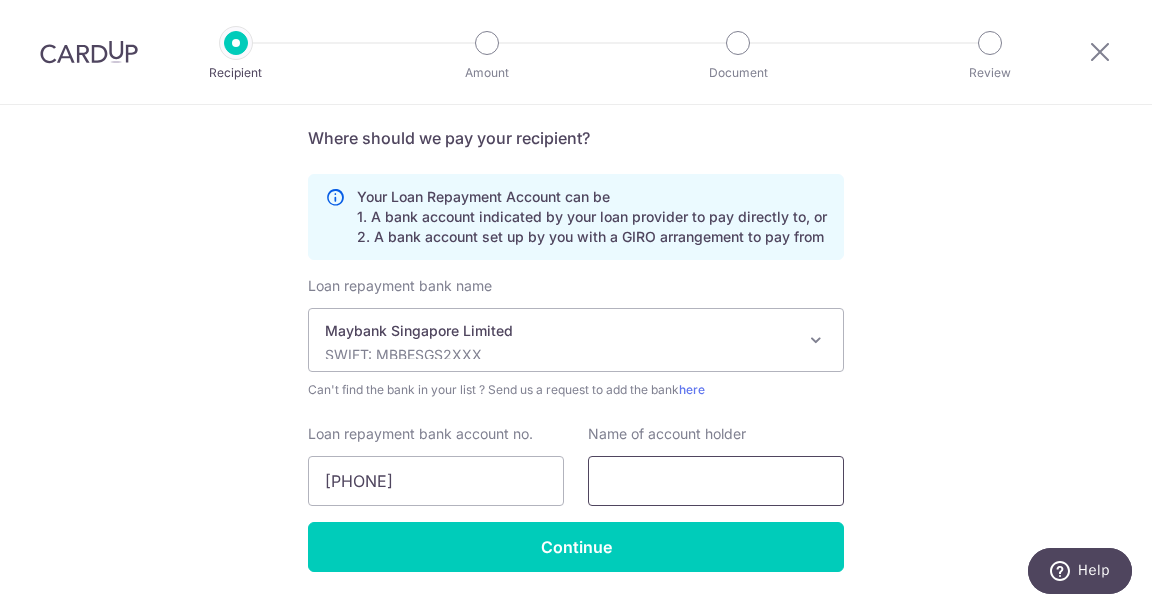 click at bounding box center (716, 481) 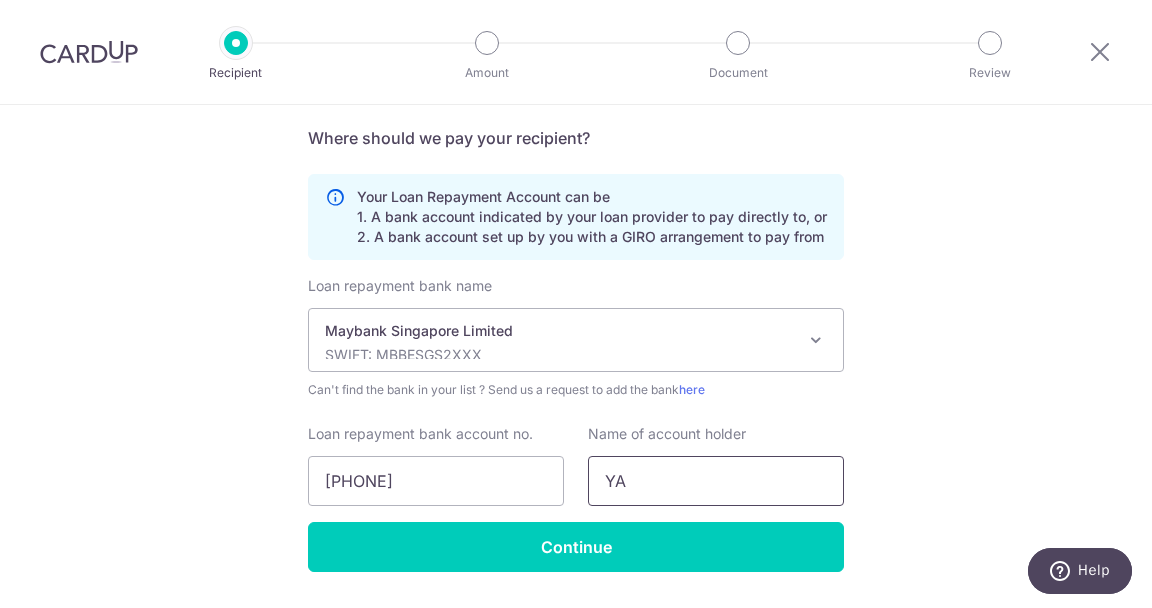 type on "Y" 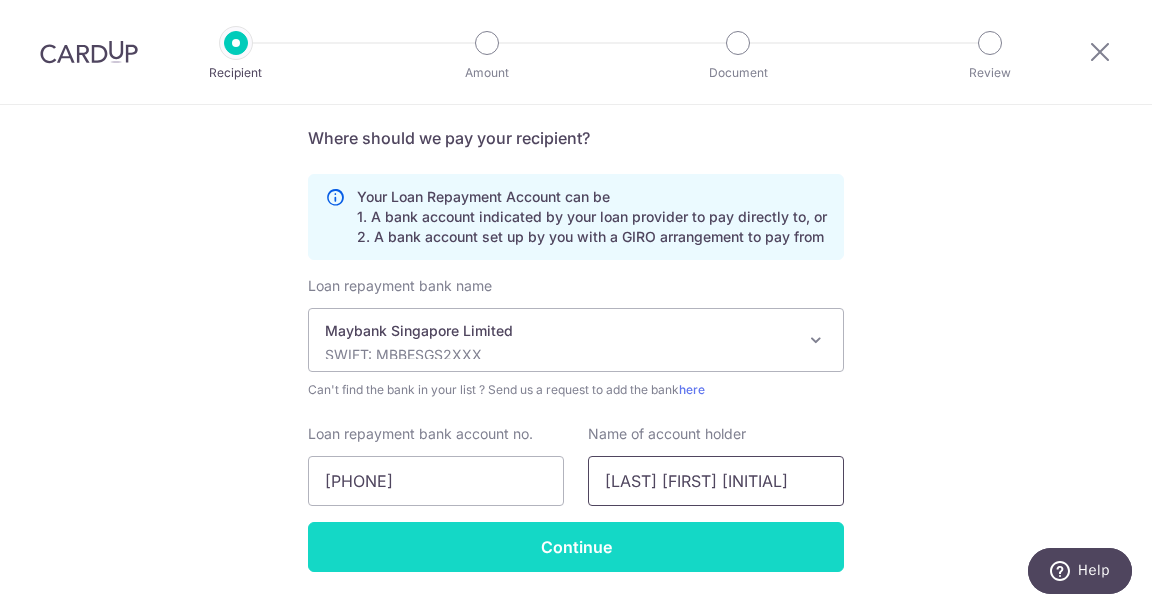 type on "TAY PEI LOO, MELISSA" 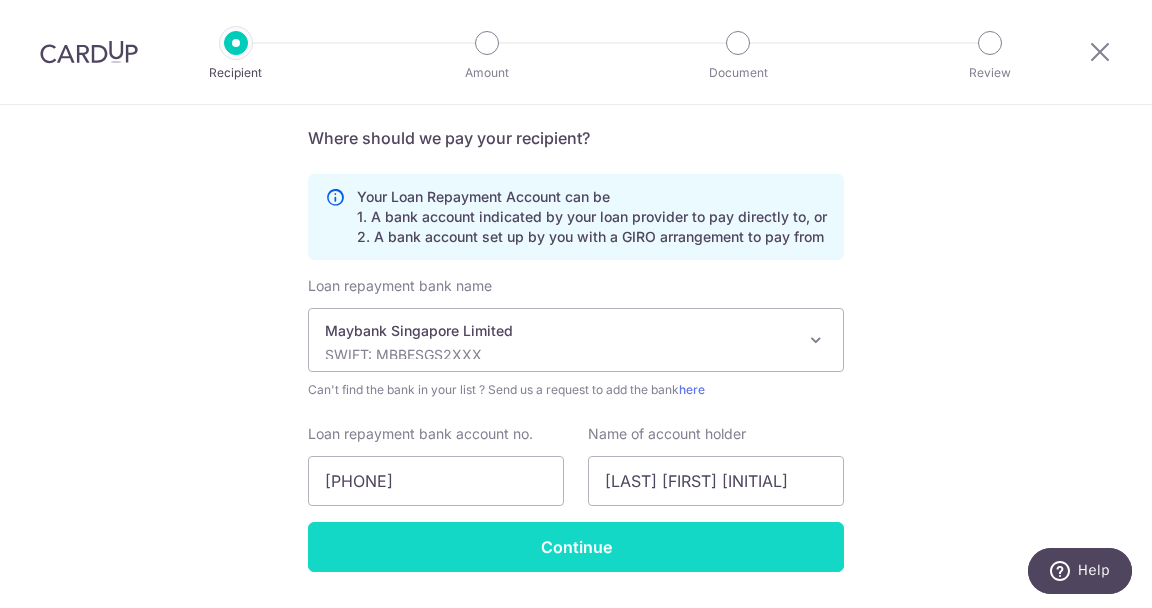 click on "Continue" at bounding box center [576, 547] 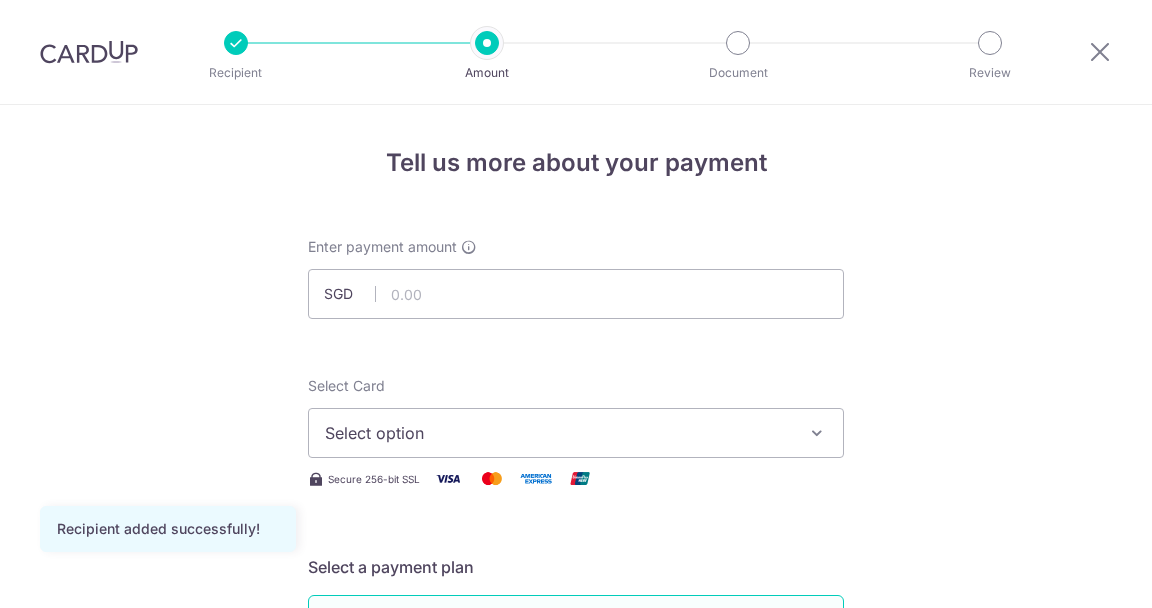 scroll, scrollTop: 0, scrollLeft: 0, axis: both 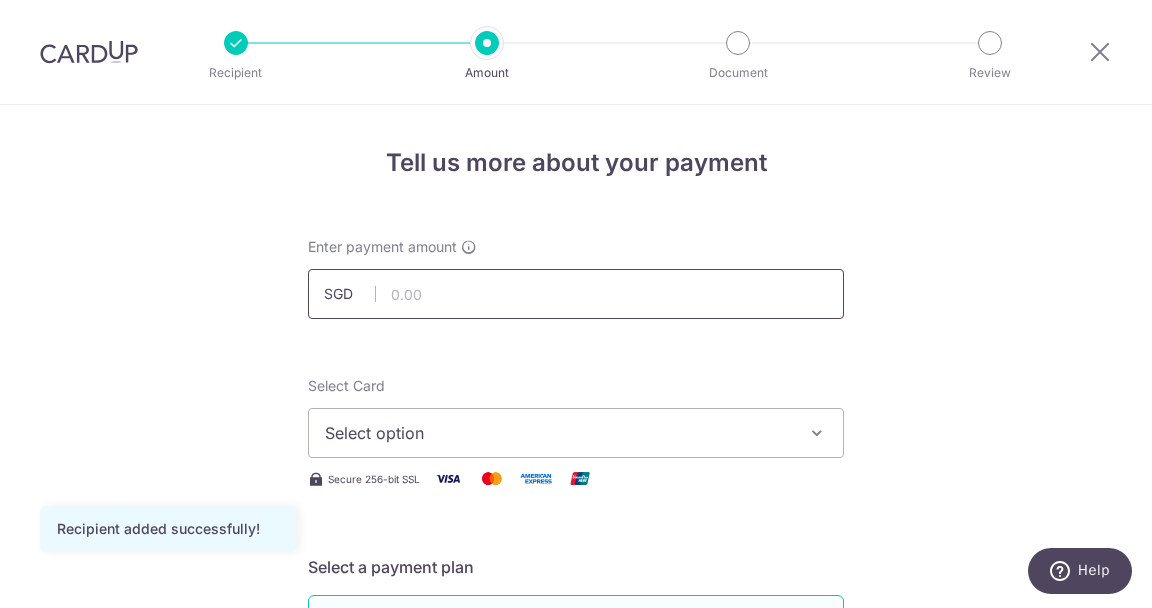 click at bounding box center (576, 294) 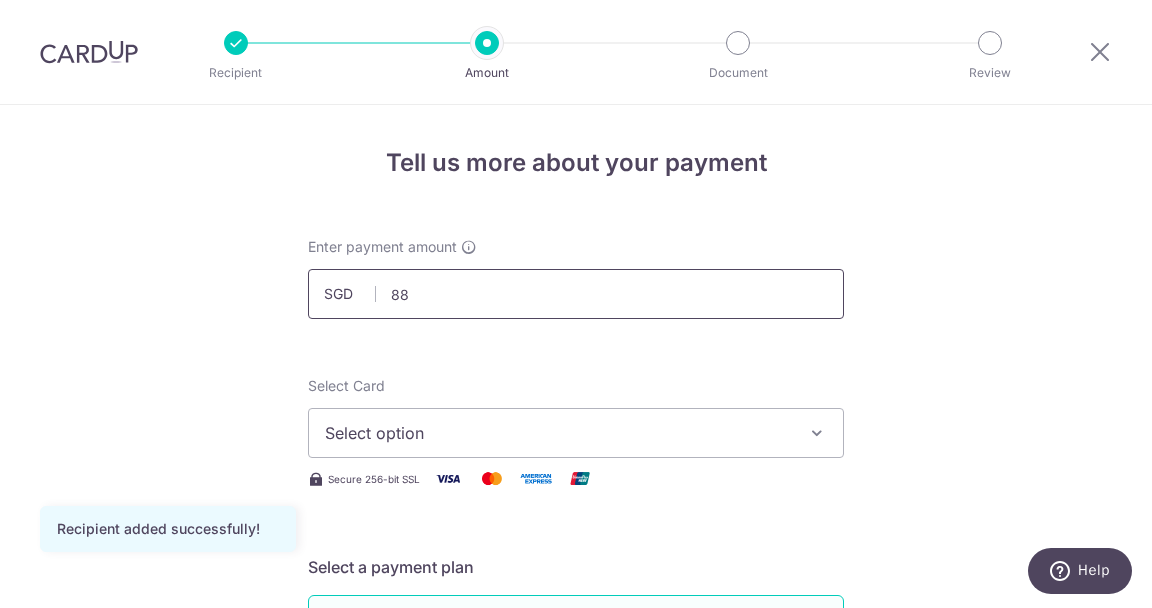 type on "8" 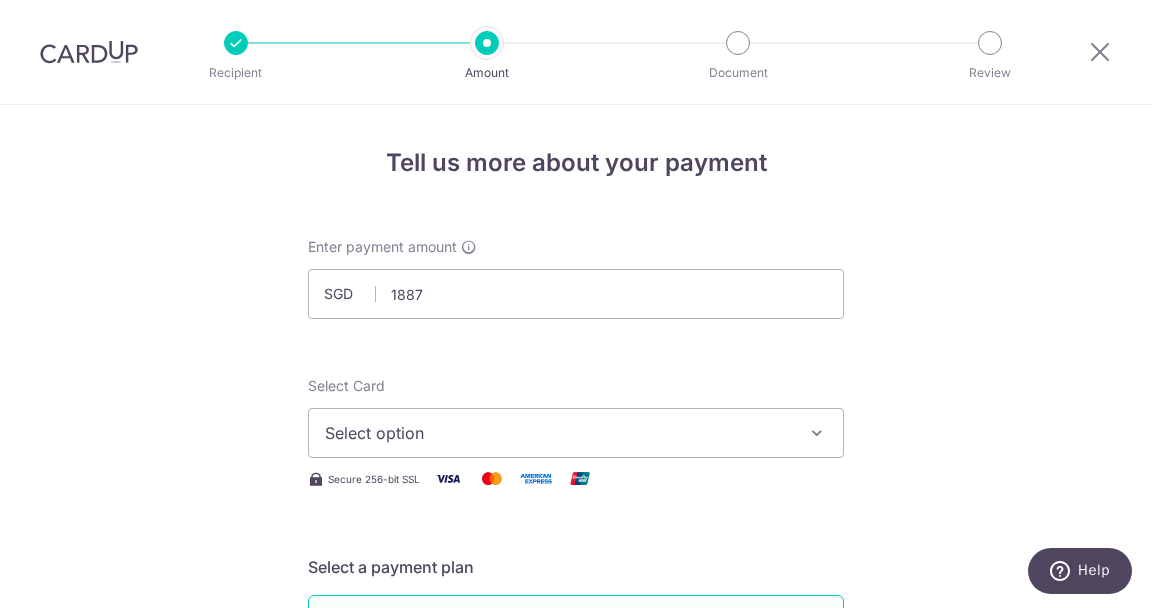 click at bounding box center [817, 433] 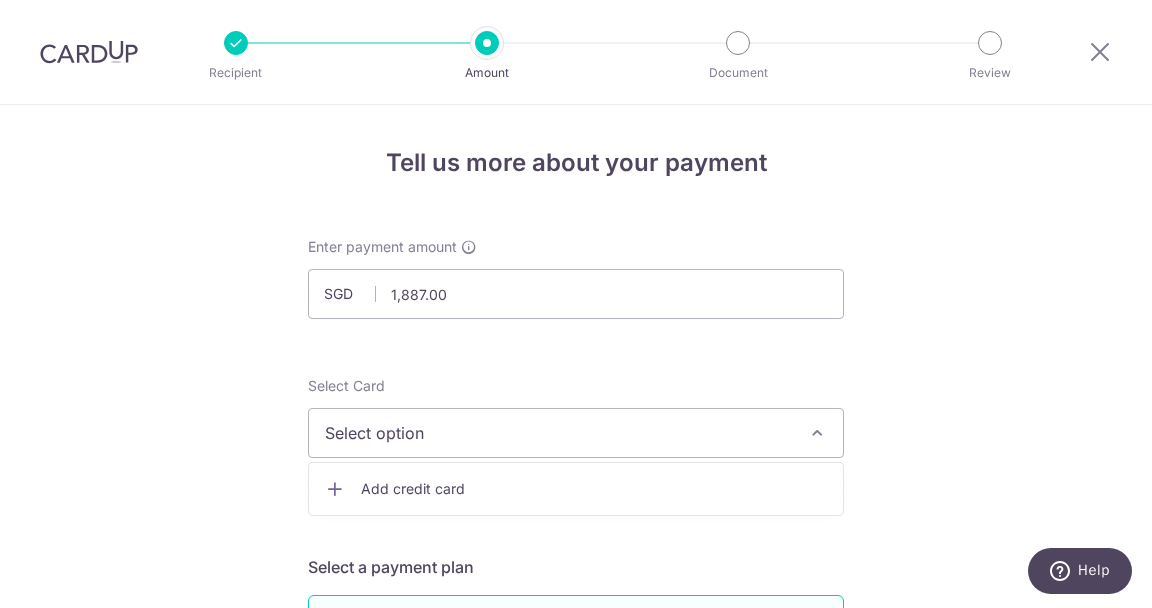 click on "Add credit card" at bounding box center [594, 489] 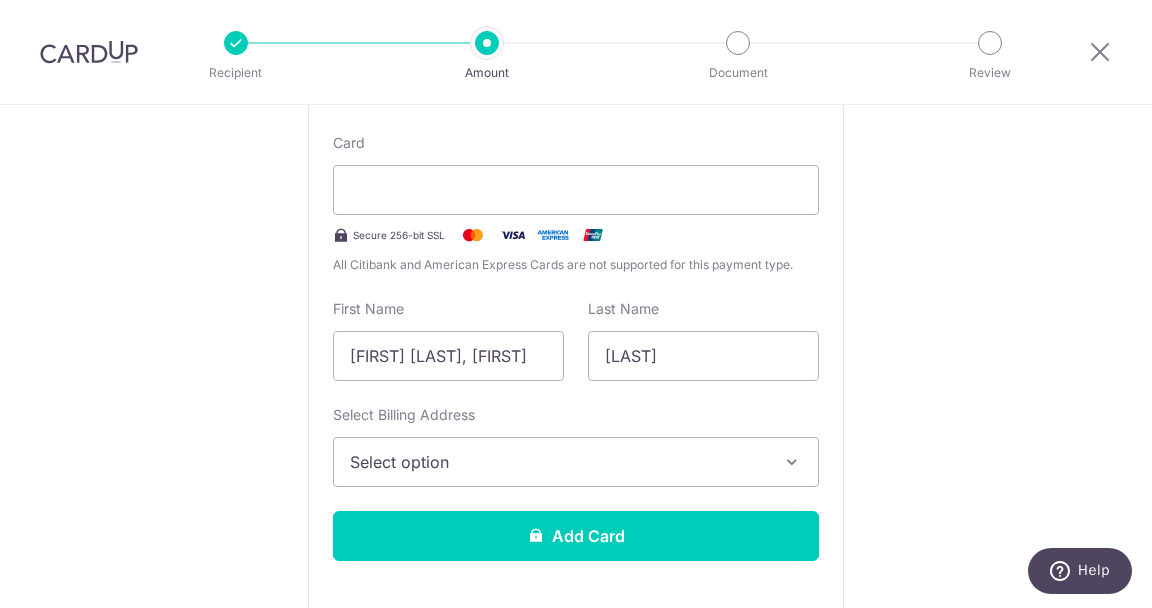 scroll, scrollTop: 415, scrollLeft: 0, axis: vertical 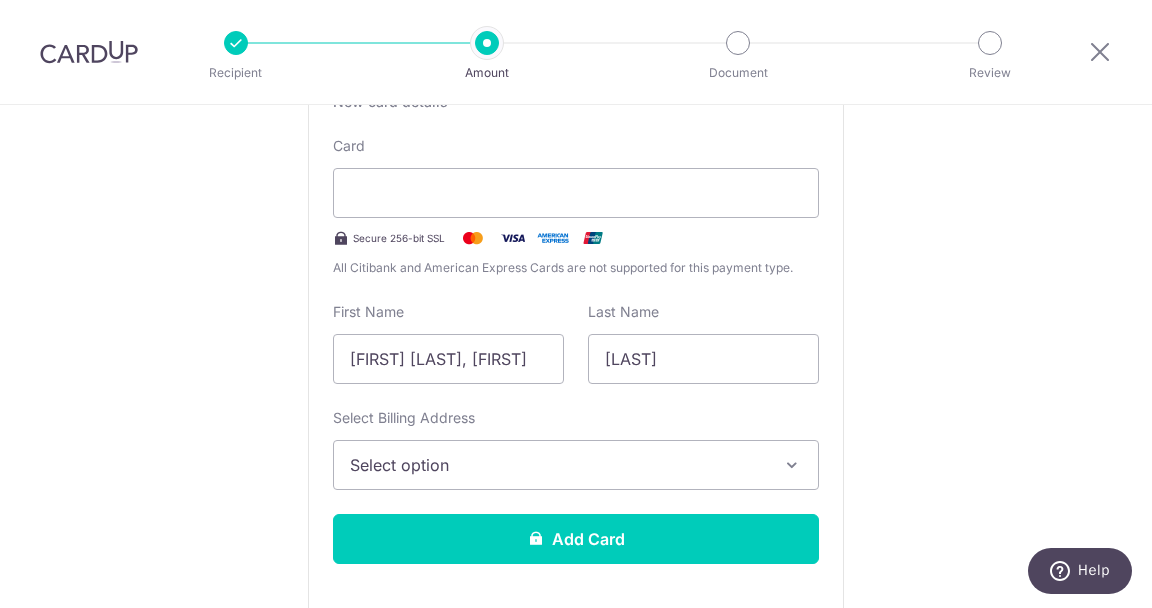 click on "Select option" at bounding box center (558, 465) 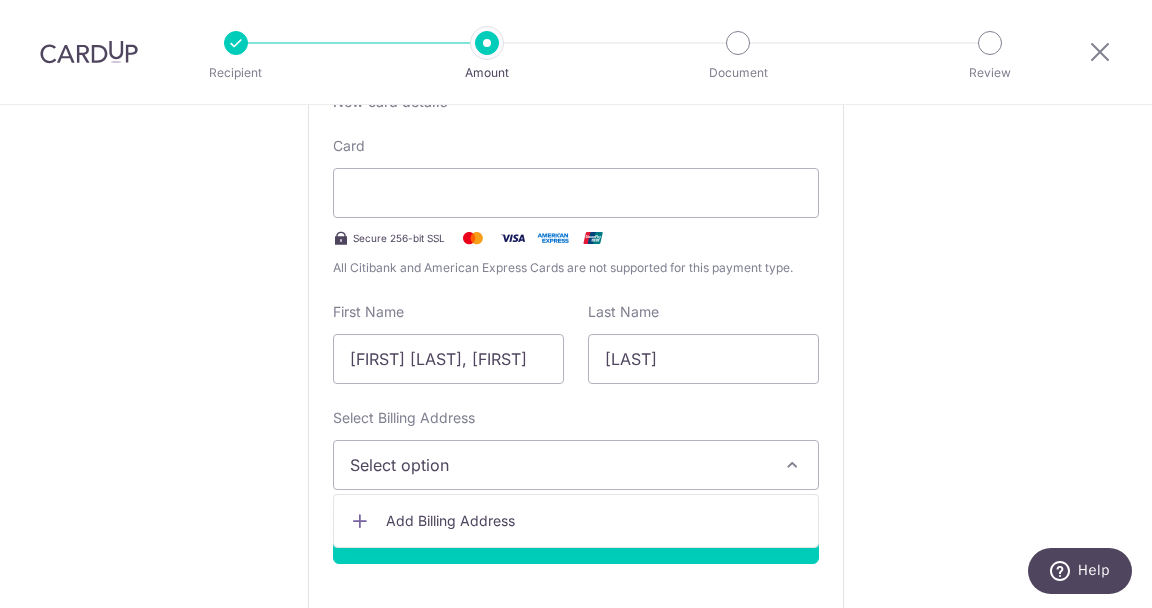 click on "Add Billing Address" at bounding box center [594, 521] 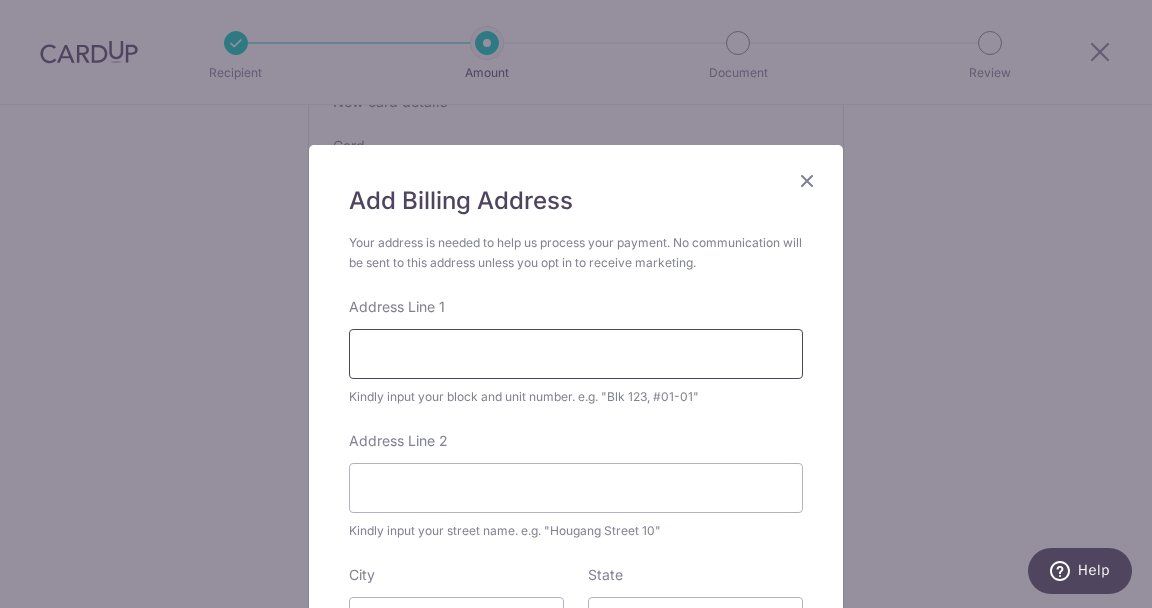 click on "Address Line 1" at bounding box center [576, 354] 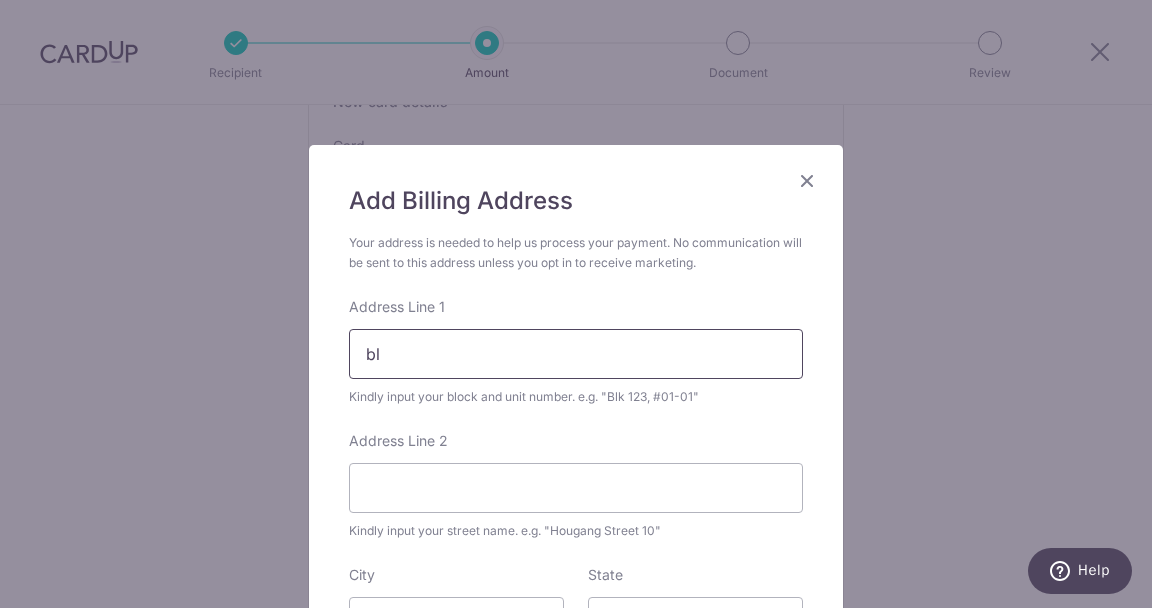 type on "b" 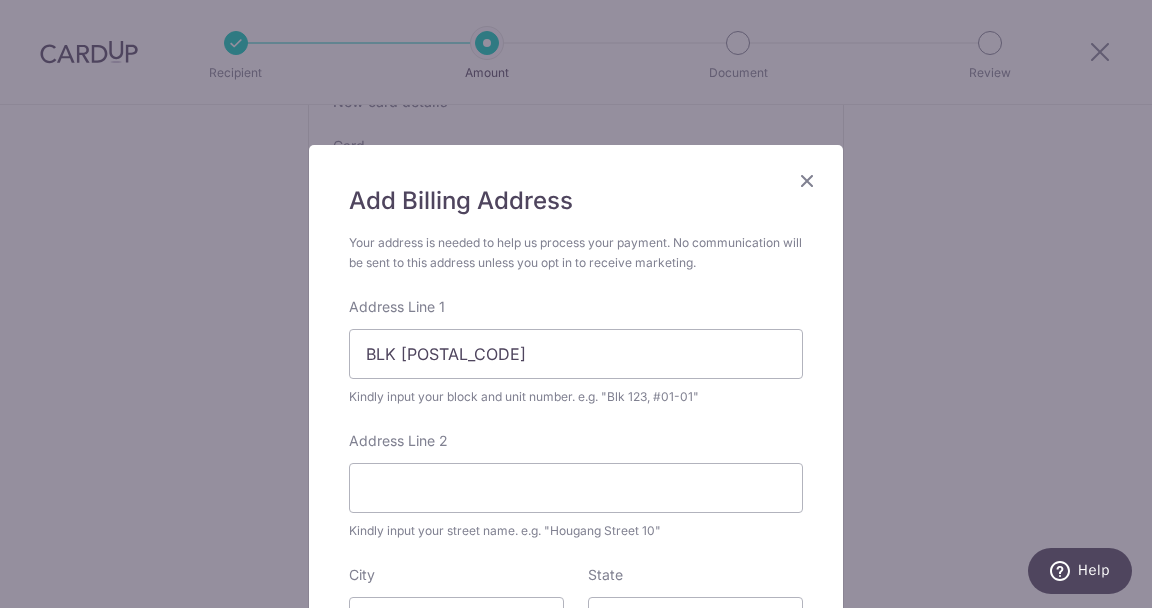 click on "State" at bounding box center (695, 606) 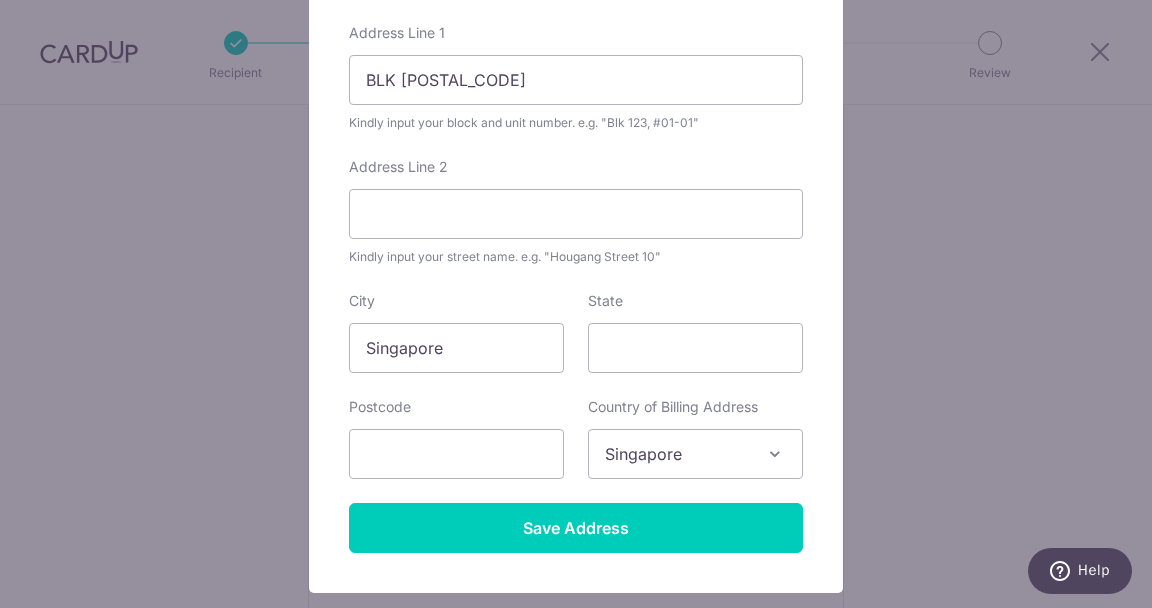 scroll, scrollTop: 257, scrollLeft: 0, axis: vertical 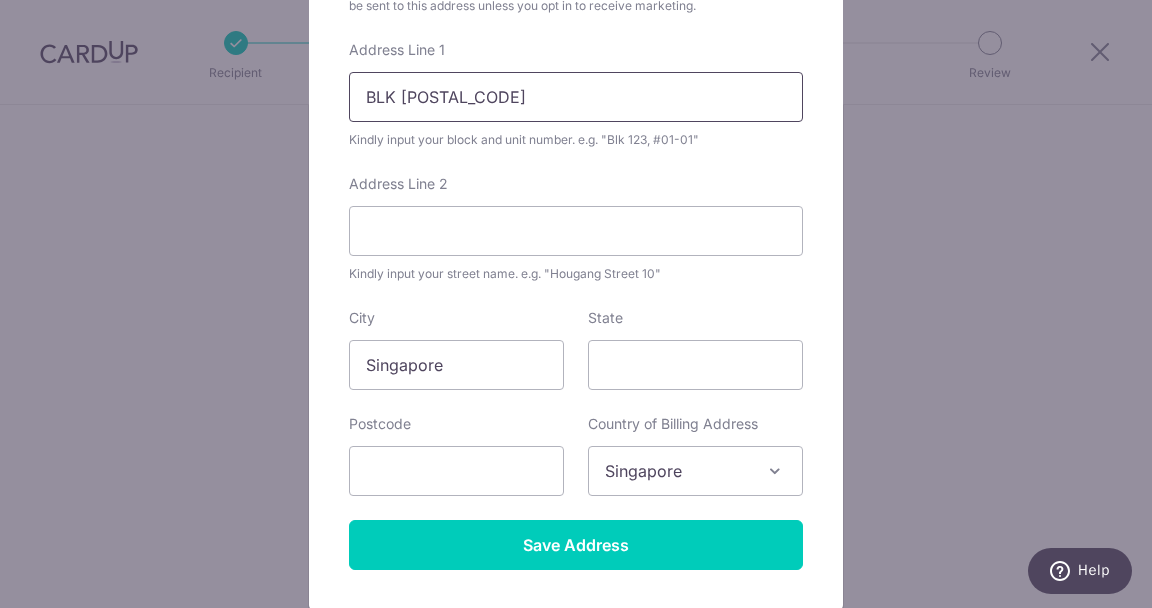 click on "BLK 146" at bounding box center (576, 97) 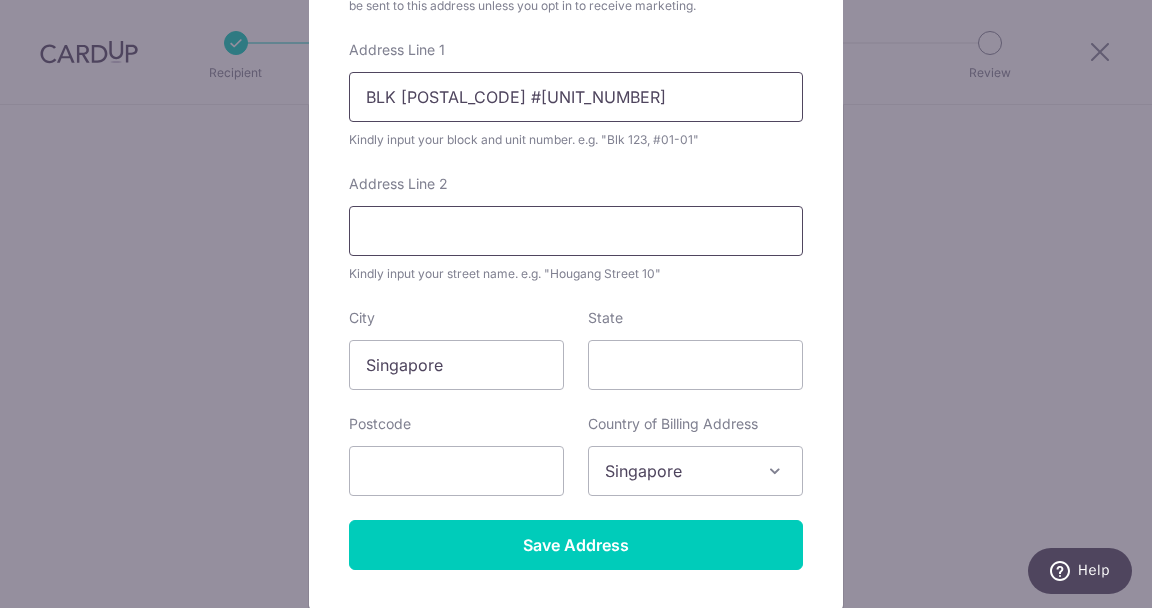 type on "BLK 146 #03-1076" 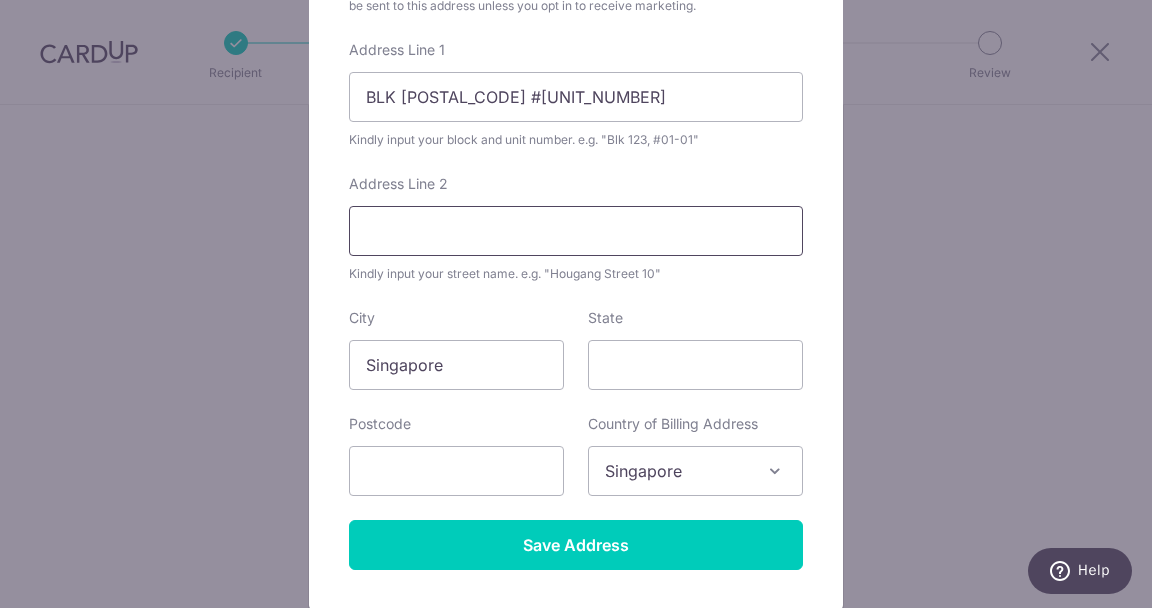 click on "Address Line 2" at bounding box center [576, 231] 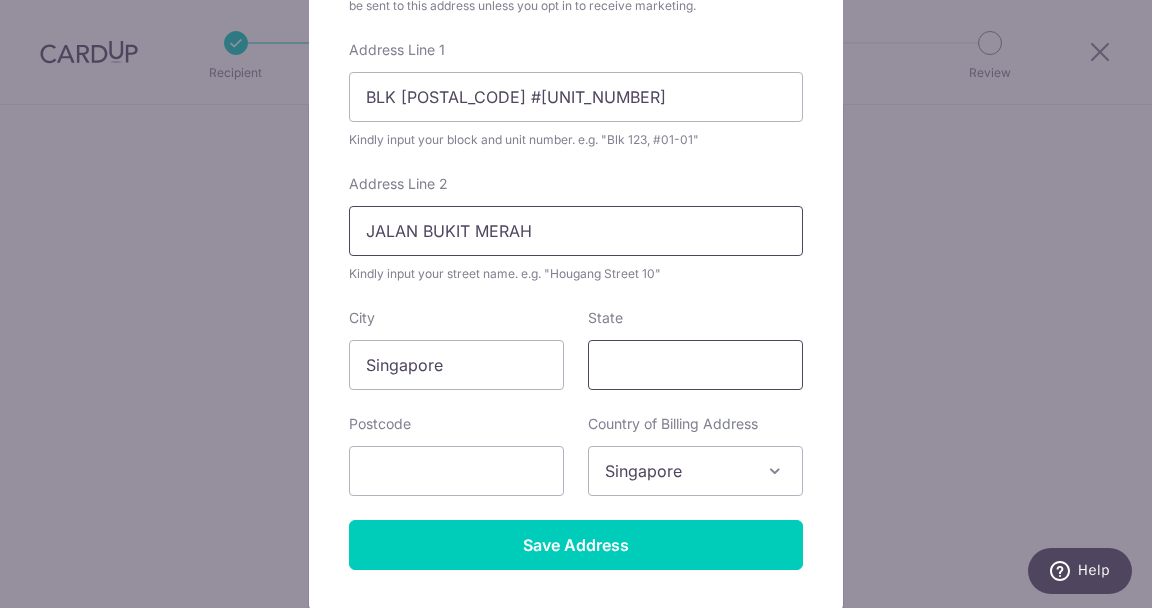 type on "JALAN BUKIT MERAH" 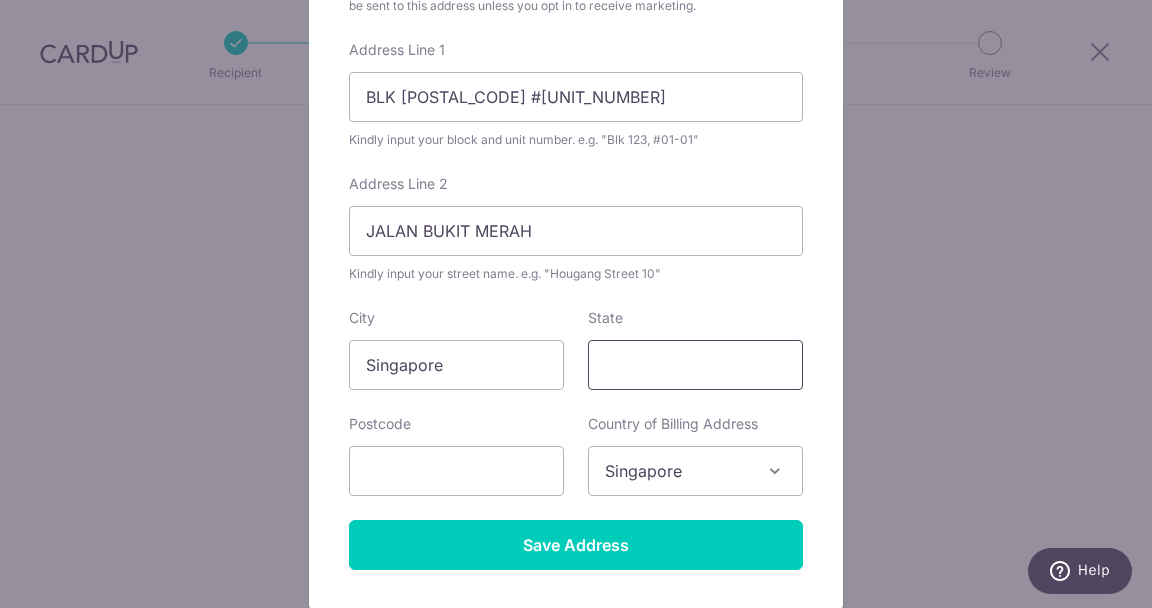 click on "State" at bounding box center (695, 365) 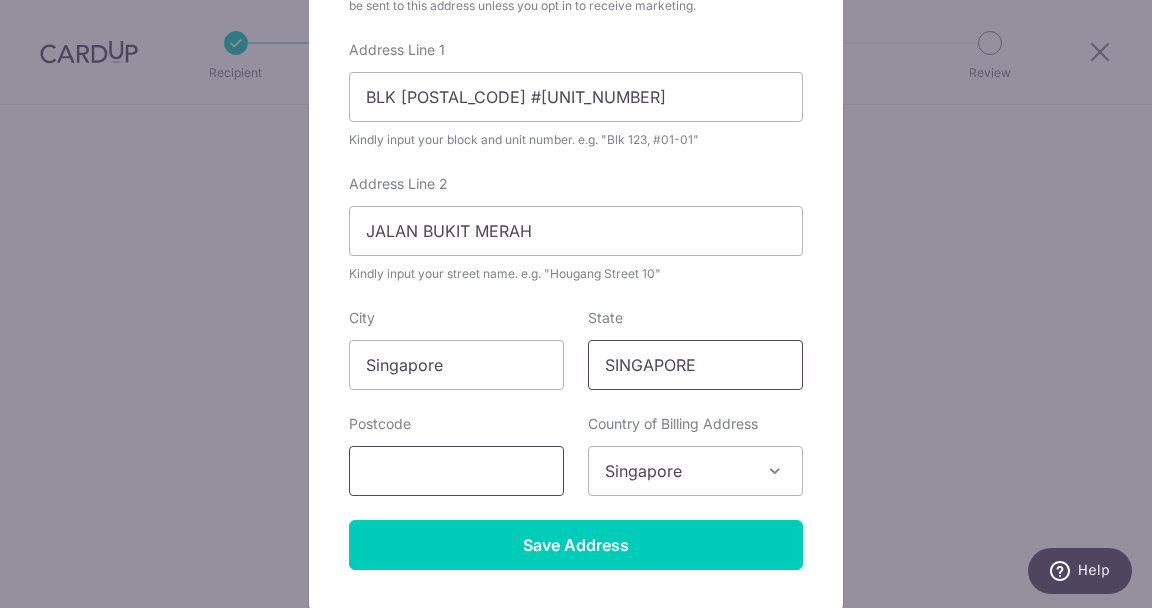 type on "SINGAPORE" 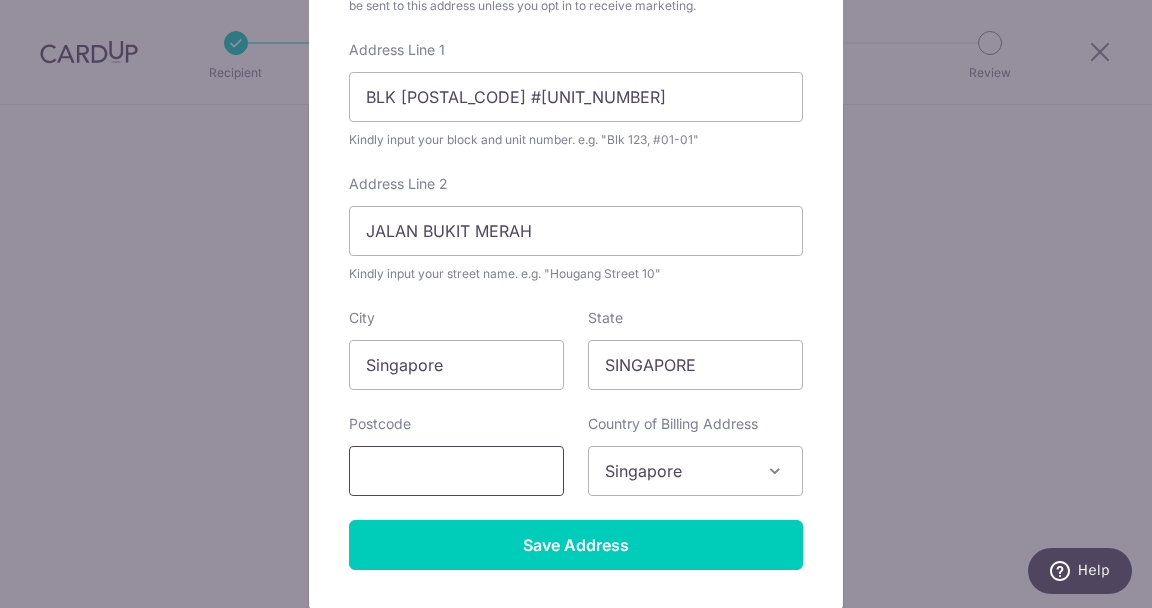 click at bounding box center (456, 471) 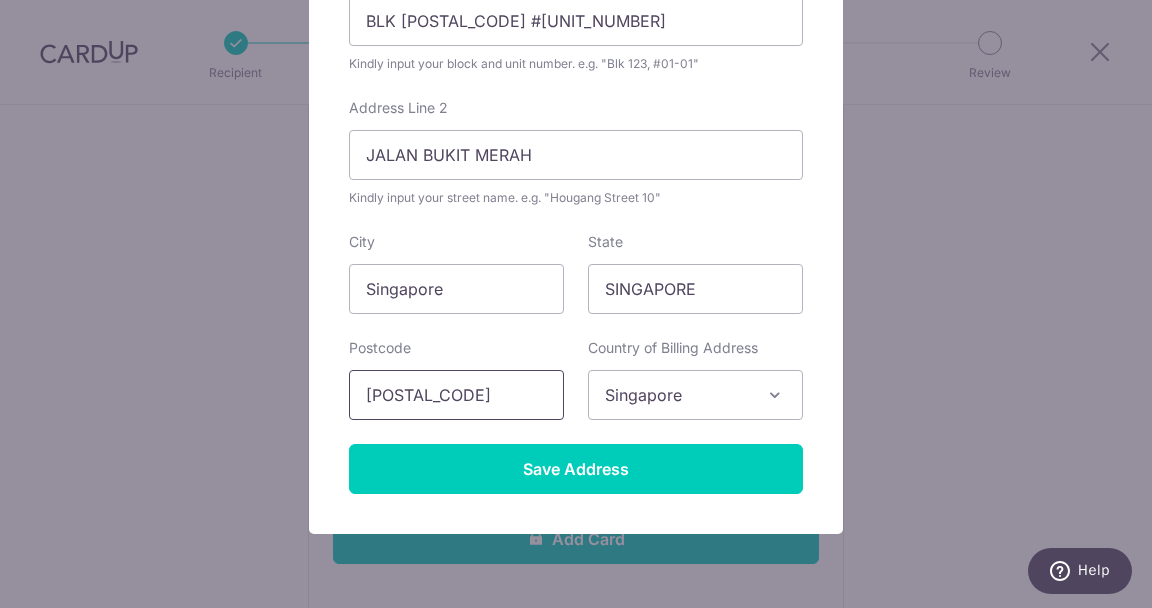 scroll, scrollTop: 344, scrollLeft: 0, axis: vertical 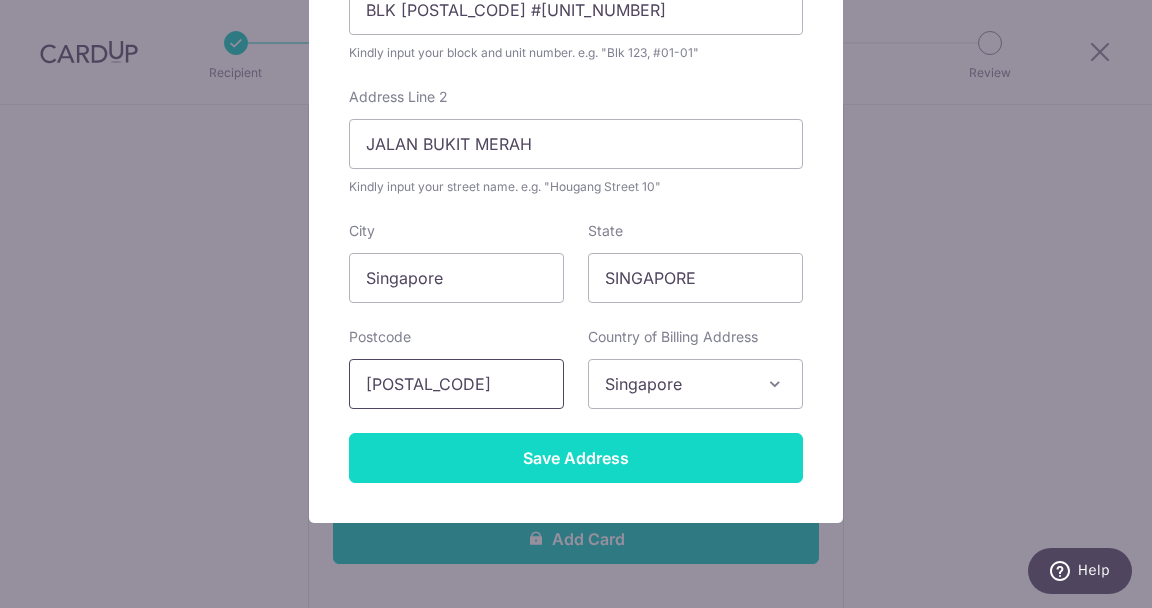 type on "160146" 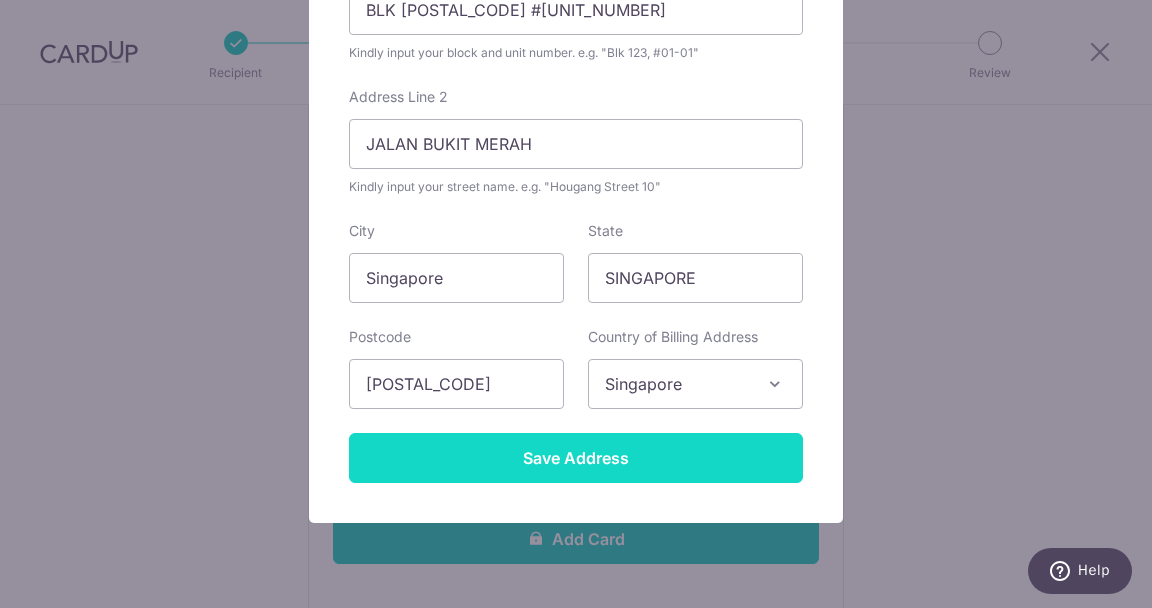 click on "Save Address" at bounding box center (576, 458) 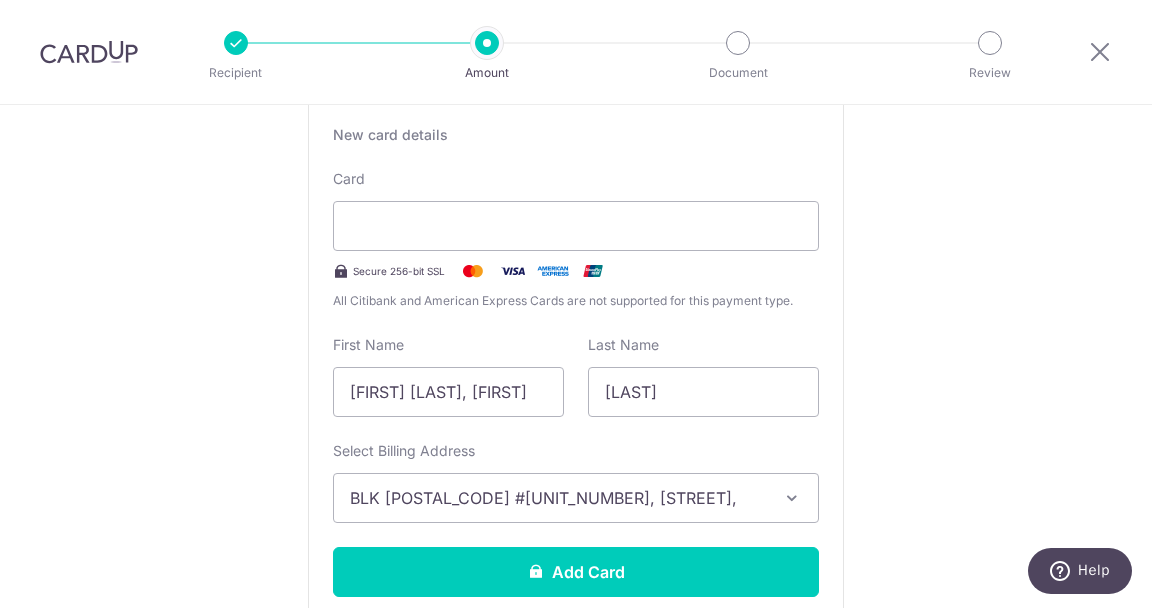 scroll, scrollTop: 384, scrollLeft: 0, axis: vertical 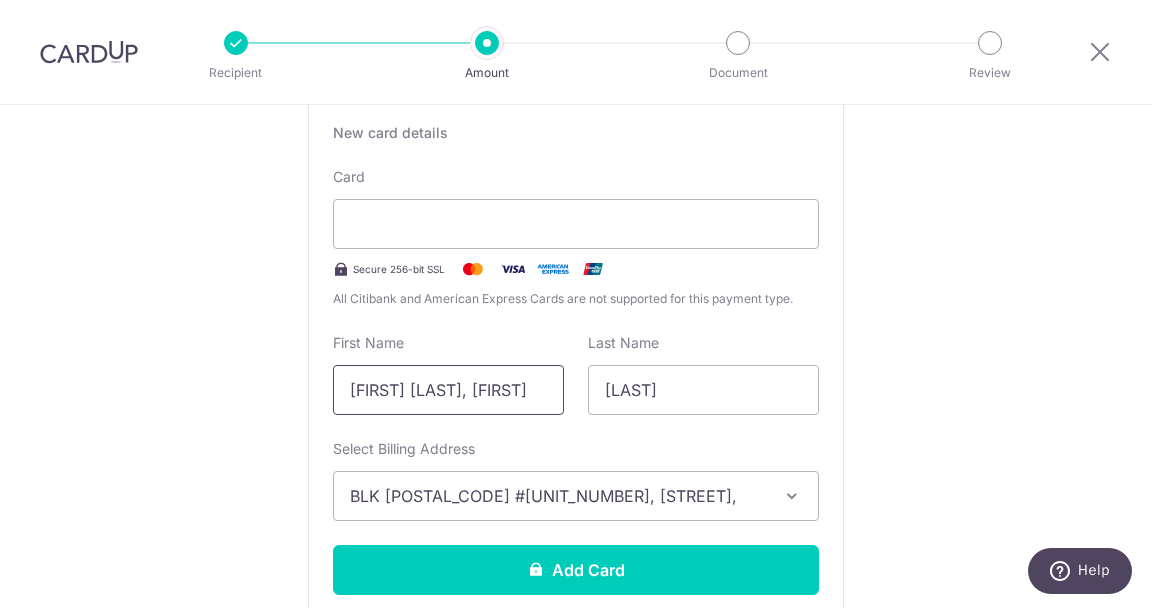 click on "Pei Loo, Melissa" at bounding box center (448, 390) 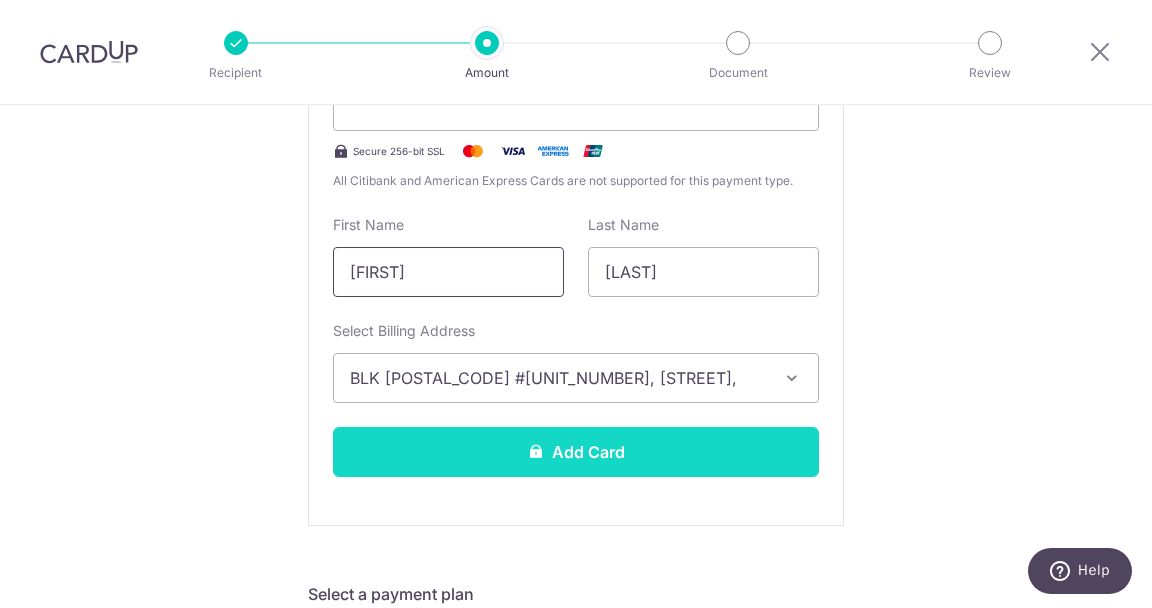 type on "Melissa" 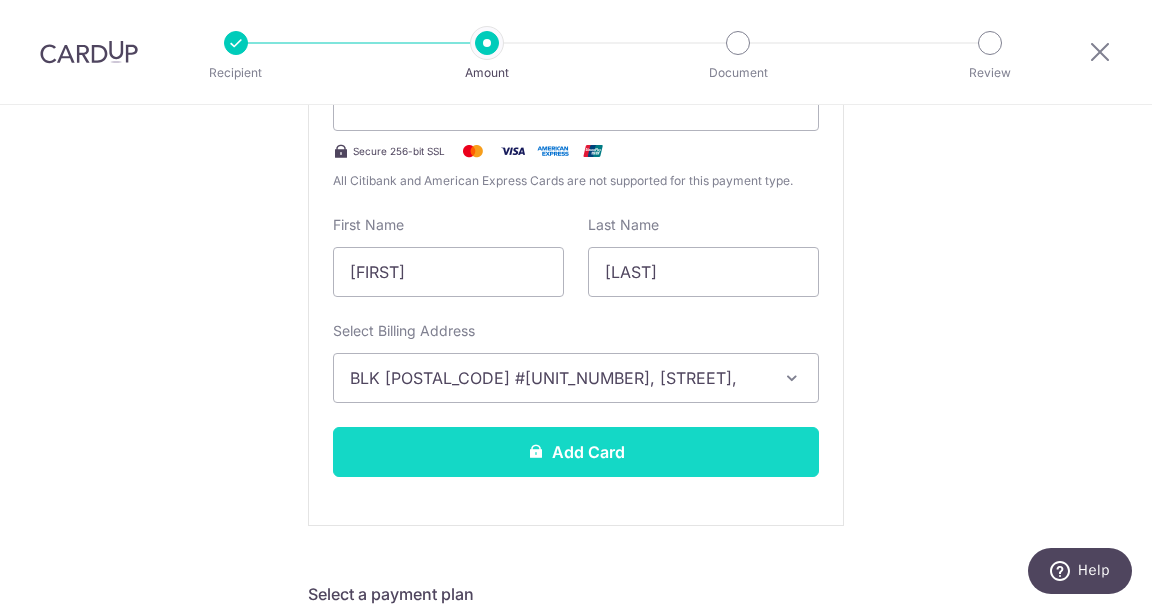 click on "Add Card" at bounding box center (576, 452) 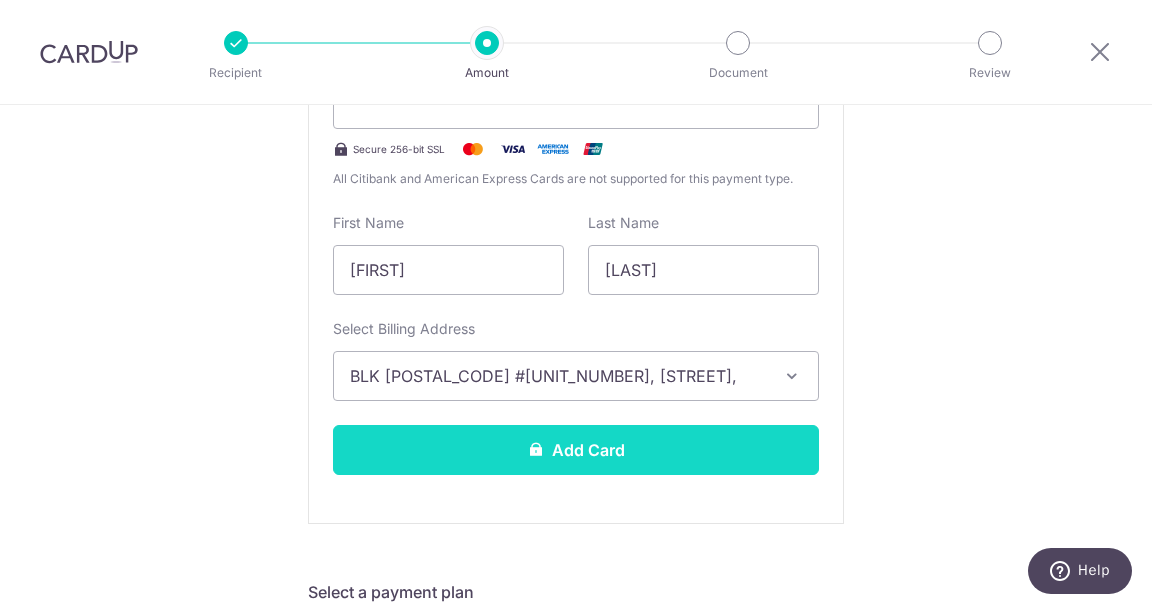 scroll, scrollTop: 526, scrollLeft: 0, axis: vertical 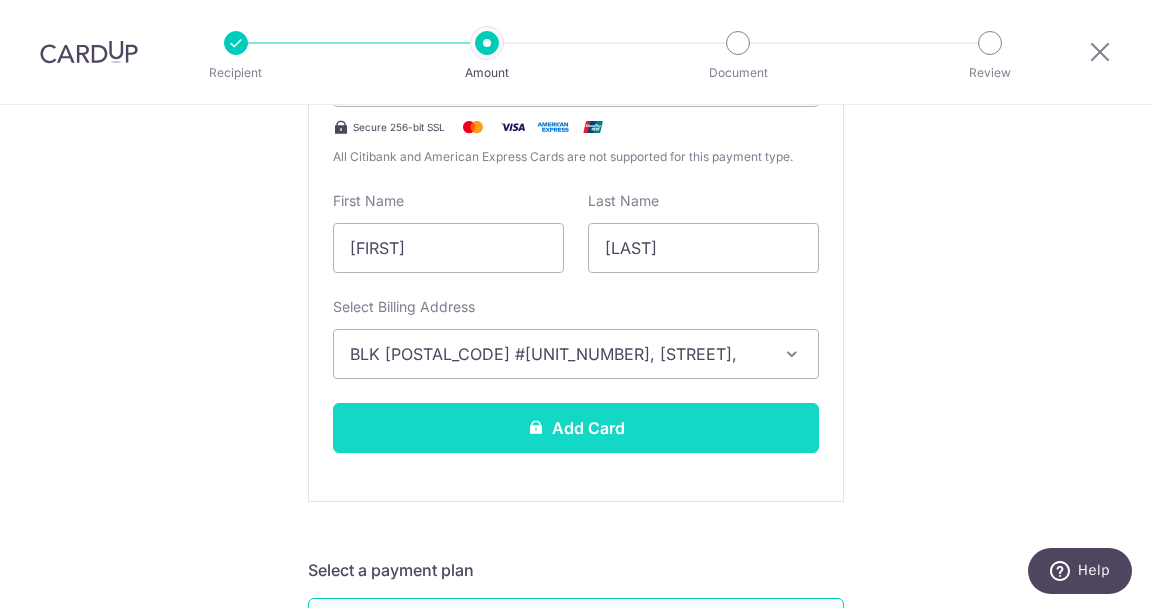 click on "Add Card" at bounding box center [576, 428] 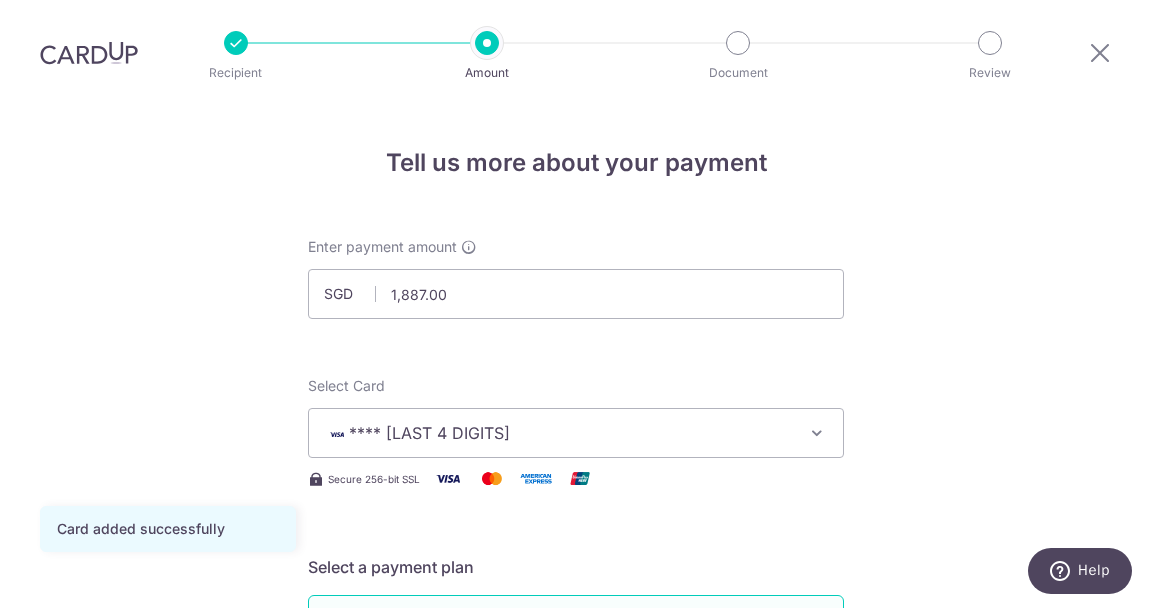 scroll, scrollTop: 56, scrollLeft: 0, axis: vertical 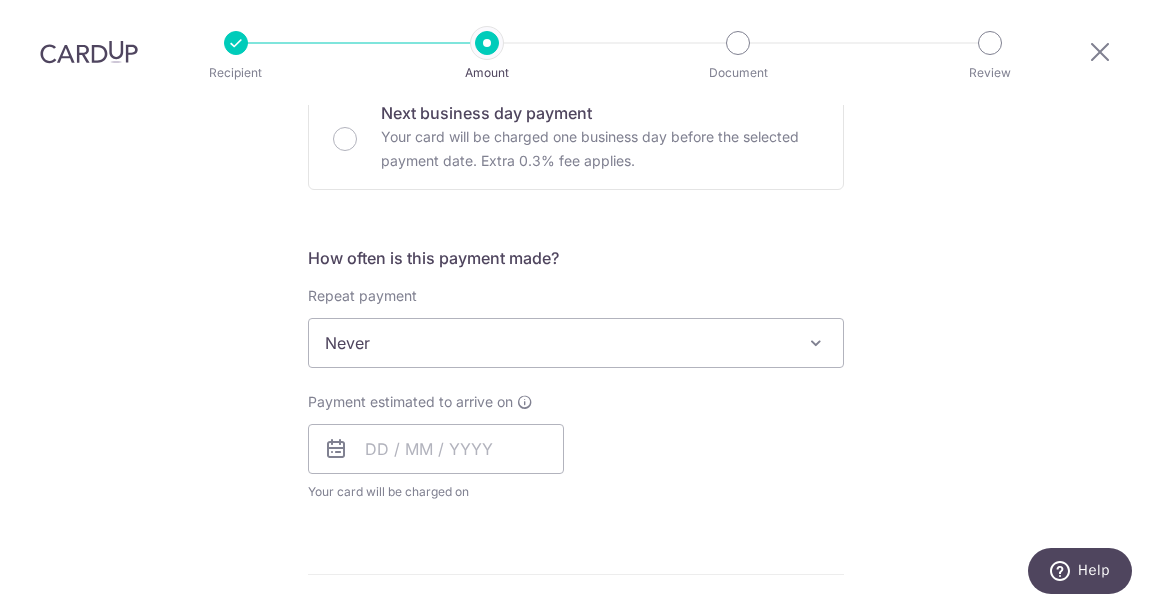 click on "Never" at bounding box center (576, 343) 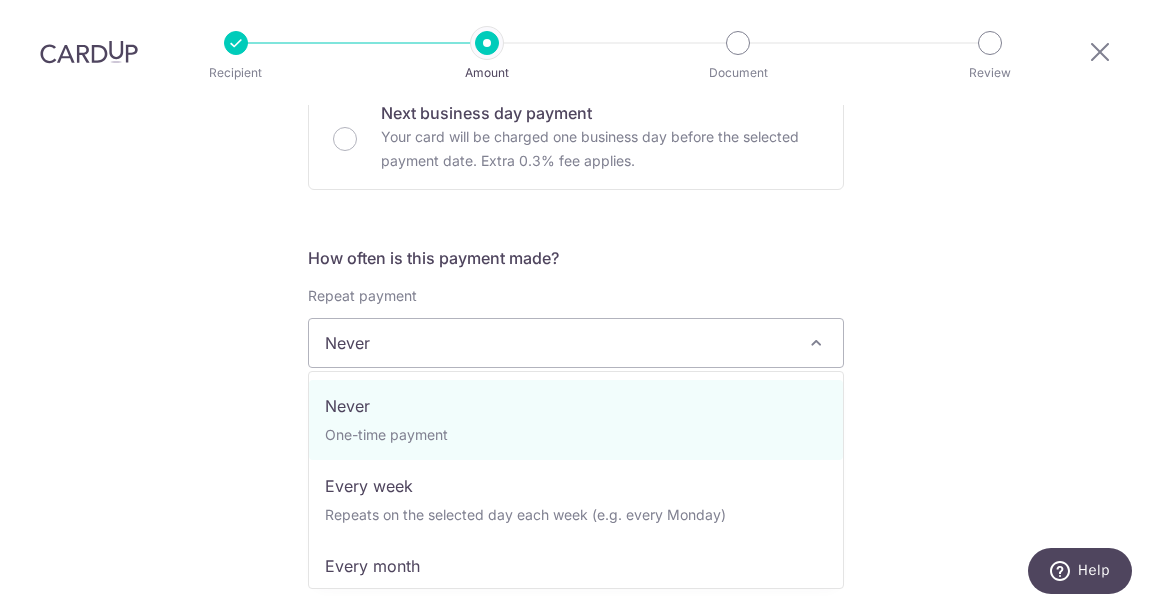 scroll, scrollTop: 633, scrollLeft: 0, axis: vertical 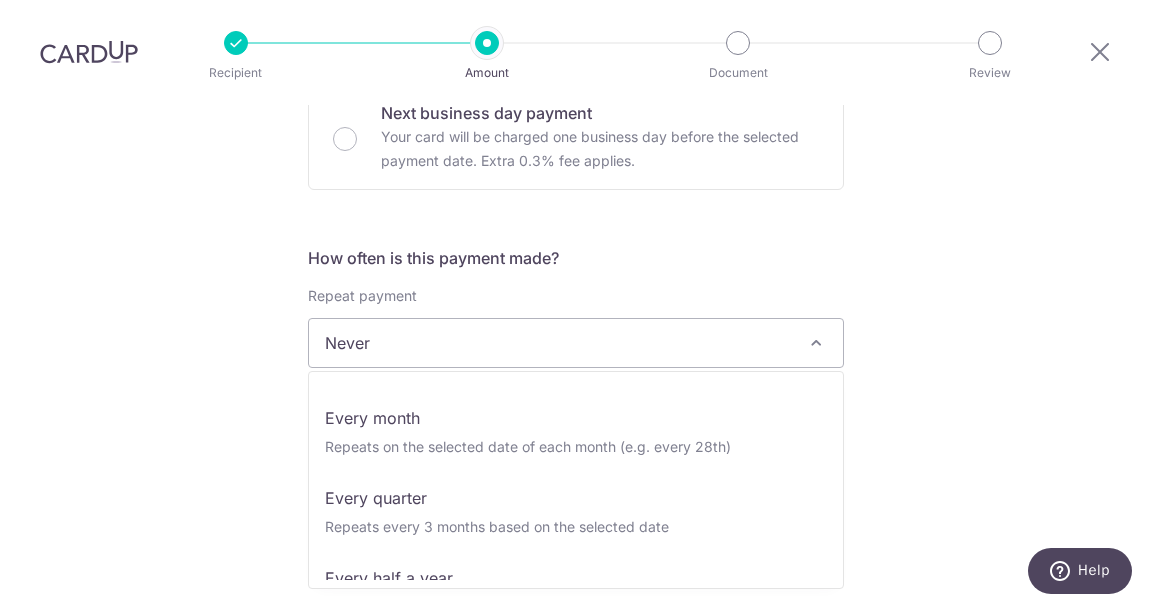 select on "3" 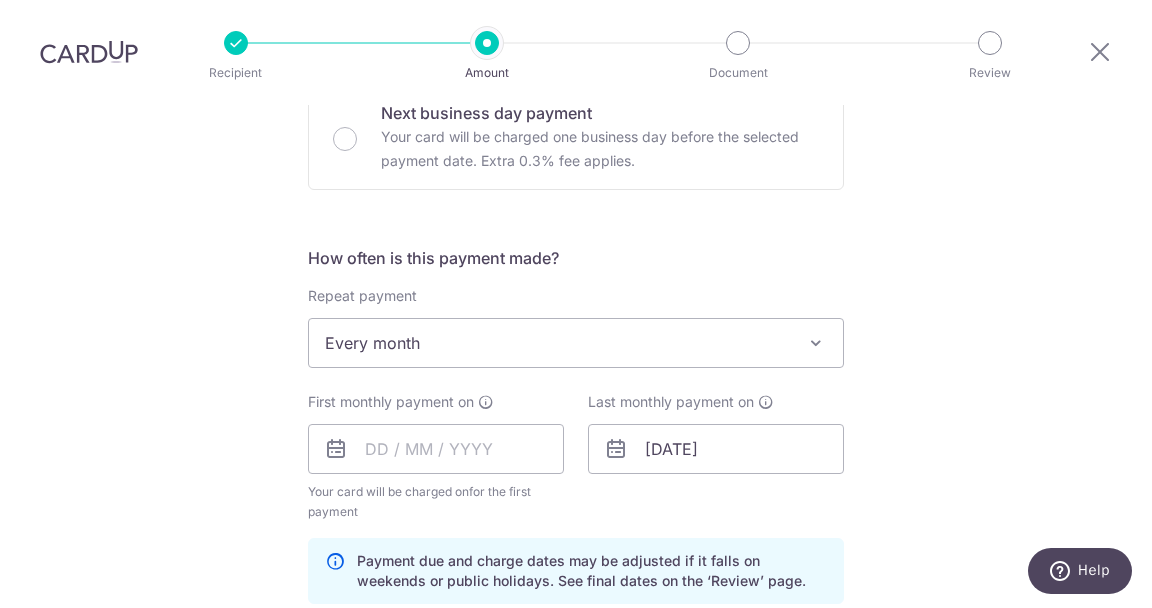 click at bounding box center (486, 402) 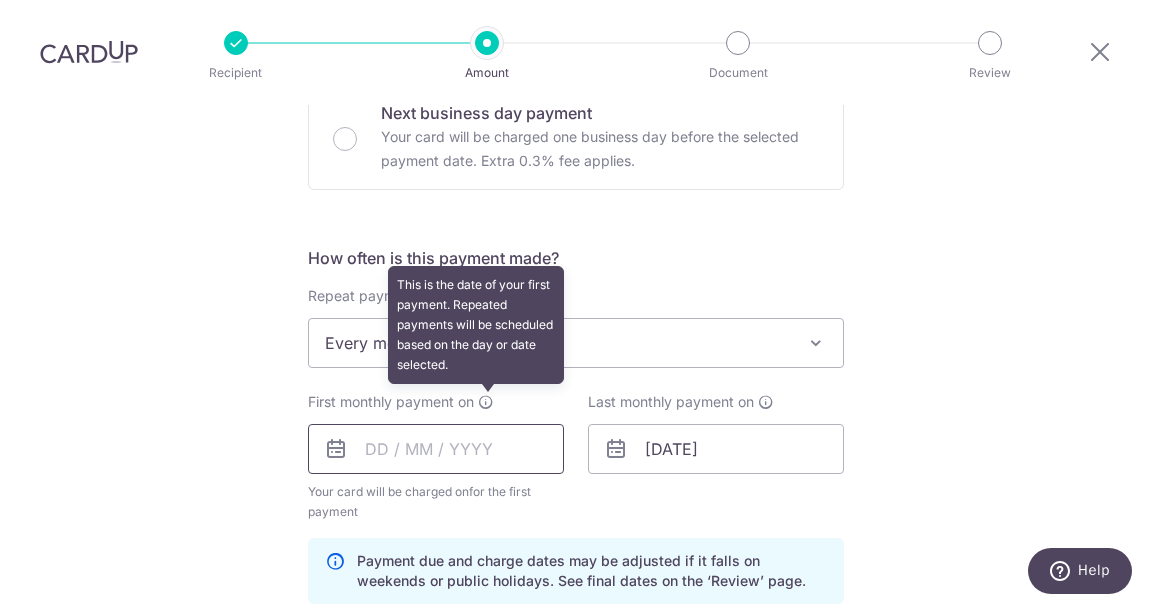click at bounding box center [436, 449] 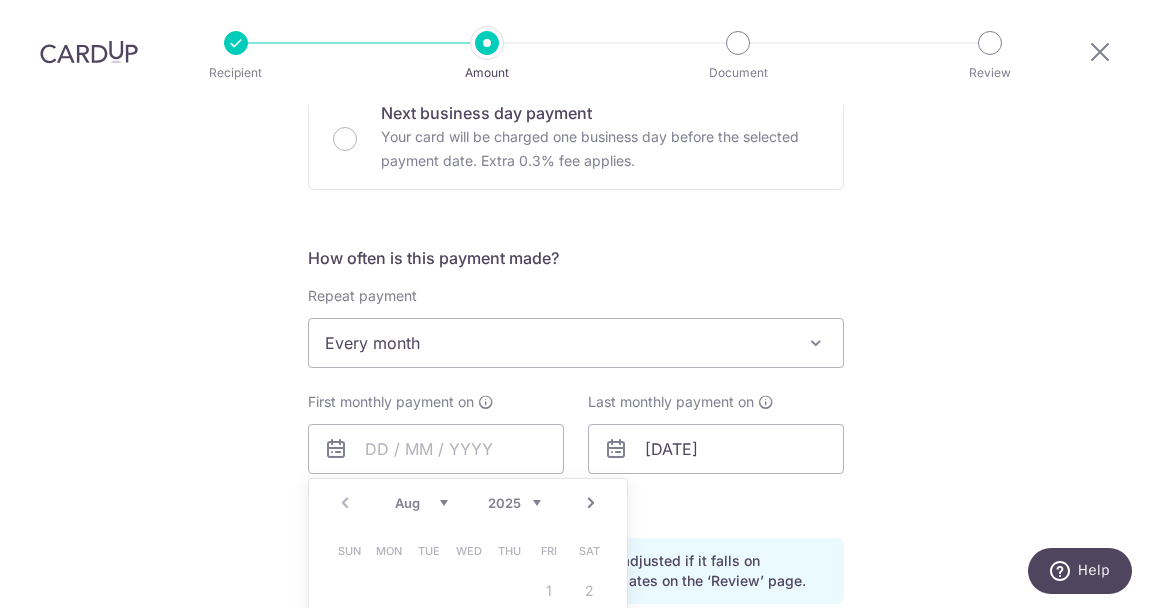 click on "Aug Sep Oct Nov Dec" at bounding box center (421, 503) 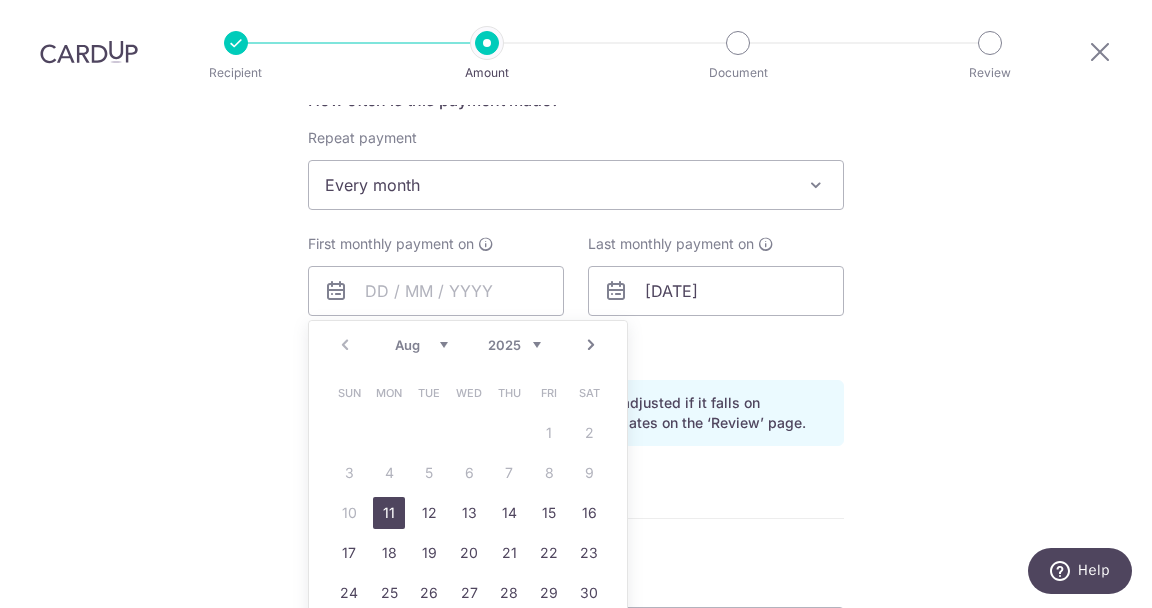 scroll, scrollTop: 807, scrollLeft: 0, axis: vertical 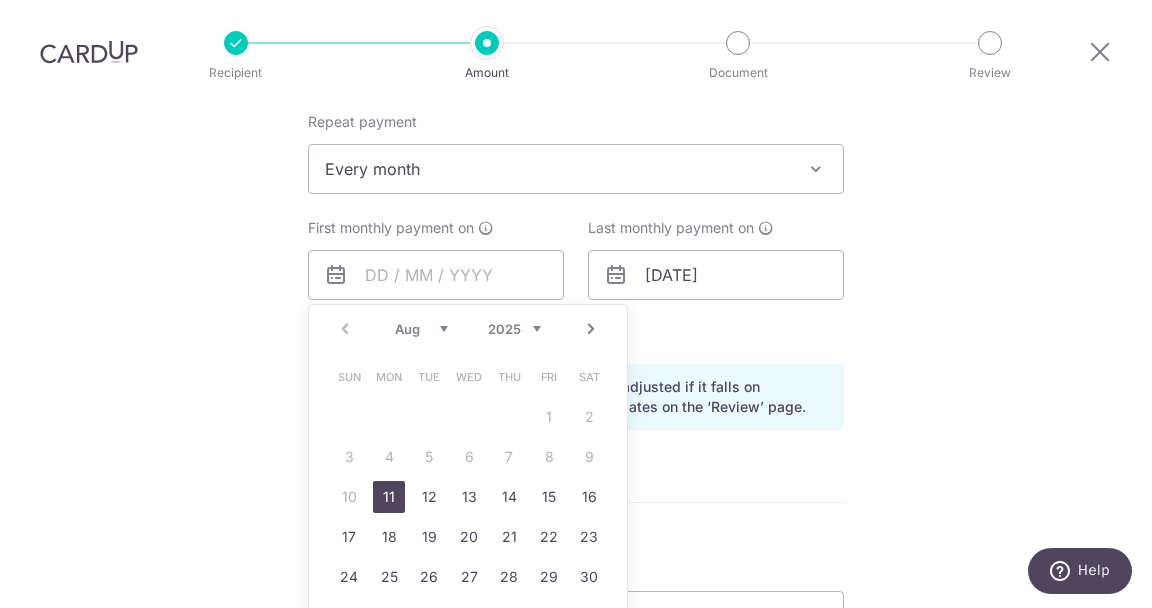 click on "17" at bounding box center [349, 537] 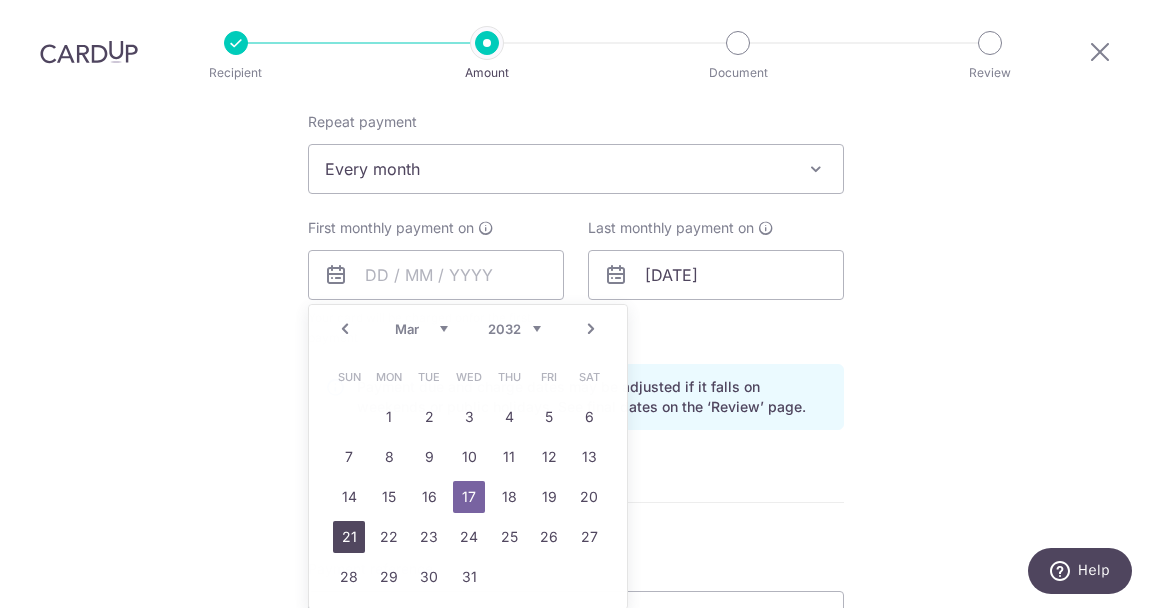 type on "17/08/2025" 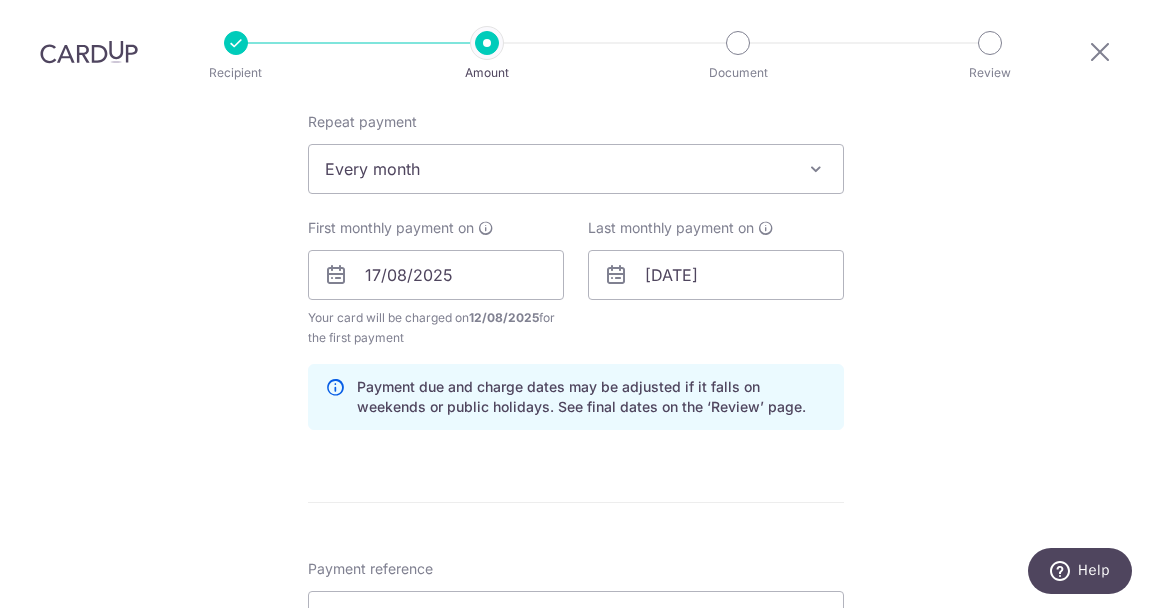 click on "Payment due and charge dates may be adjusted if it falls on weekends or public holidays. See final dates on the ‘Review’ page." at bounding box center [592, 397] 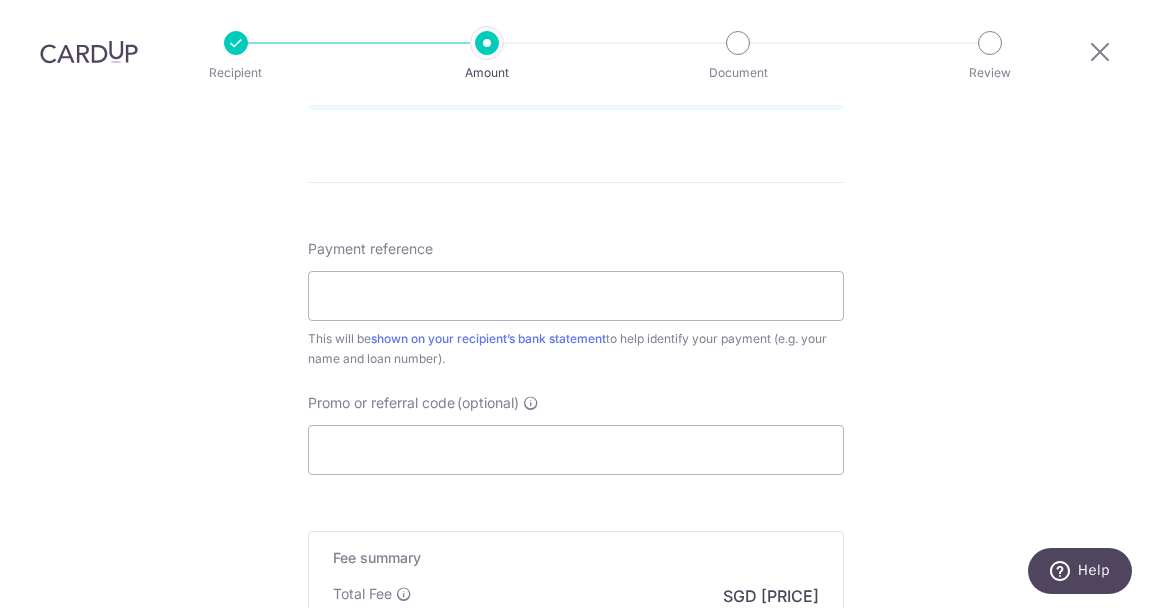 scroll, scrollTop: 1131, scrollLeft: 0, axis: vertical 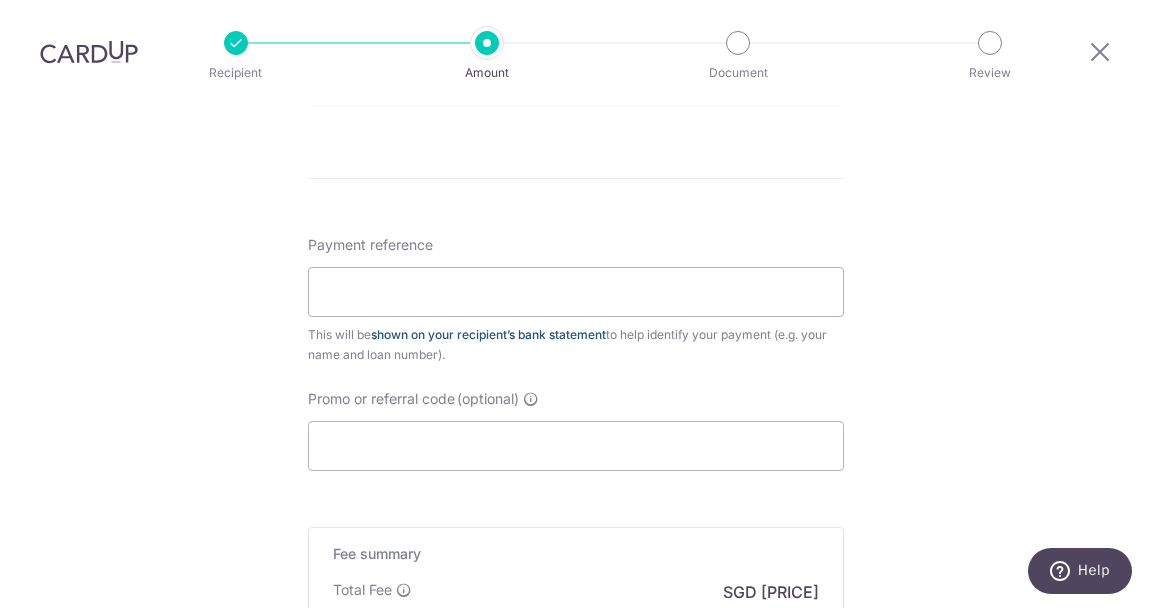 click on "This will be  shown on your recipient’s bank statement  to help identify your payment (e.g. your name and loan number)." at bounding box center (576, 345) 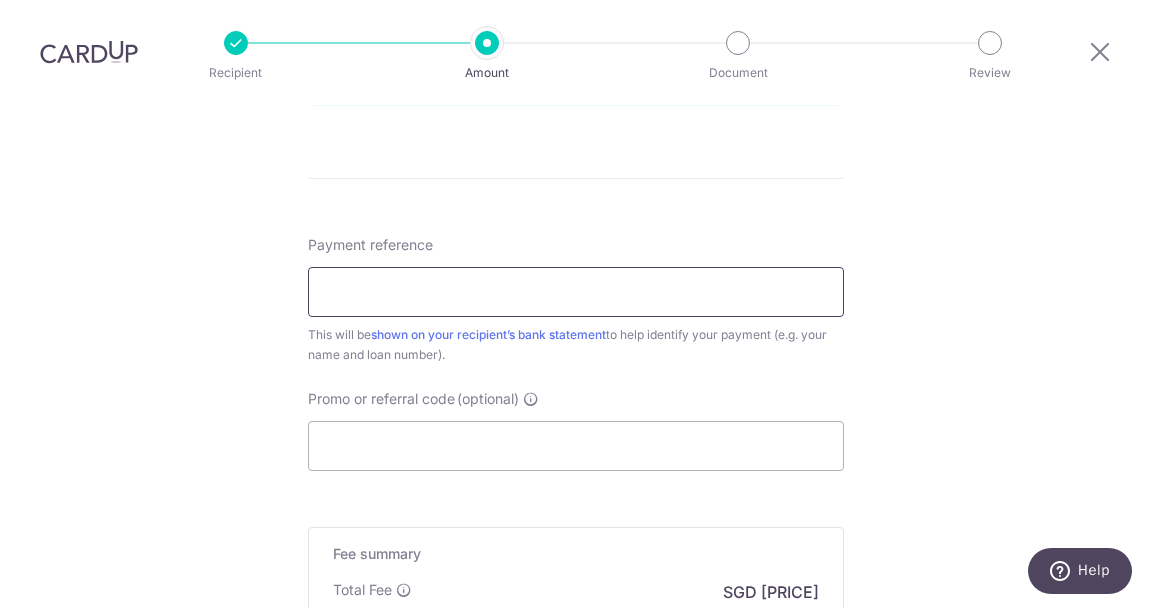 click on "Payment reference" at bounding box center [576, 292] 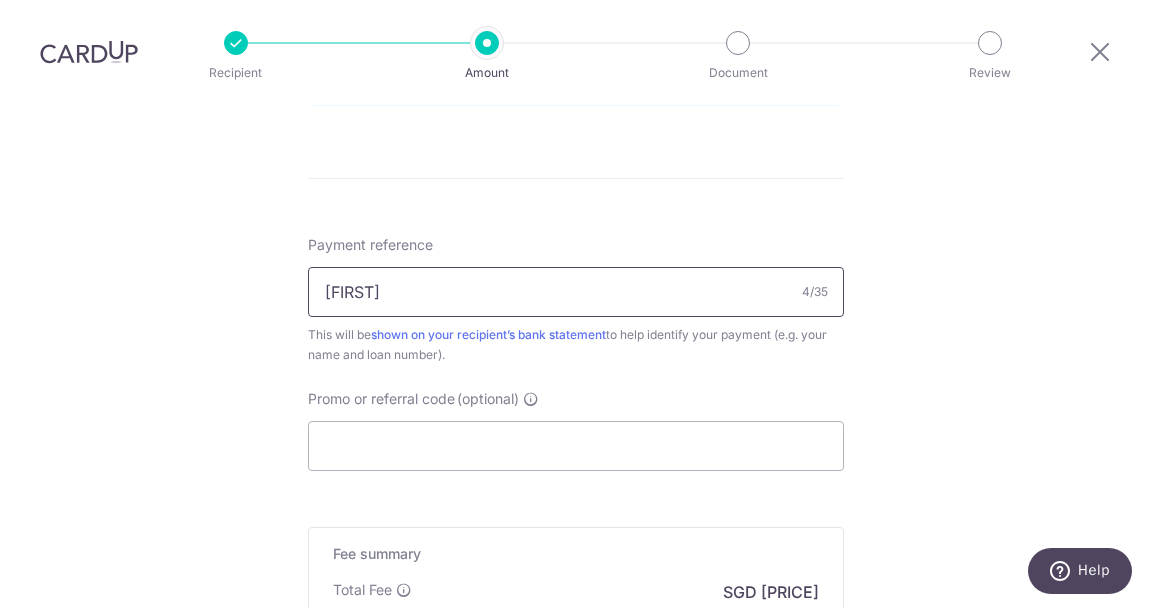 type on "m" 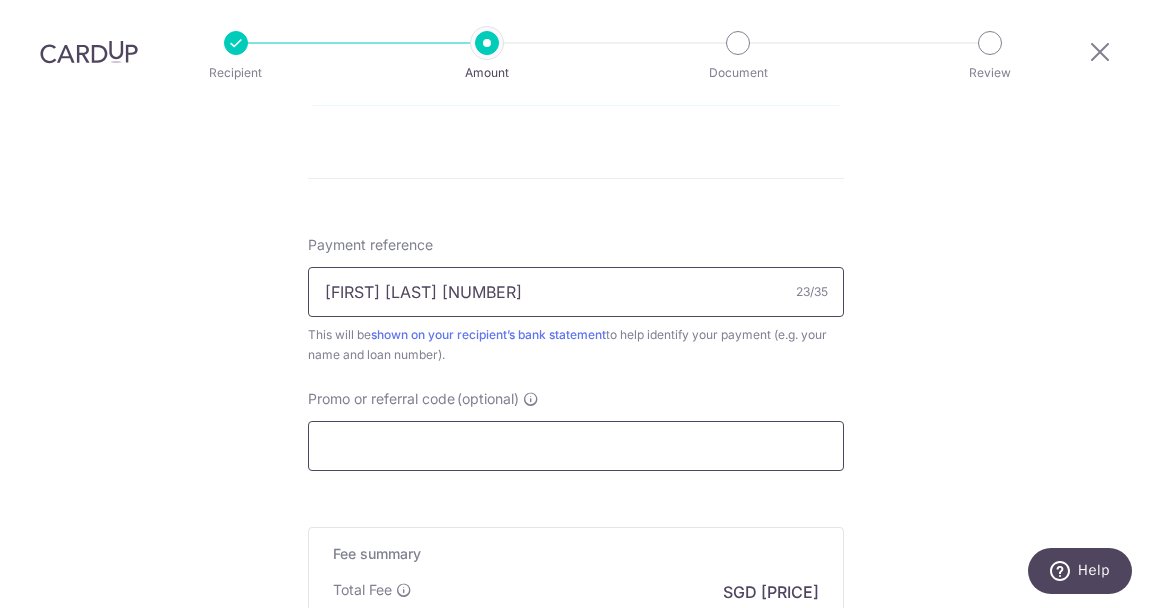 type on "MELISSA CAR 44337724783" 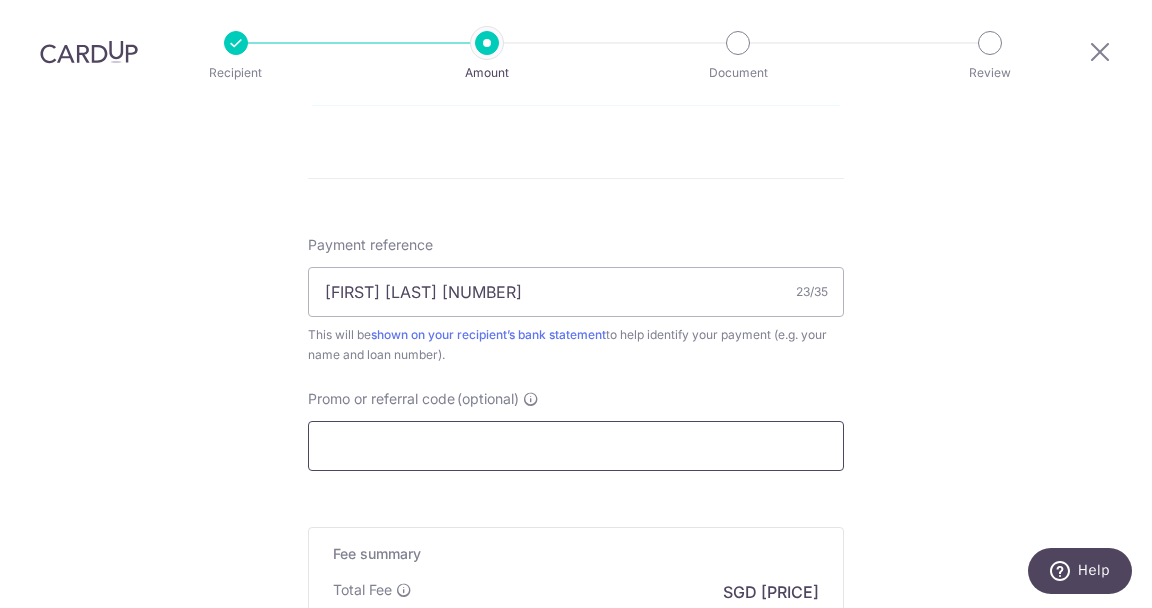 click on "Promo or referral code
(optional)" at bounding box center [576, 446] 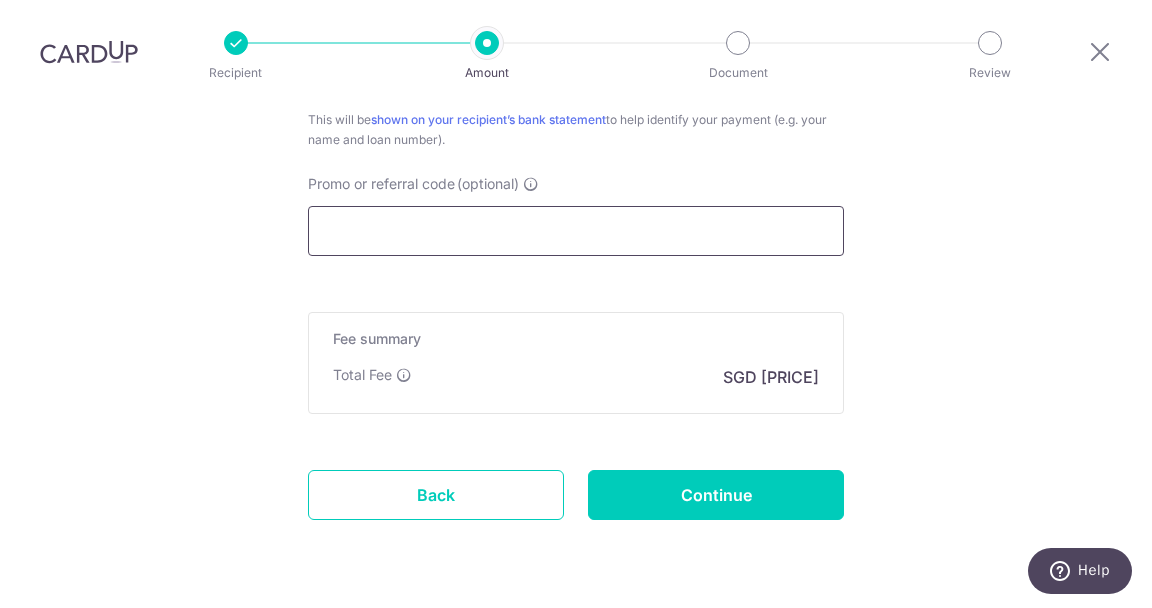 scroll, scrollTop: 1349, scrollLeft: 0, axis: vertical 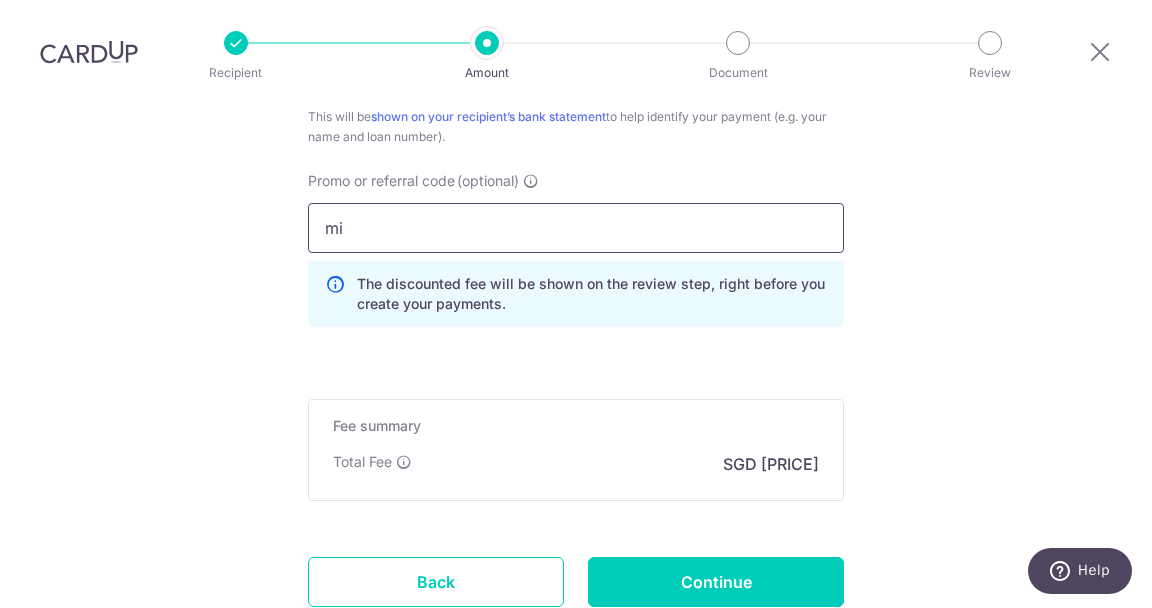 type on "m" 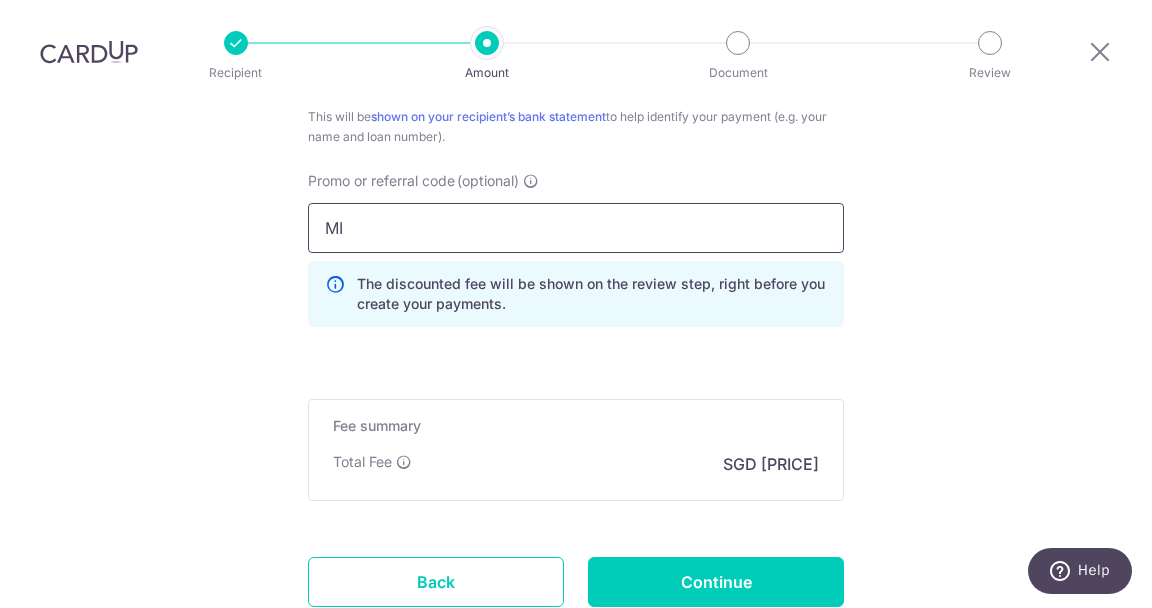 type on "M" 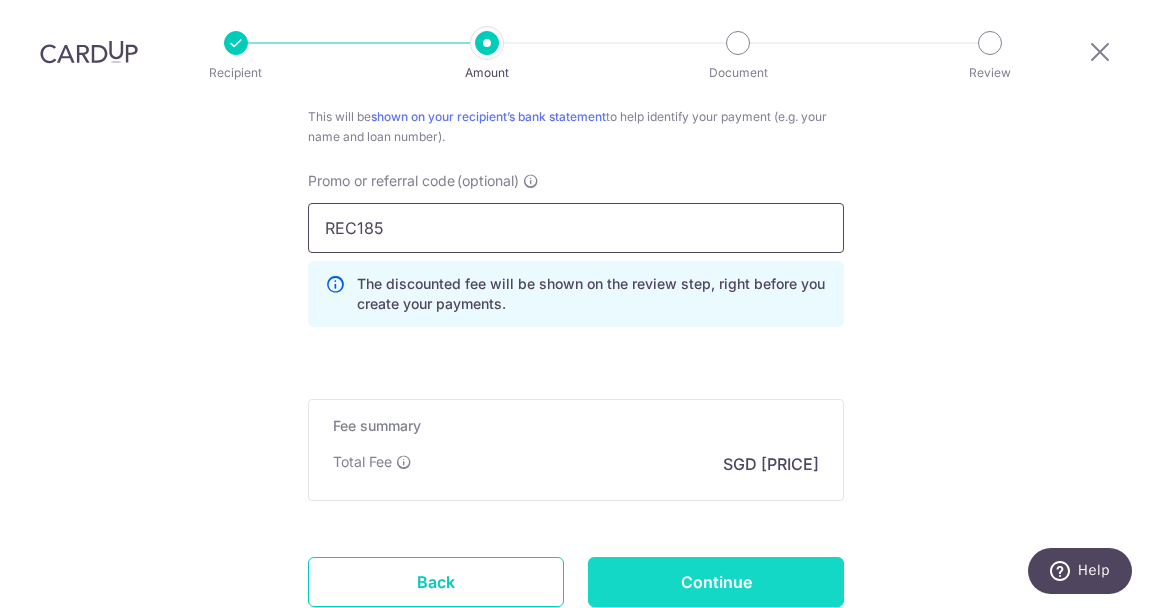 type on "REC185" 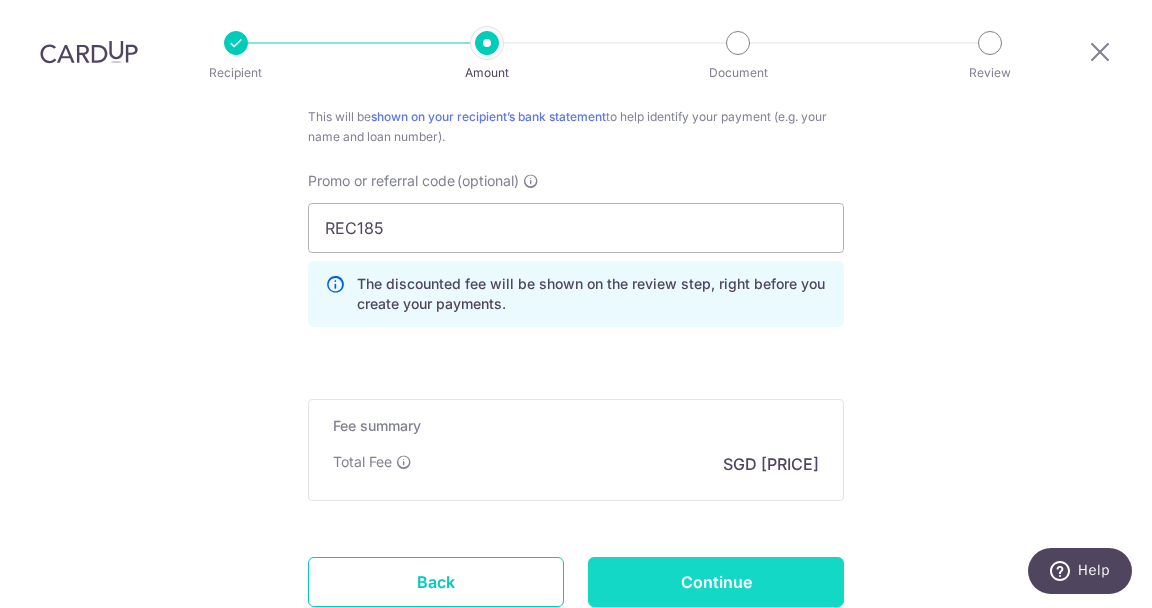 click on "Continue" at bounding box center [716, 582] 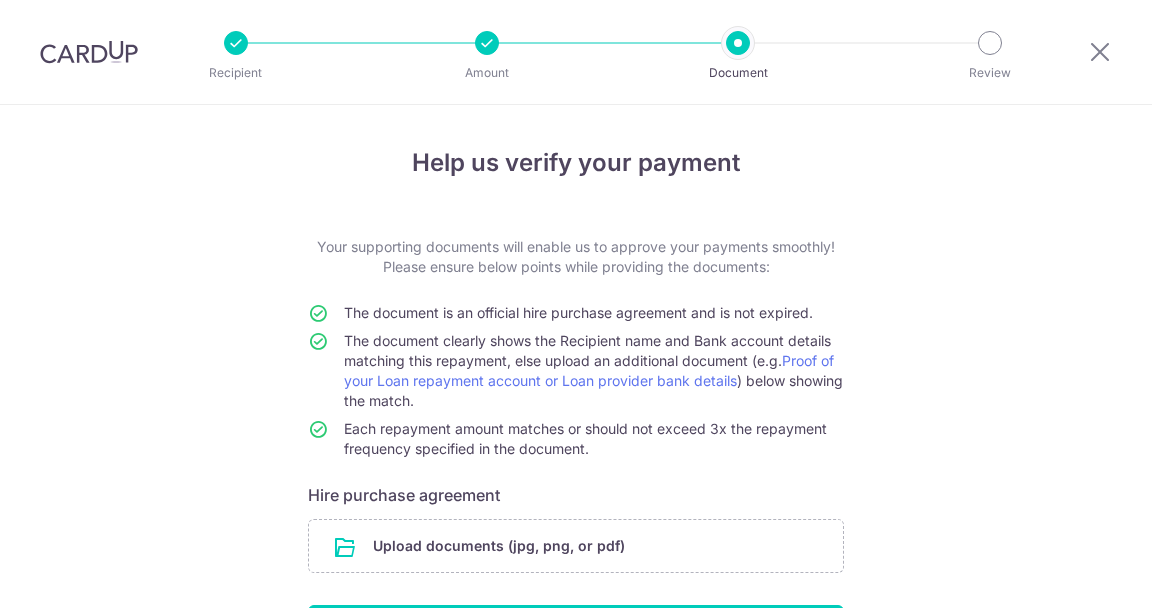 scroll, scrollTop: 0, scrollLeft: 0, axis: both 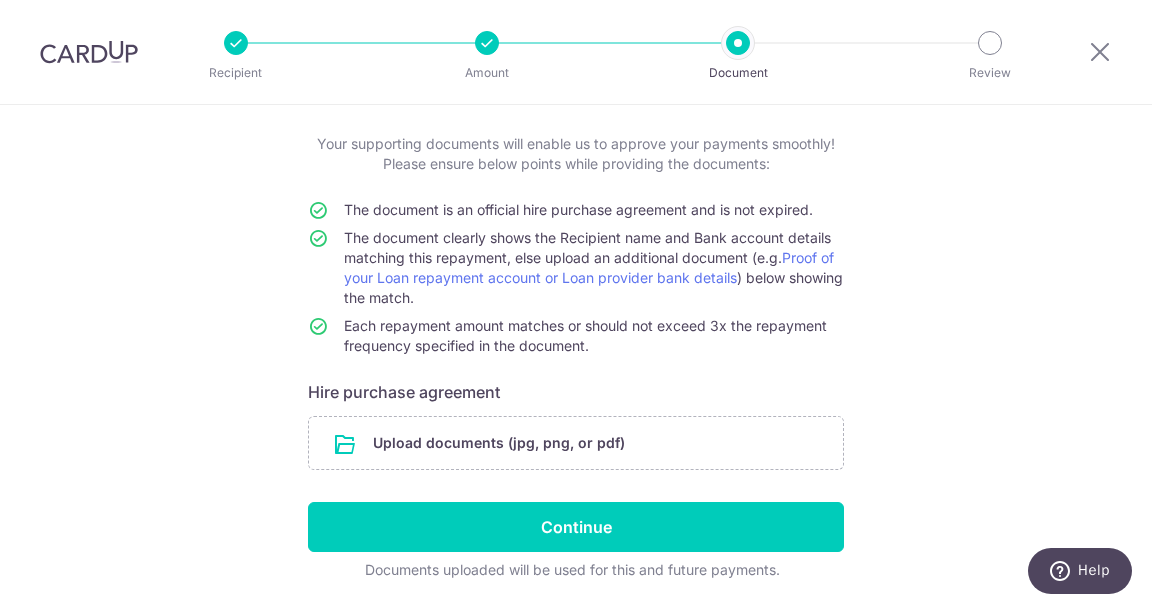 click on "Help us verify your payment
Your supporting documents will enable us to approve your payments smoothly!  Please ensure below points while providing the documents:
The document is an official hire purchase agreement and is not expired.
The document clearly shows the Recipient name and Bank account details matching this repayment, else upload an additional document (e.g.  Proof of your Loan repayment account or Loan provider bank details ) below showing the match.
Each repayment amount matches or should not exceed 3x the repayment frequency specified in the document.
Hire purchase agreement
Upload documents (jpg, png, or pdf)
Continue
Documents uploaded will be used for this and future payments." at bounding box center [576, 338] 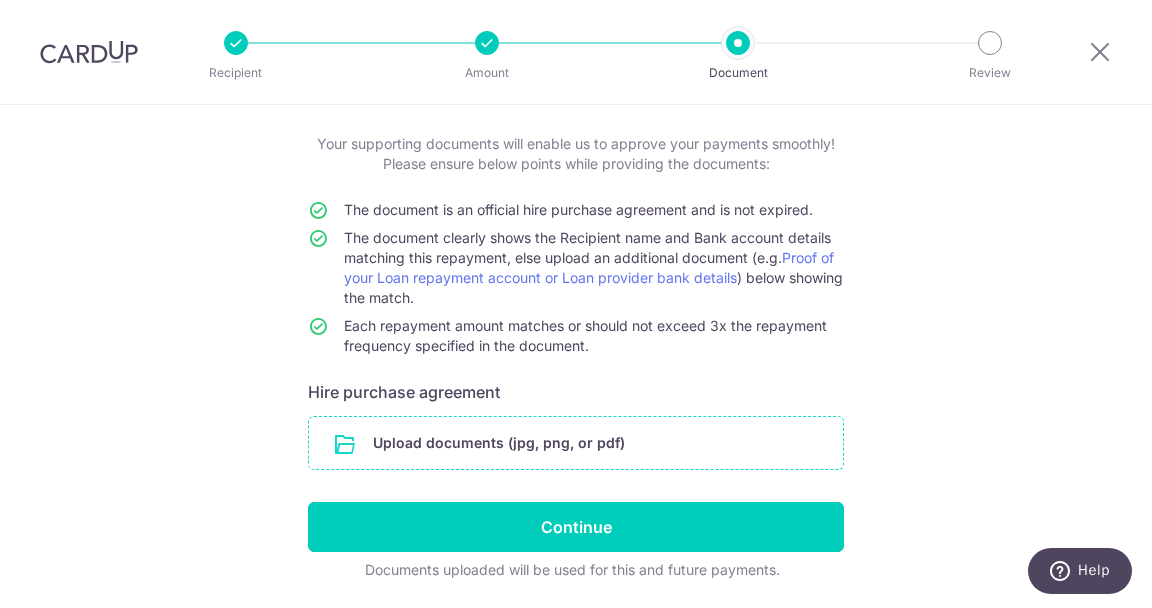 click at bounding box center (576, 443) 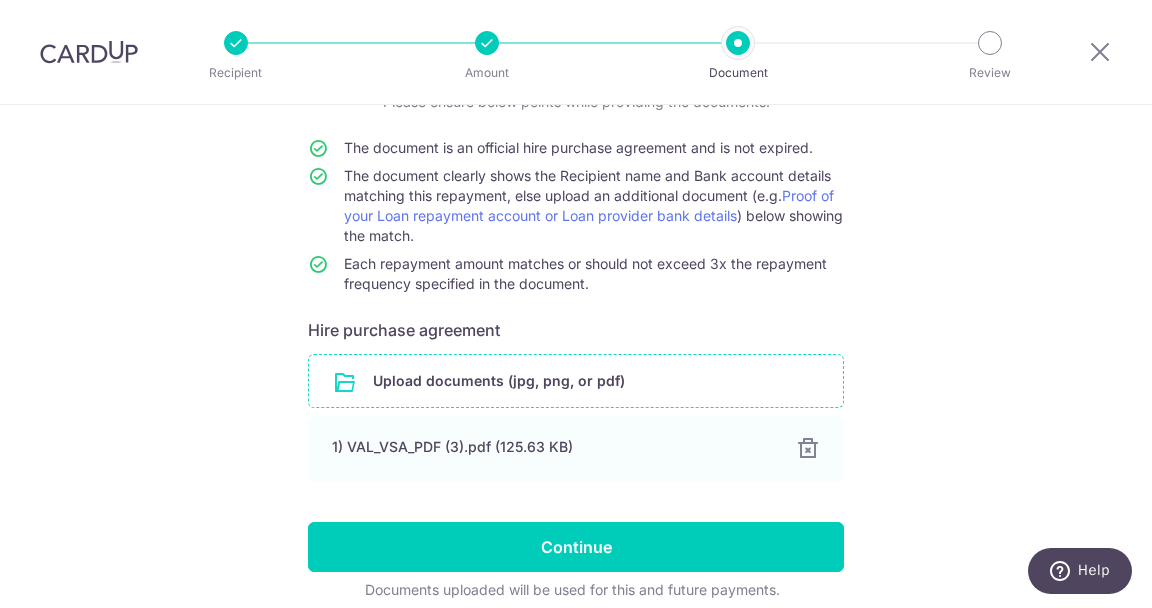 scroll, scrollTop: 193, scrollLeft: 0, axis: vertical 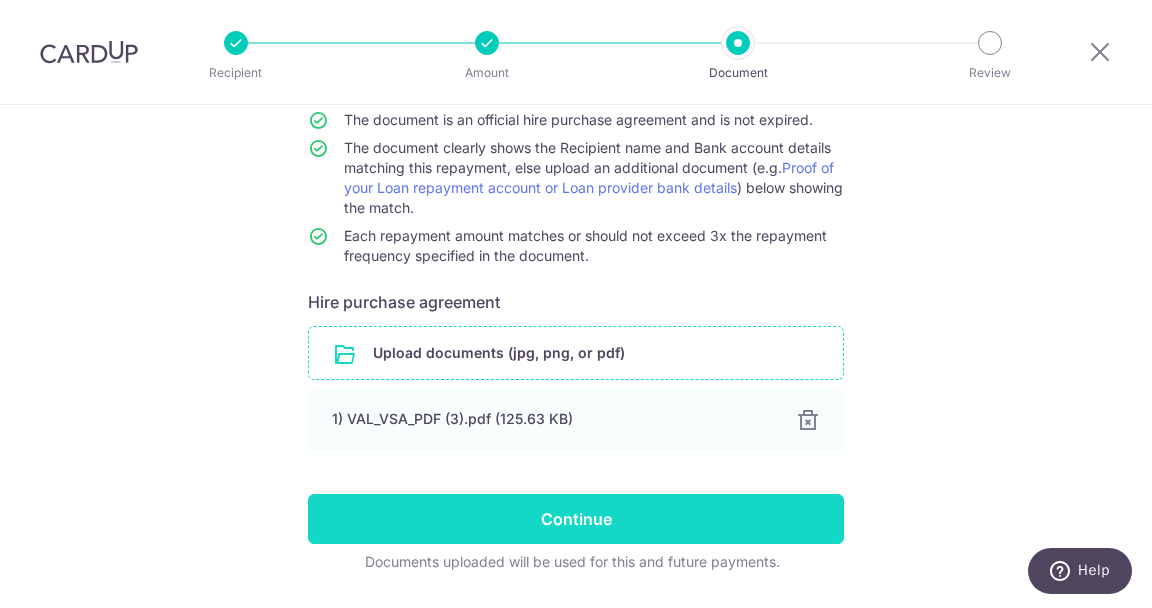 click on "Continue" at bounding box center [576, 519] 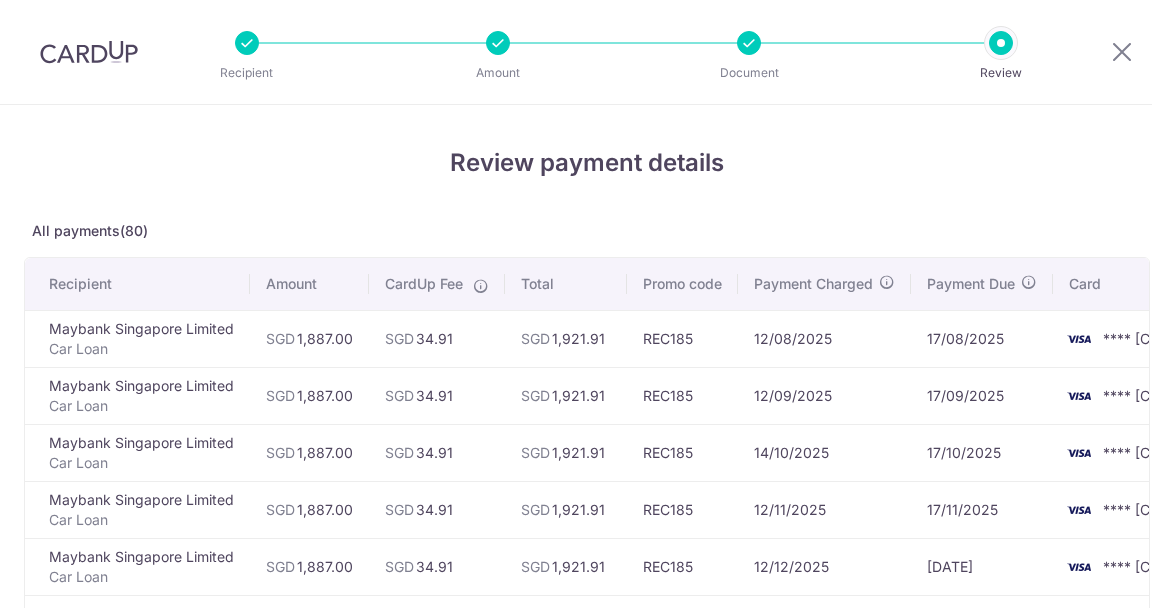 scroll, scrollTop: 0, scrollLeft: 0, axis: both 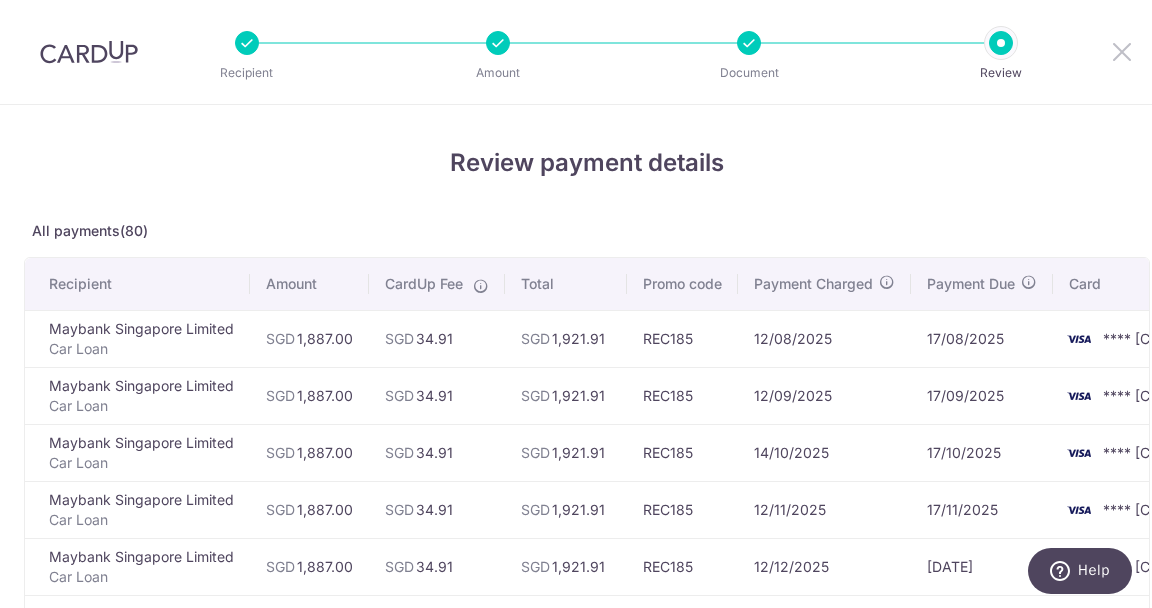 click at bounding box center (1122, 51) 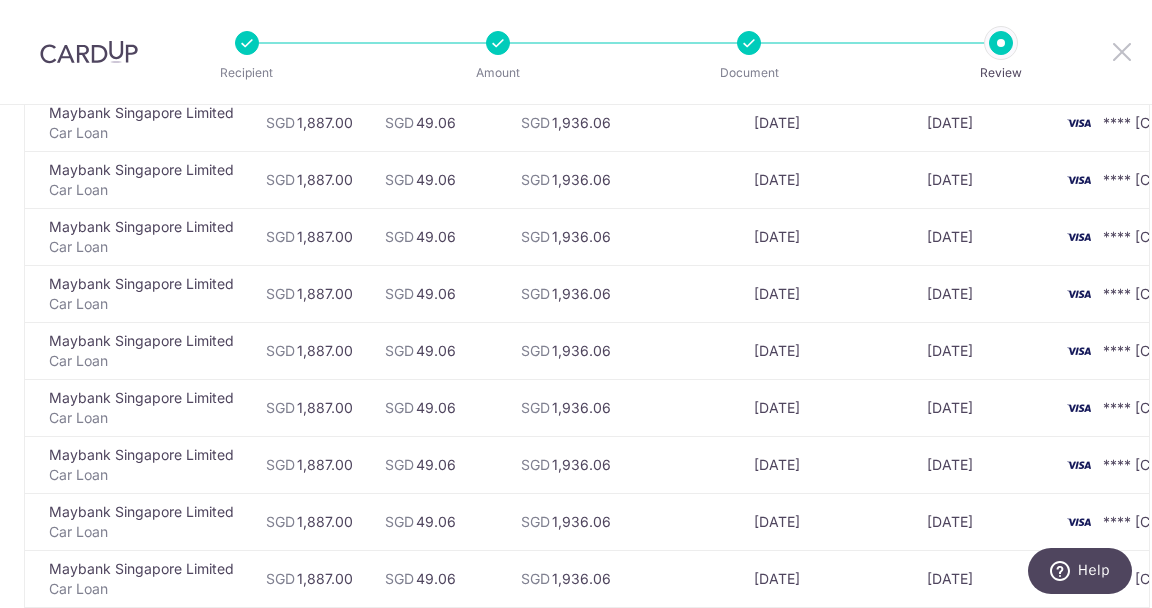 scroll, scrollTop: 0, scrollLeft: 0, axis: both 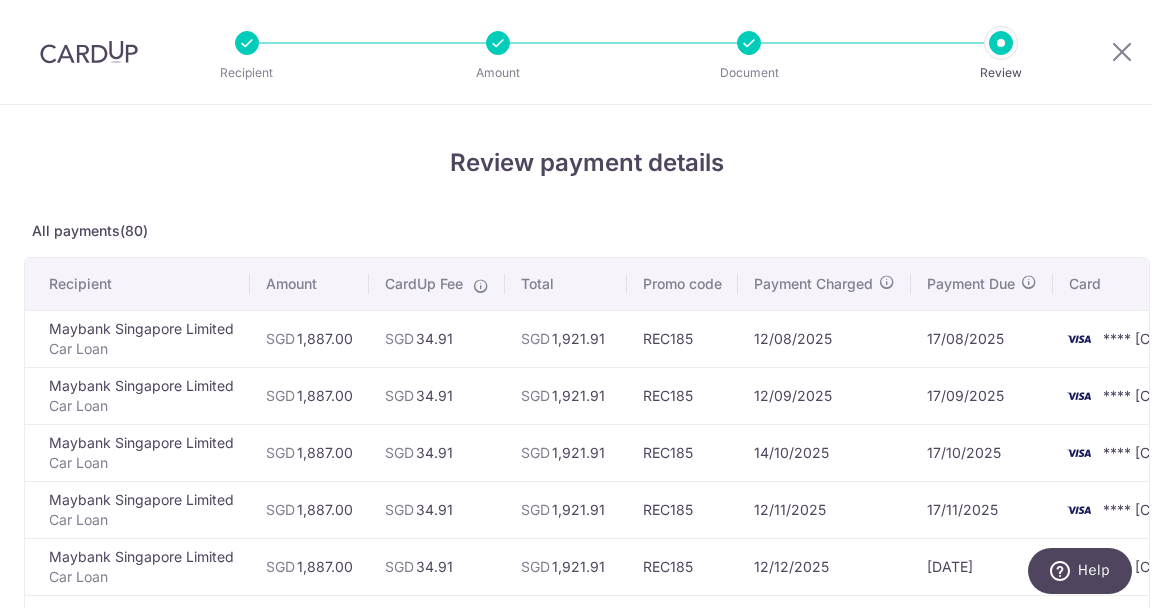 click at bounding box center (749, 43) 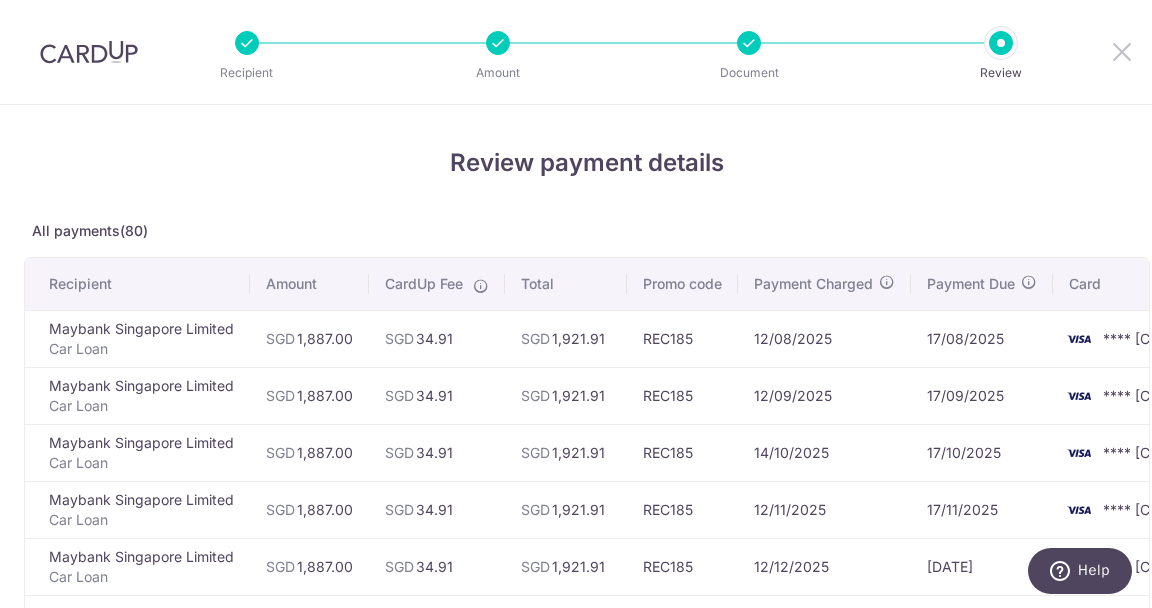 click at bounding box center (1122, 51) 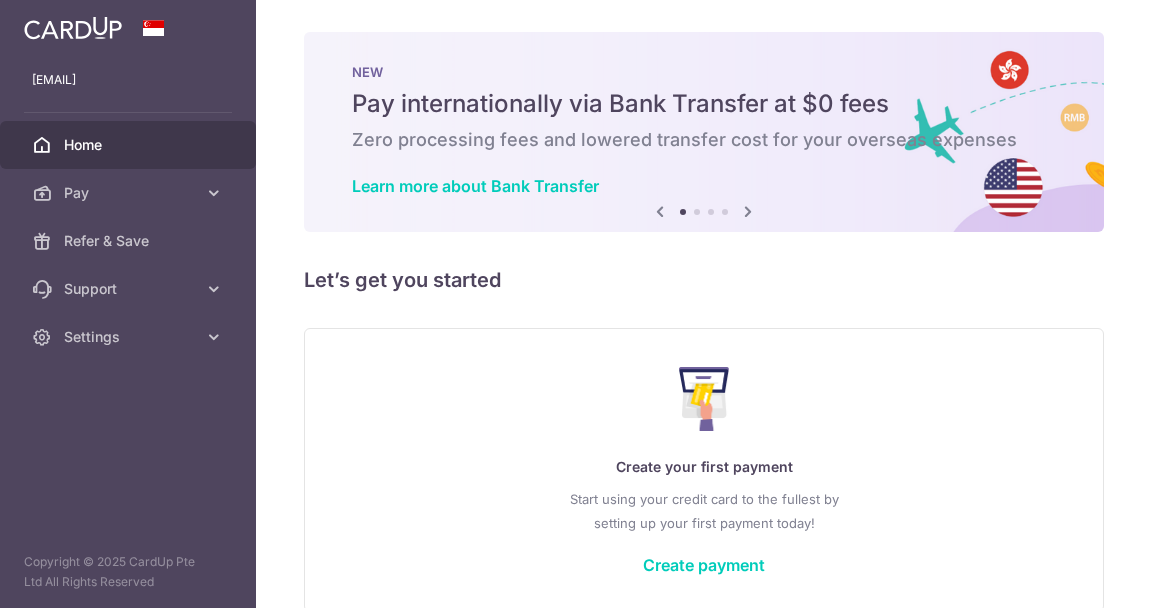 scroll, scrollTop: 0, scrollLeft: 0, axis: both 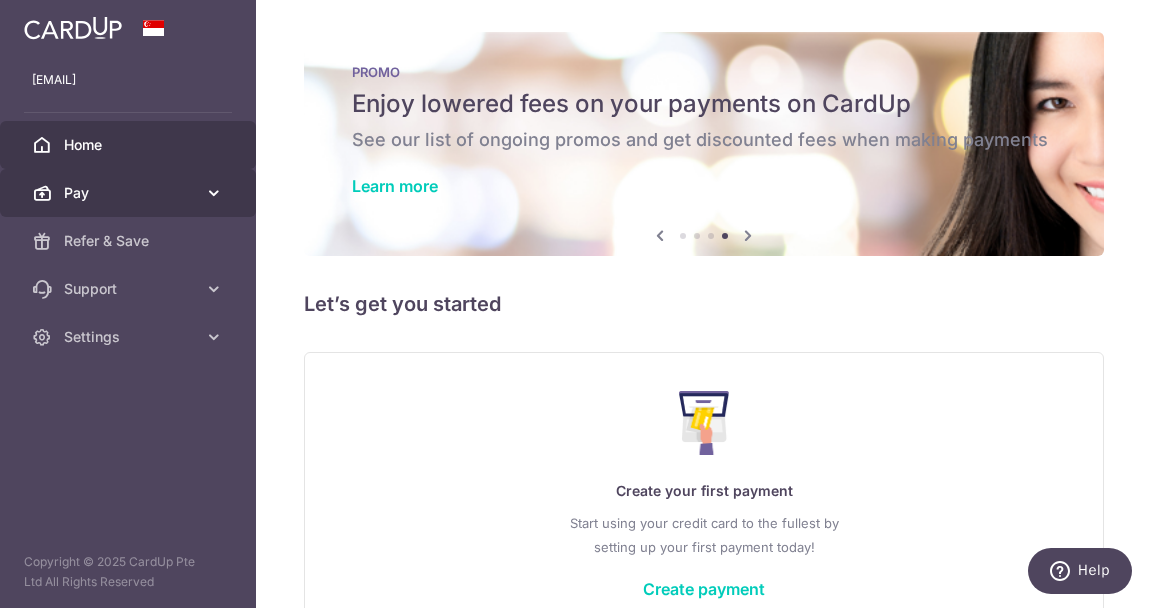 click on "Pay" at bounding box center (130, 193) 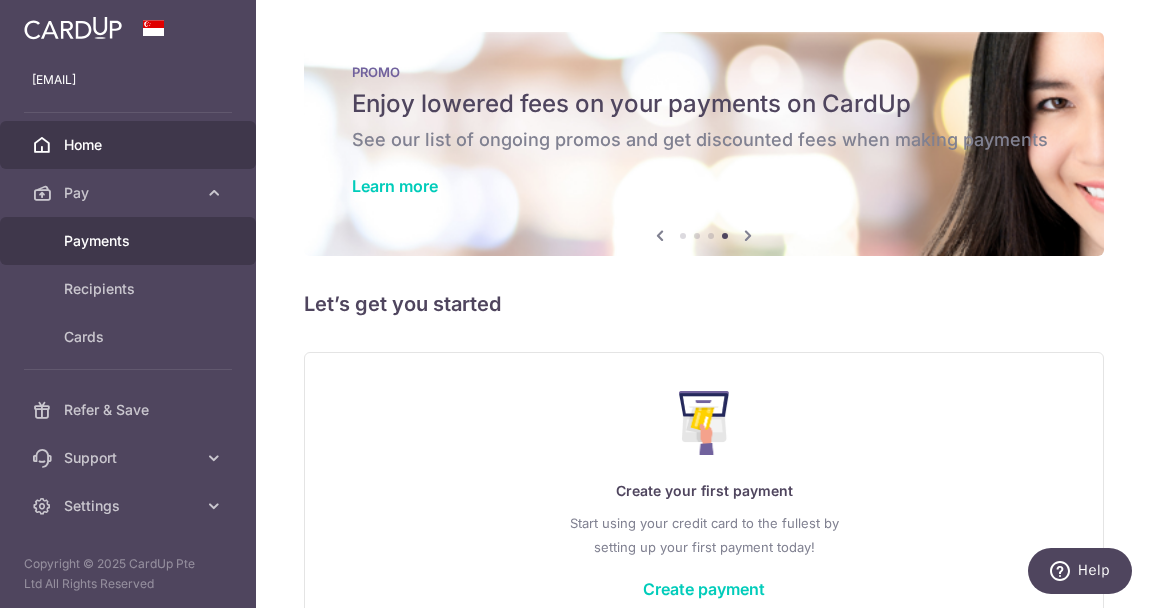 click on "Payments" at bounding box center [130, 241] 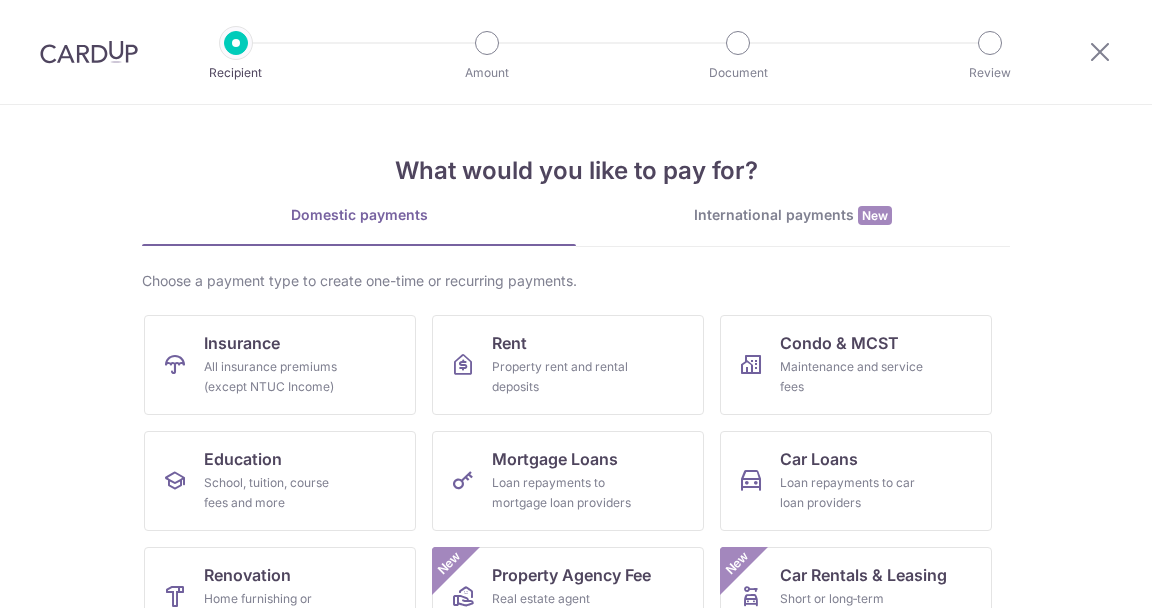 scroll, scrollTop: 0, scrollLeft: 0, axis: both 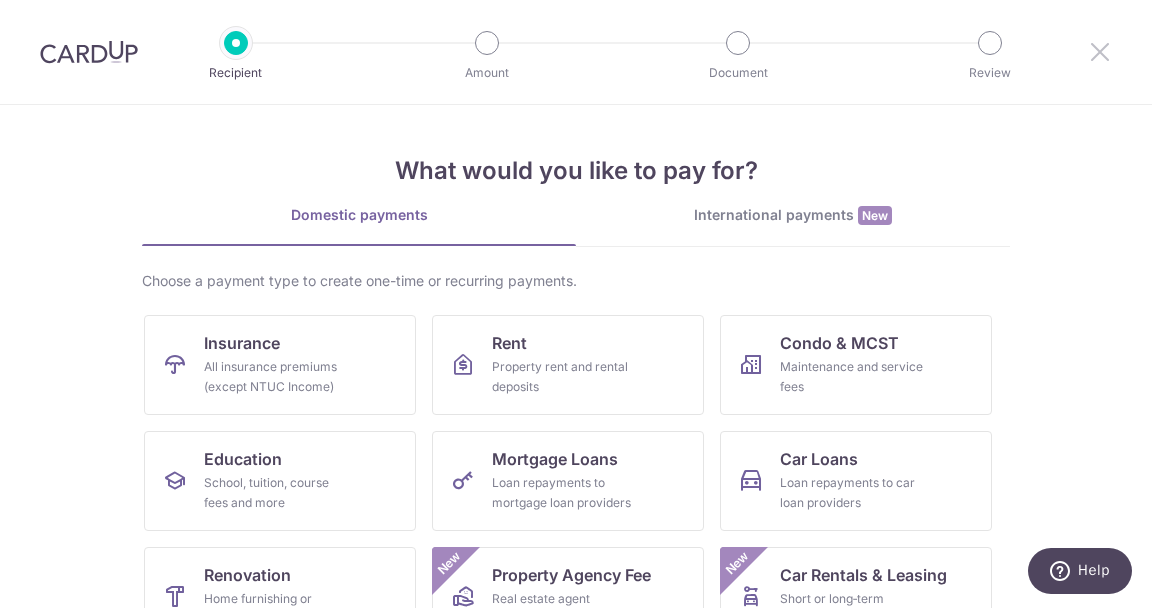 click at bounding box center (1100, 51) 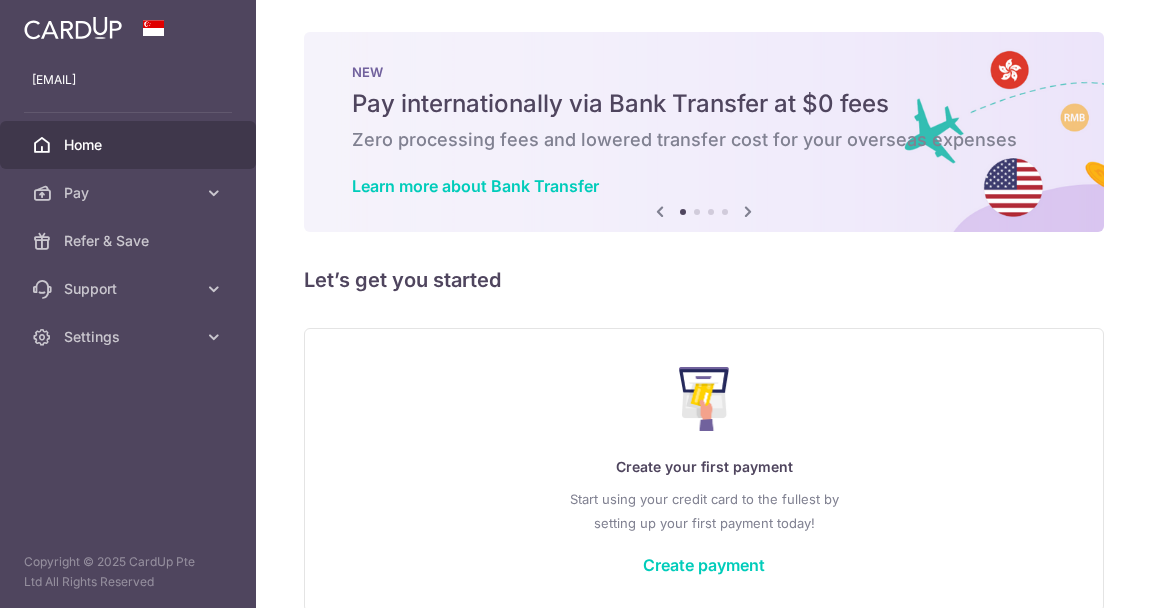 scroll, scrollTop: 0, scrollLeft: 0, axis: both 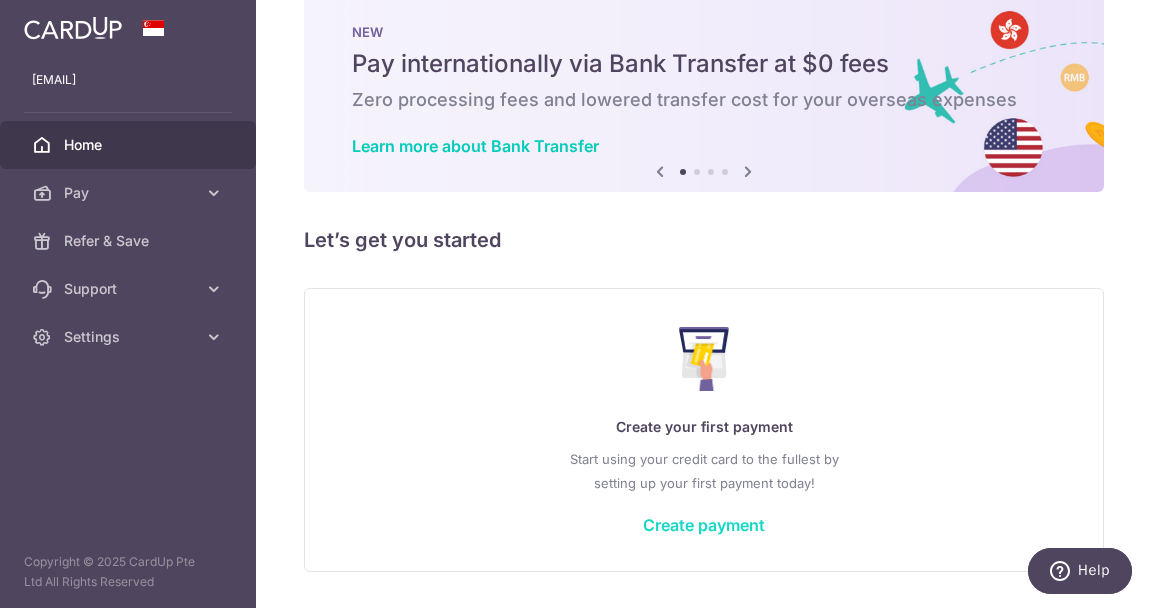 click on "Create payment" at bounding box center [704, 525] 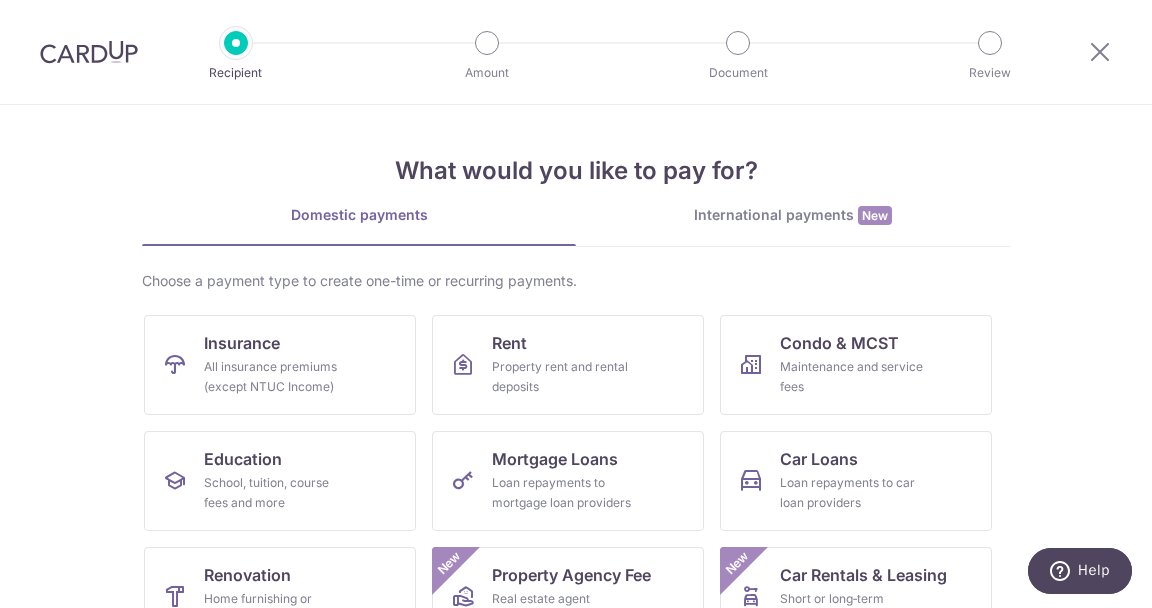 scroll, scrollTop: 0, scrollLeft: 0, axis: both 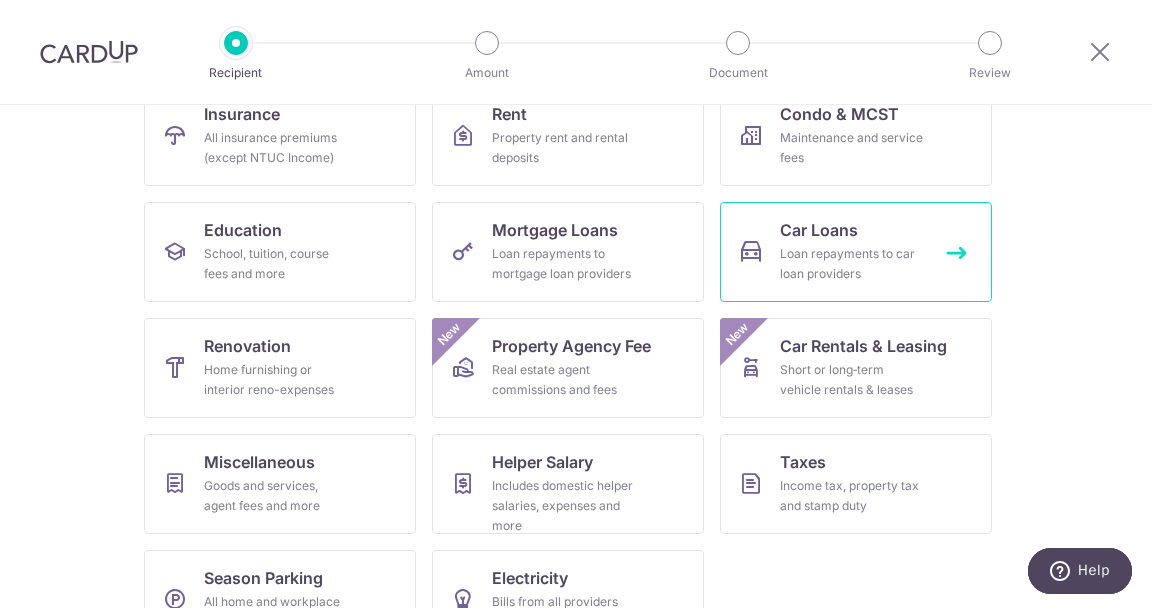 click on "Loan repayments to car loan providers" at bounding box center (852, 264) 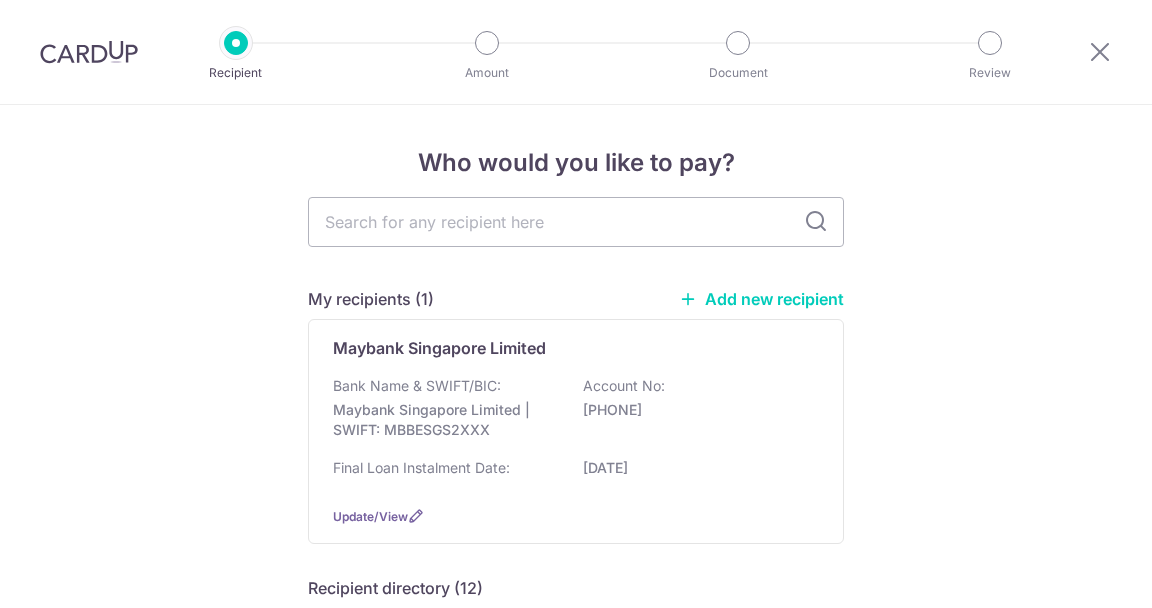 scroll, scrollTop: 0, scrollLeft: 0, axis: both 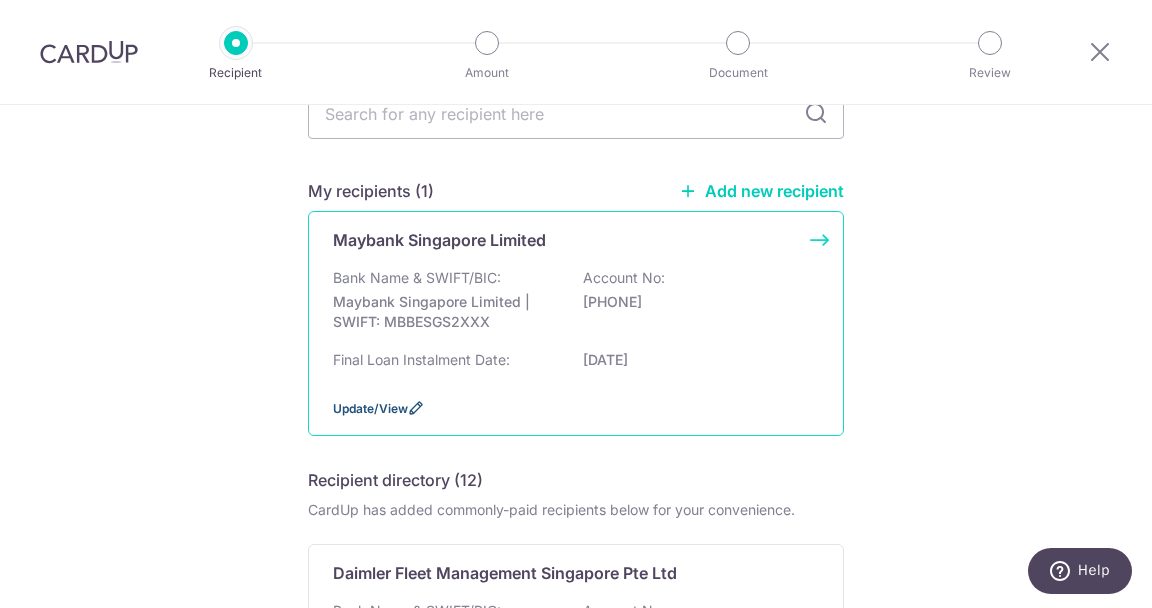 click on "Update/View" at bounding box center (370, 408) 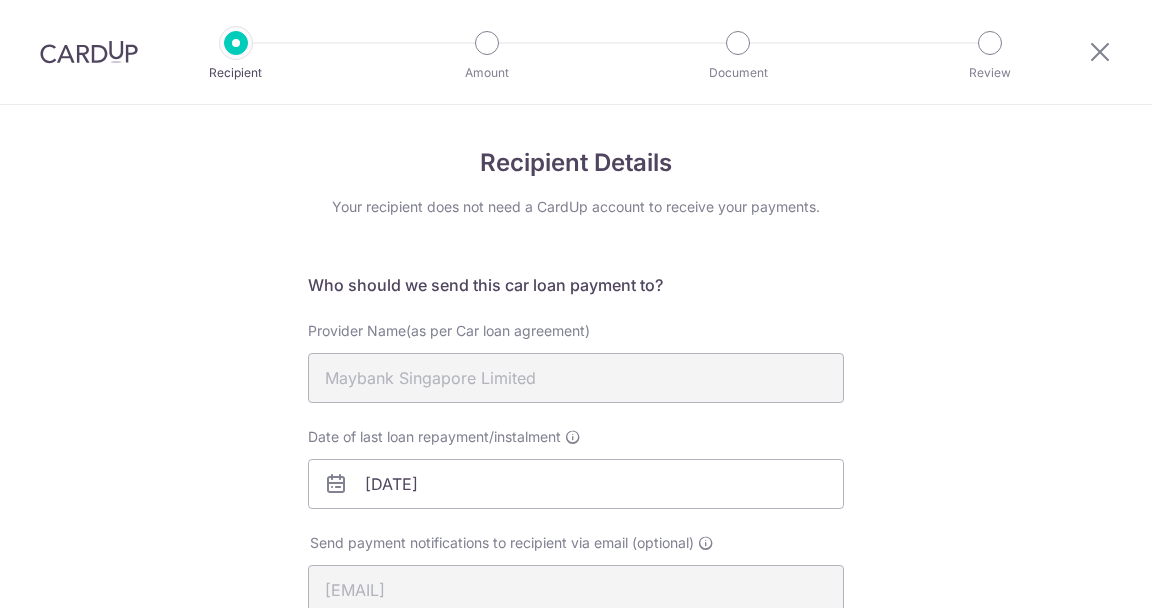 scroll, scrollTop: 0, scrollLeft: 0, axis: both 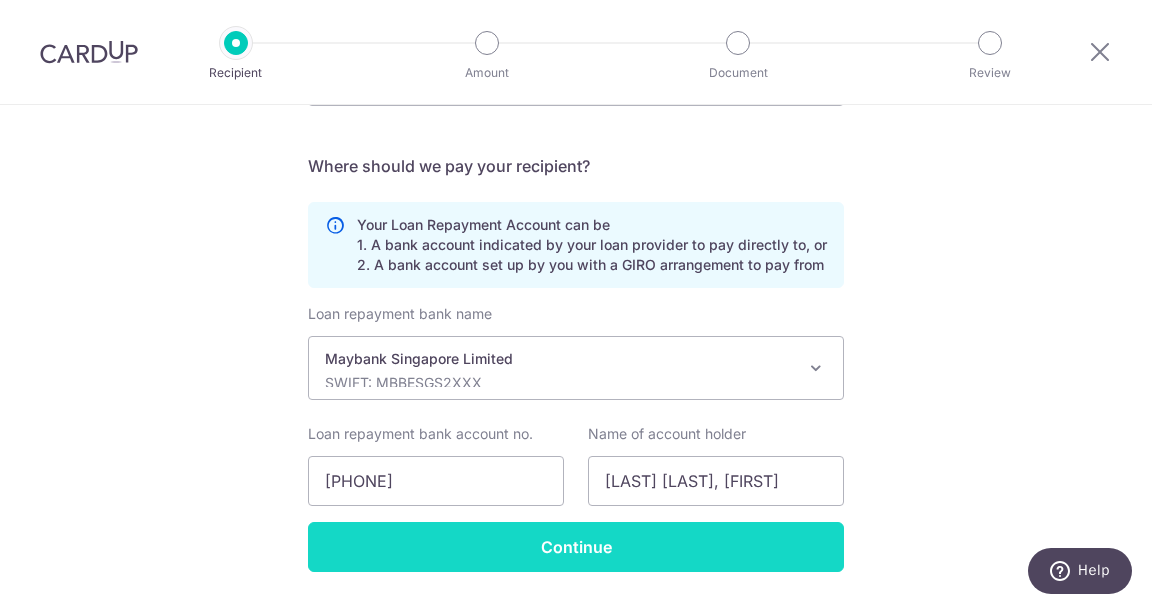 click on "Continue" at bounding box center (576, 547) 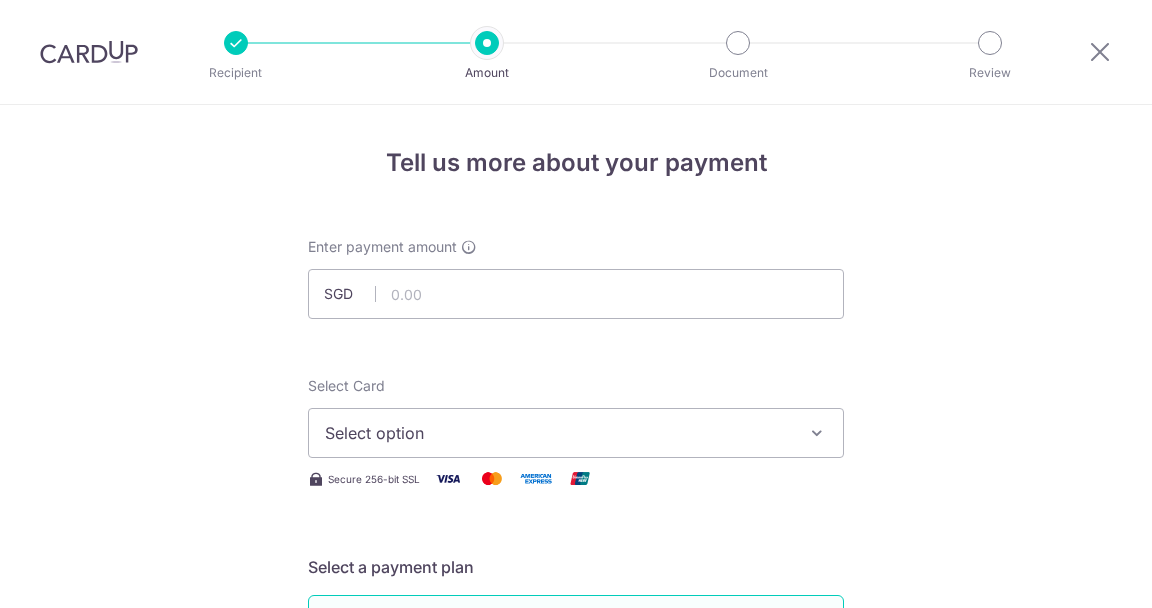 scroll, scrollTop: 0, scrollLeft: 0, axis: both 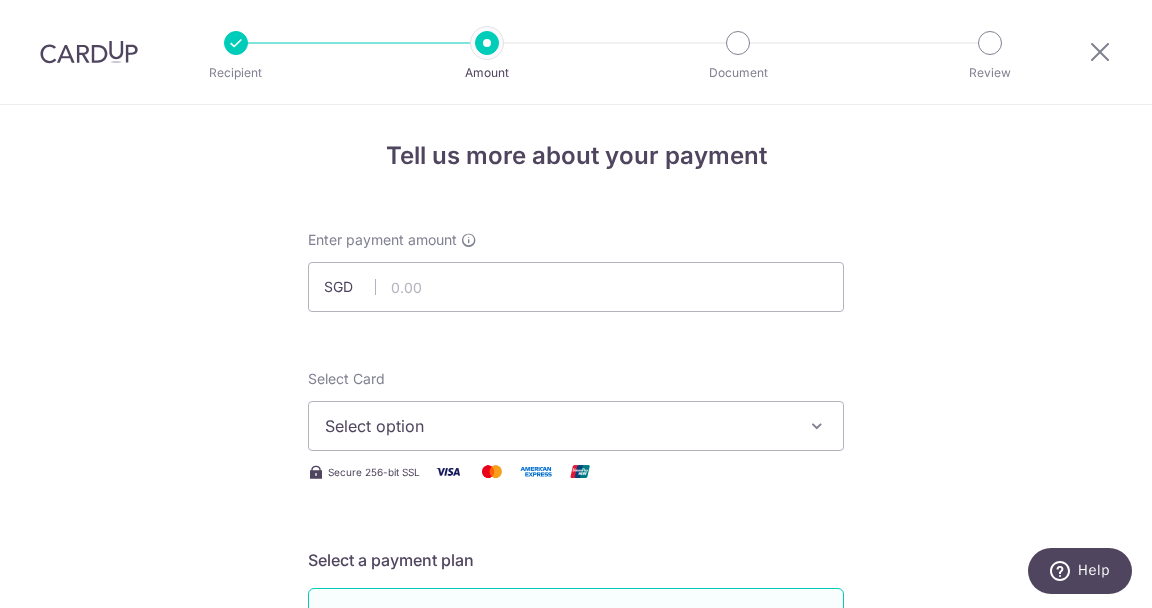 click at bounding box center (599, 312) 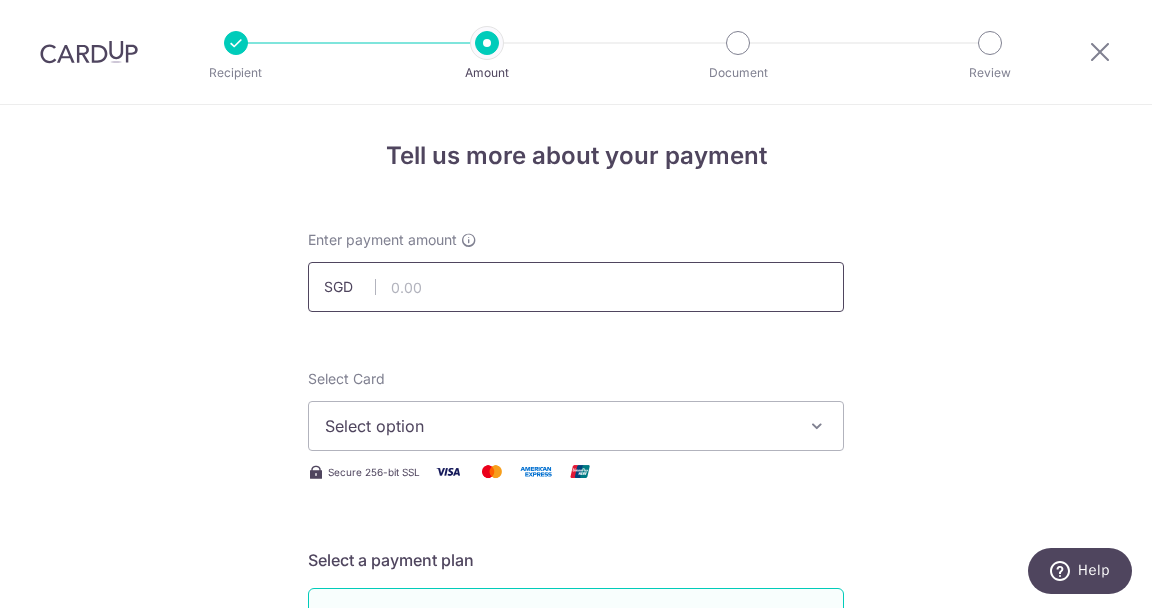click at bounding box center (576, 287) 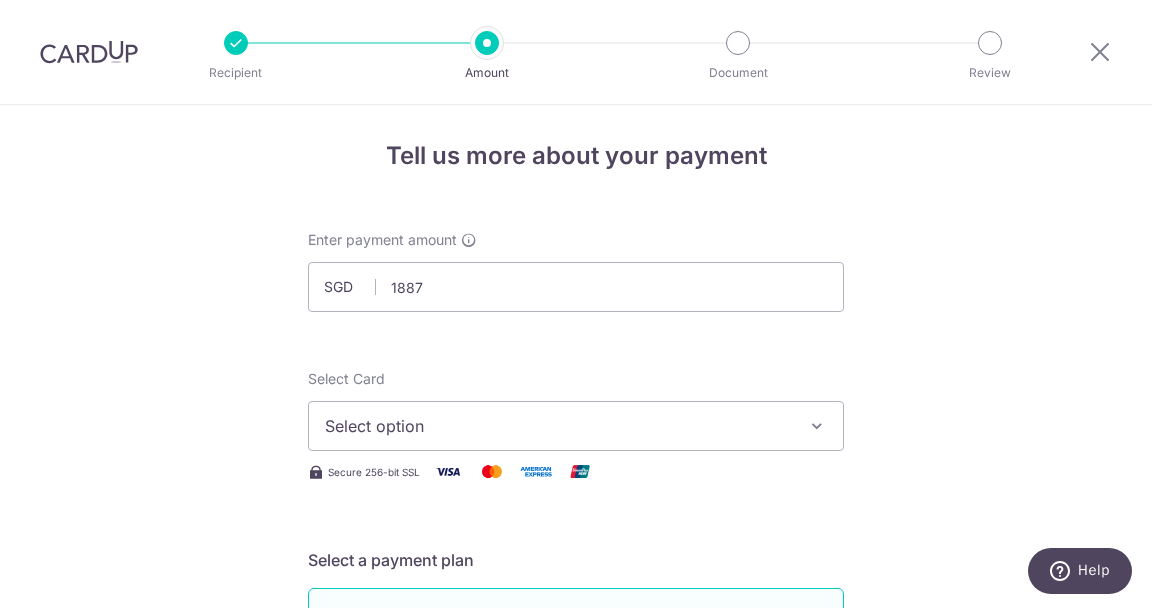 click on "Select option" at bounding box center [558, 426] 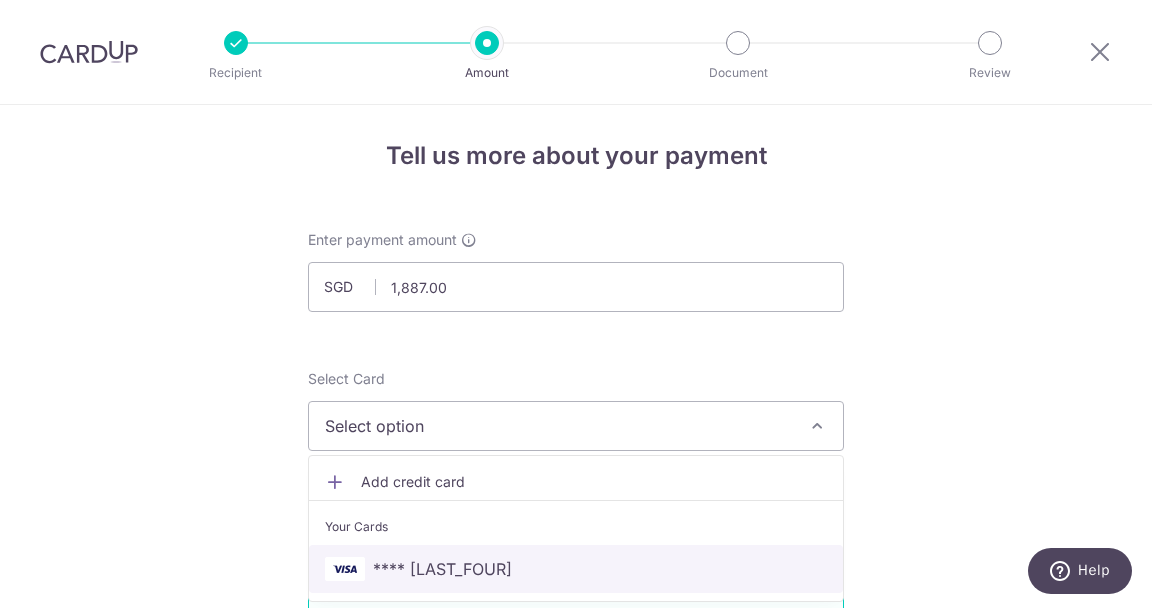 click on "**** 2551" at bounding box center [576, 569] 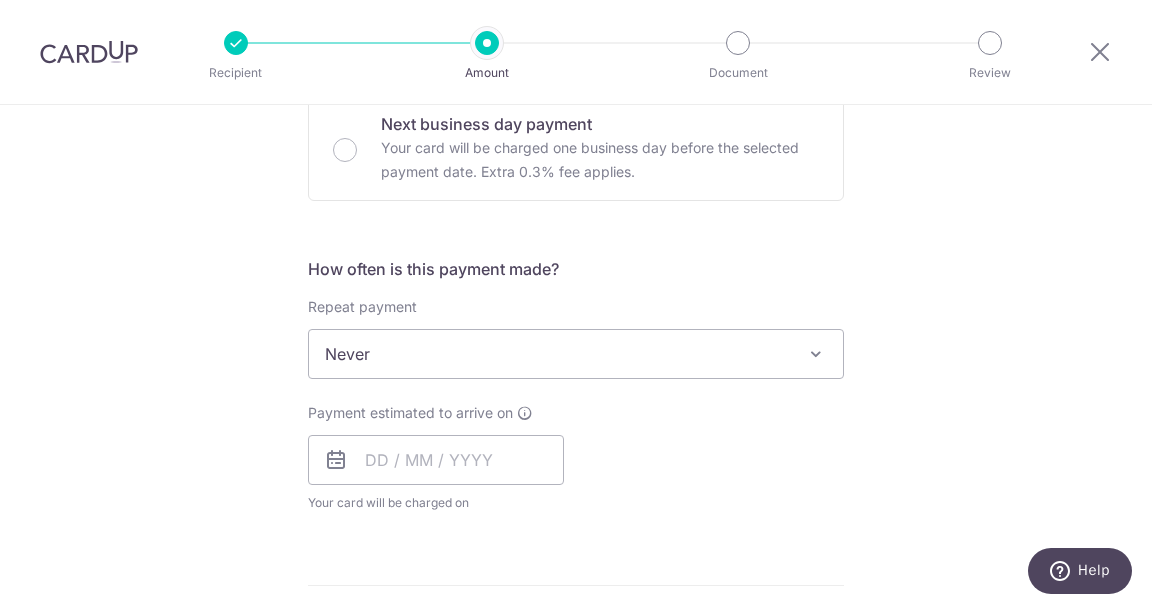 scroll, scrollTop: 623, scrollLeft: 0, axis: vertical 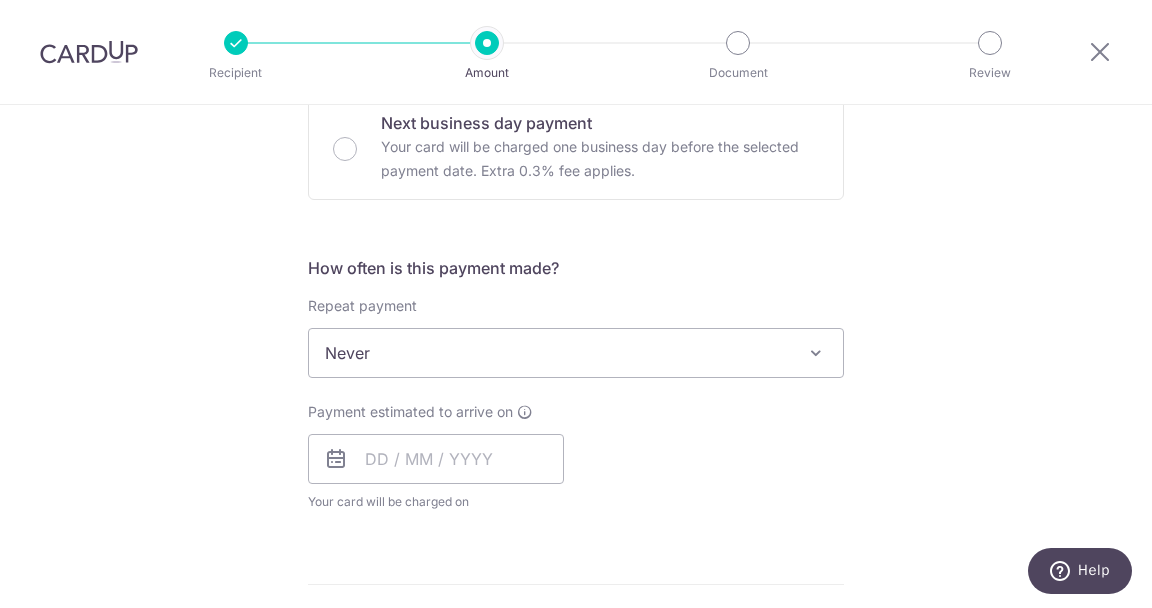 click on "Never" at bounding box center [576, 353] 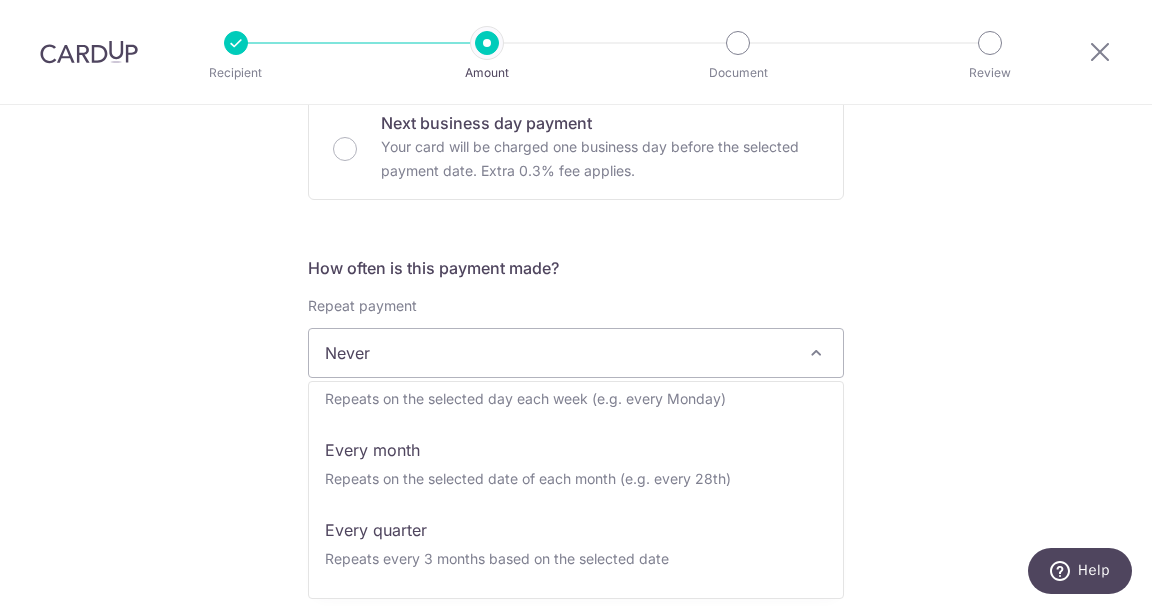scroll, scrollTop: 132, scrollLeft: 0, axis: vertical 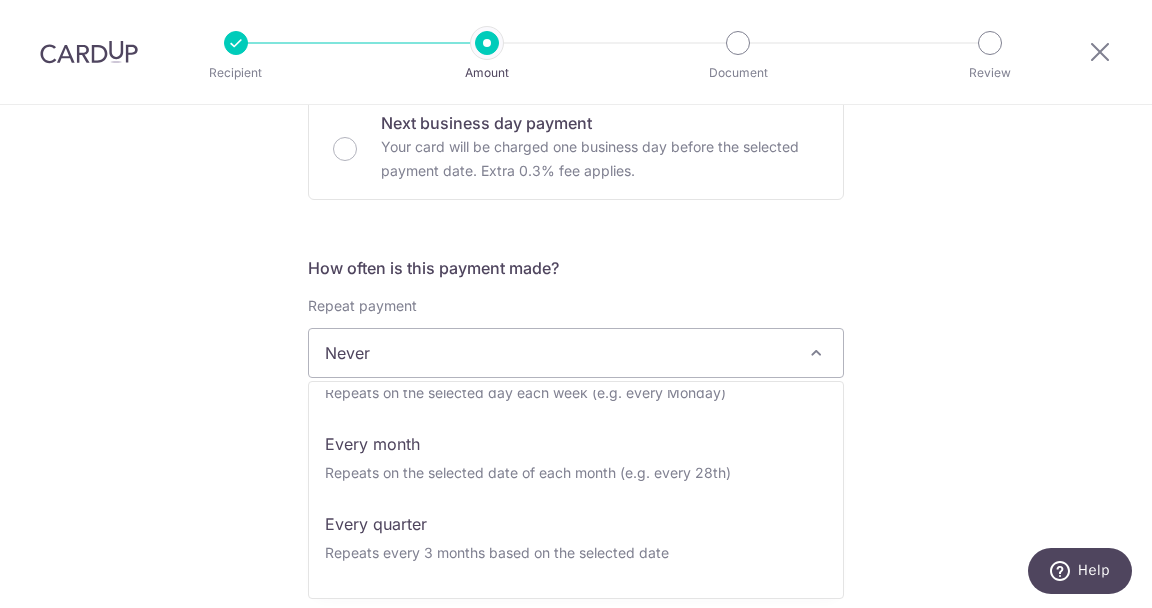 select on "3" 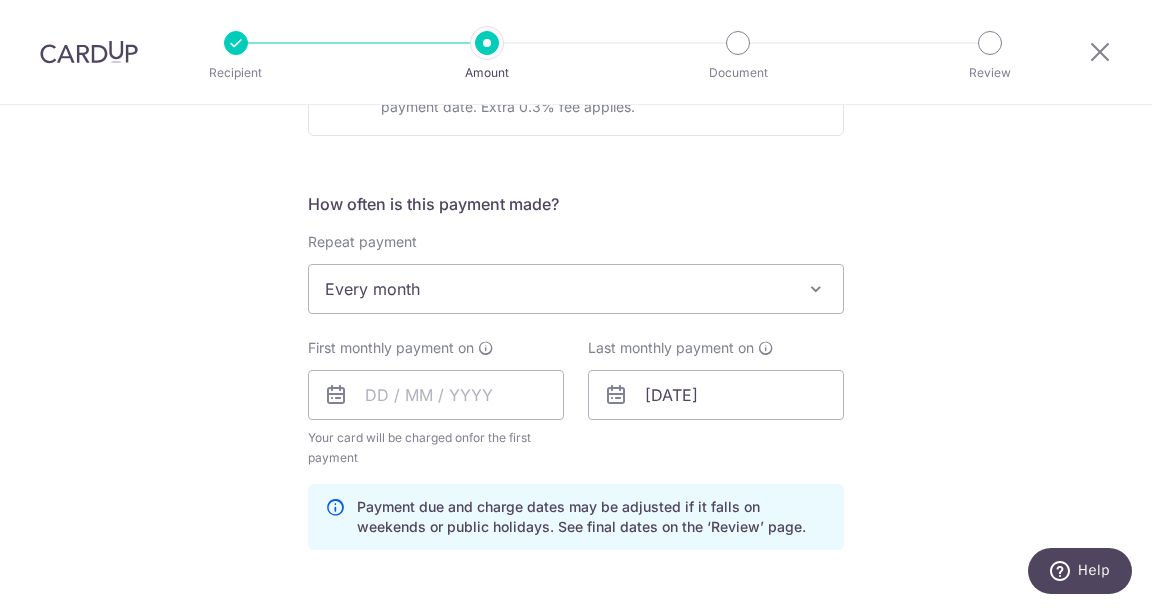 scroll, scrollTop: 693, scrollLeft: 0, axis: vertical 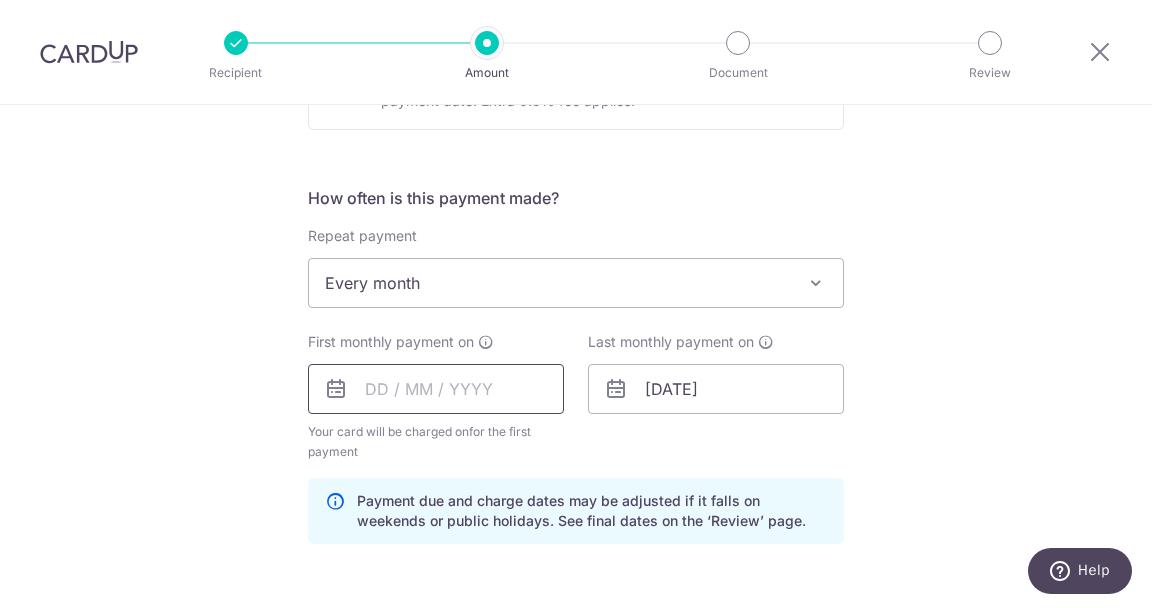 click at bounding box center (436, 389) 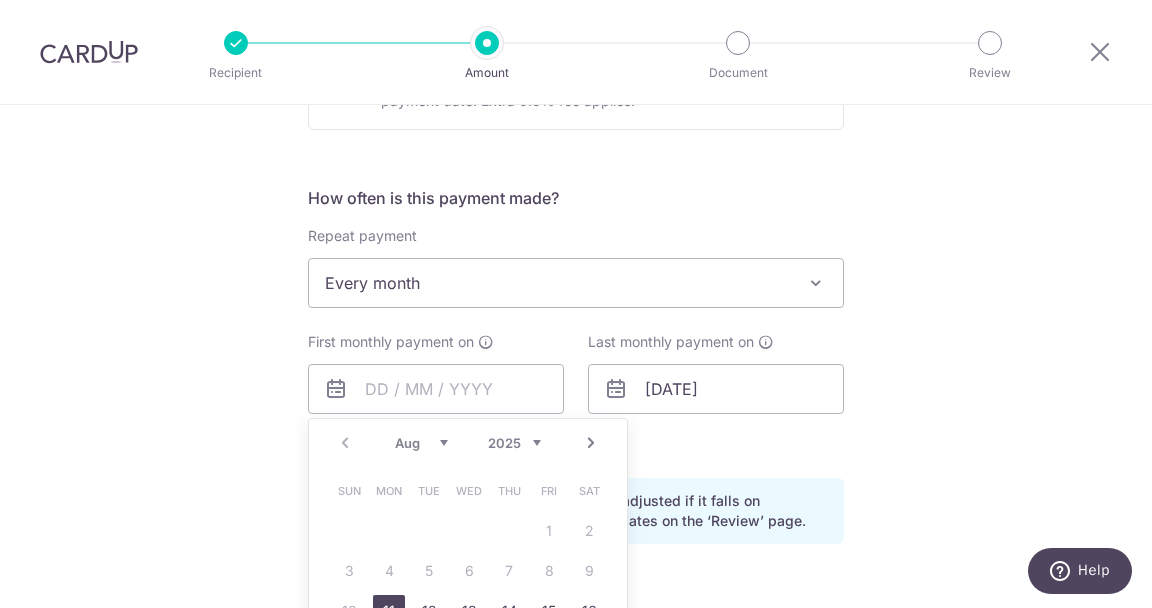 click at bounding box center [486, 342] 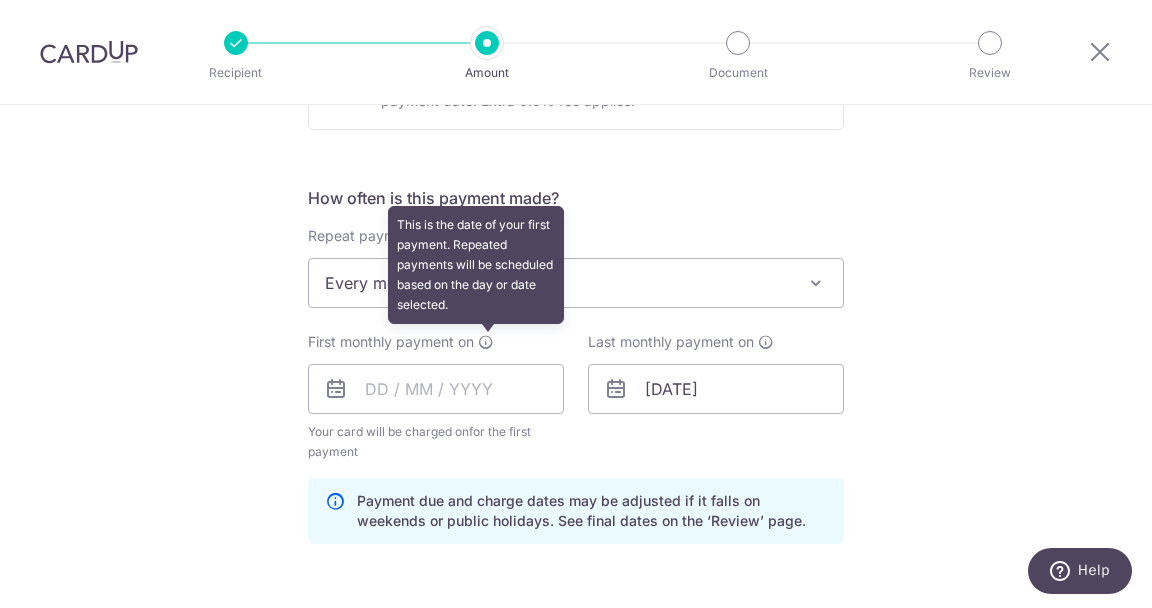 click on "Tell us more about your payment
Enter payment amount
SGD
1,887.00
1887.00
Select Card
**** 2551
Add credit card
Your Cards
**** 2551
Secure 256-bit SSL
Text
New card details
Card
Secure 256-bit SSL" at bounding box center (576, 367) 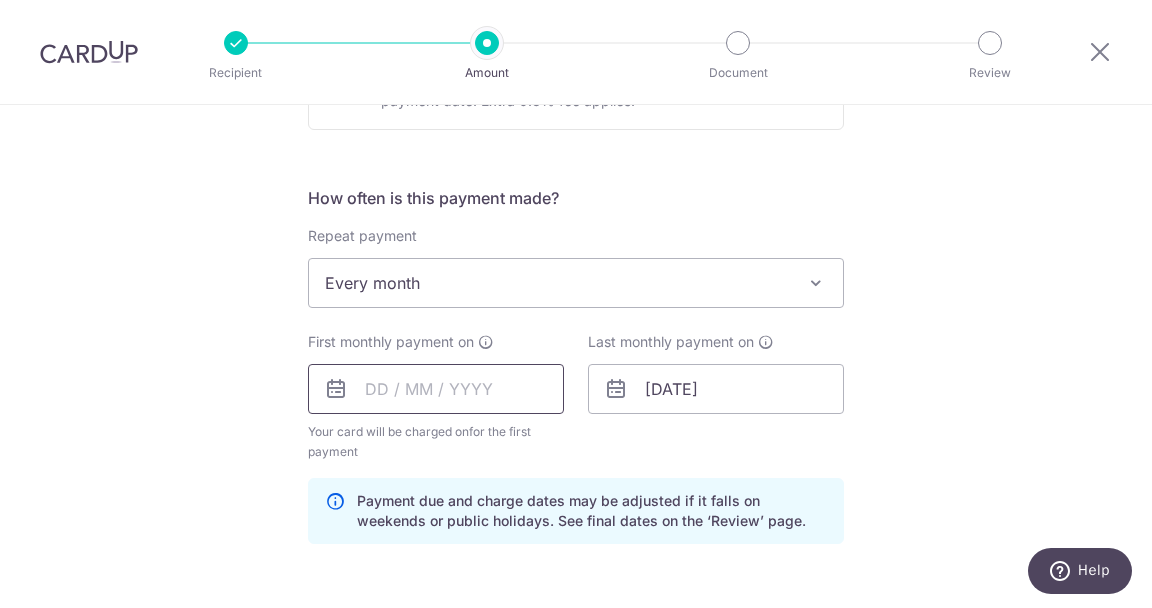 click at bounding box center [436, 389] 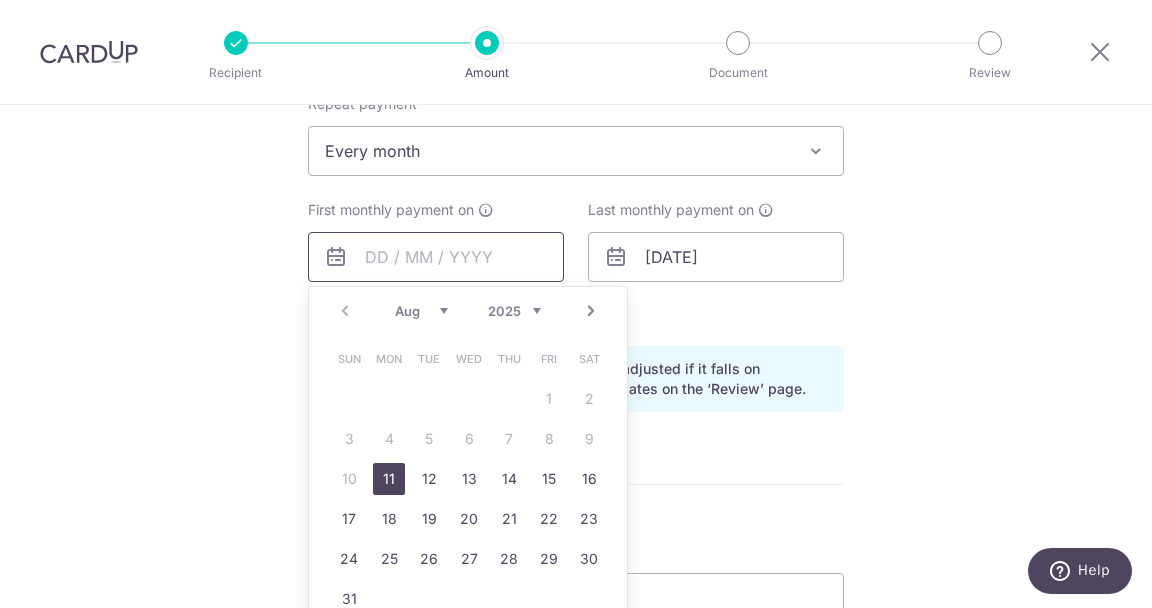 scroll, scrollTop: 847, scrollLeft: 0, axis: vertical 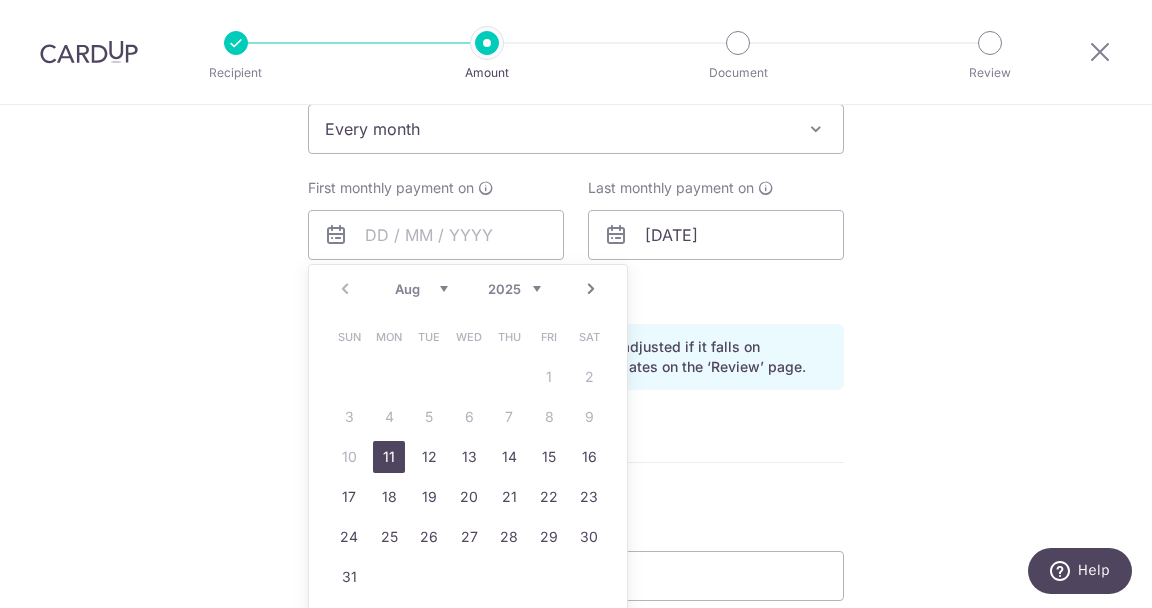 click on "Aug Sep Oct Nov Dec" at bounding box center [421, 289] 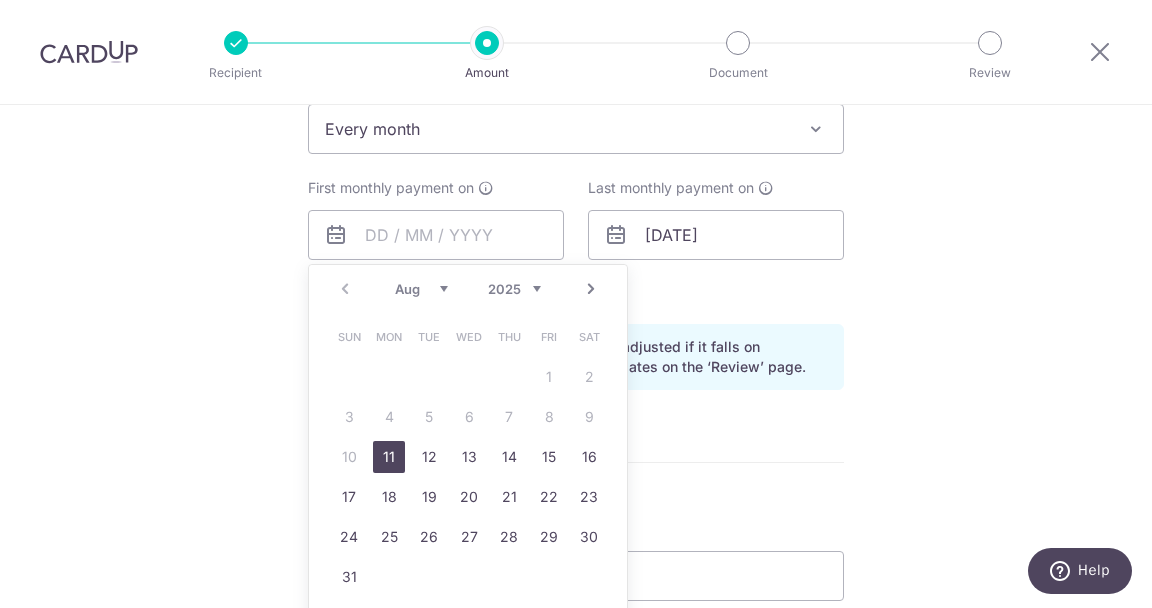 click on "2025 2026 2027 2028 2029 2030 2031 2032 2033 2034 2035" at bounding box center [514, 289] 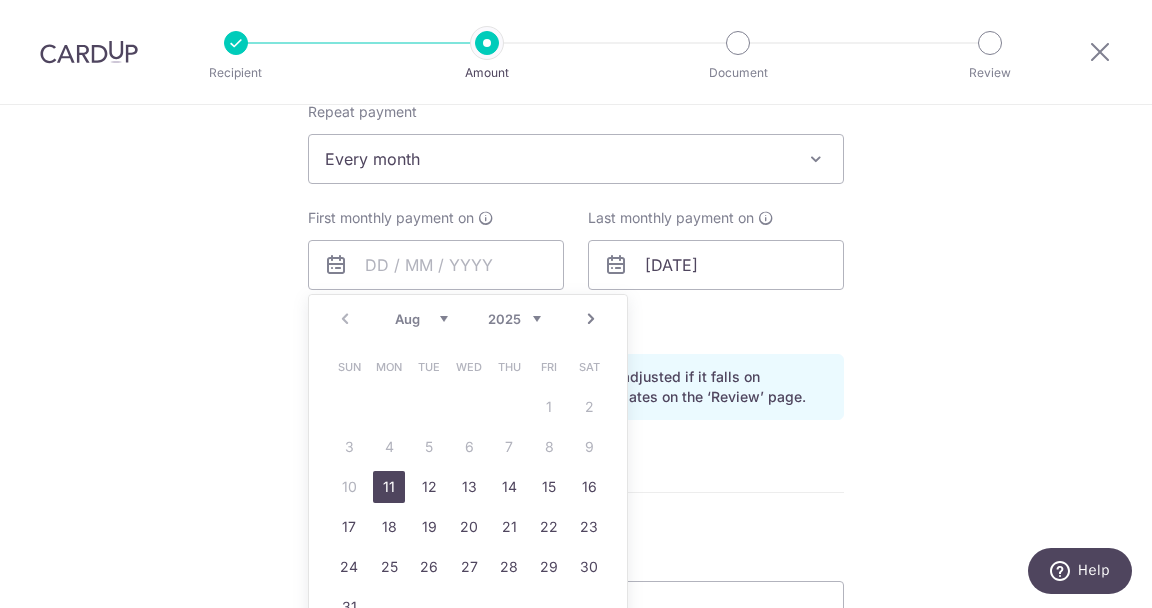 scroll, scrollTop: 812, scrollLeft: 0, axis: vertical 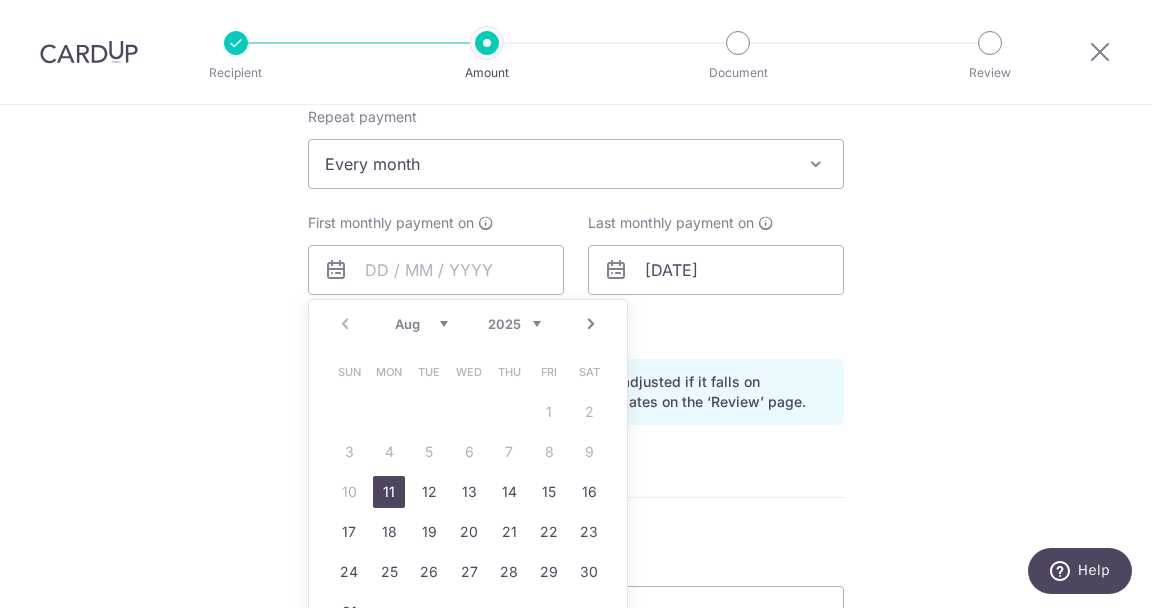 click at bounding box center [486, 223] 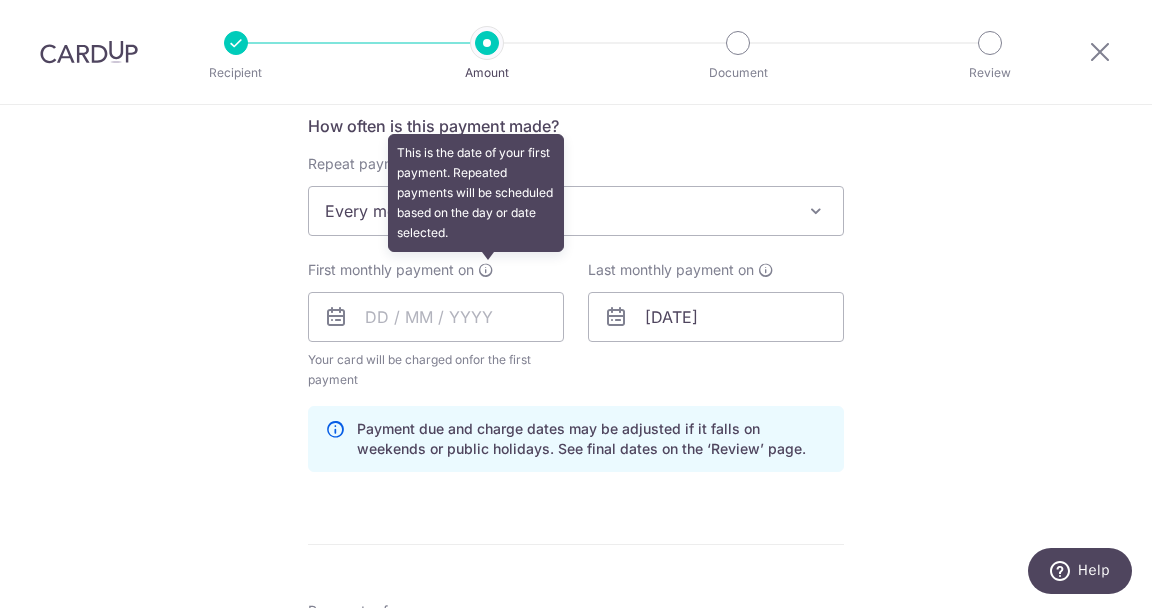 scroll, scrollTop: 766, scrollLeft: 0, axis: vertical 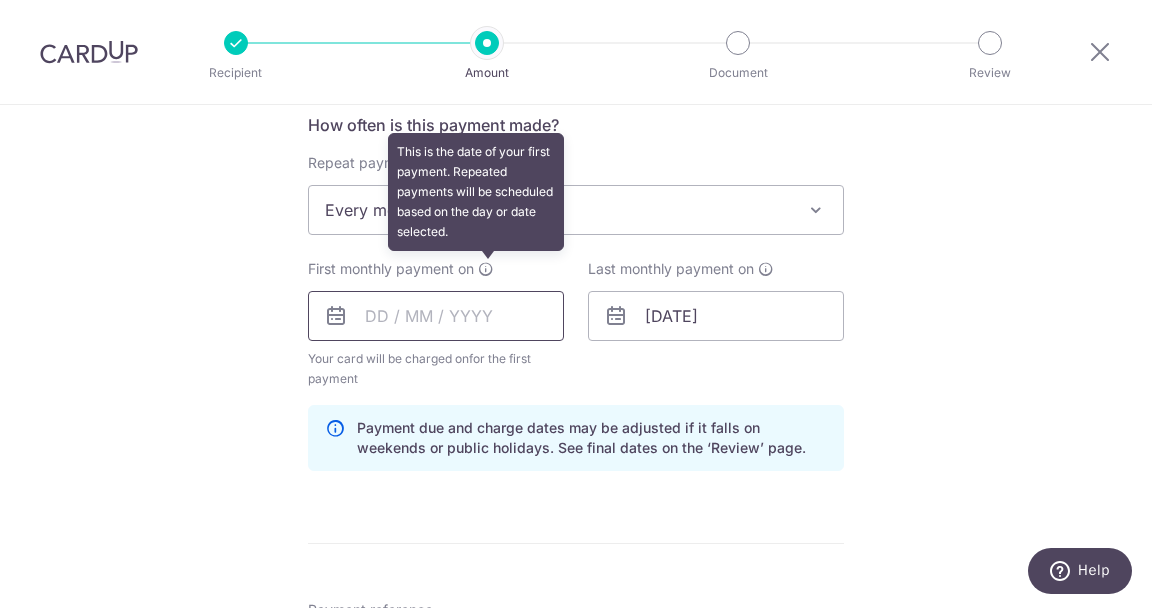 click at bounding box center (436, 316) 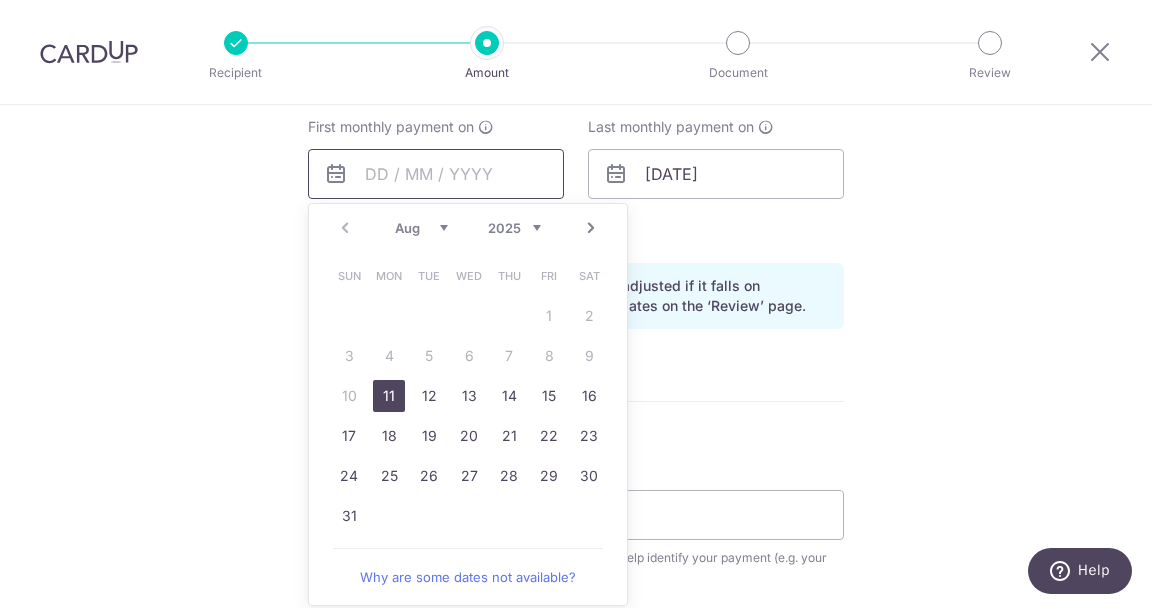 scroll, scrollTop: 914, scrollLeft: 0, axis: vertical 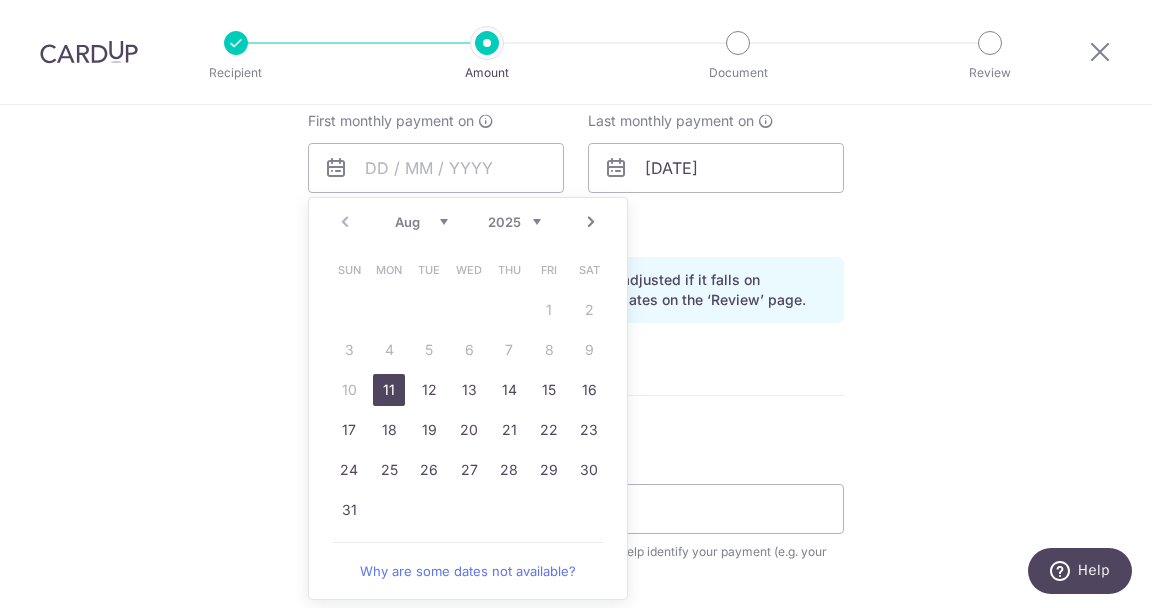 click on "2025 2026 2027 2028 2029 2030 2031 2032 2033 2034 2035" at bounding box center (514, 222) 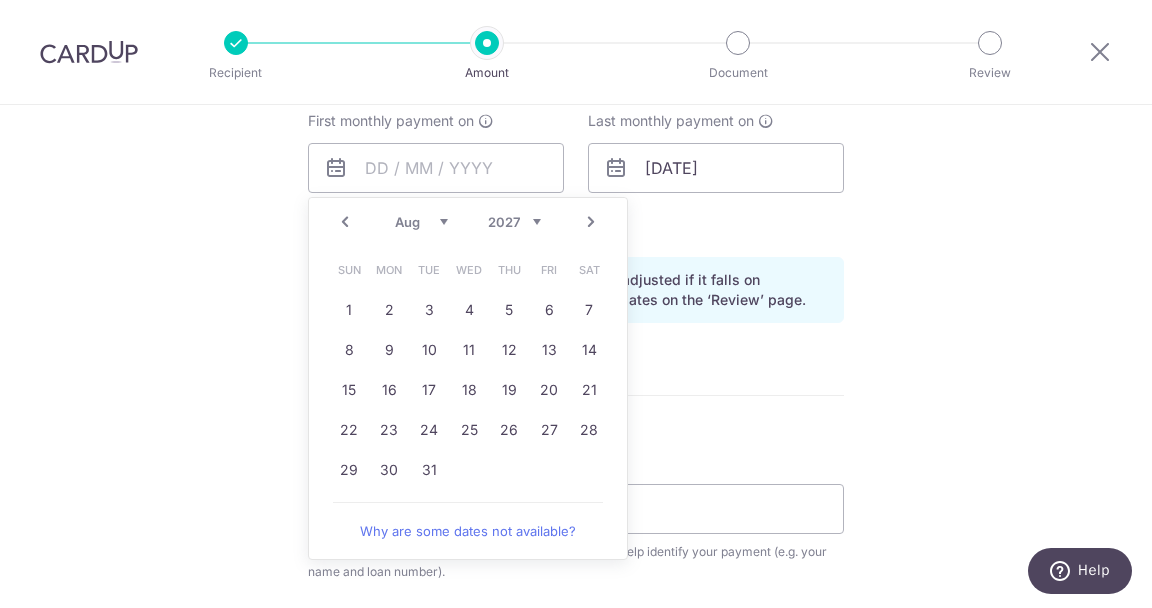 click on "Tell us more about your payment
Enter payment amount
SGD
1,887.00
1887.00
Select Card
**** 2551
Add credit card
Your Cards
**** 2551
Secure 256-bit SSL
Text
New card details
Card
Secure 256-bit SSL" at bounding box center (576, 146) 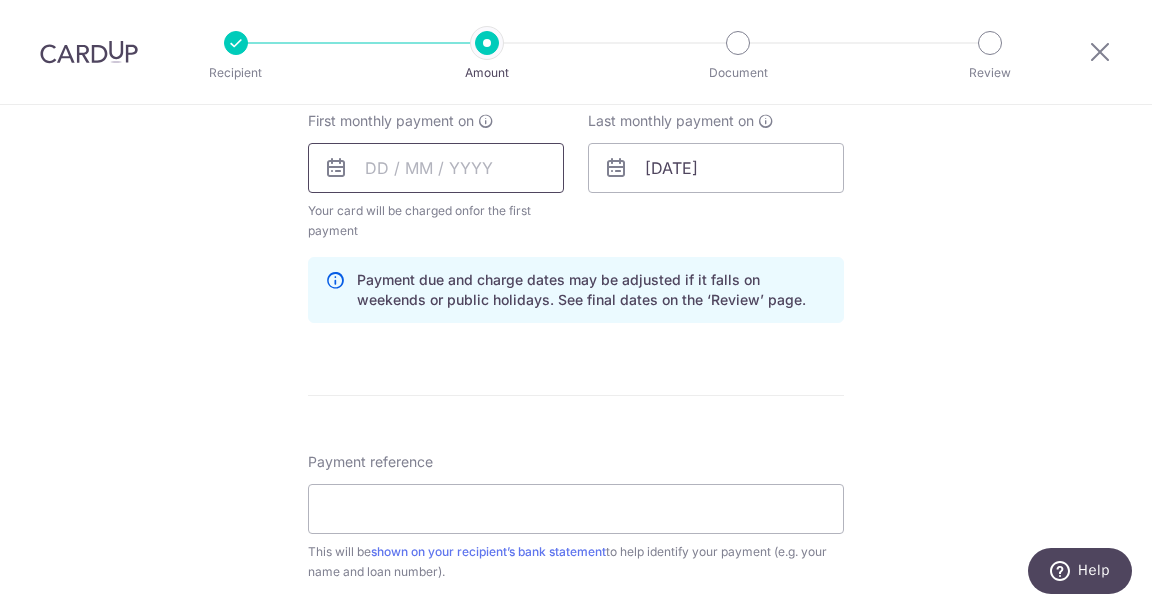 click at bounding box center [436, 168] 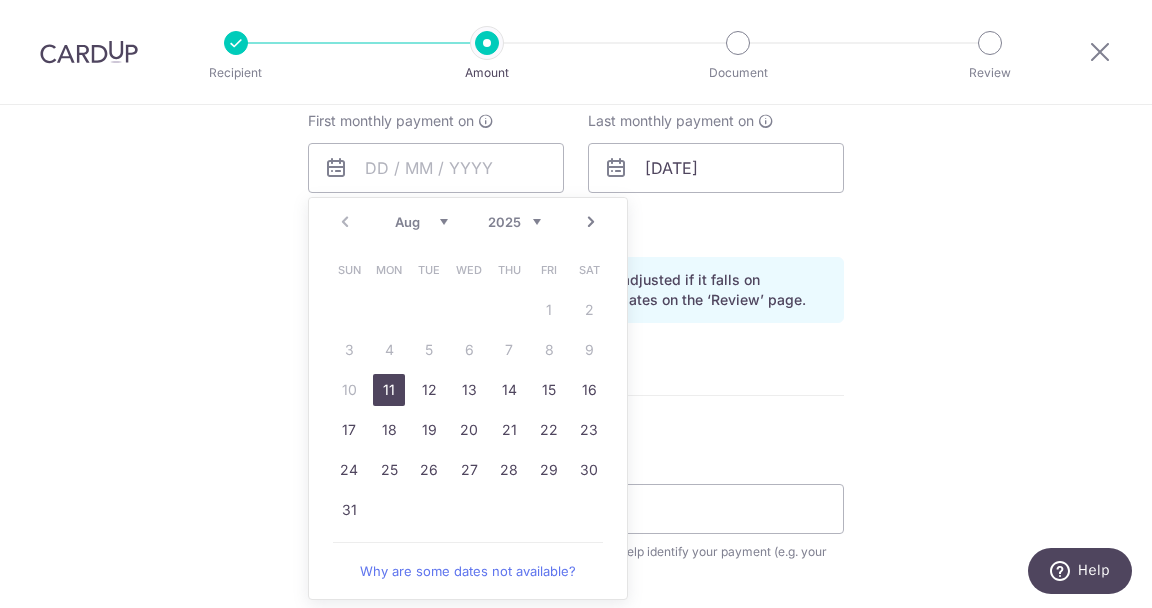 click on "2025 2026 2027 2028 2029 2030 2031 2032 2033 2034 2035" at bounding box center (514, 222) 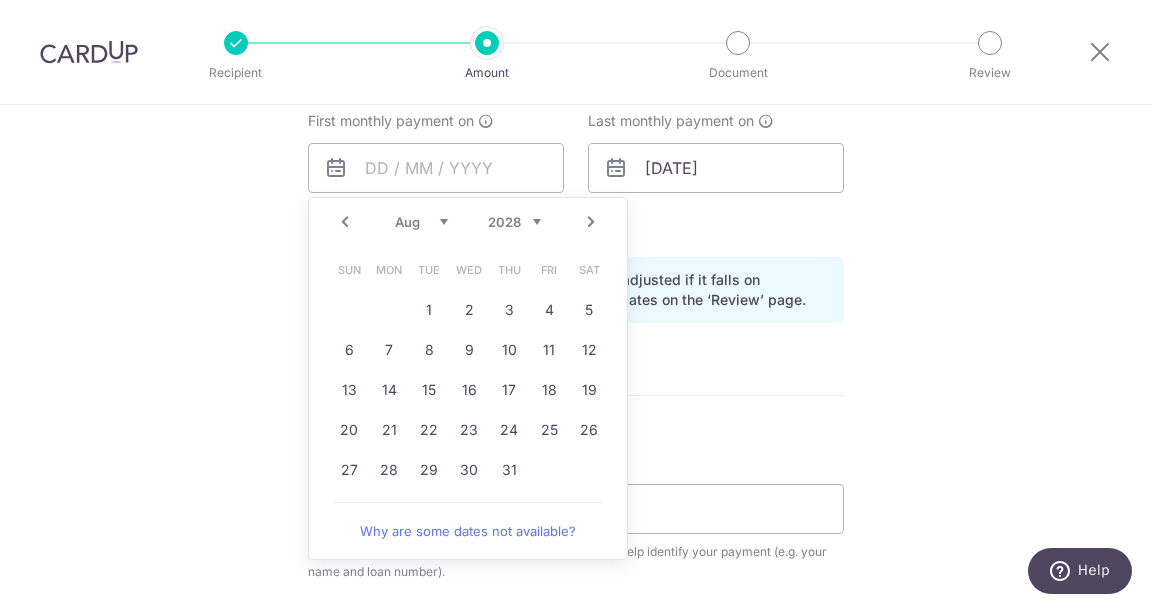 click on "Jan Feb Mar Apr May Jun Jul Aug Sep Oct Nov Dec" at bounding box center (421, 222) 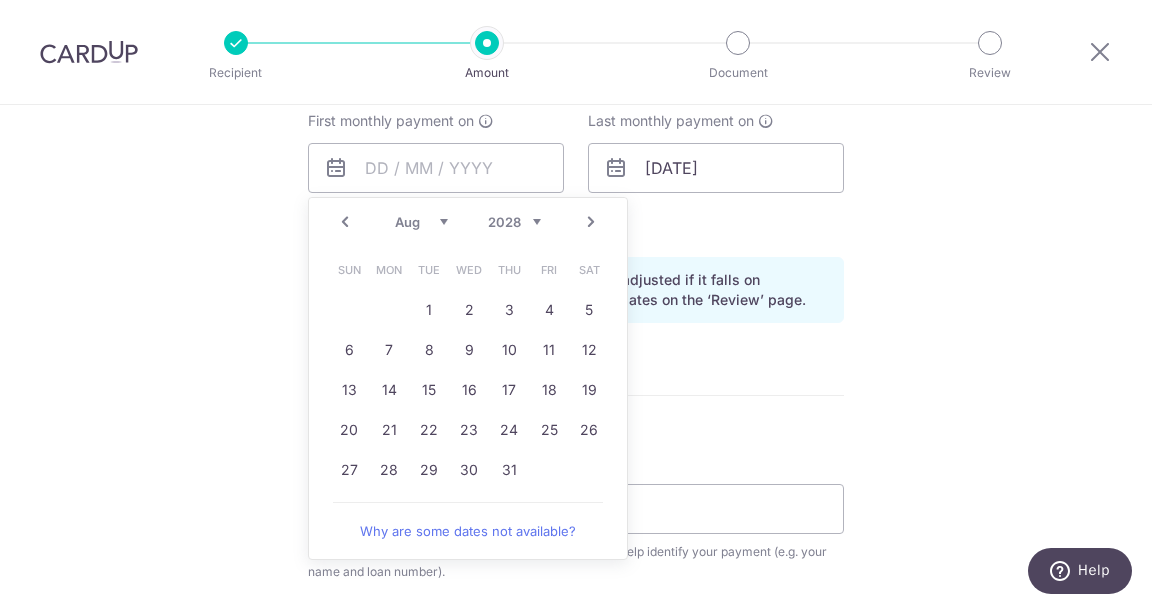 click on "2025 2026 2027 2028 2029 2030 2031 2032 2033 2034 2035" at bounding box center [514, 222] 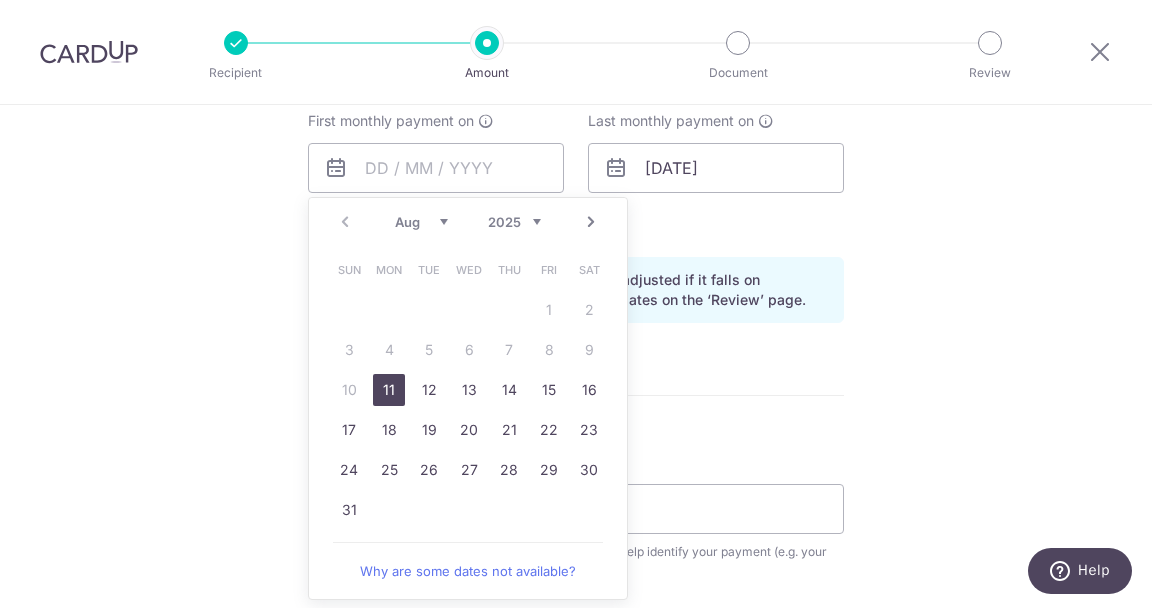 click on "13" at bounding box center (469, 390) 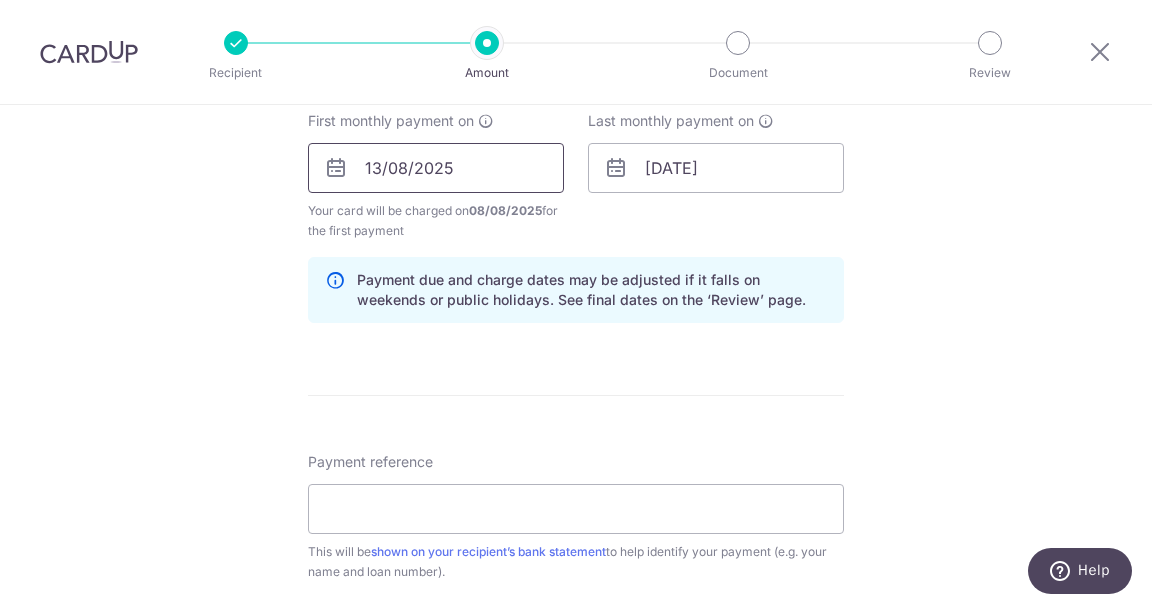 click on "13/08/2025" at bounding box center (436, 168) 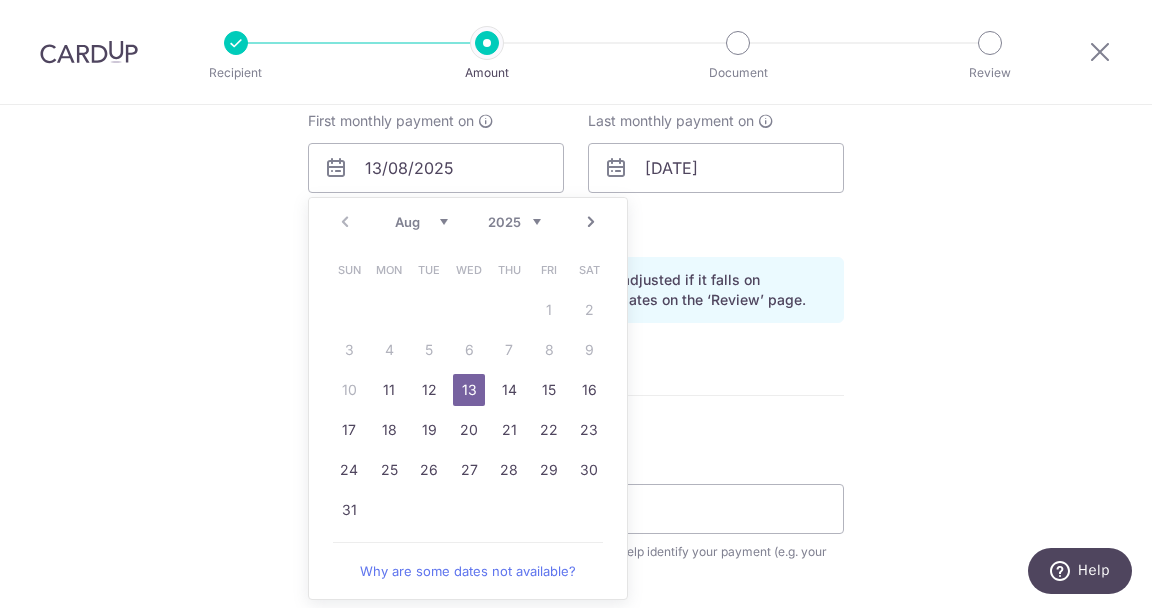 click on "17" at bounding box center [349, 430] 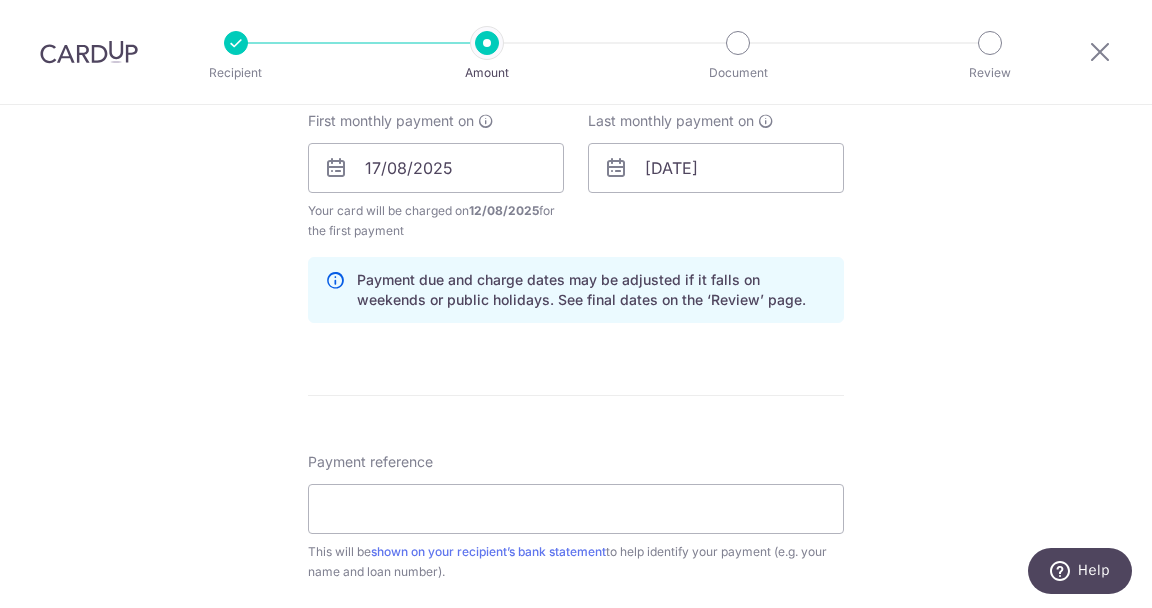 click on "Tell us more about your payment
Enter payment amount
SGD
1,887.00
1887.00
Select Card
**** 2551
Add credit card
Your Cards
**** 2551
Secure 256-bit SSL
Text
New card details
Card
Secure 256-bit SSL" at bounding box center [576, 146] 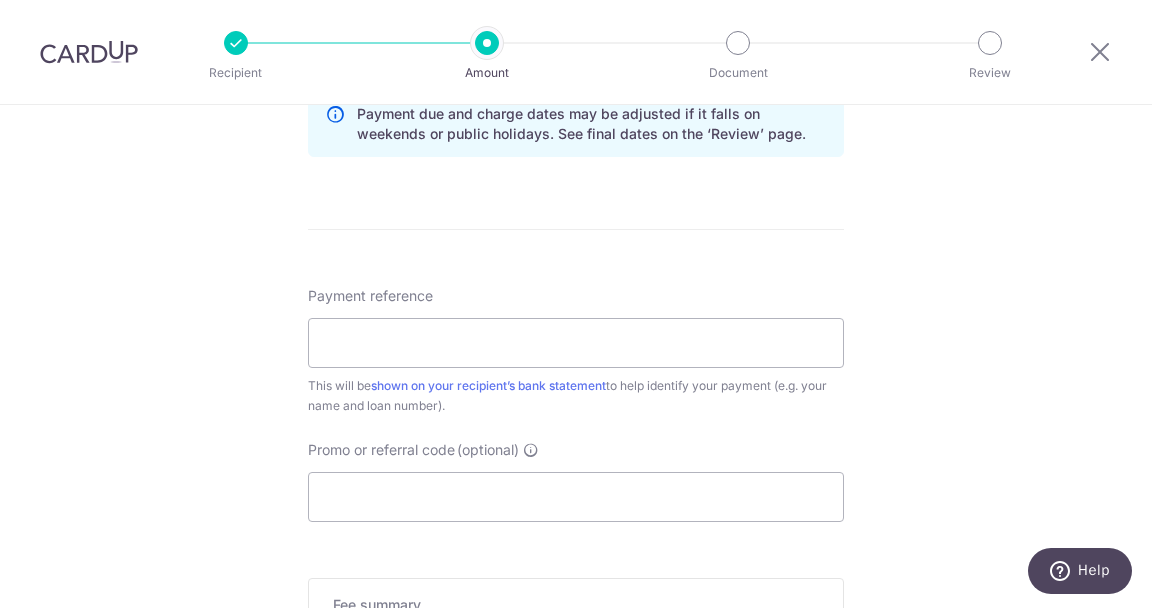 scroll, scrollTop: 1086, scrollLeft: 0, axis: vertical 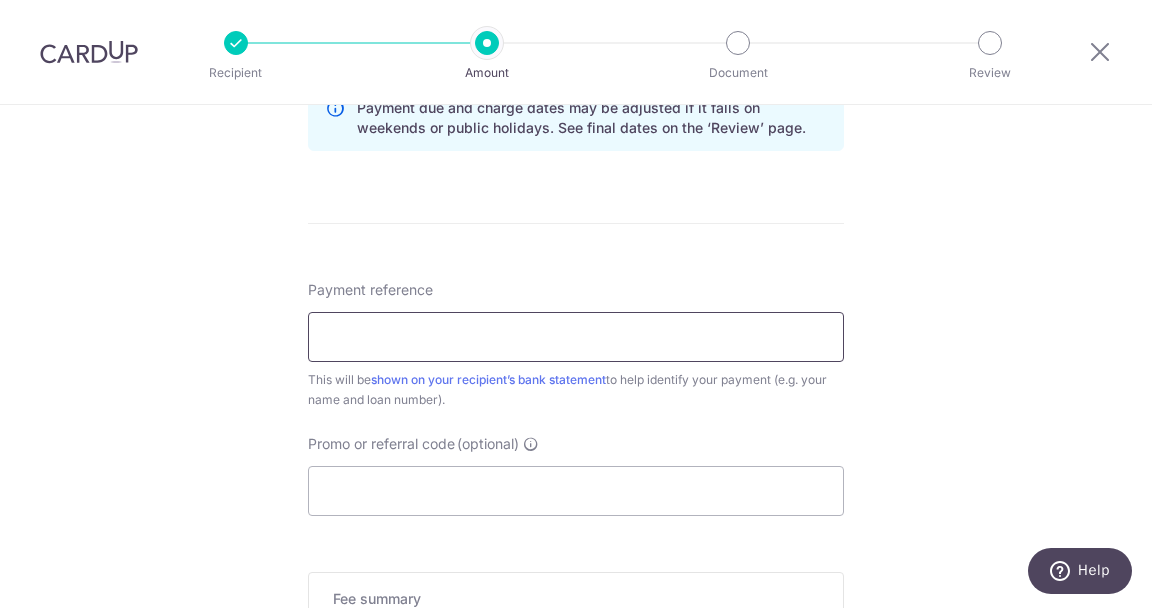 click on "Payment reference" at bounding box center (576, 337) 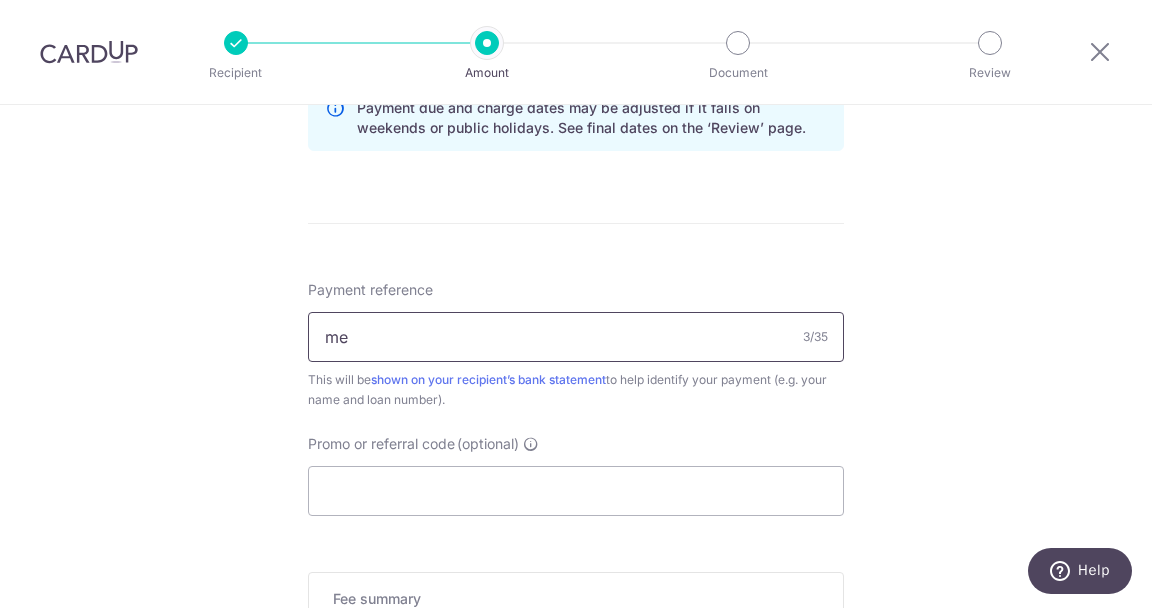 type on "m" 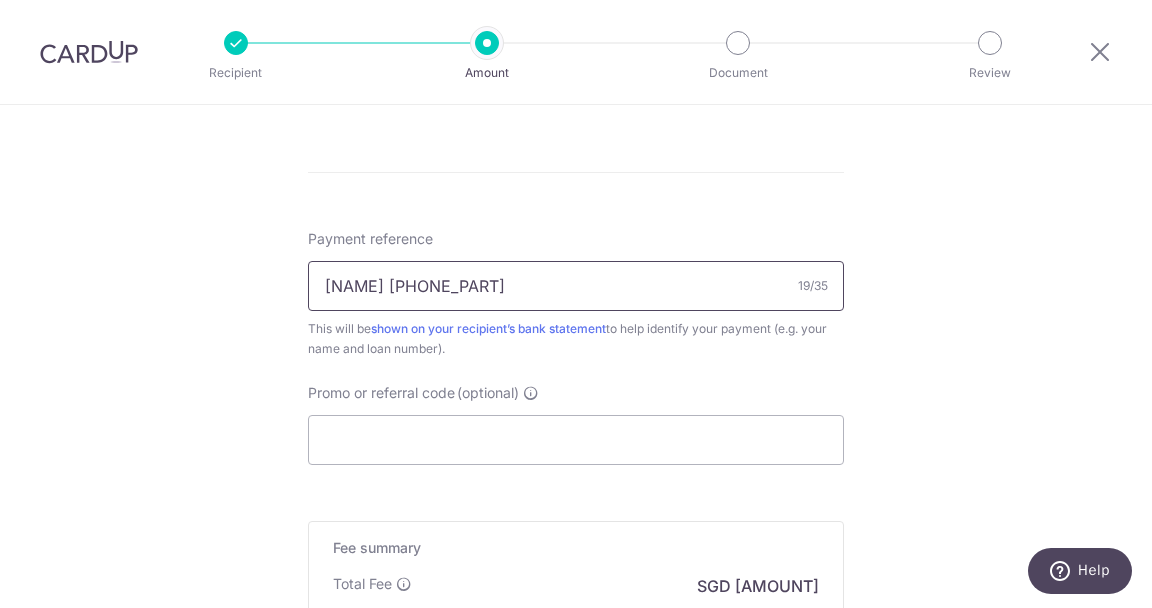 scroll, scrollTop: 1174, scrollLeft: 0, axis: vertical 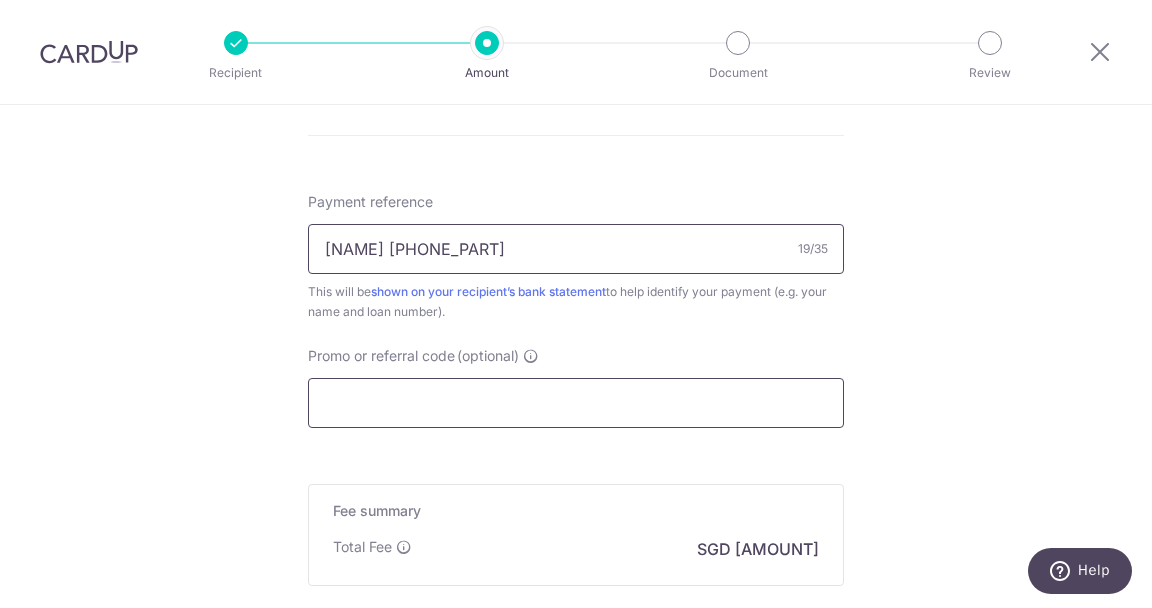 type on "MEL CAR [PHONE]" 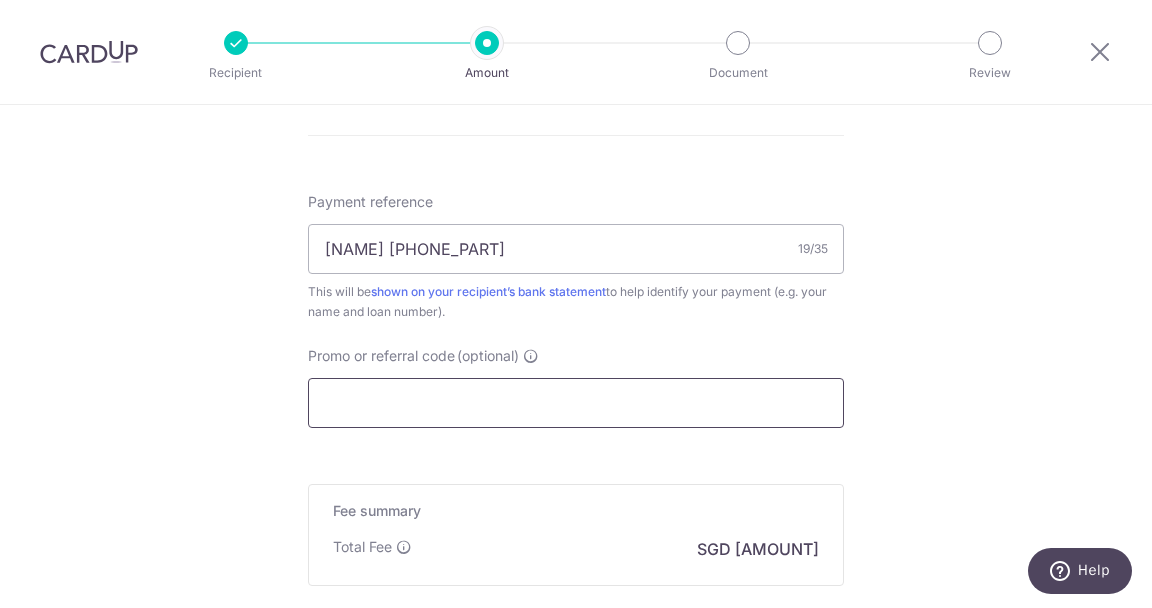 click on "Promo or referral code
(optional)" at bounding box center [576, 403] 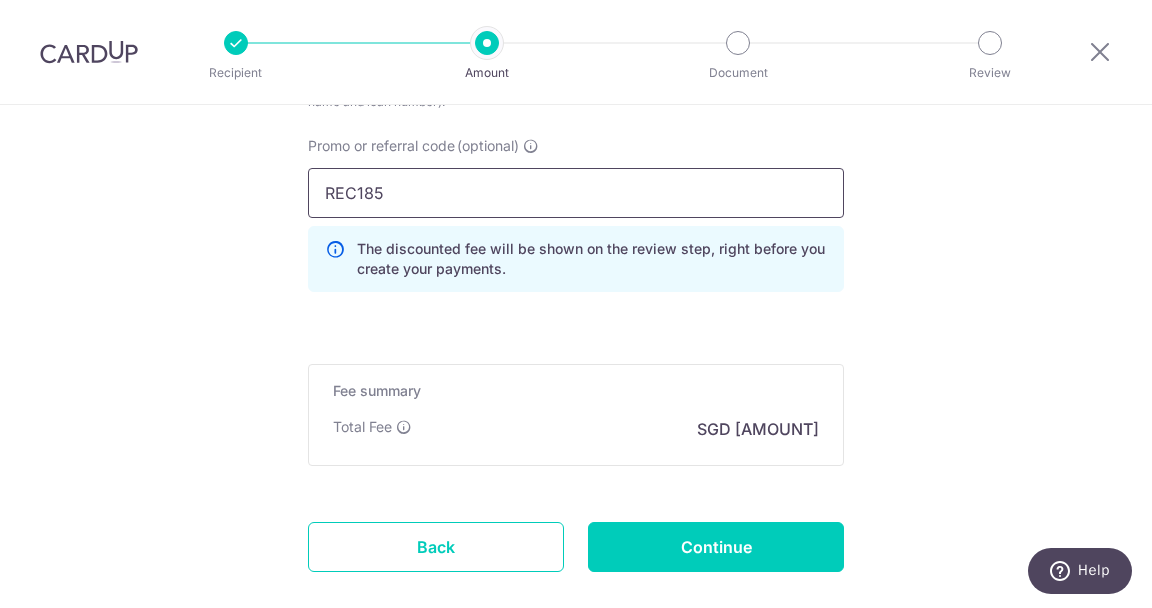 scroll, scrollTop: 1439, scrollLeft: 0, axis: vertical 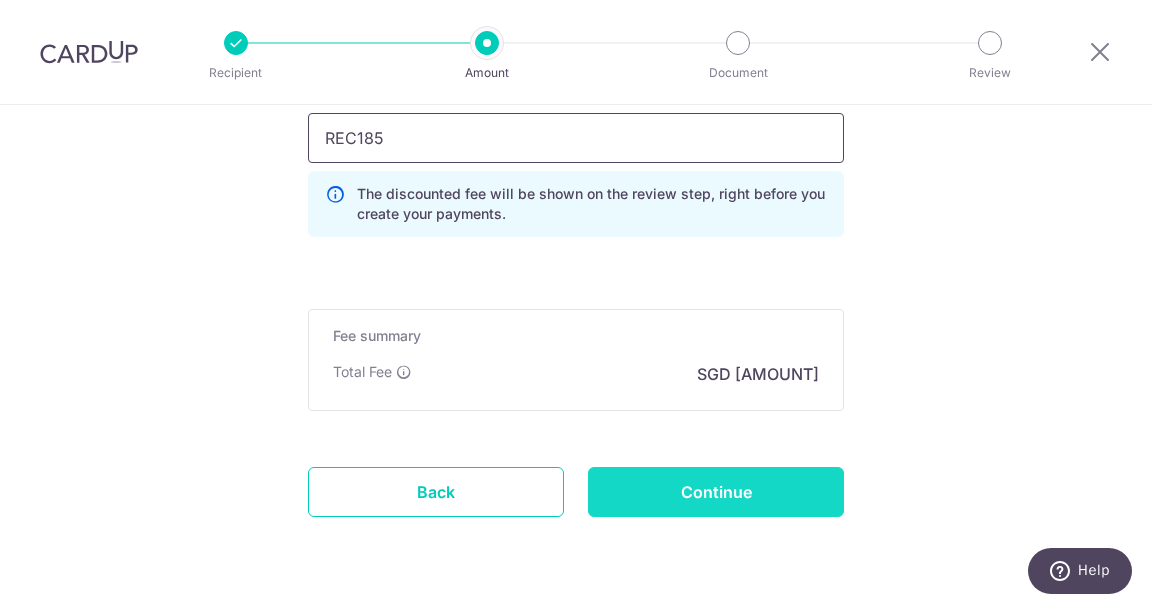 type on "REC185" 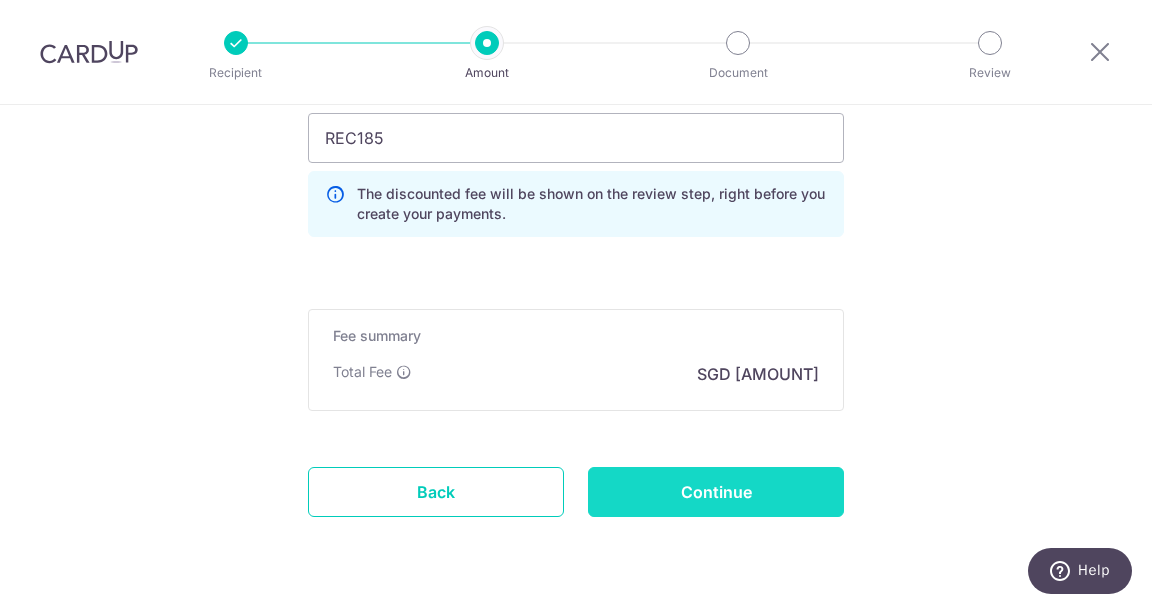 click on "Continue" at bounding box center (716, 492) 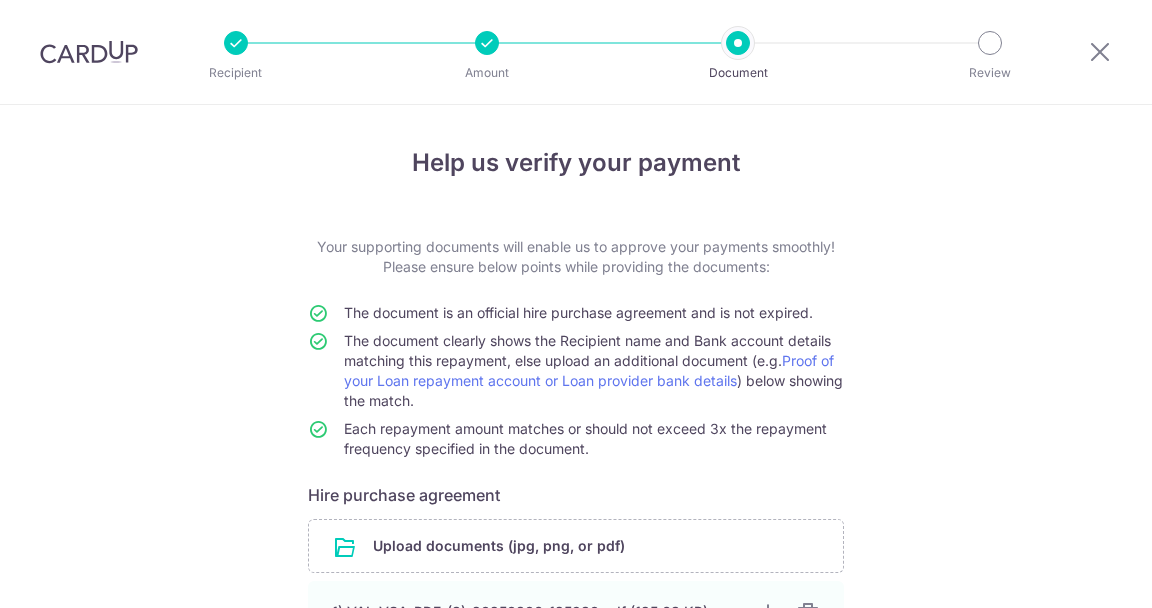scroll, scrollTop: 0, scrollLeft: 0, axis: both 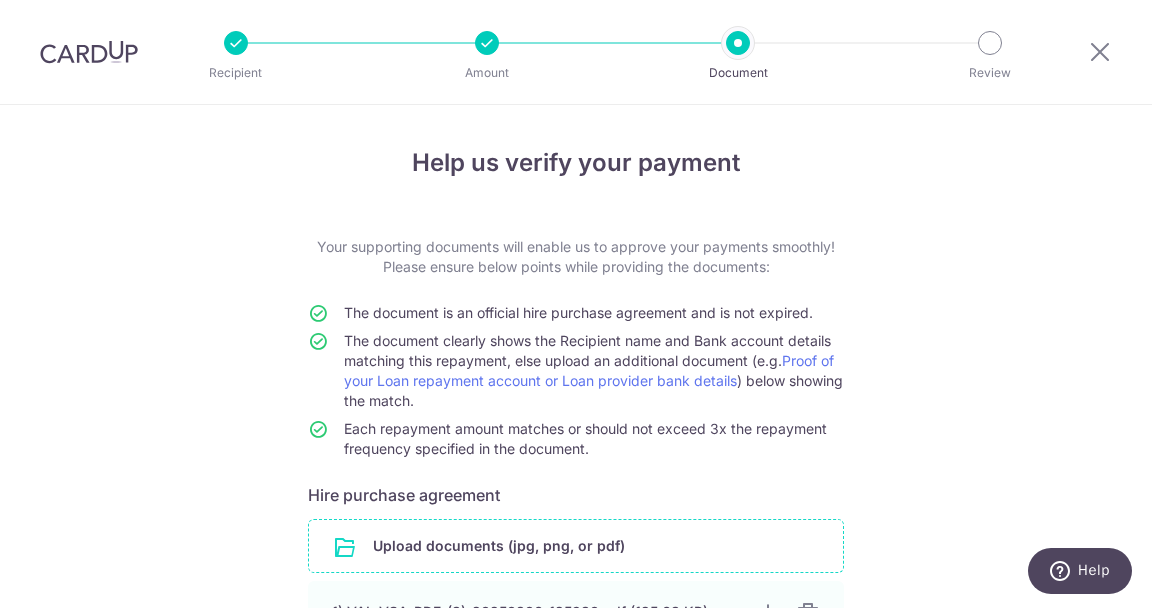 click at bounding box center (576, 546) 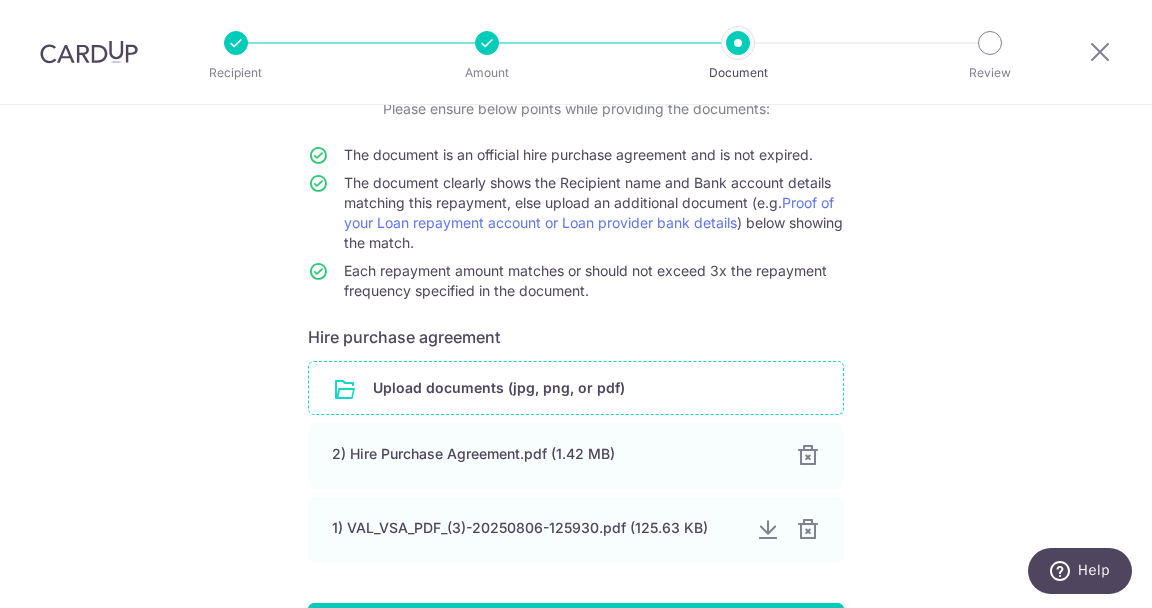 scroll, scrollTop: 159, scrollLeft: 0, axis: vertical 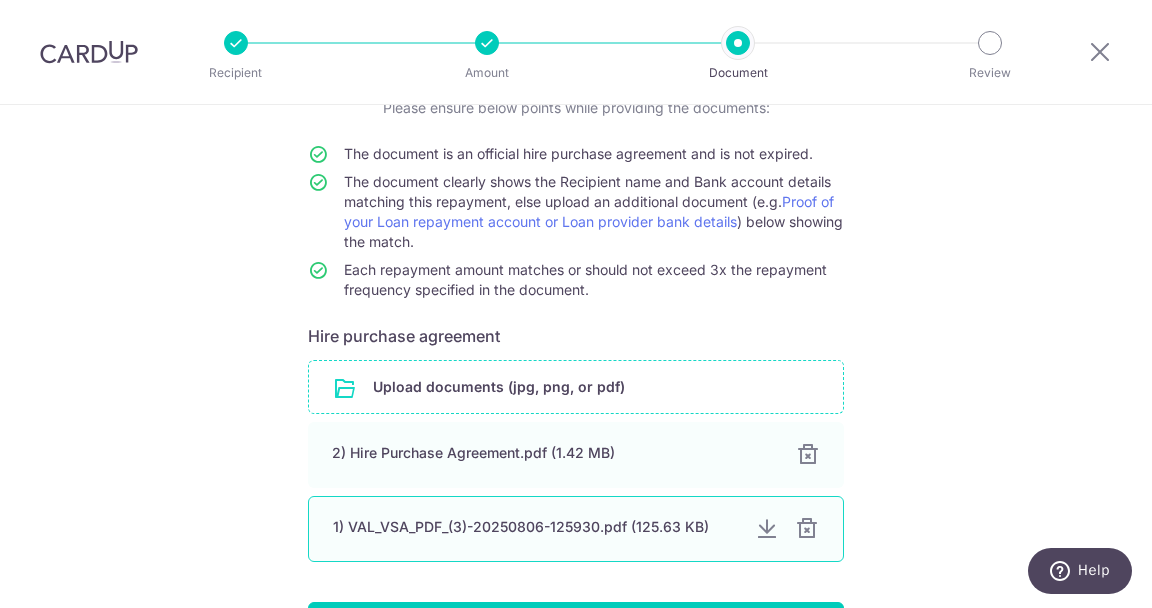 click at bounding box center [807, 529] 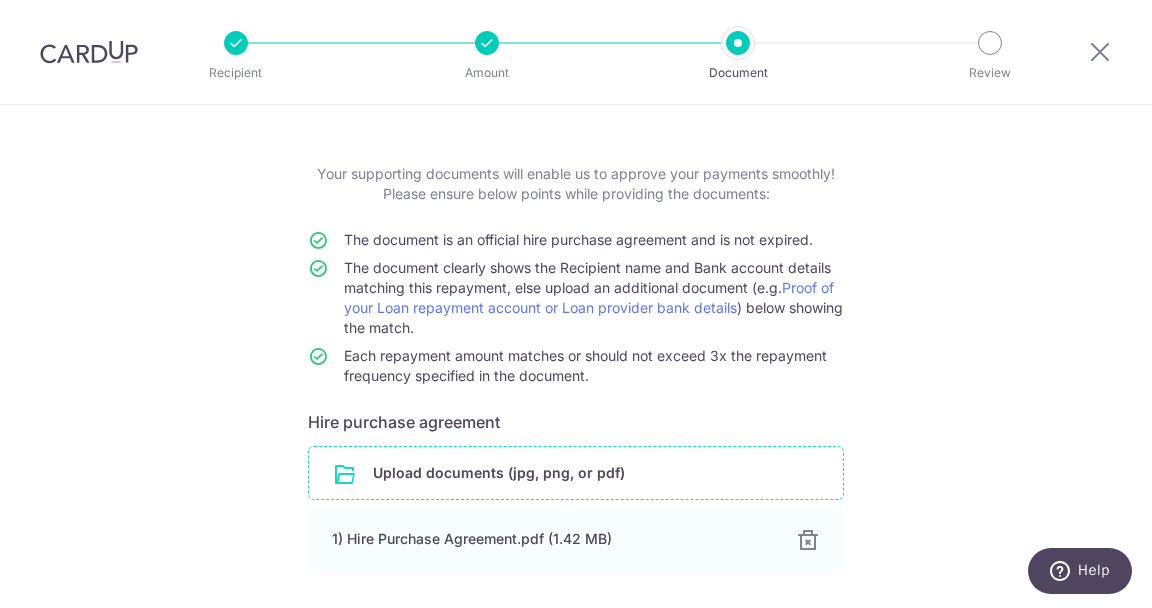 scroll, scrollTop: 88, scrollLeft: 0, axis: vertical 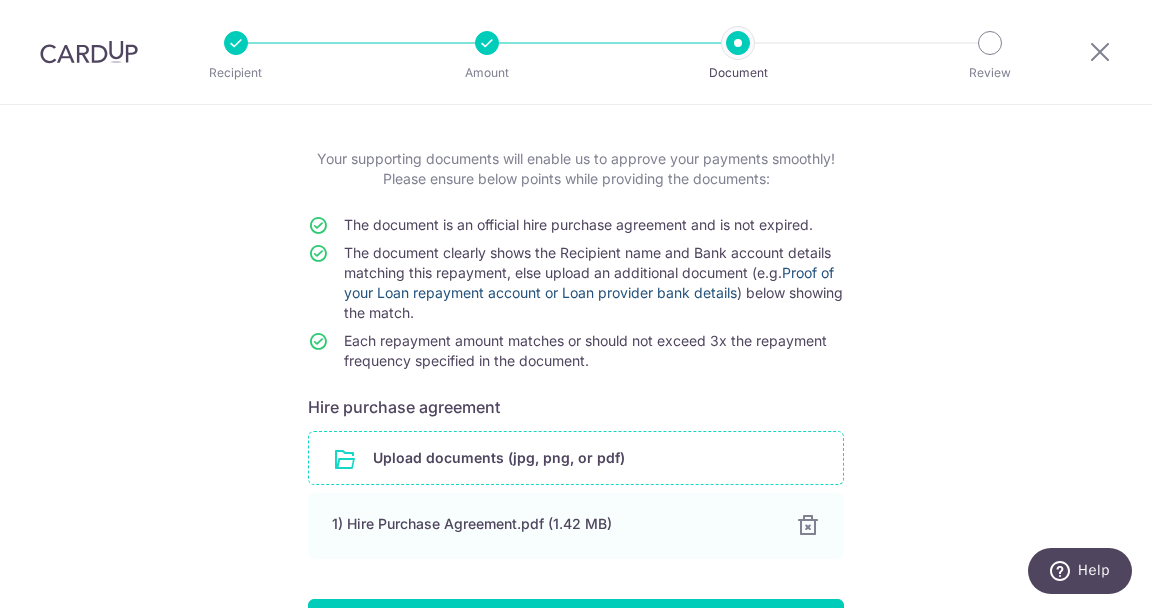 click on "Proof of your Loan repayment account or Loan provider bank details" at bounding box center [589, 282] 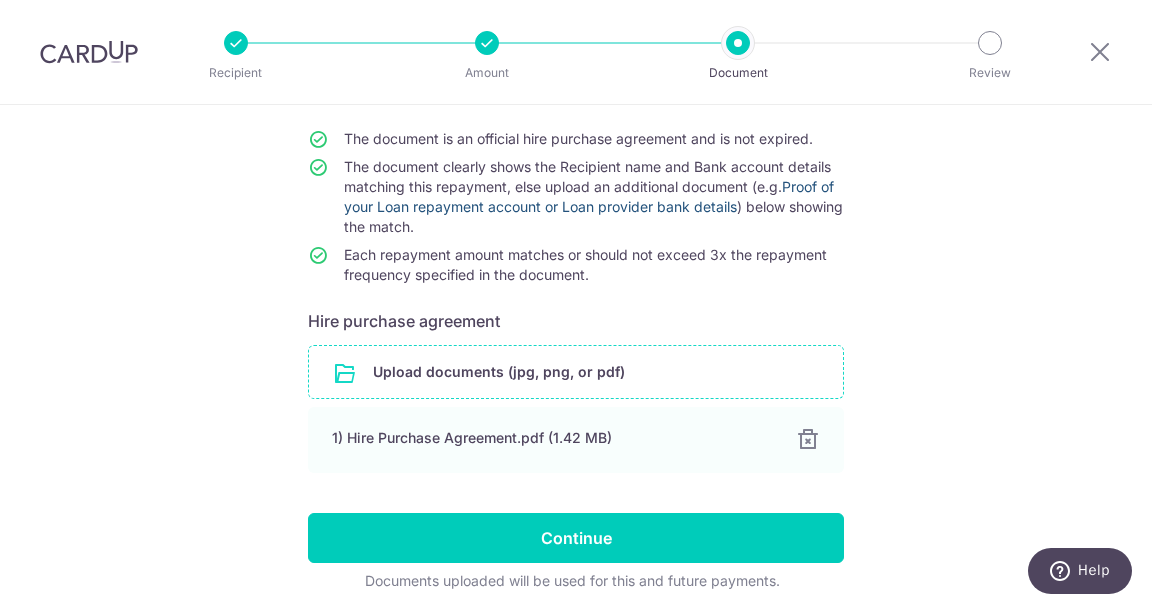scroll, scrollTop: 193, scrollLeft: 0, axis: vertical 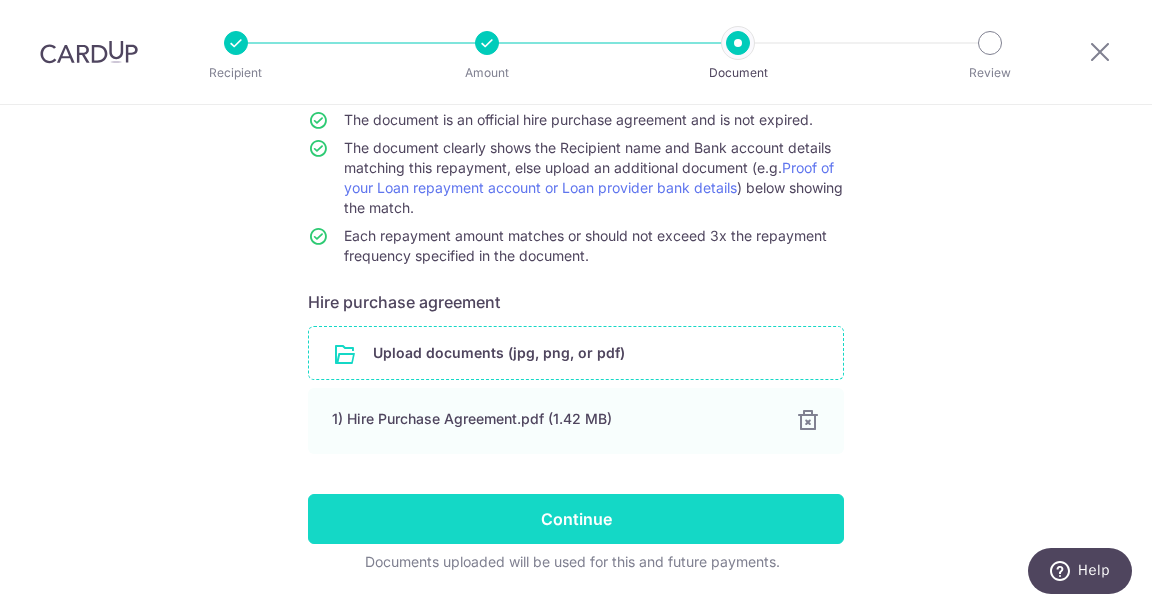 click on "Continue" at bounding box center [576, 519] 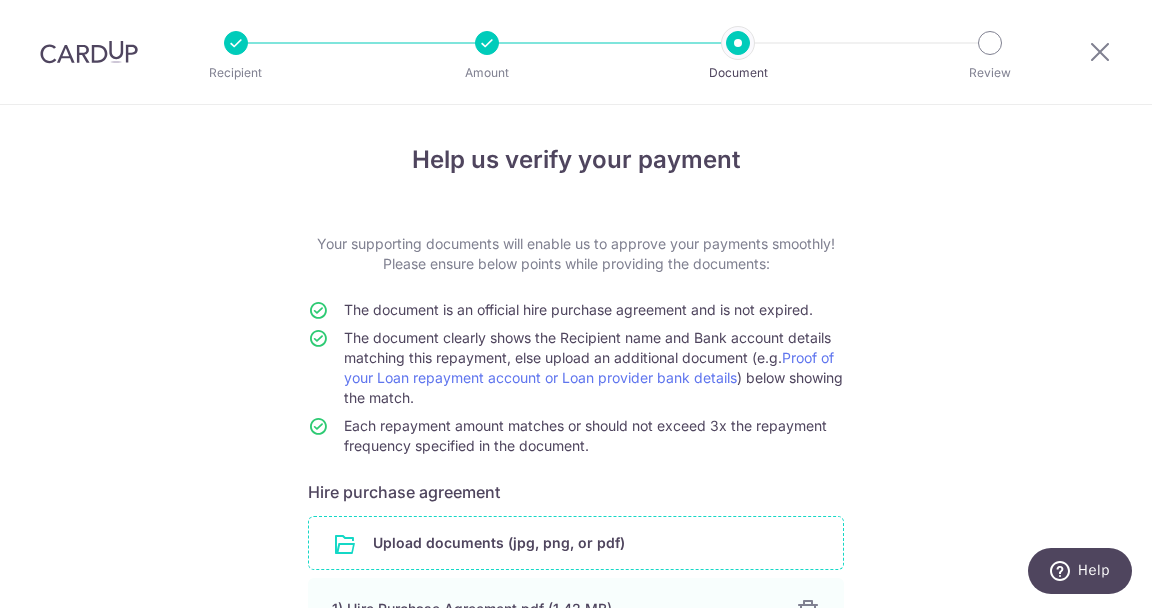 scroll, scrollTop: 0, scrollLeft: 0, axis: both 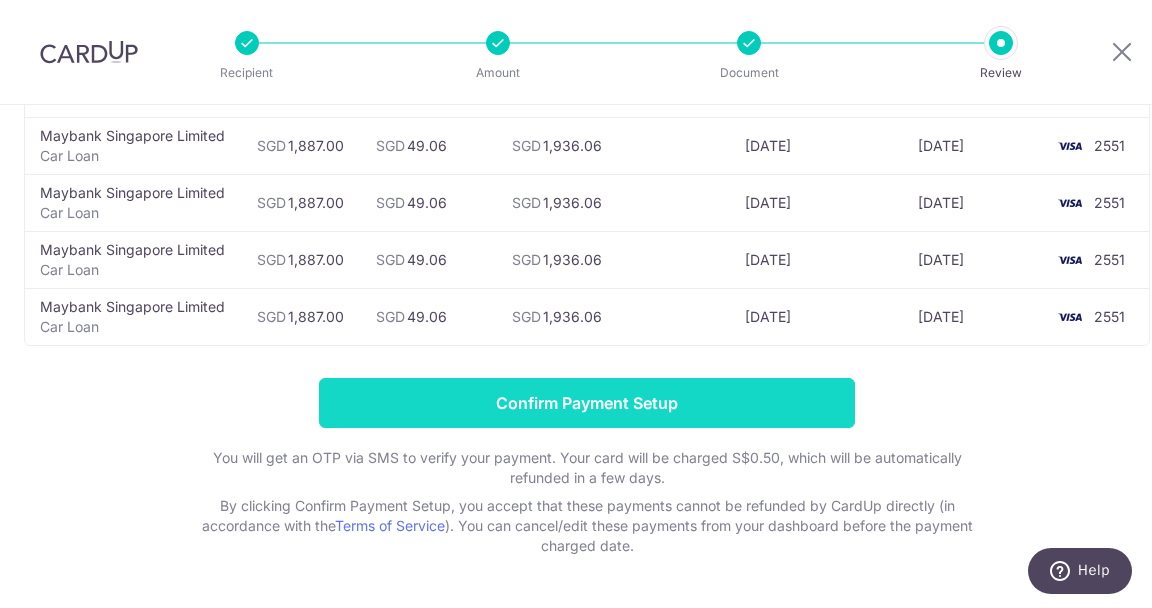click on "Confirm Payment Setup" at bounding box center (587, 403) 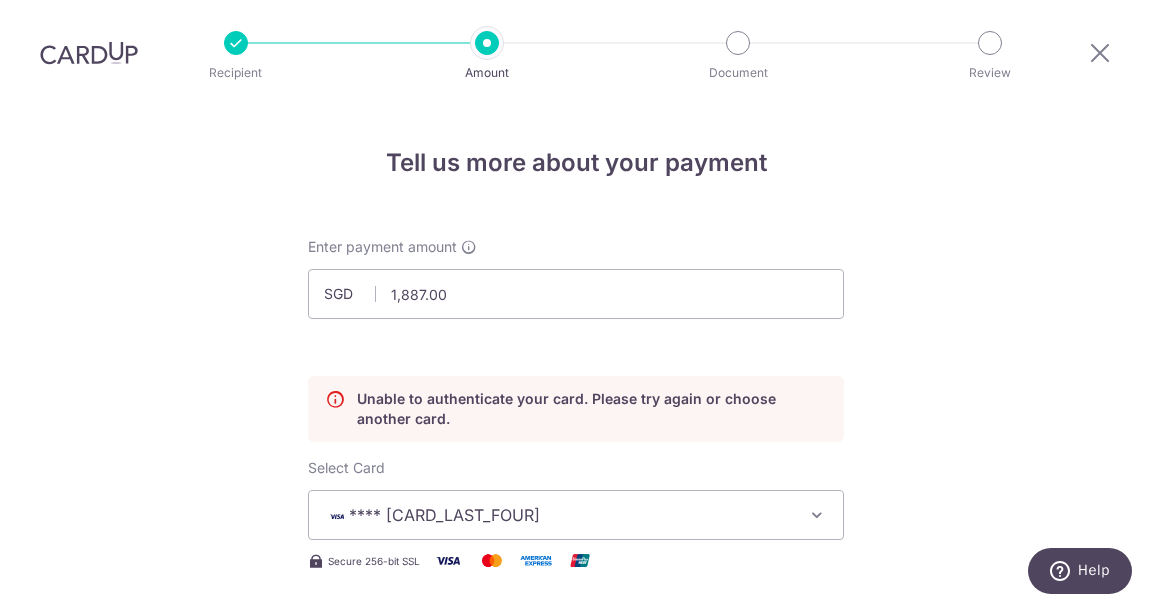 scroll, scrollTop: 56, scrollLeft: 0, axis: vertical 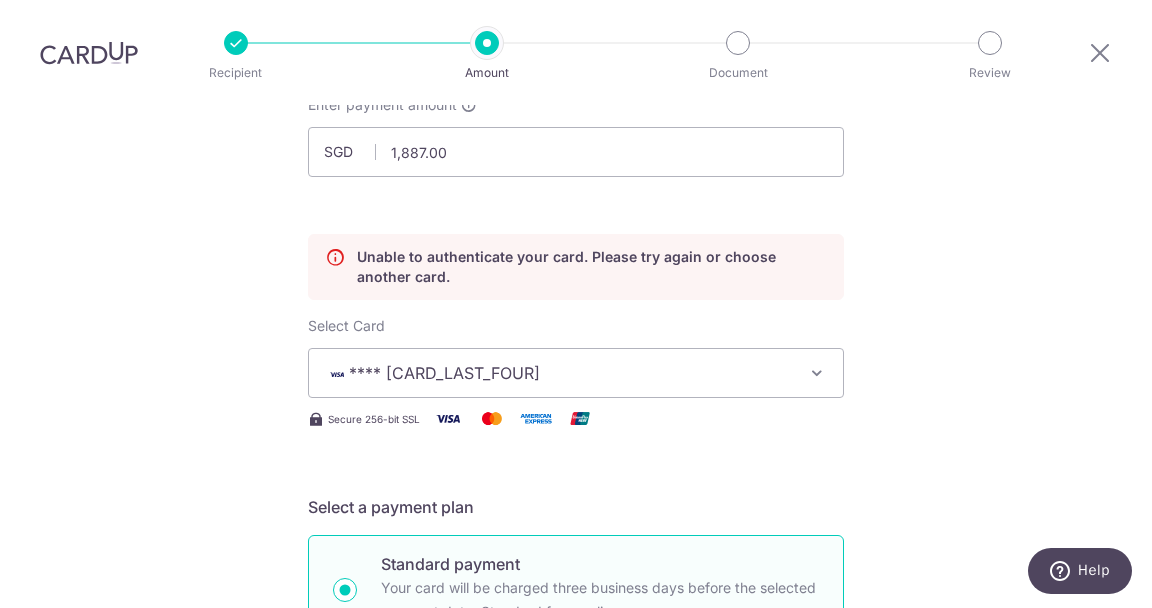 click at bounding box center [817, 373] 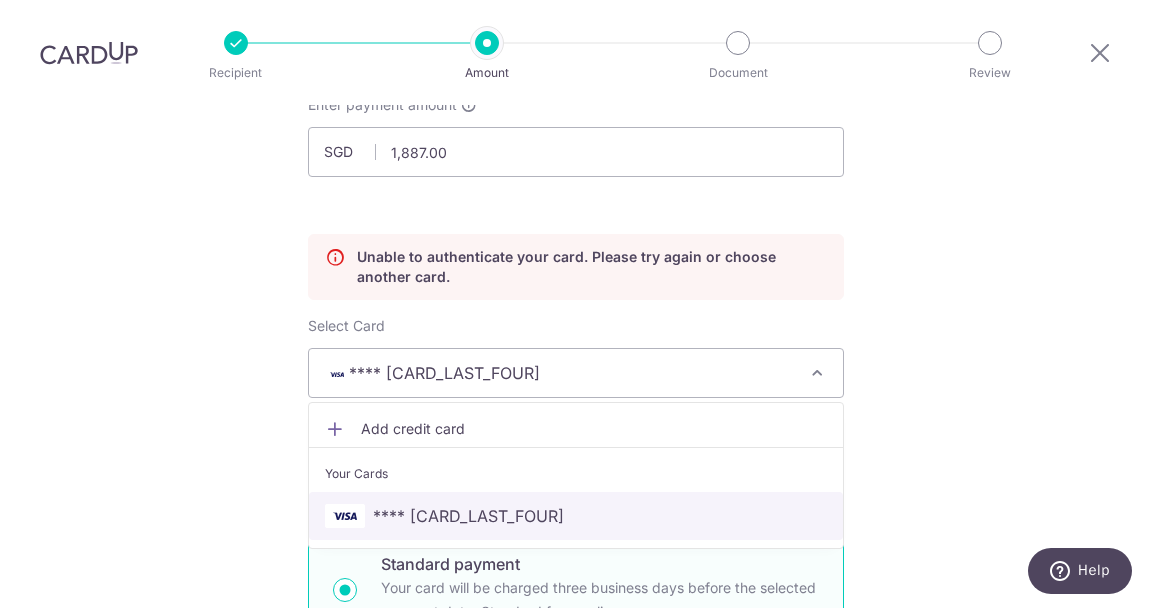 click on "**** [LAST_FOUR]" at bounding box center [468, 516] 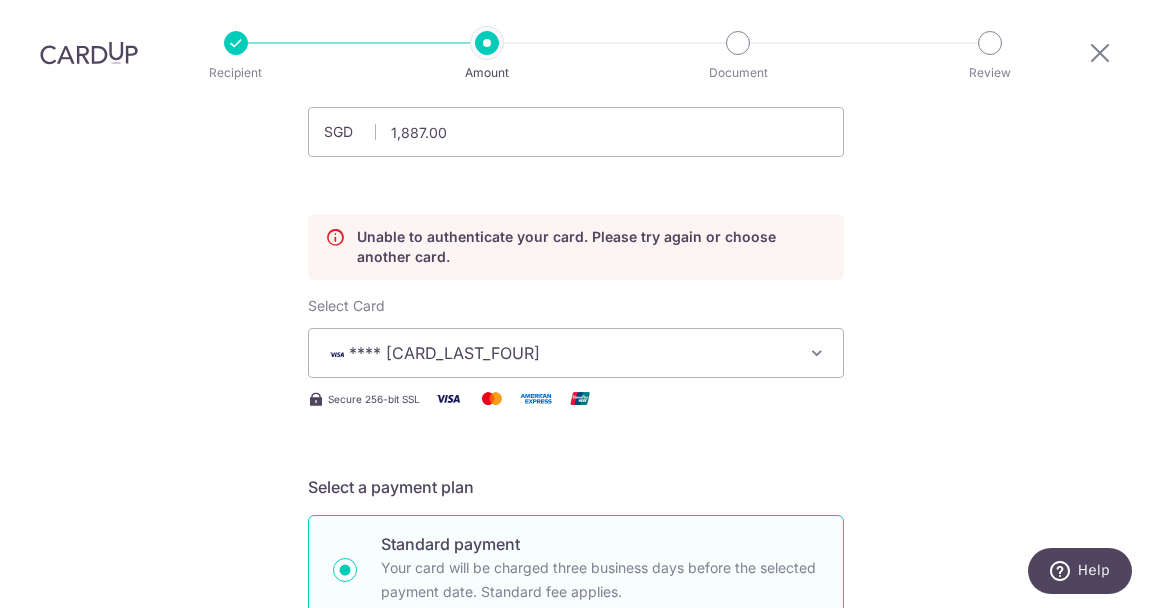 scroll, scrollTop: 171, scrollLeft: 0, axis: vertical 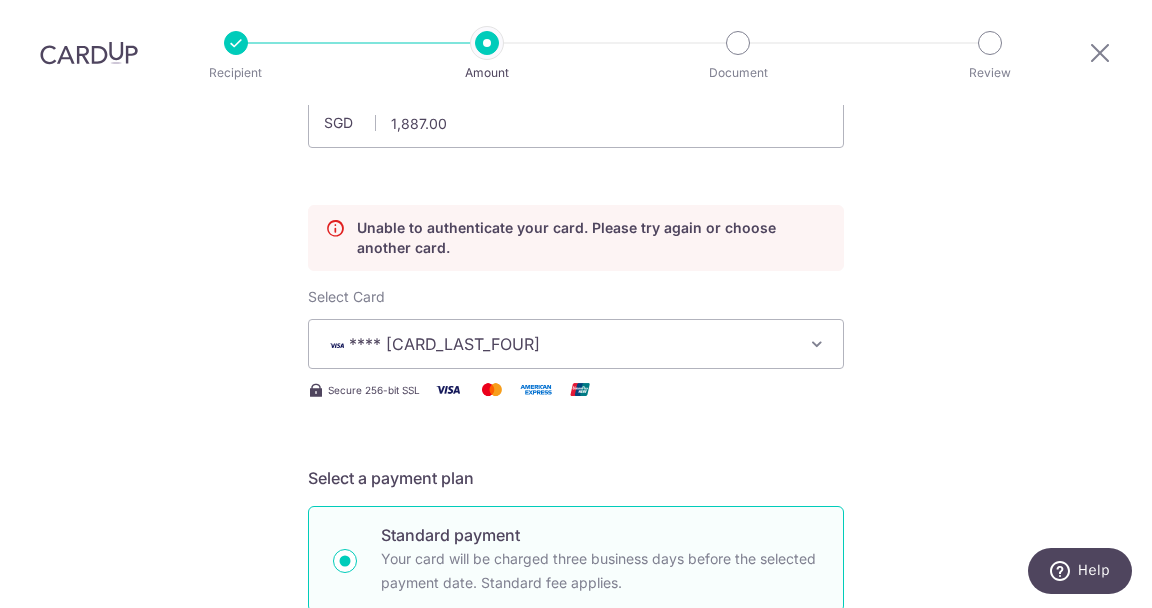 click at bounding box center (817, 344) 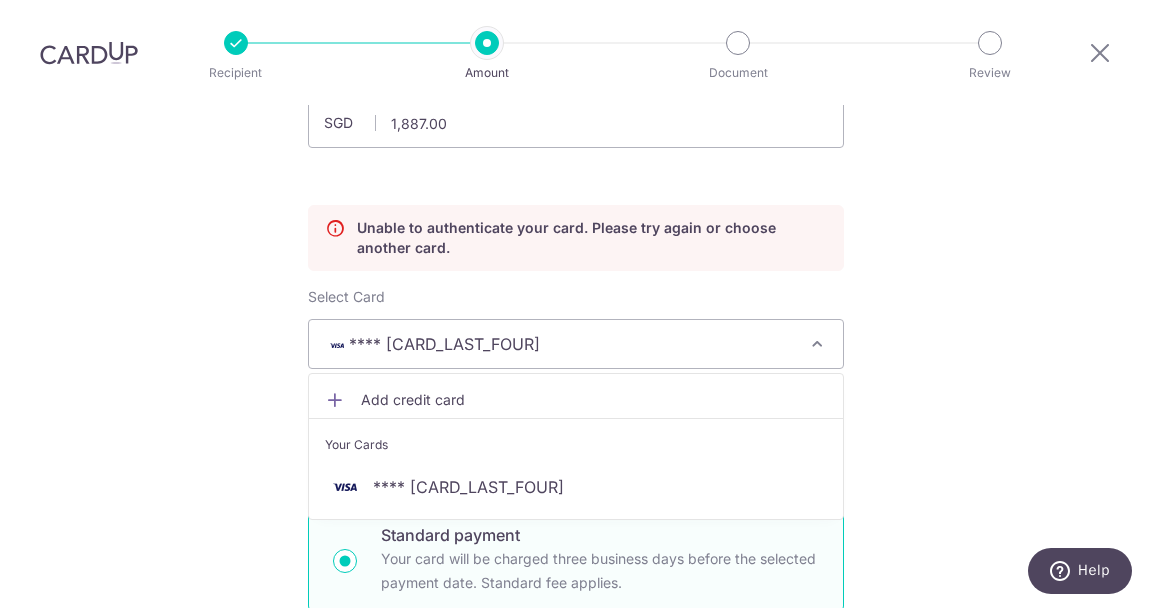 click on "Add credit card" at bounding box center (594, 400) 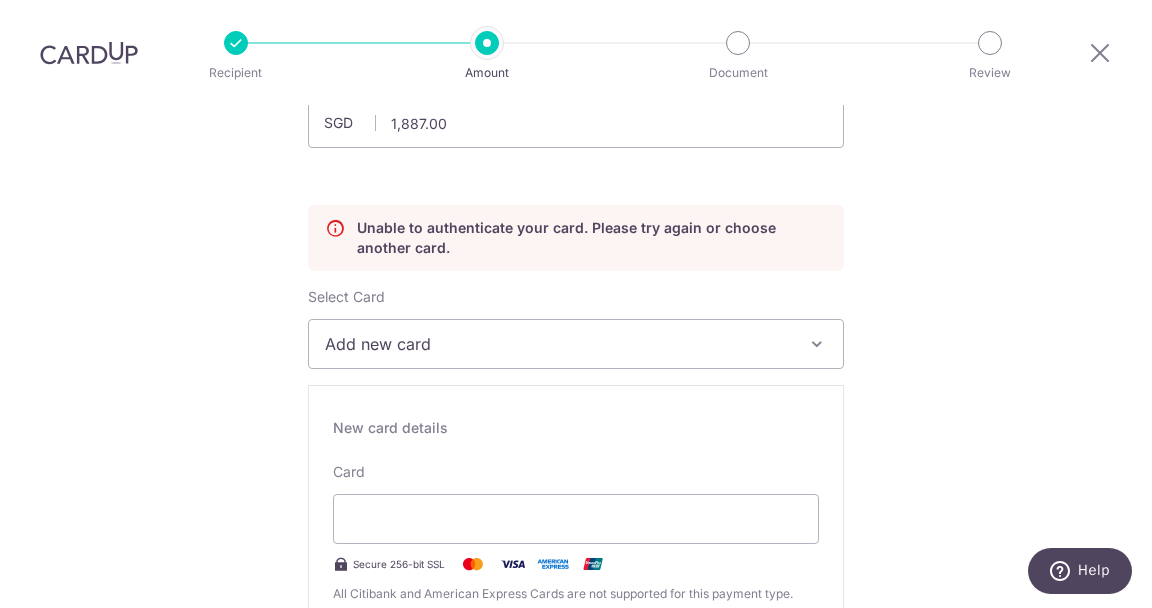 click at bounding box center [817, 344] 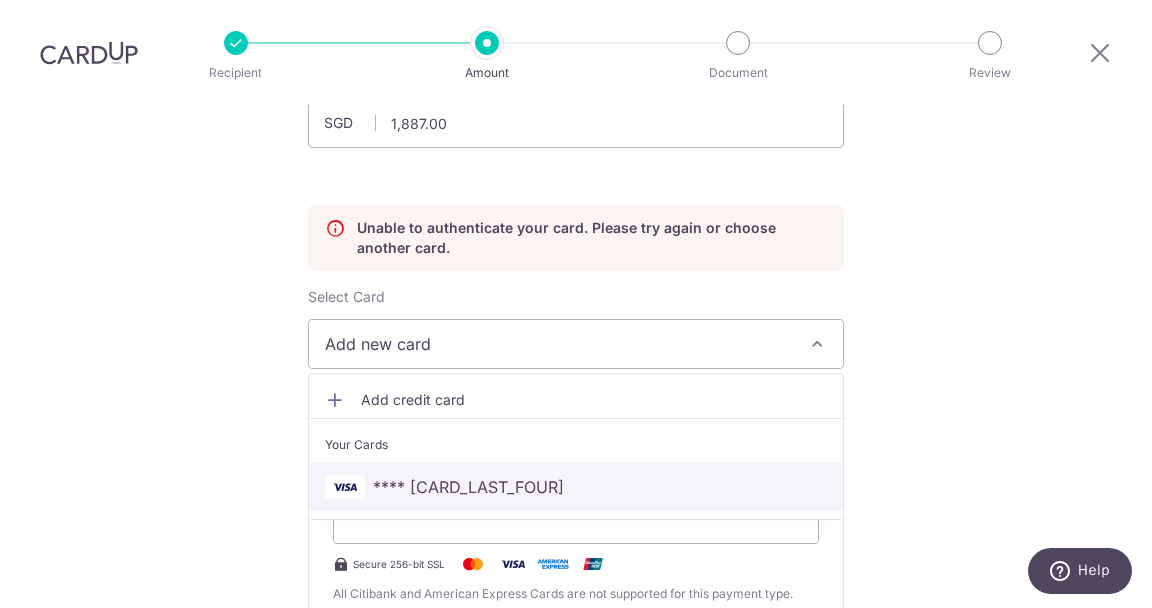 click on "**** 2551" at bounding box center (576, 487) 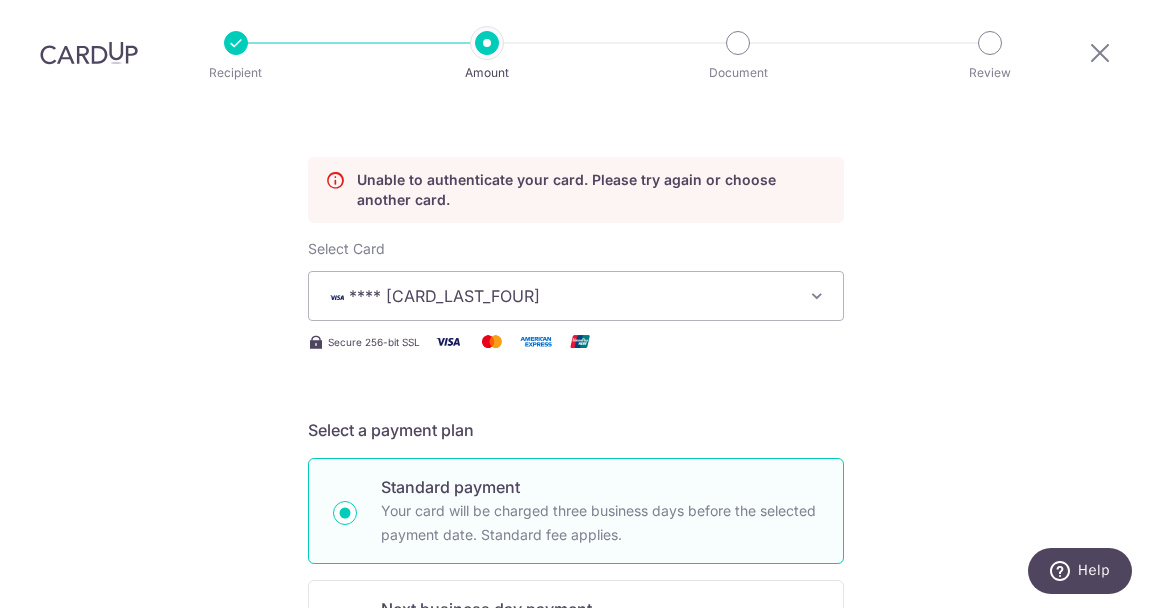 scroll, scrollTop: 238, scrollLeft: 0, axis: vertical 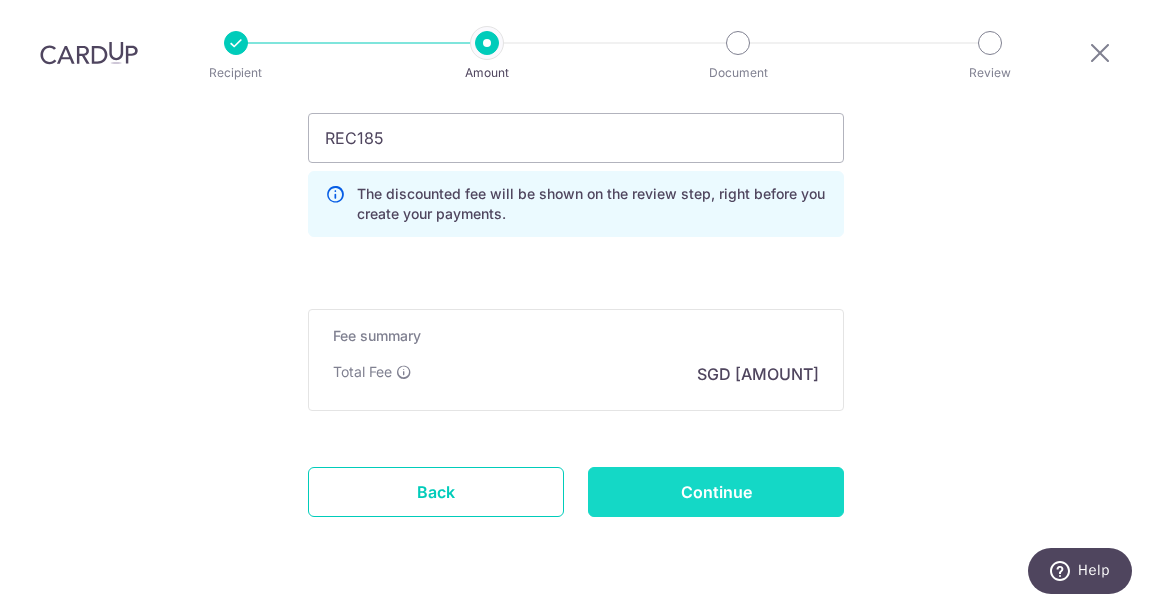 click on "Continue" at bounding box center [716, 492] 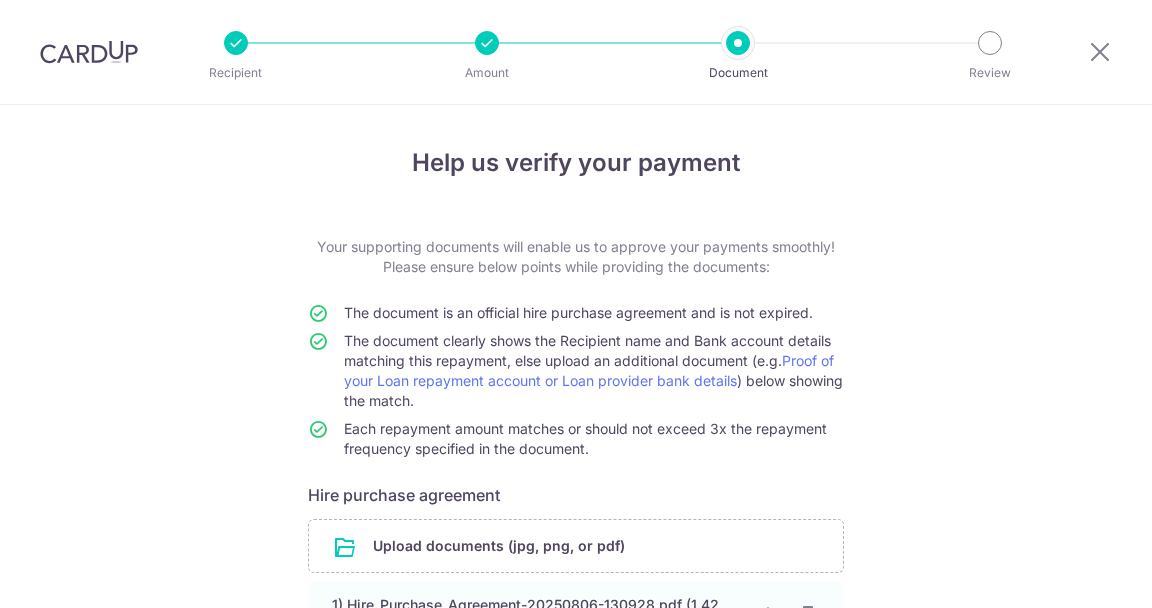scroll, scrollTop: 0, scrollLeft: 0, axis: both 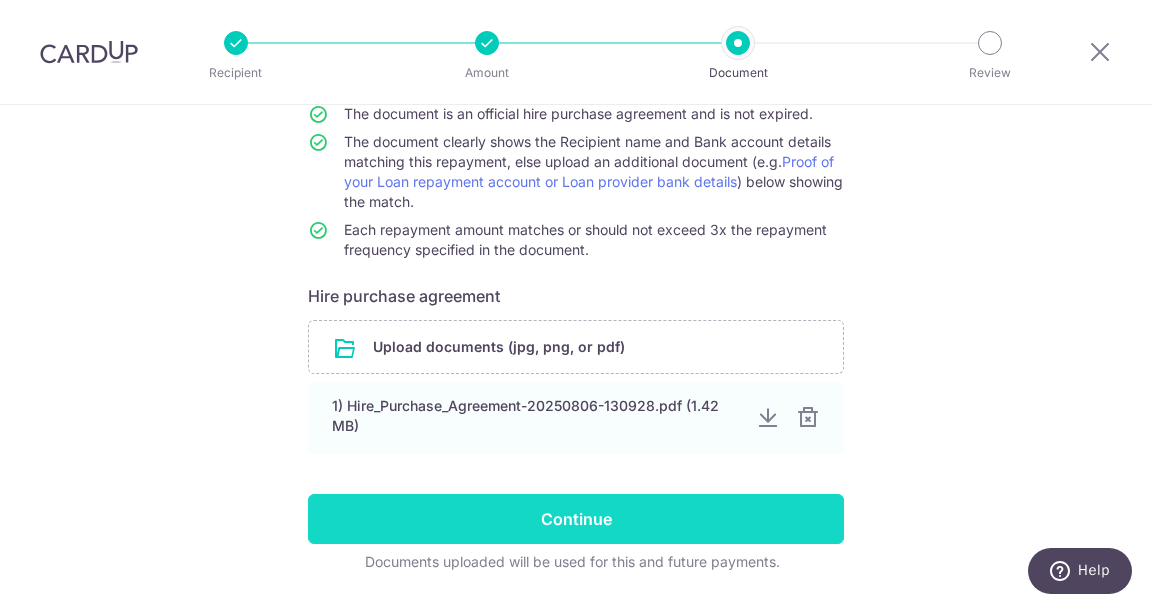 click on "Continue" at bounding box center [576, 519] 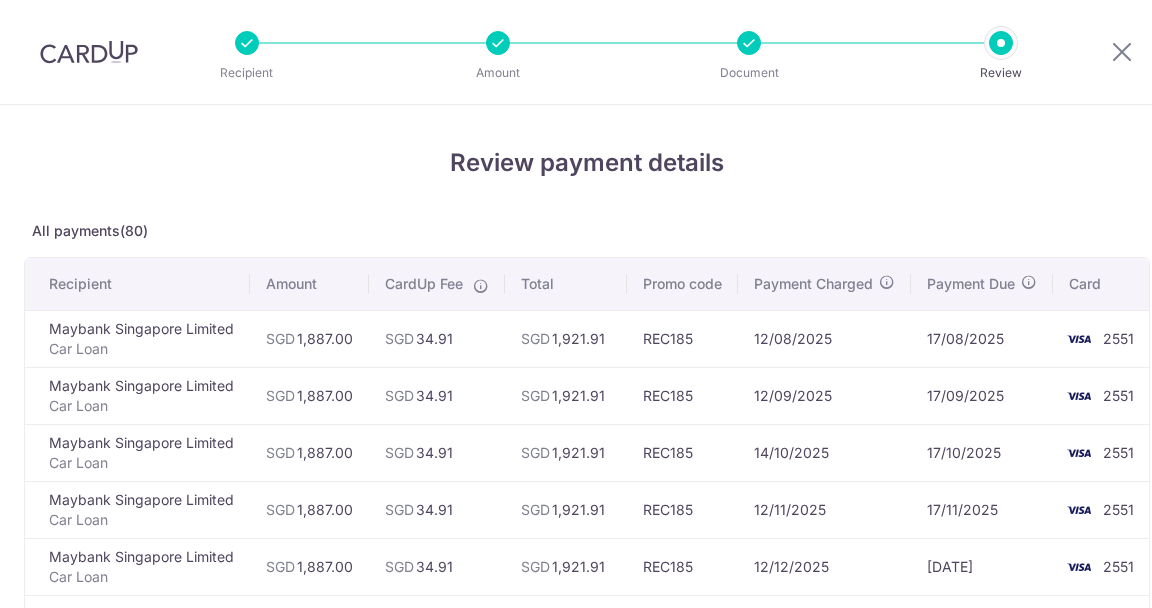 scroll, scrollTop: 0, scrollLeft: 0, axis: both 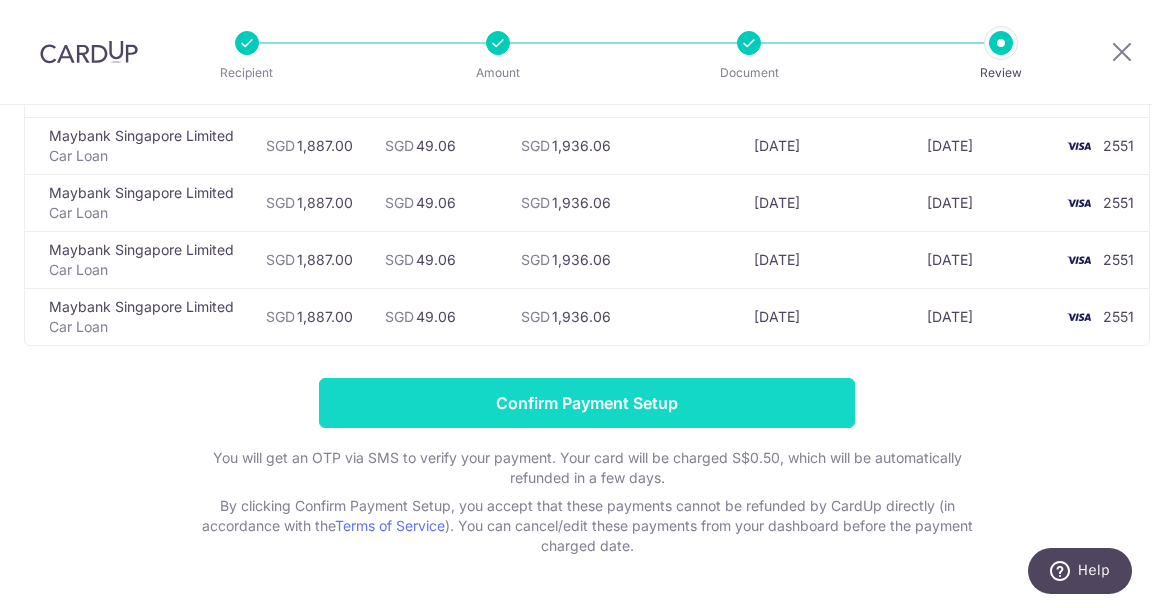 click on "Confirm Payment Setup" at bounding box center (587, 403) 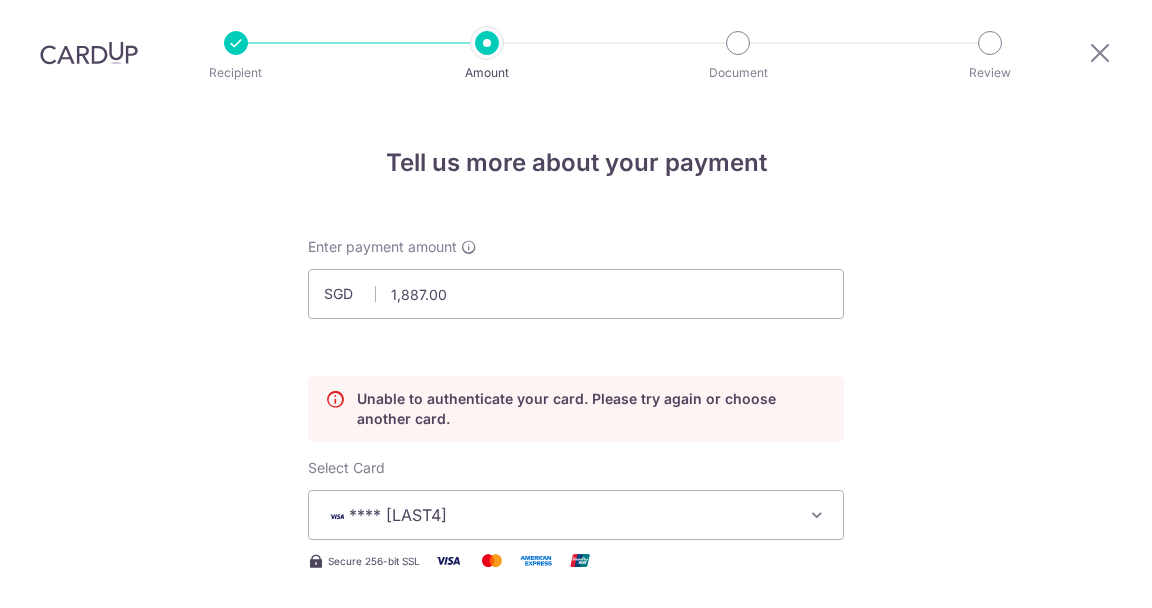 scroll, scrollTop: 56, scrollLeft: 0, axis: vertical 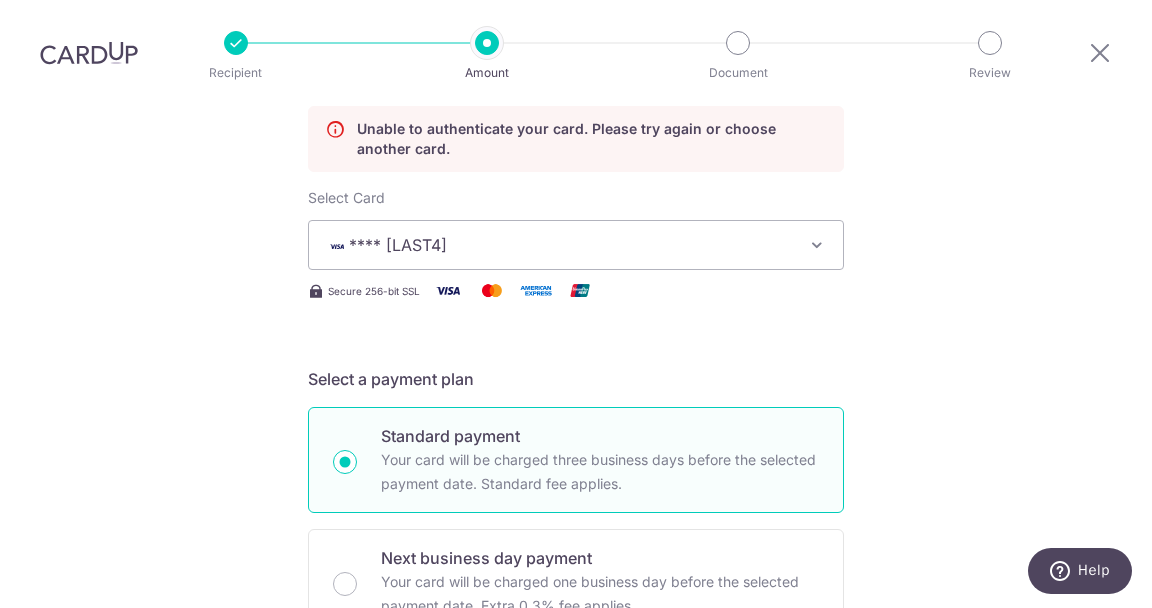 click at bounding box center (817, 245) 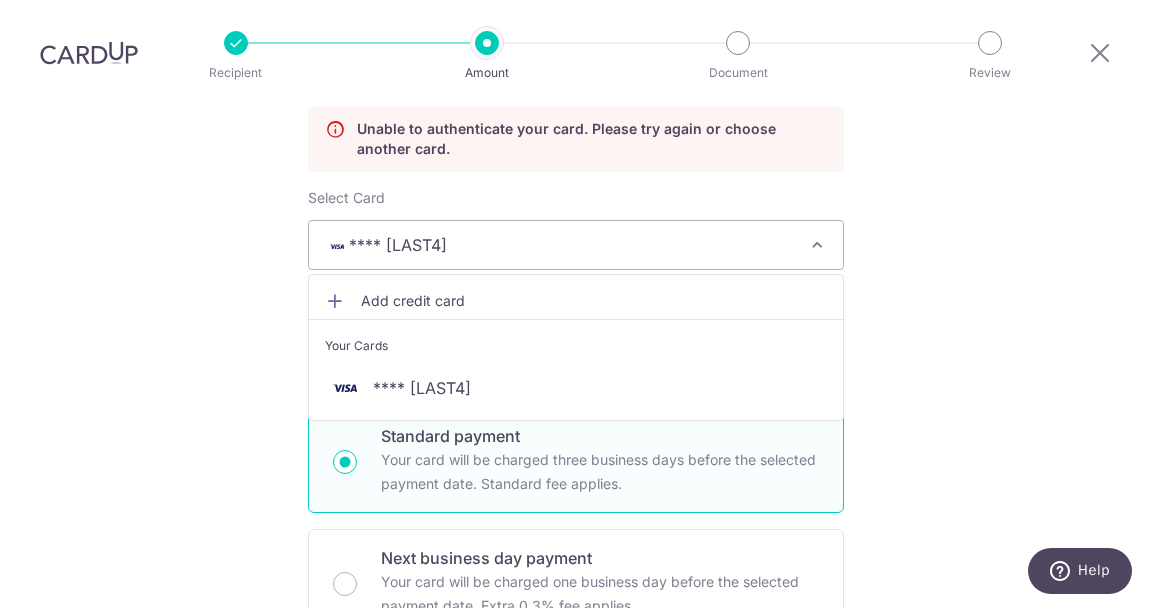 click on "Add credit card" at bounding box center (594, 301) 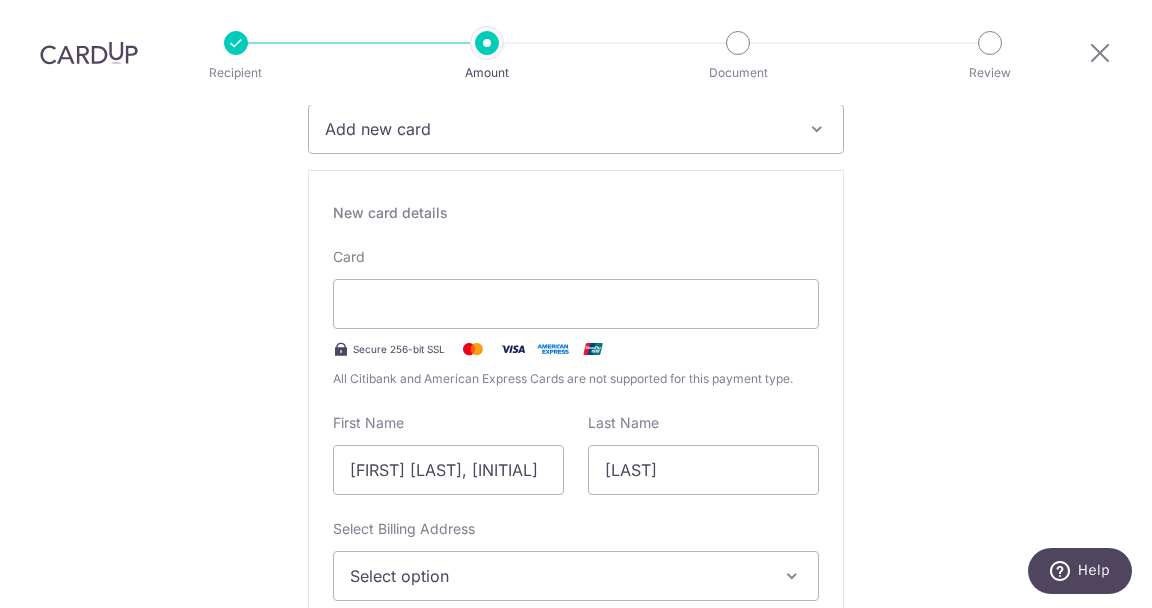 scroll, scrollTop: 399, scrollLeft: 0, axis: vertical 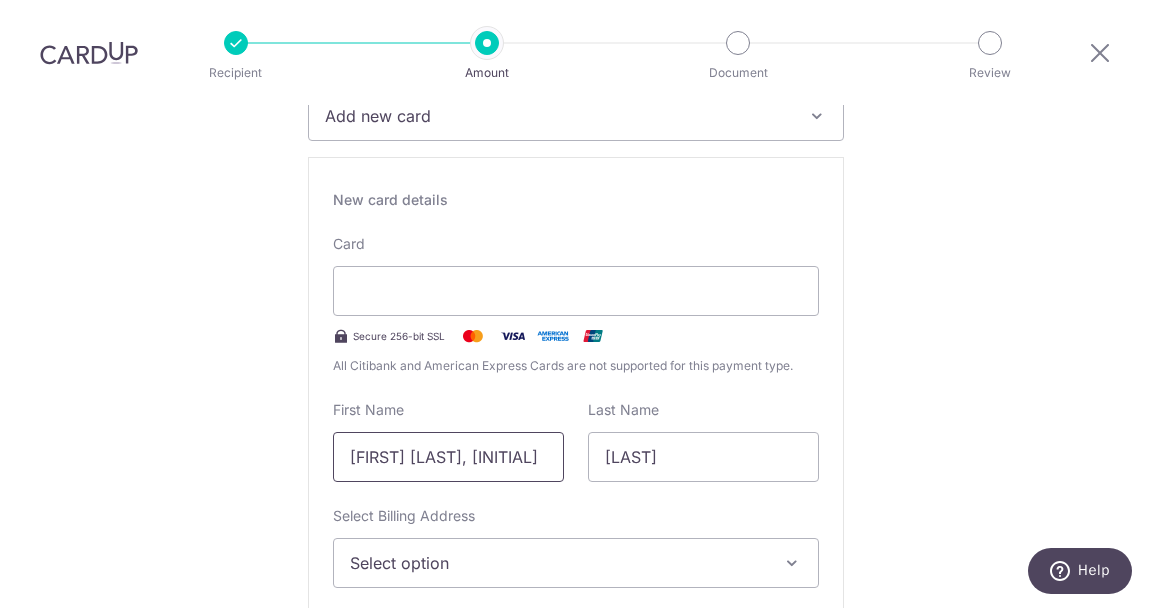 click on "[FIRST] [LAST]" at bounding box center (448, 457) 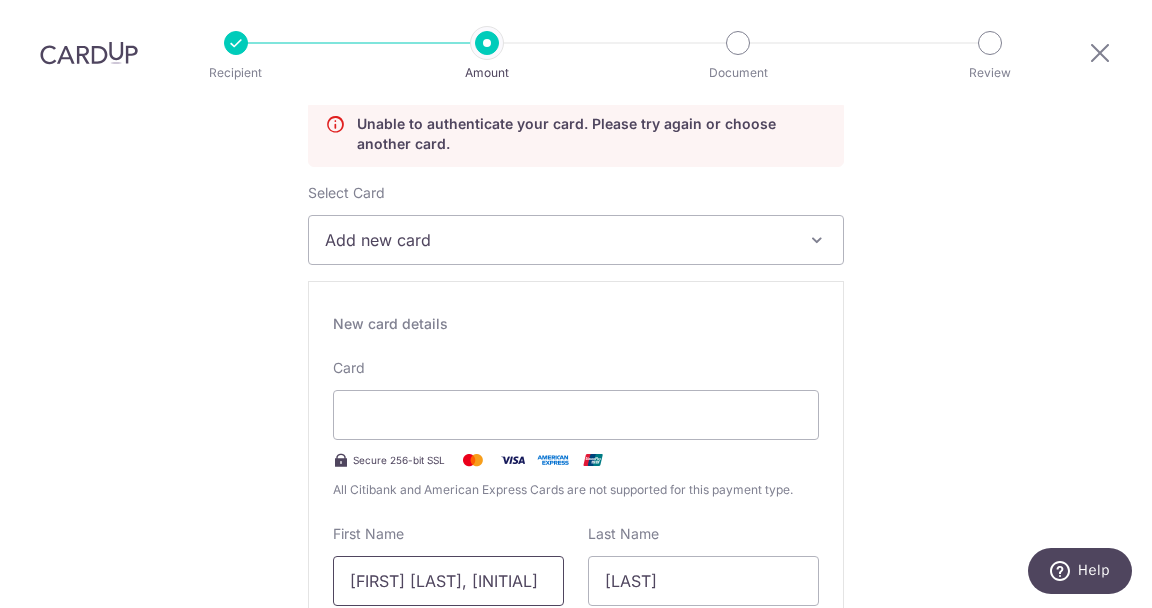 scroll, scrollTop: 273, scrollLeft: 0, axis: vertical 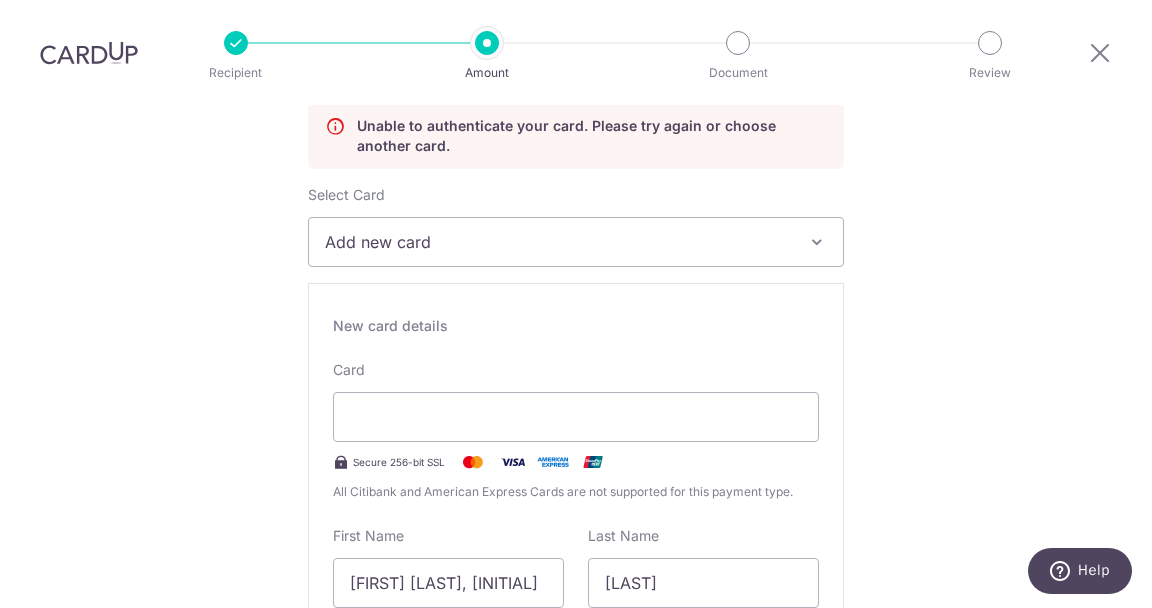 click at bounding box center (817, 242) 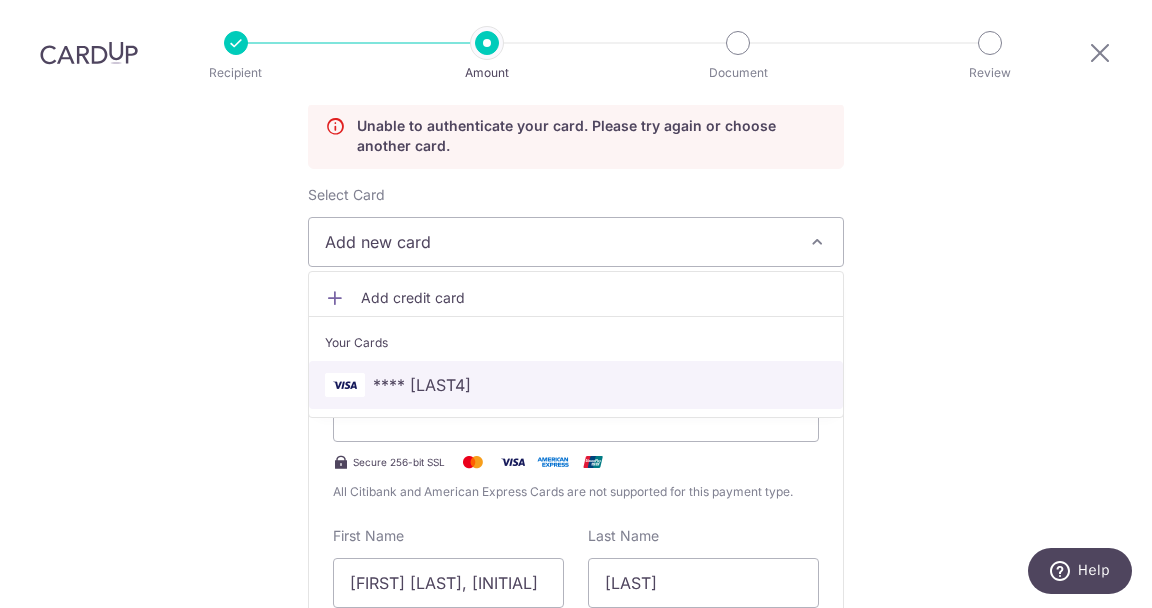 click on "**** [LAST_FOUR]" at bounding box center (422, 385) 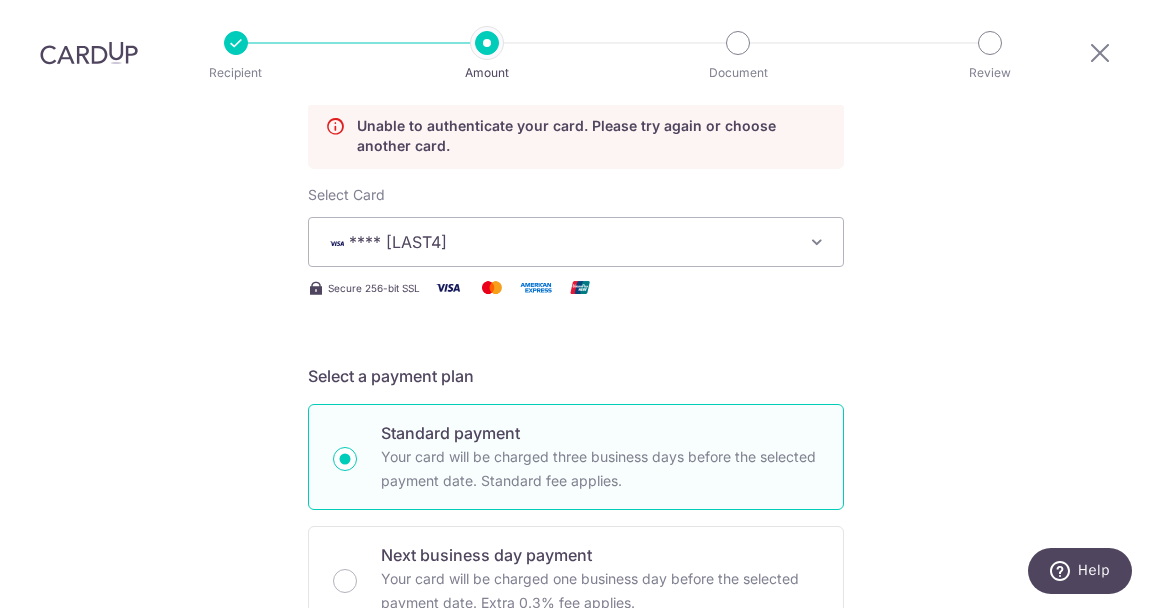 click on "**** [LAST_FOUR]" at bounding box center (558, 242) 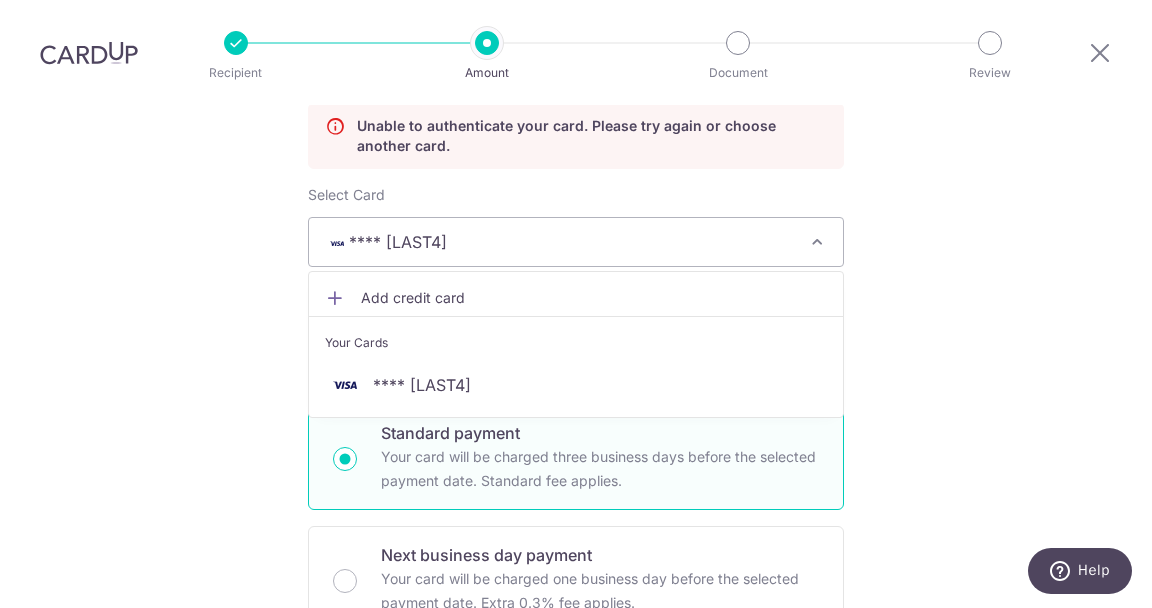 click on "Add credit card" at bounding box center (594, 298) 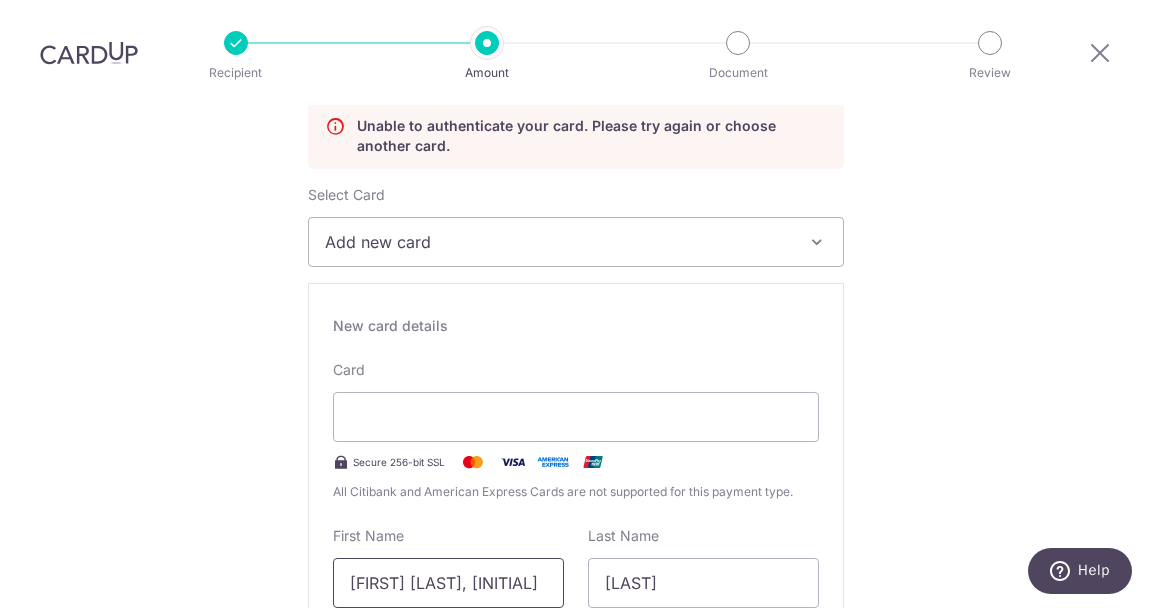 click on "Pei Loo, Melissa" at bounding box center (448, 583) 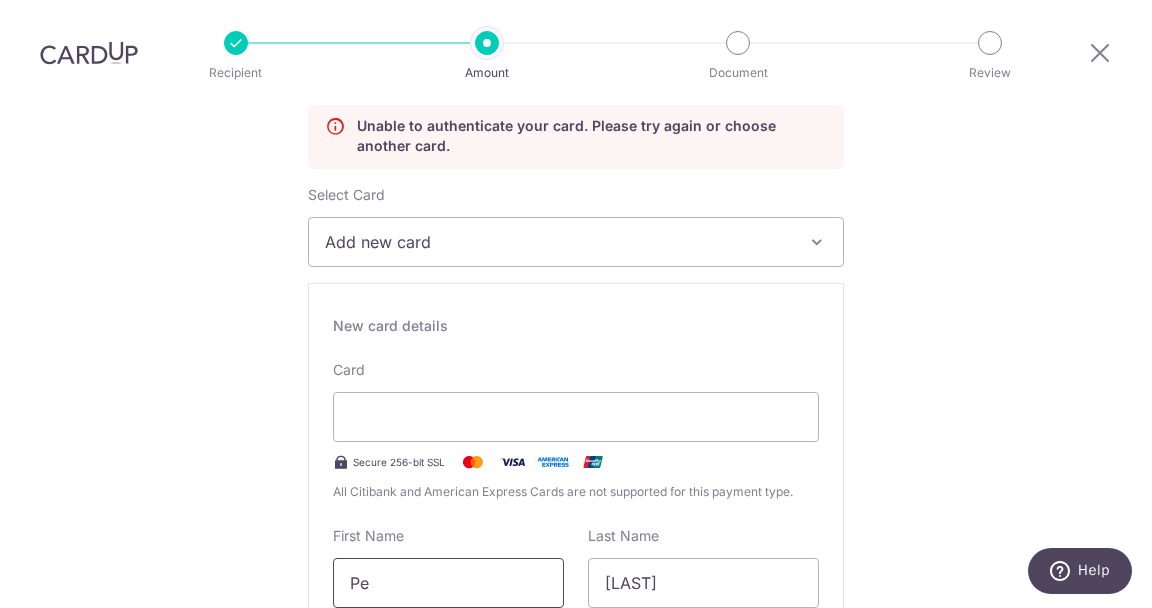 type on "P" 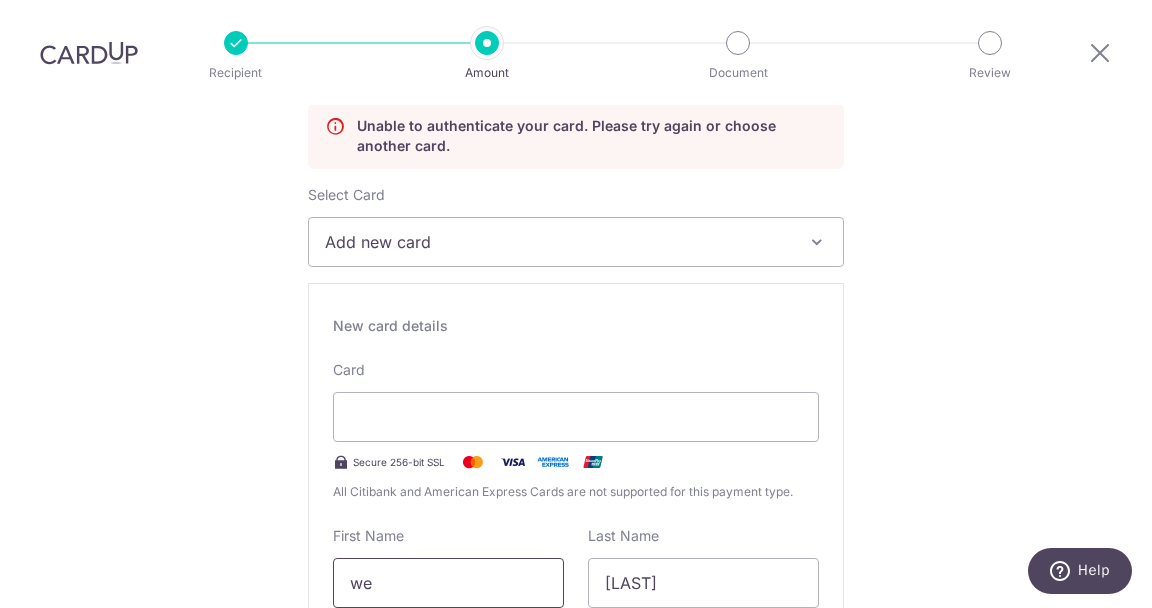 type on "w" 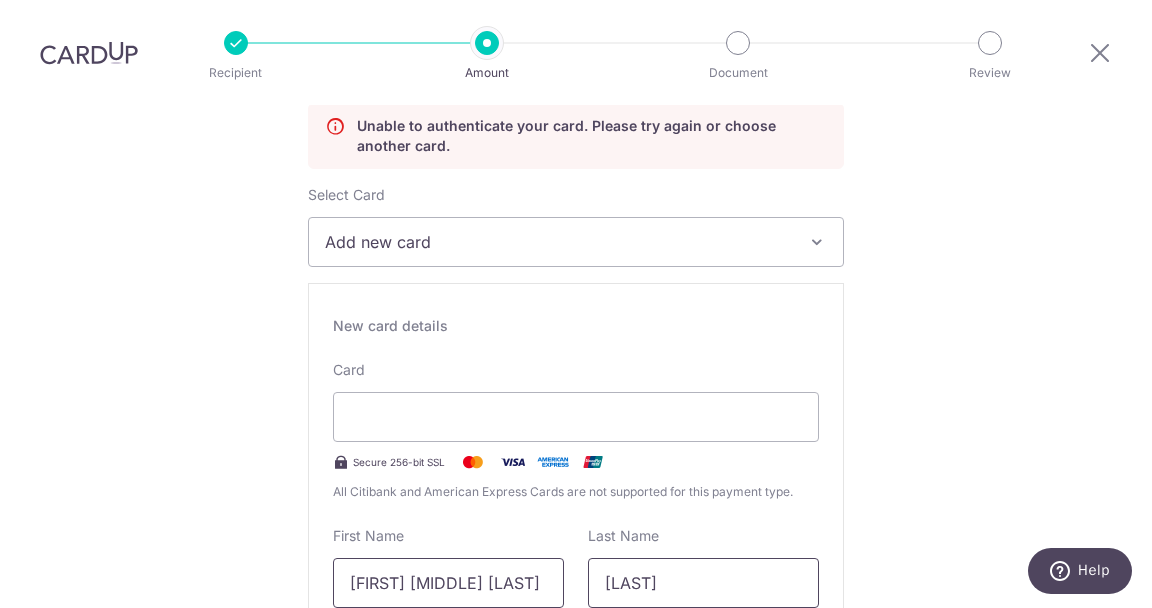 type on "WEI HONG" 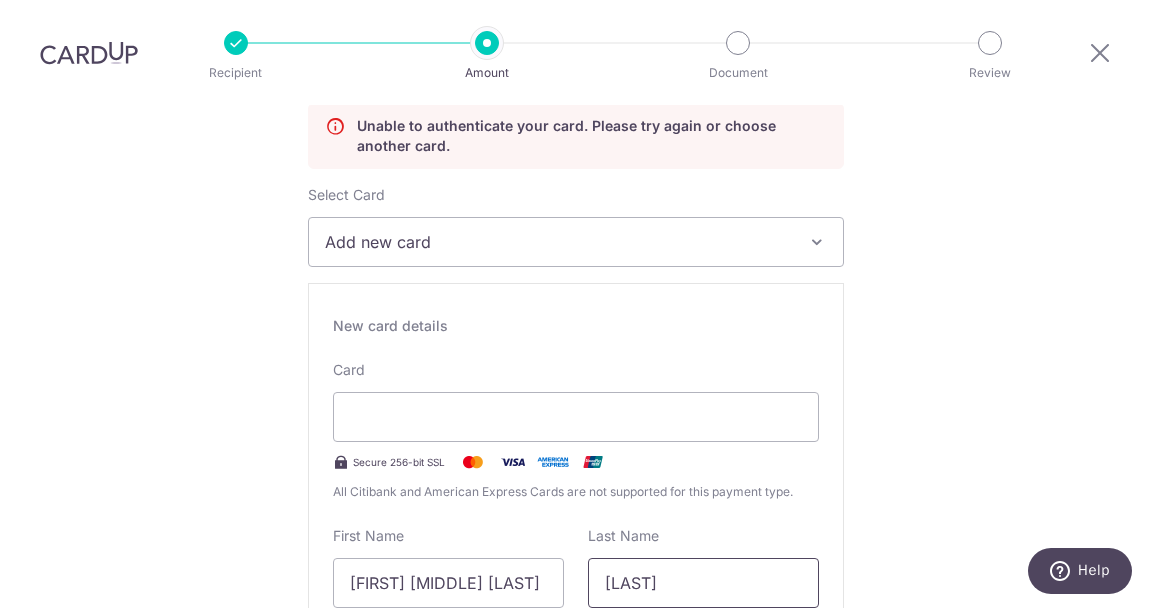 click on "[LAST]" at bounding box center [703, 583] 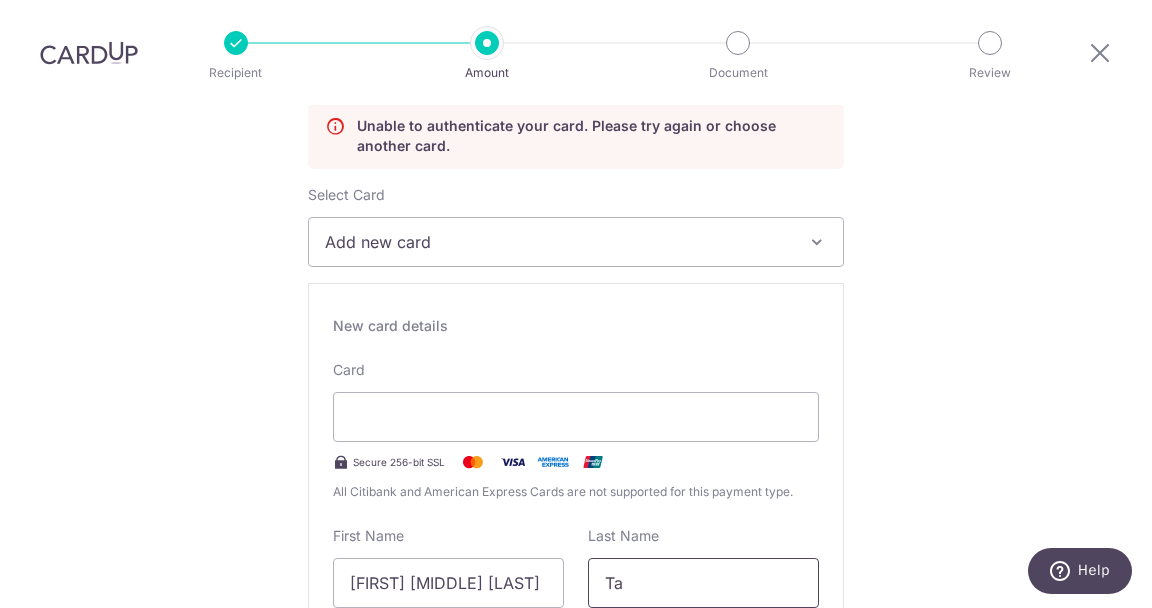type on "T" 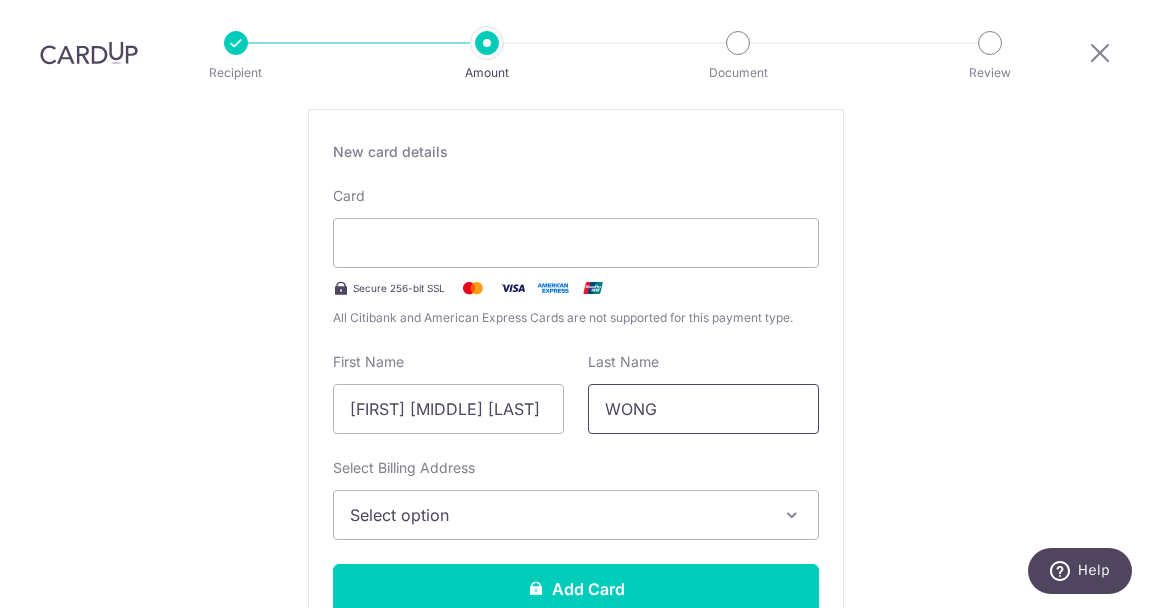 scroll, scrollTop: 449, scrollLeft: 0, axis: vertical 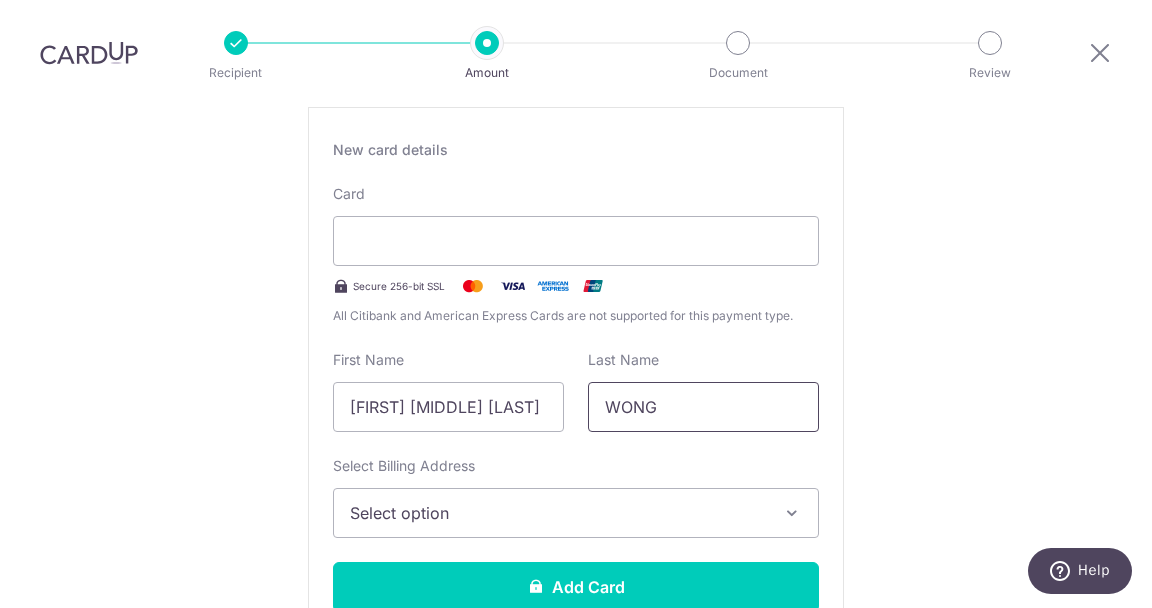 type on "WONG" 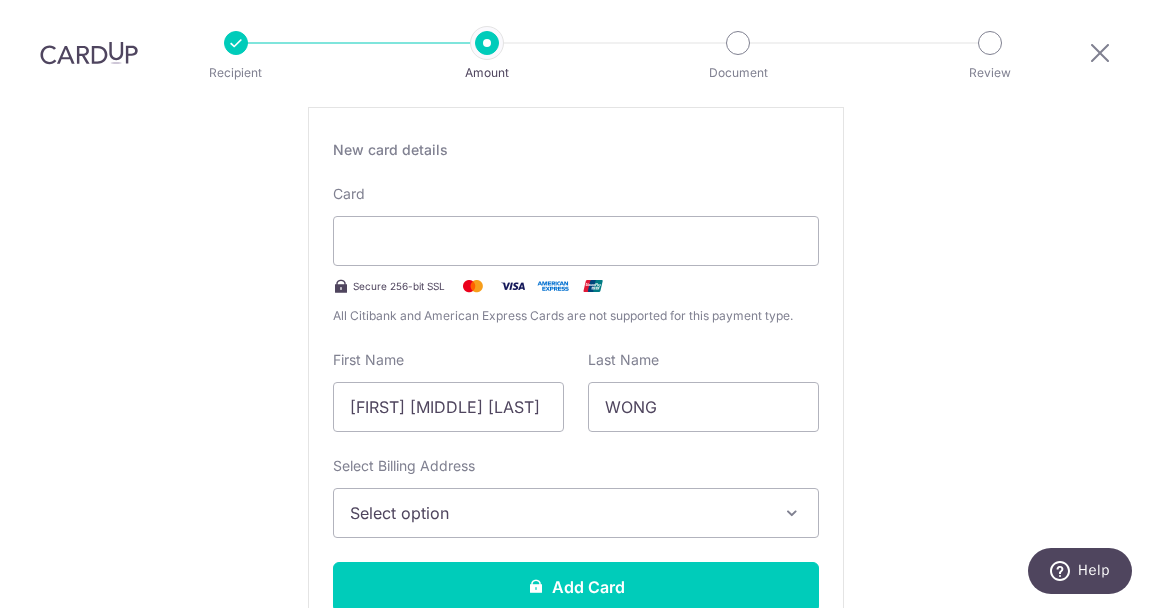 click at bounding box center [792, 513] 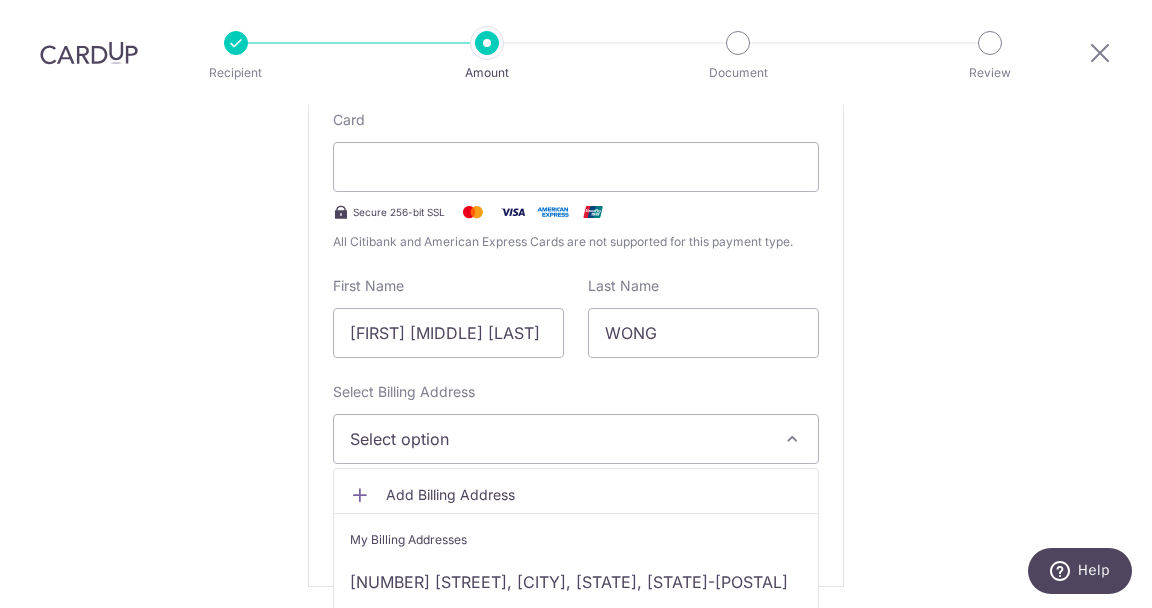 scroll, scrollTop: 594, scrollLeft: 0, axis: vertical 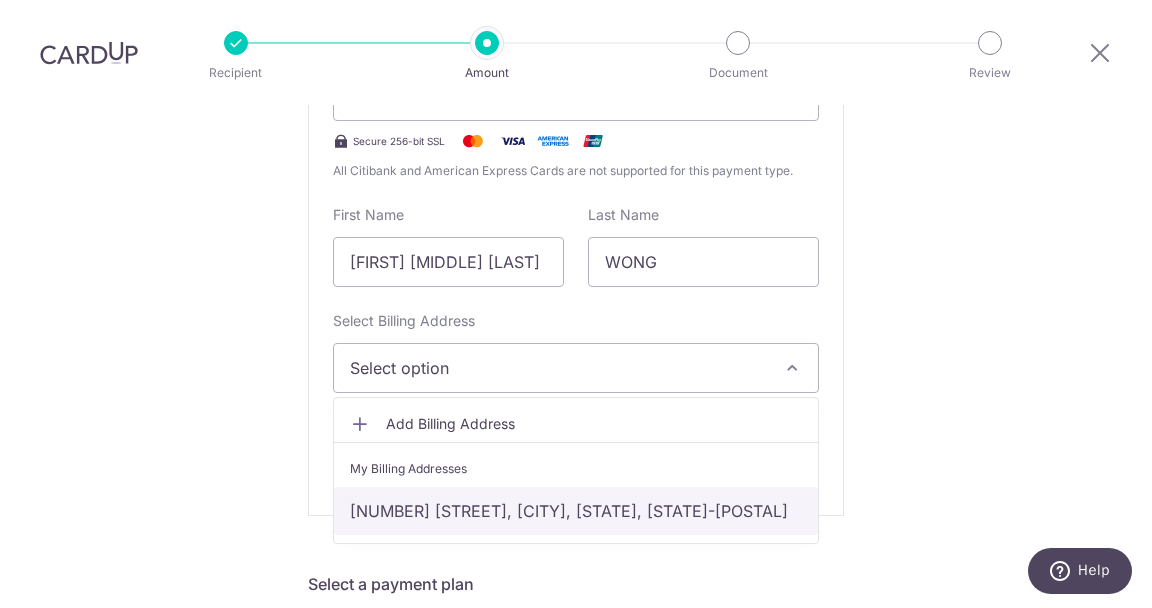 click on "BLK 146 #03-1076, JALAN BUKIT MERAH, Singapore, SINGAPORE, Singapore-160146" at bounding box center [576, 511] 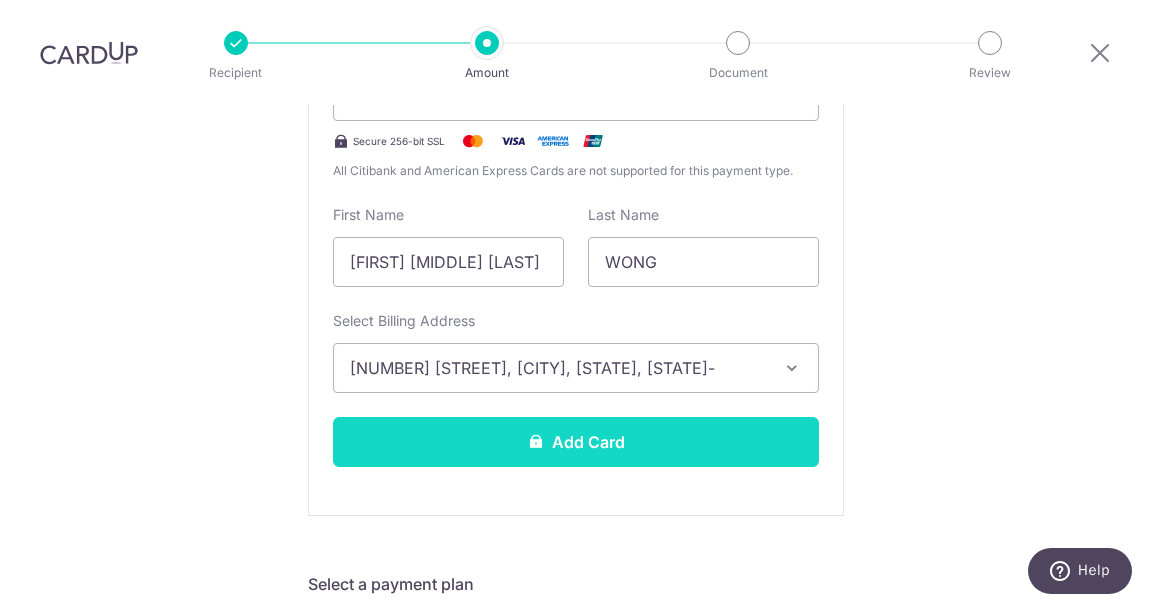 click on "Add Card" at bounding box center (576, 442) 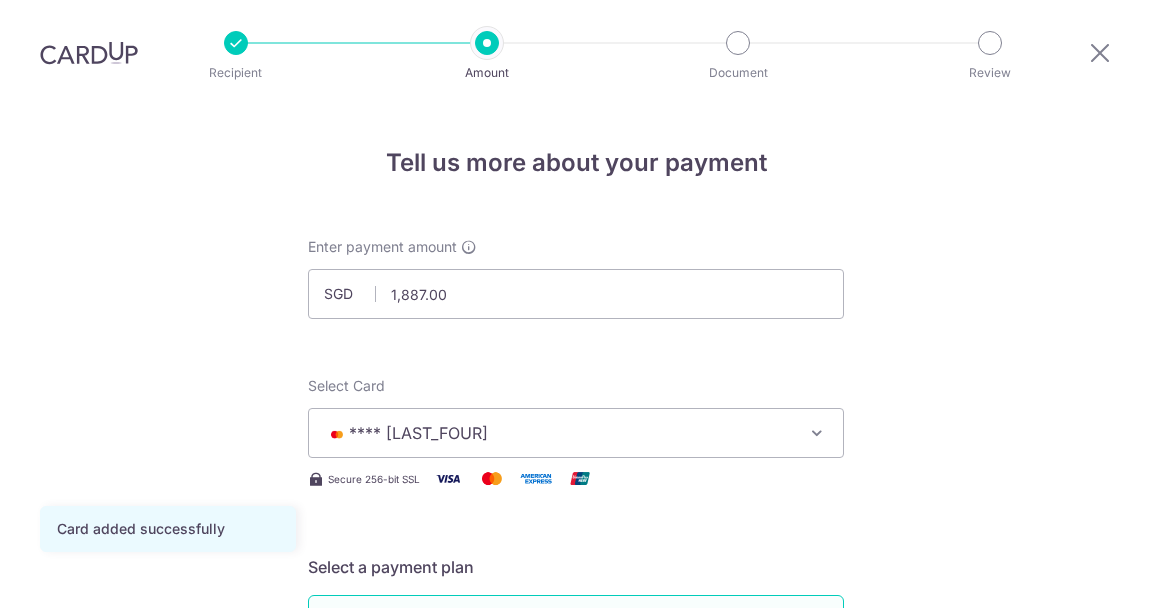 scroll, scrollTop: 56, scrollLeft: 0, axis: vertical 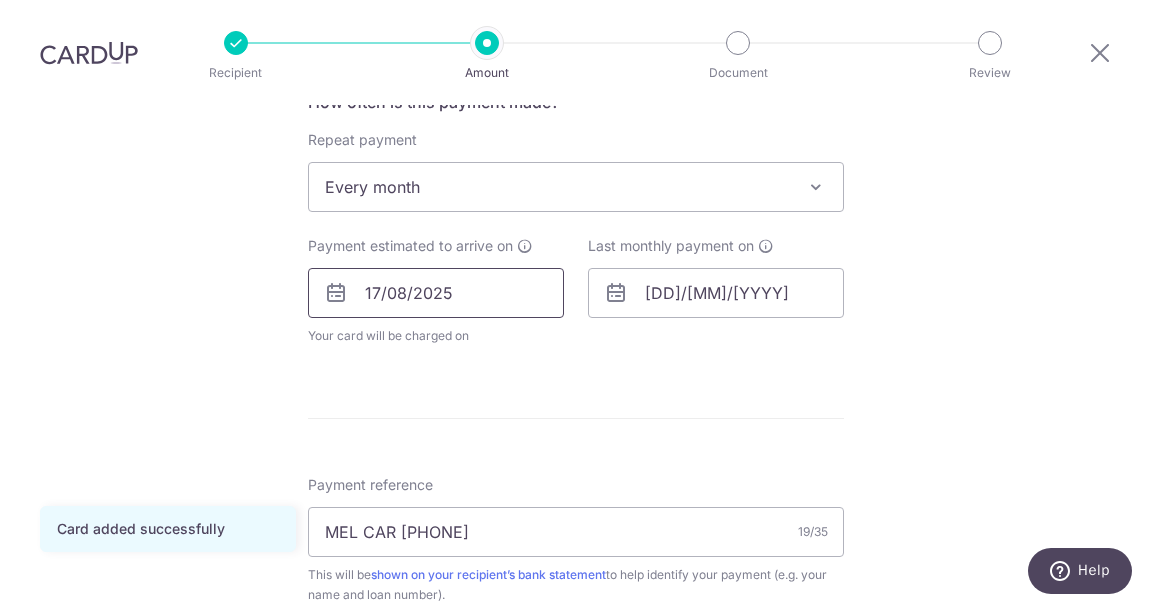 click on "17/08/2025" at bounding box center (436, 293) 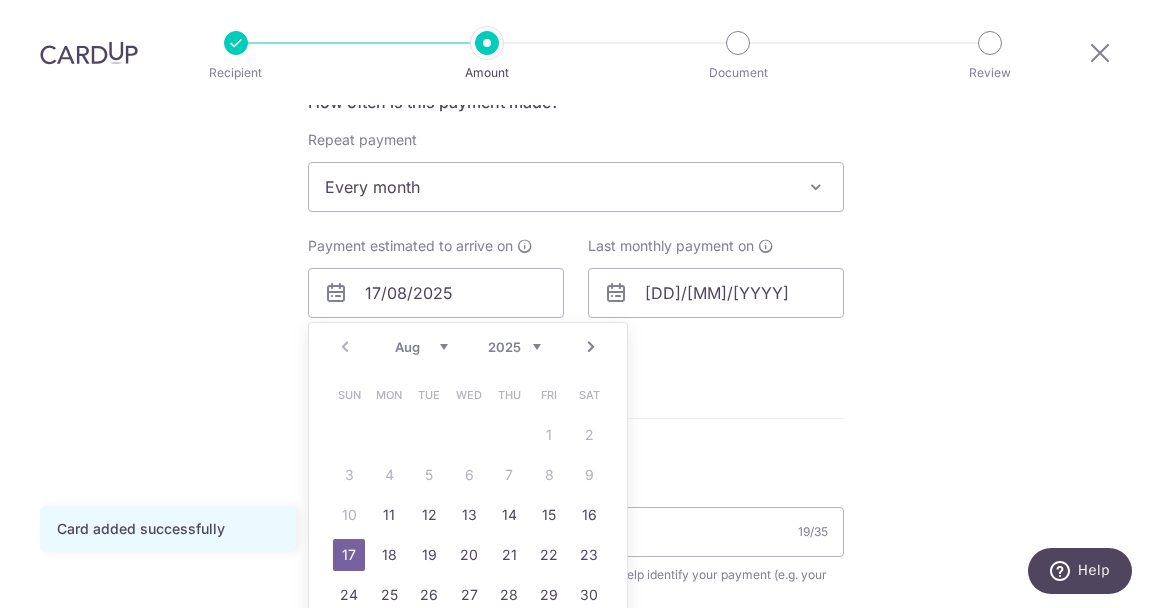 click on "17" at bounding box center (349, 555) 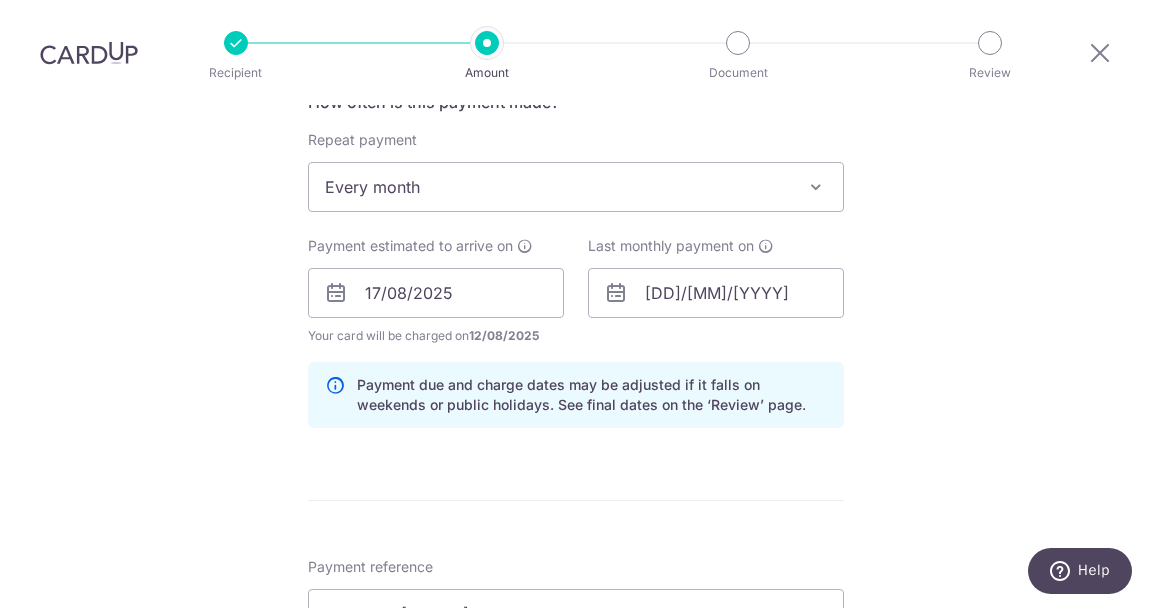 click on "Tell us more about your payment
SGD
1,887.00
1887.00
Card added successfully
Select Card
**** [LAST_FOUR]
Add credit card
Your Cards
**** [LAST_FOUR]
**** [LAST_FOUR]
Secure 256-bit SSL
Text
New card details
Card" at bounding box center (576, 306) 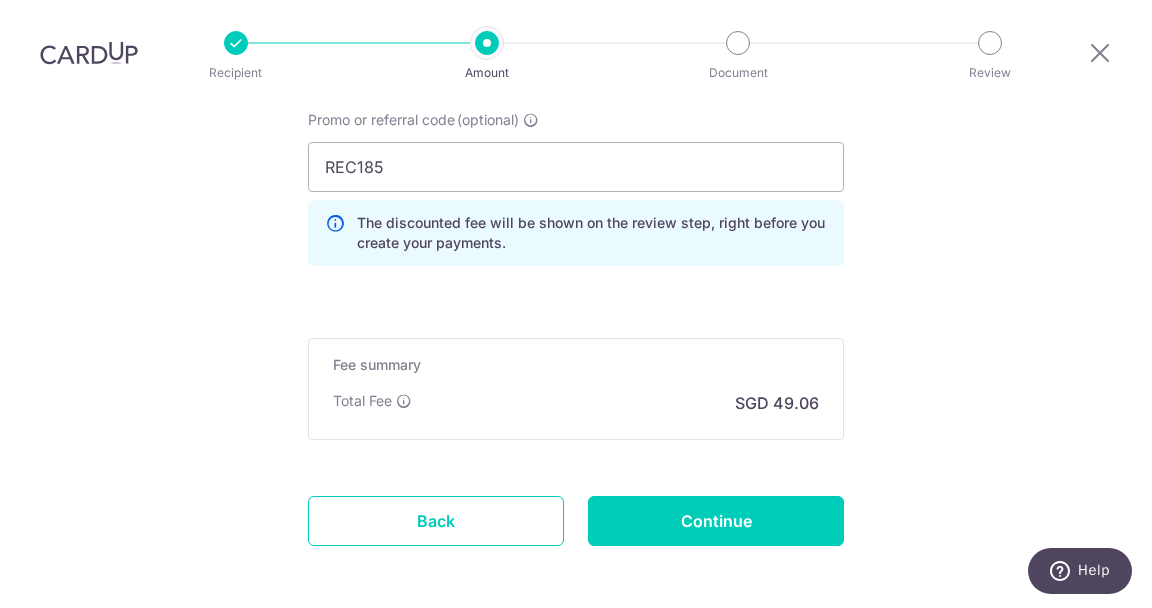 scroll, scrollTop: 1419, scrollLeft: 0, axis: vertical 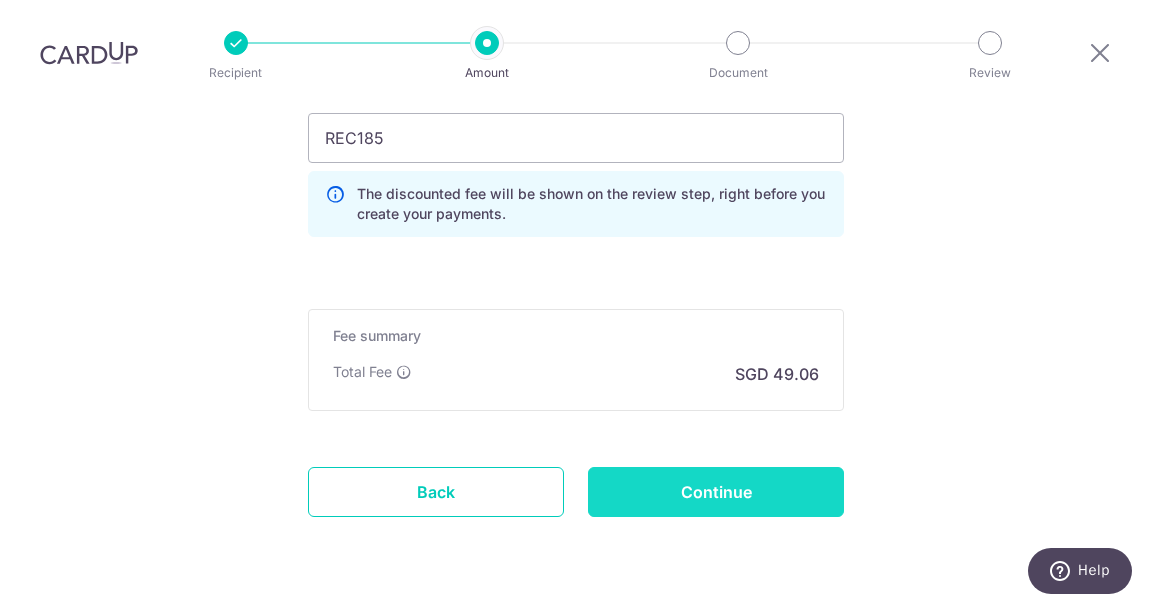click on "Continue" at bounding box center (716, 492) 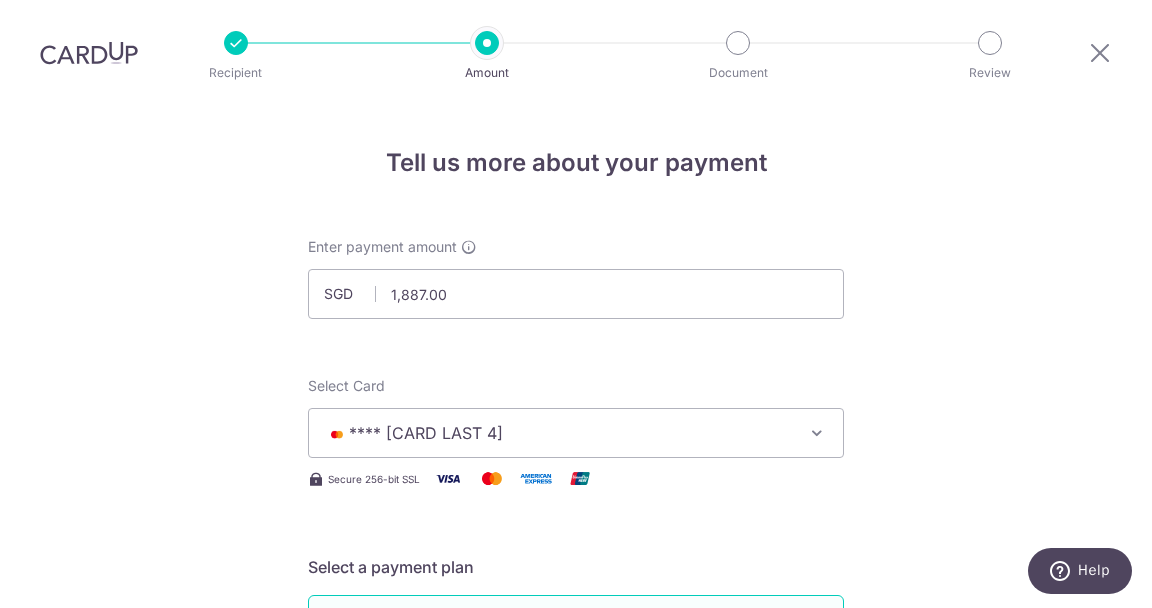 scroll, scrollTop: 56, scrollLeft: 0, axis: vertical 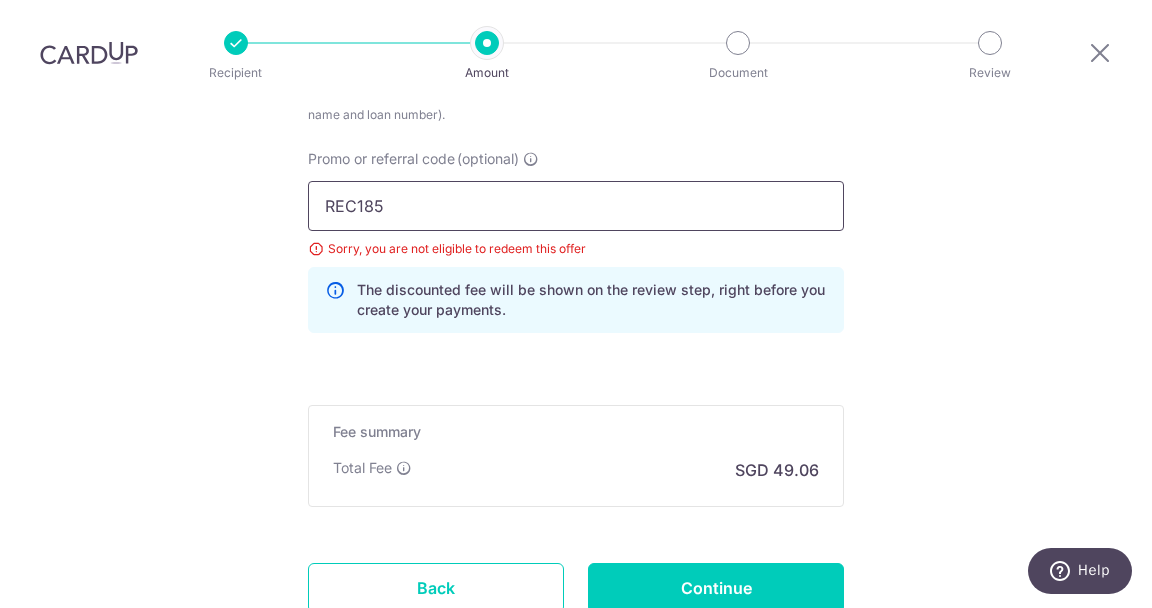 click on "REC185" at bounding box center [576, 206] 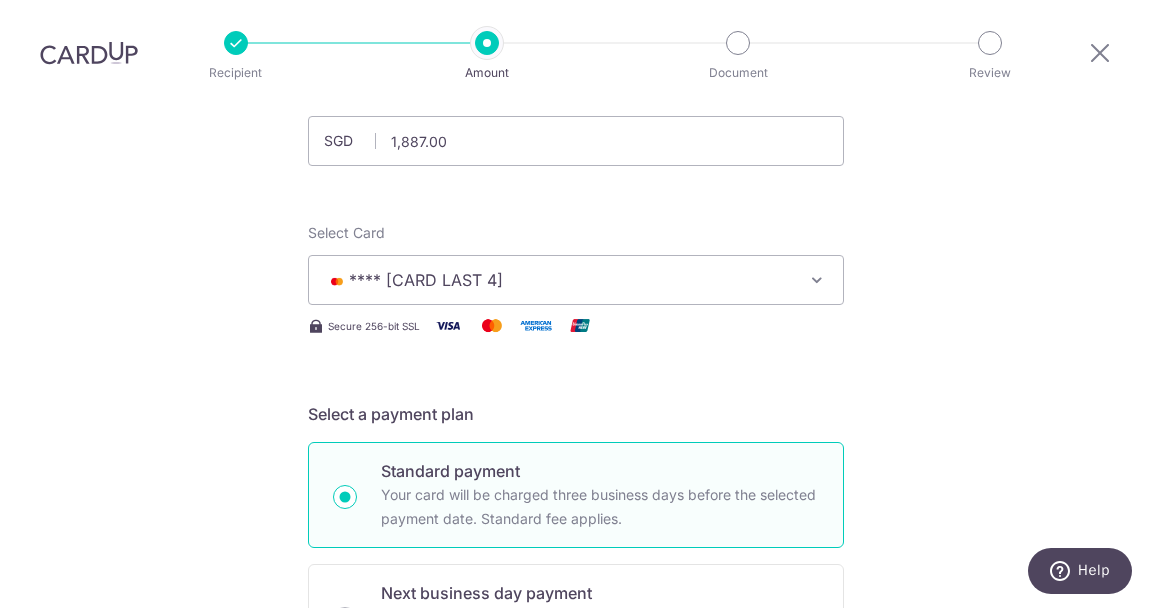 scroll, scrollTop: 148, scrollLeft: 0, axis: vertical 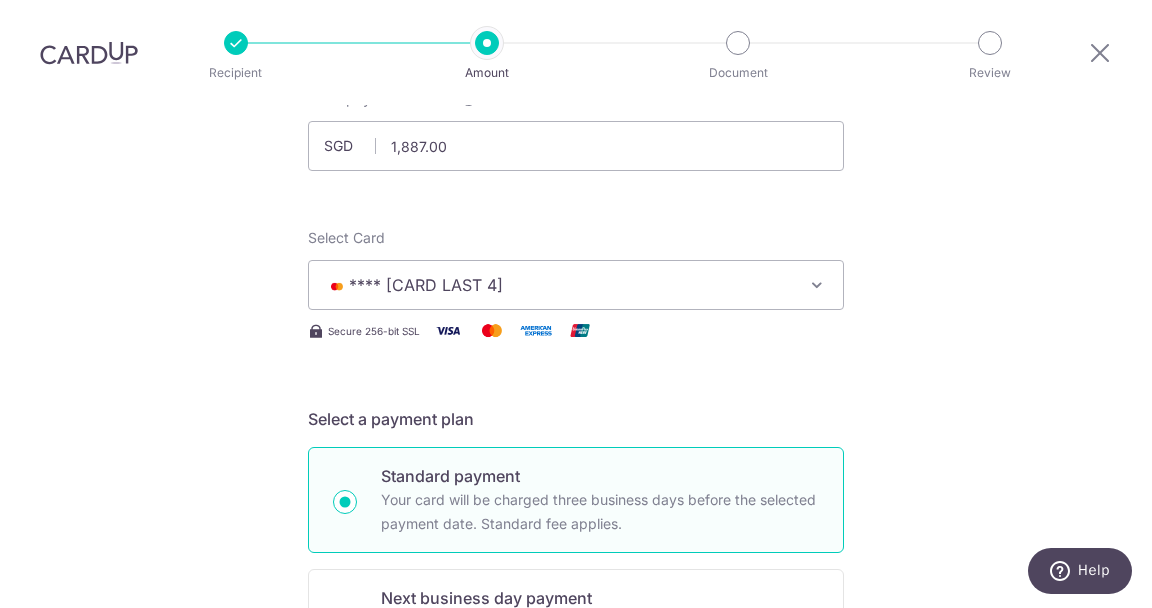 click at bounding box center (817, 285) 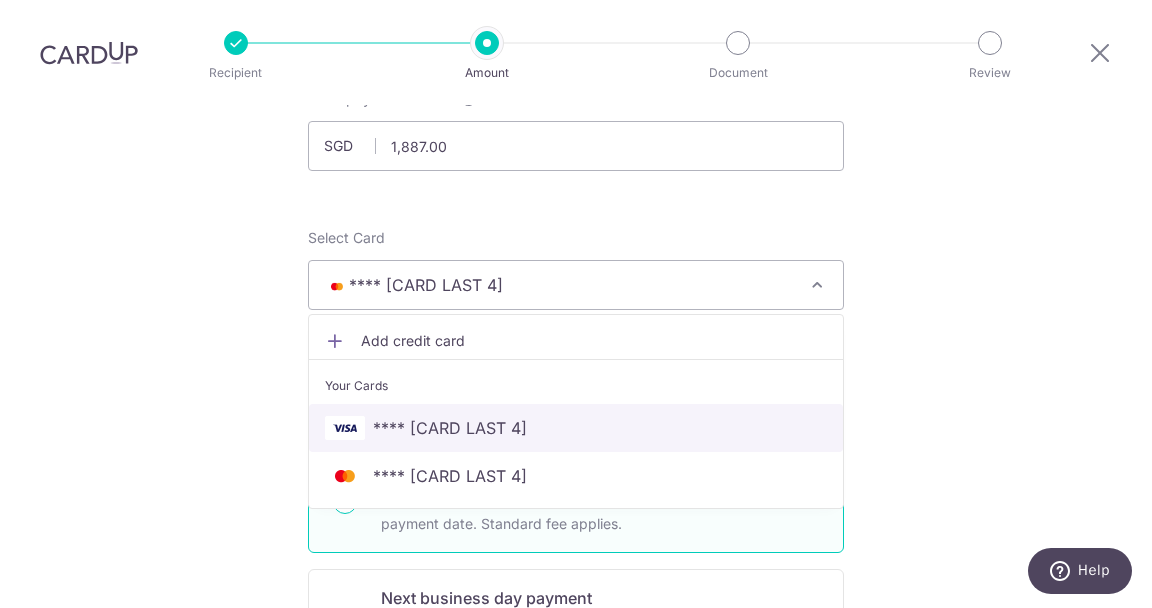 click on "**** [CARD_LAST_FOUR]" at bounding box center [450, 428] 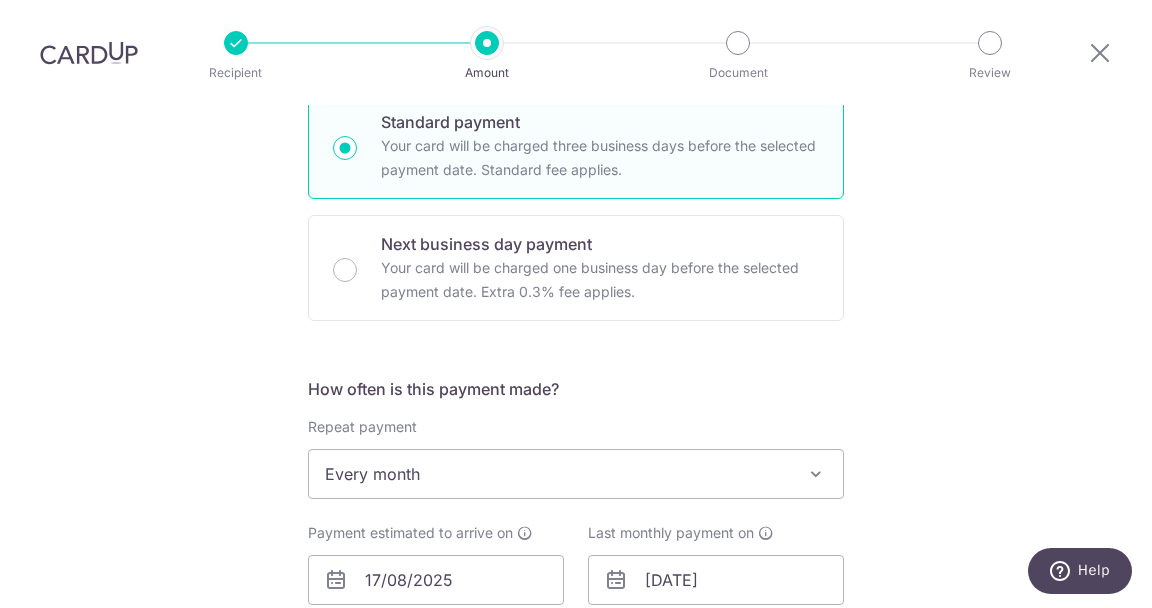 scroll, scrollTop: 607, scrollLeft: 0, axis: vertical 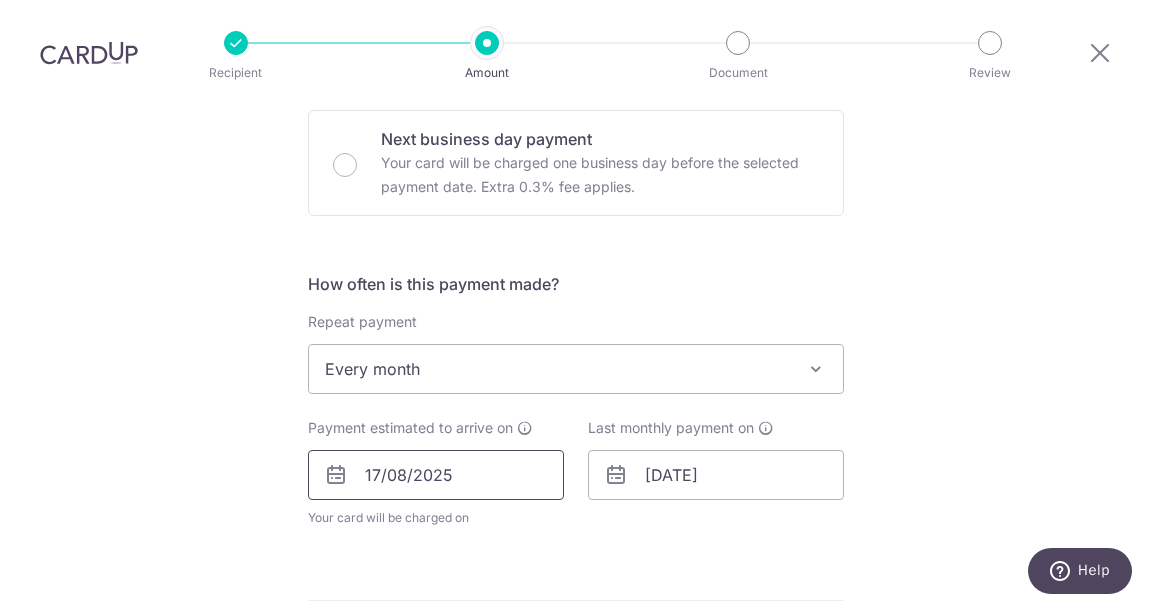 click on "17/08/2025" at bounding box center [436, 475] 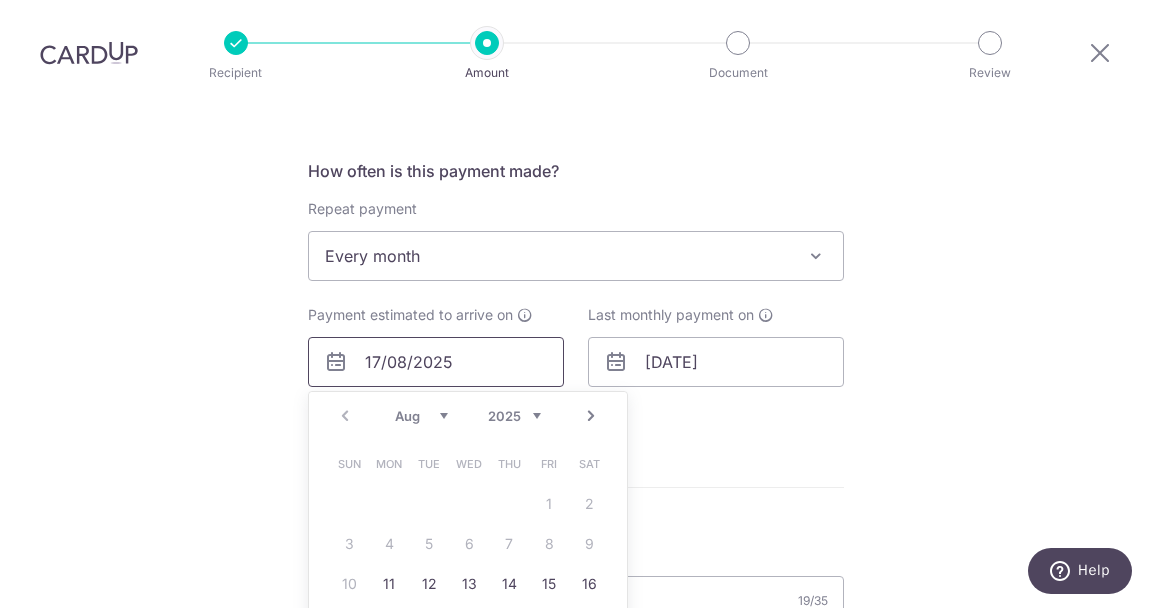 scroll, scrollTop: 720, scrollLeft: 0, axis: vertical 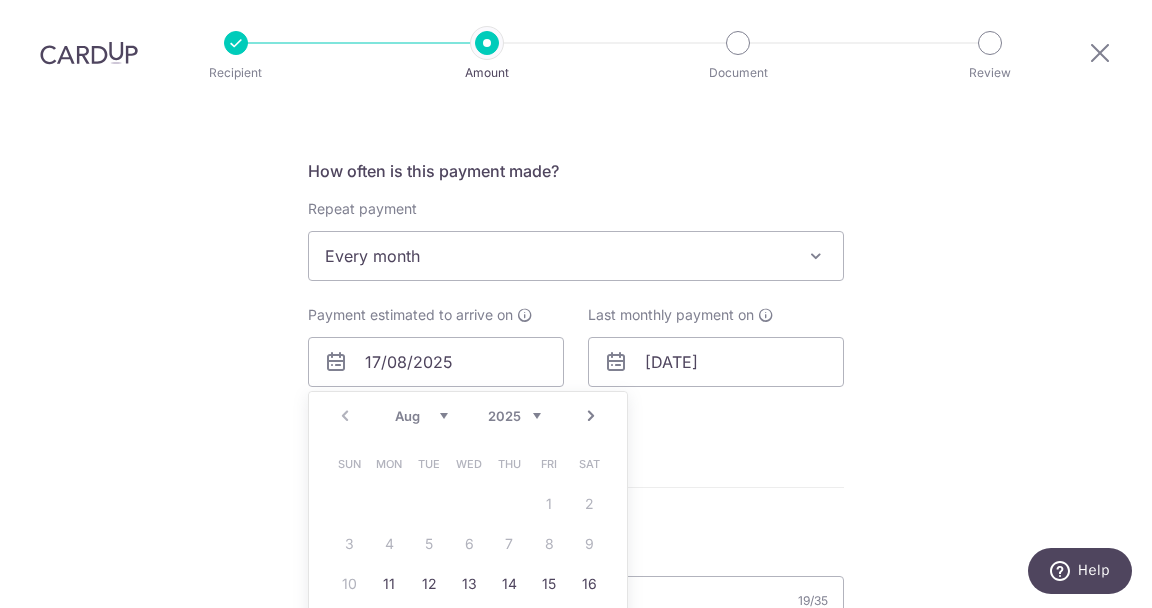 click on "17" at bounding box center [349, 624] 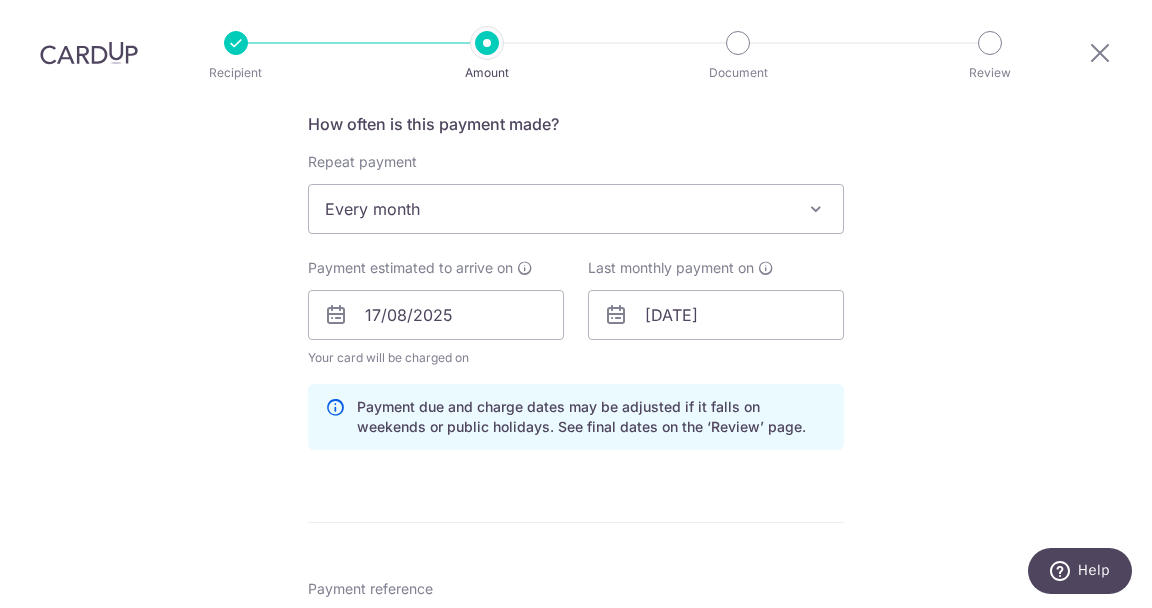 scroll, scrollTop: 787, scrollLeft: 0, axis: vertical 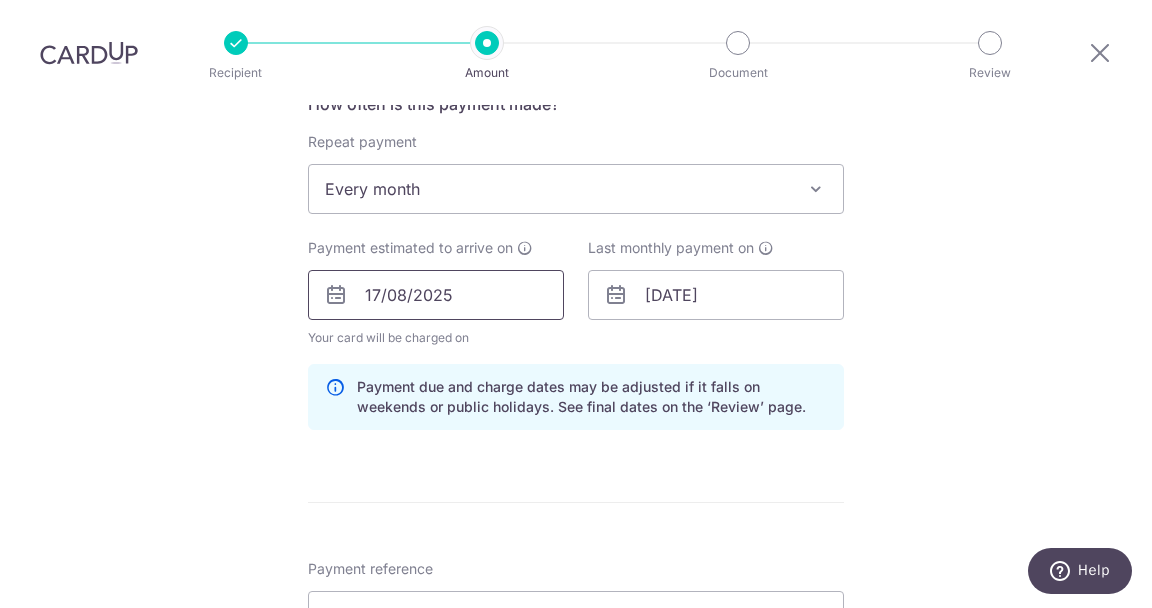 click on "17/08/2025" at bounding box center [436, 295] 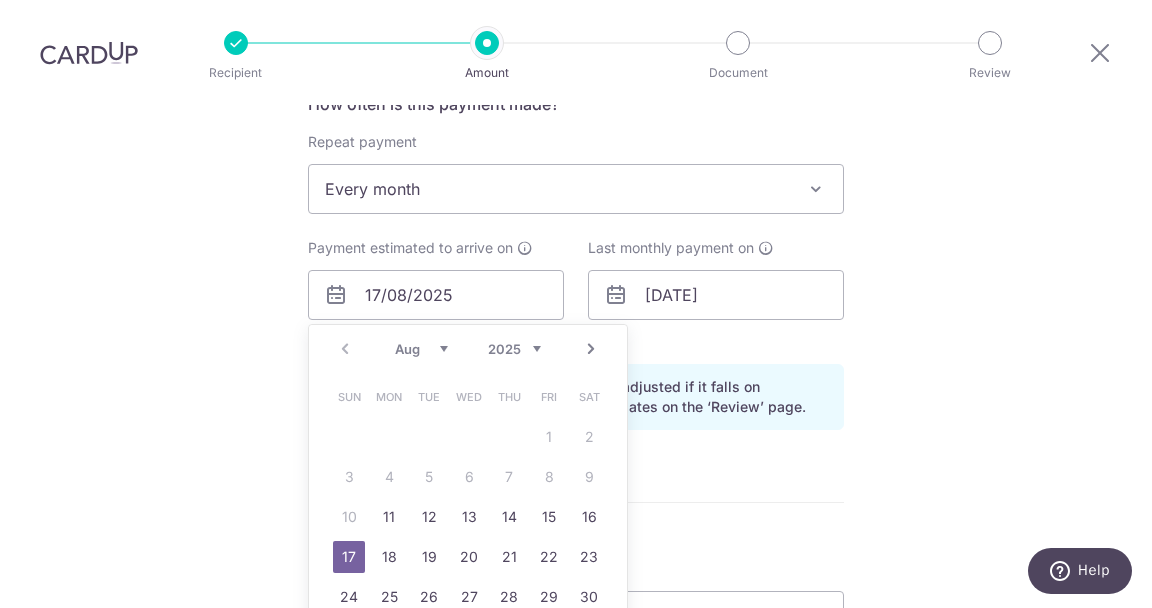 click on "17" at bounding box center (349, 557) 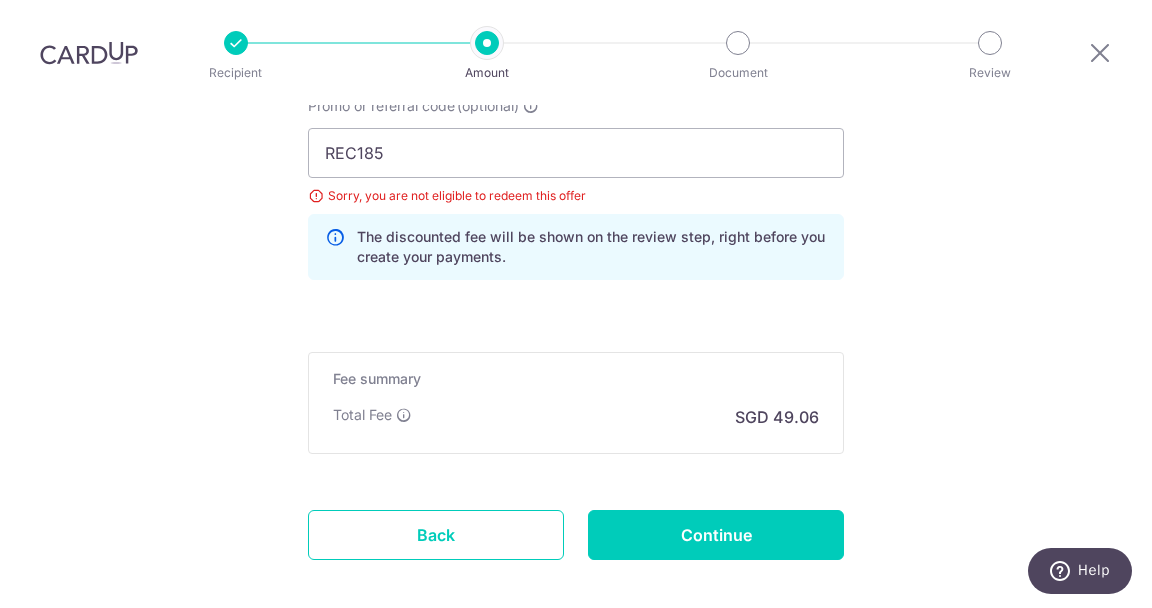 scroll, scrollTop: 1404, scrollLeft: 0, axis: vertical 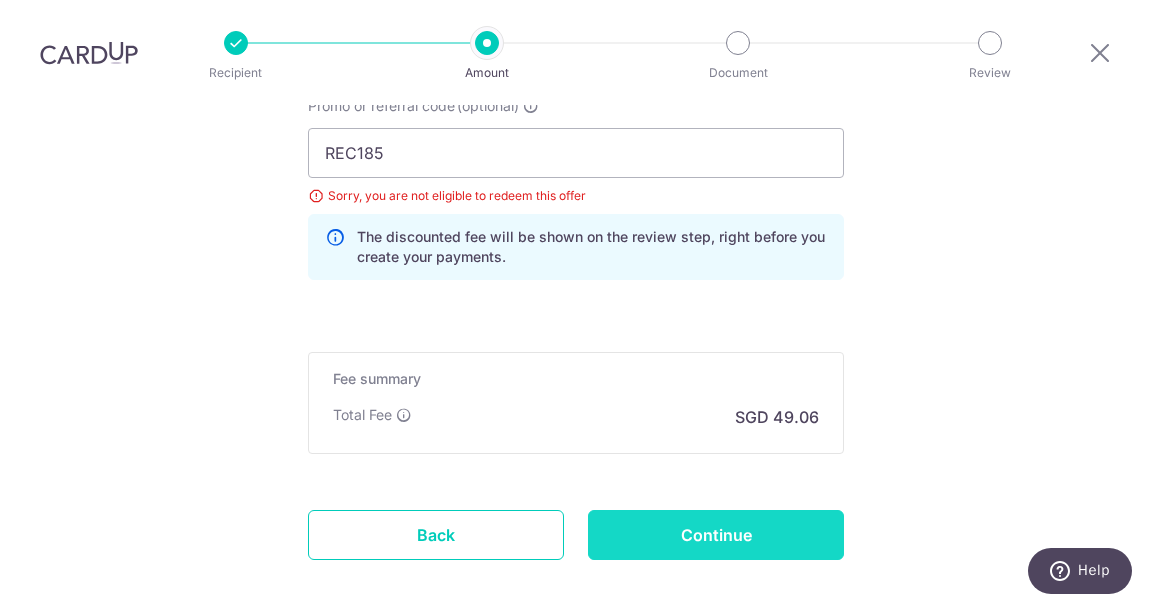 click on "Continue" at bounding box center (716, 535) 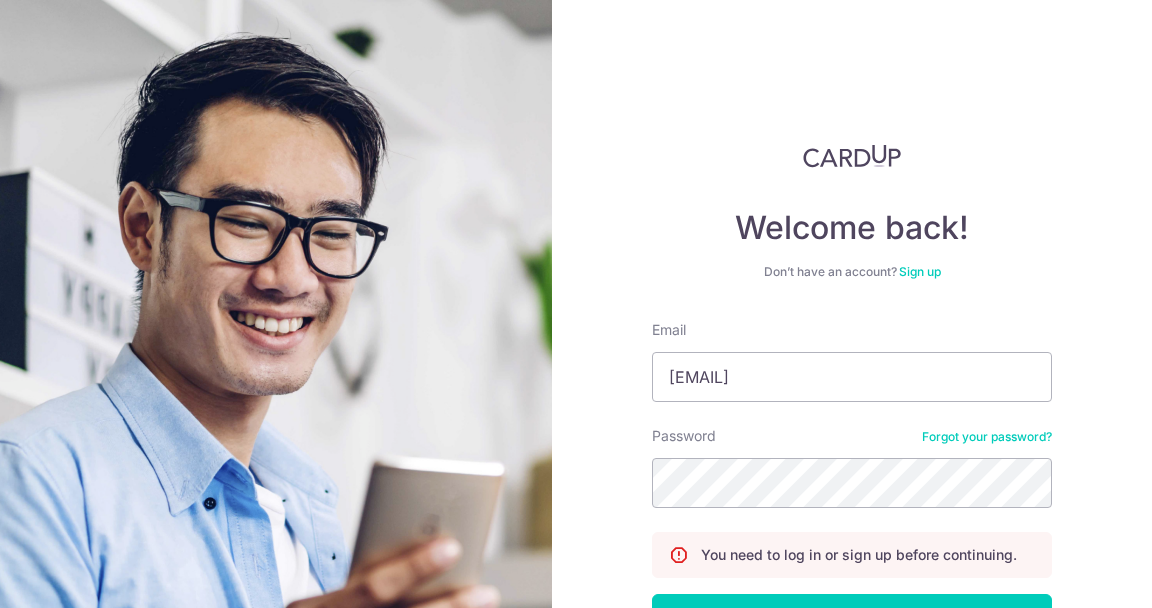 scroll, scrollTop: 0, scrollLeft: 0, axis: both 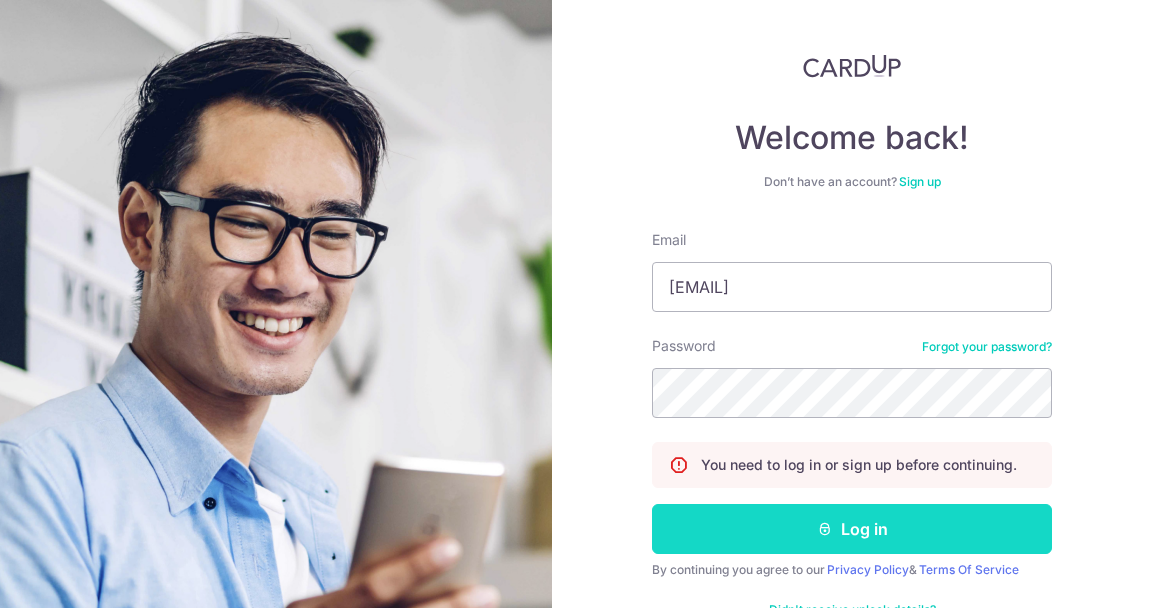 click on "Log in" at bounding box center [852, 529] 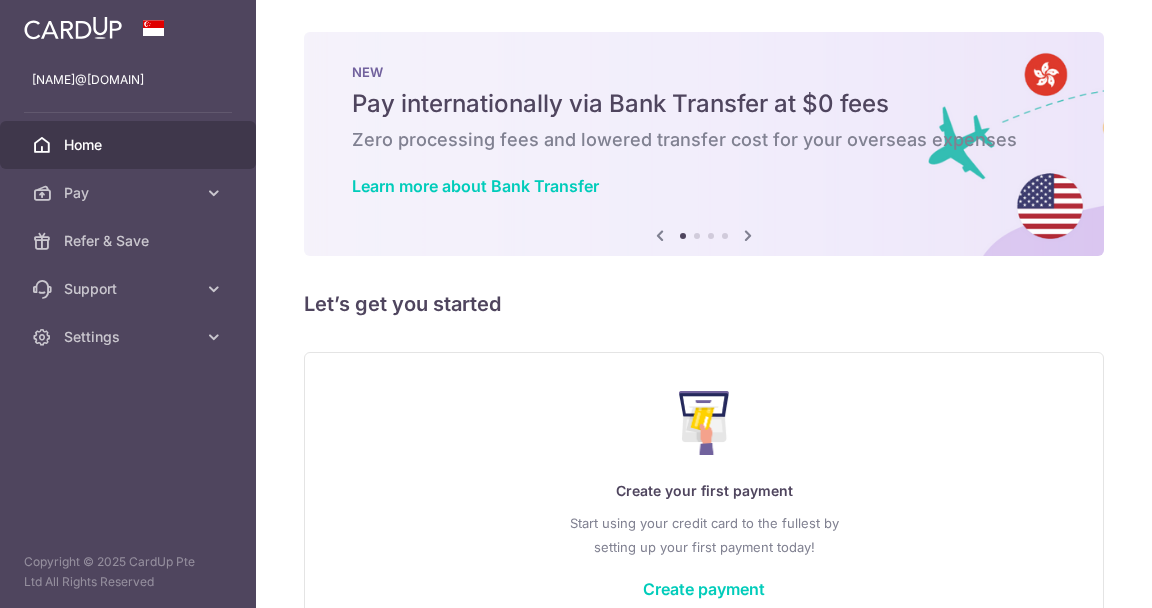scroll, scrollTop: 0, scrollLeft: 0, axis: both 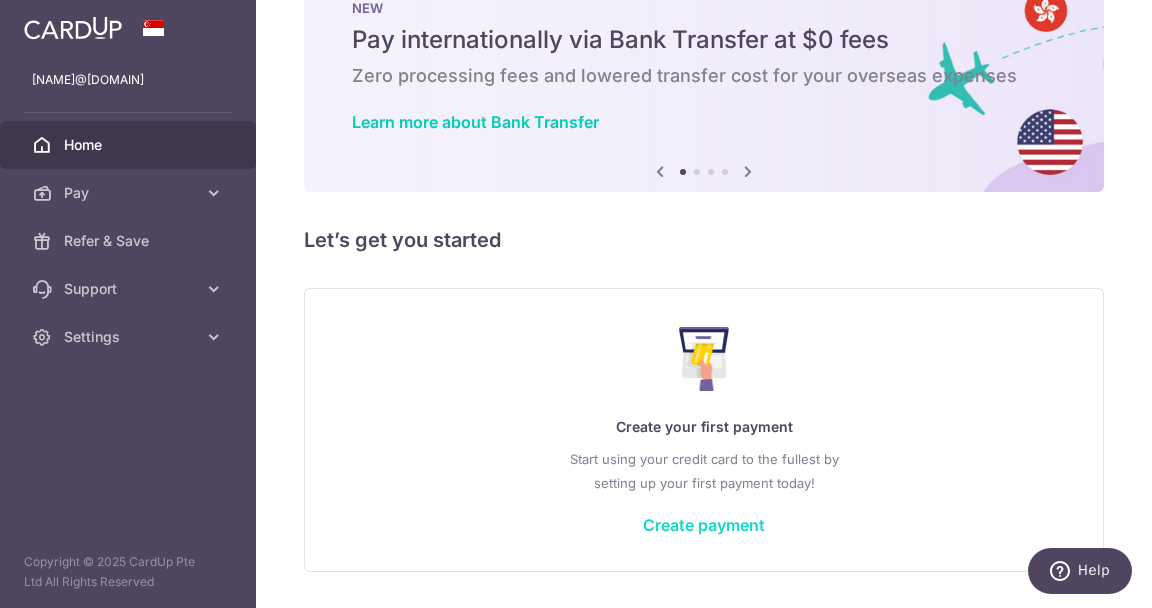click on "Create payment" at bounding box center [704, 525] 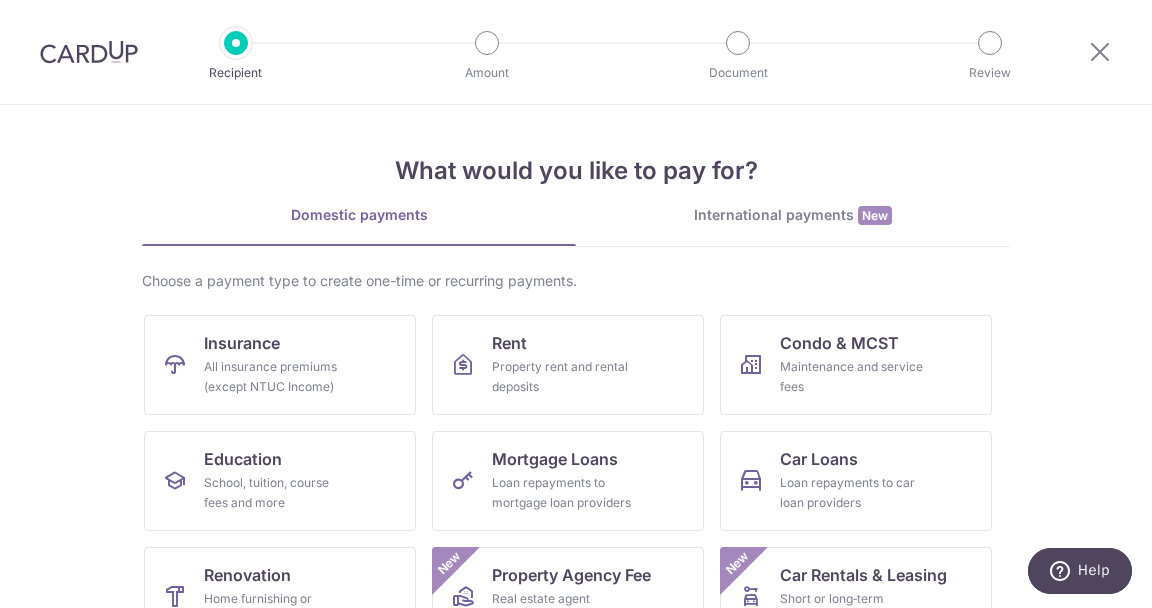 scroll, scrollTop: 0, scrollLeft: 0, axis: both 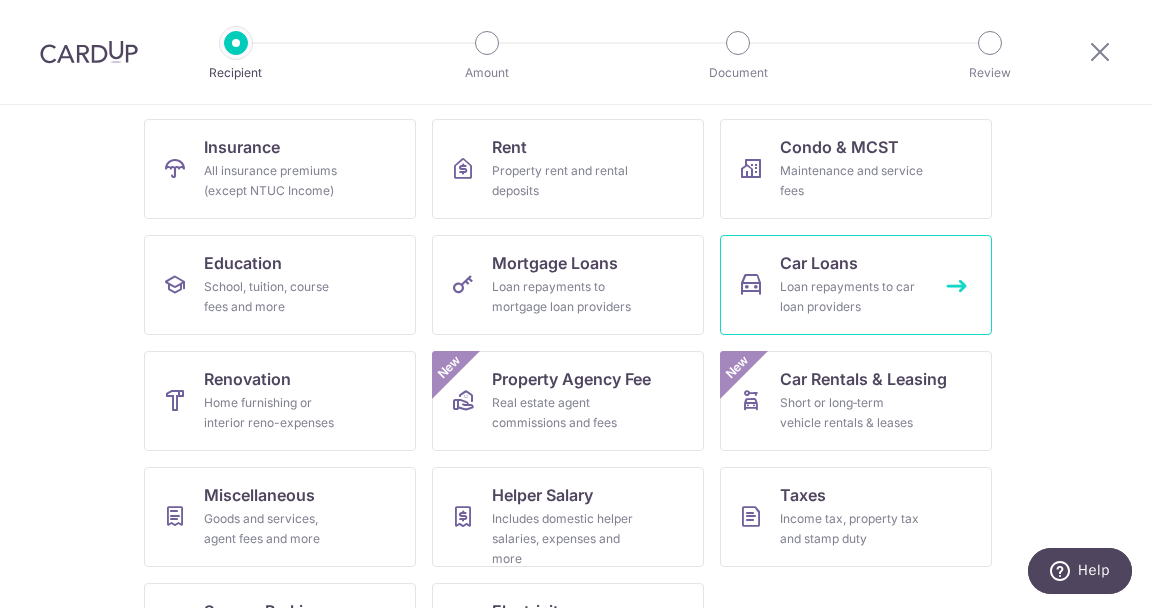 click on "Loan repayments to car loan providers" at bounding box center [852, 297] 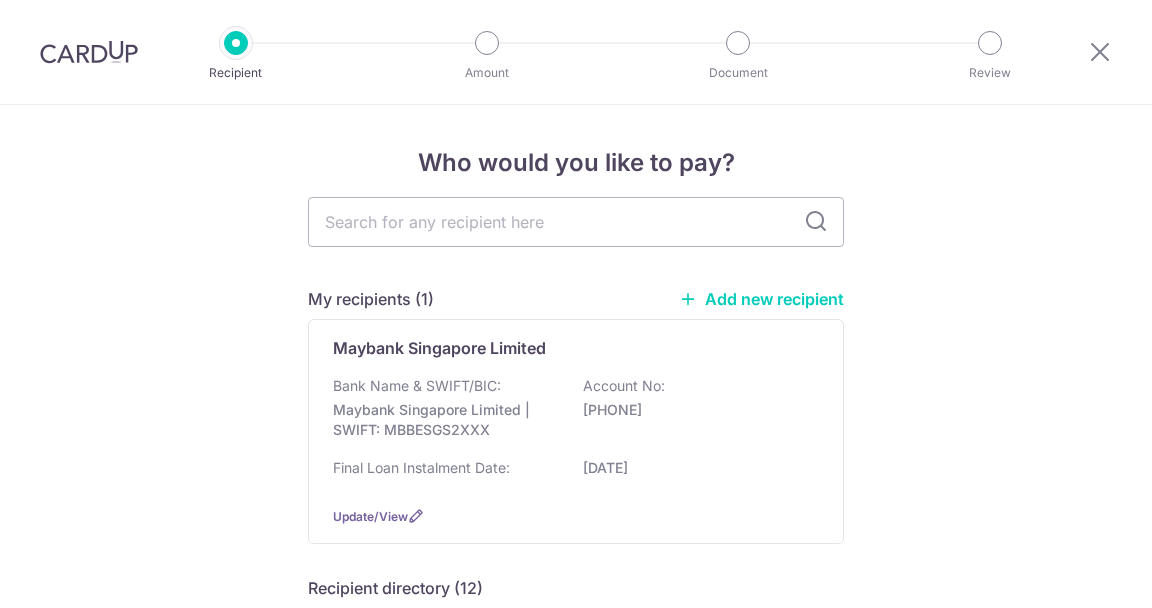 scroll, scrollTop: 0, scrollLeft: 0, axis: both 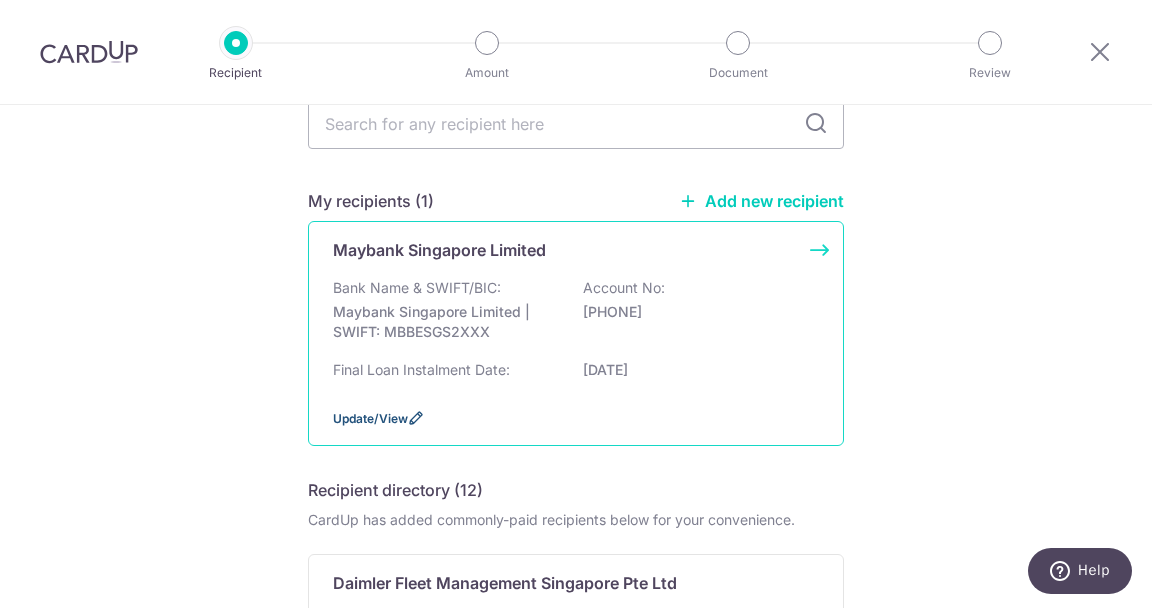 click on "Update/View" at bounding box center (370, 418) 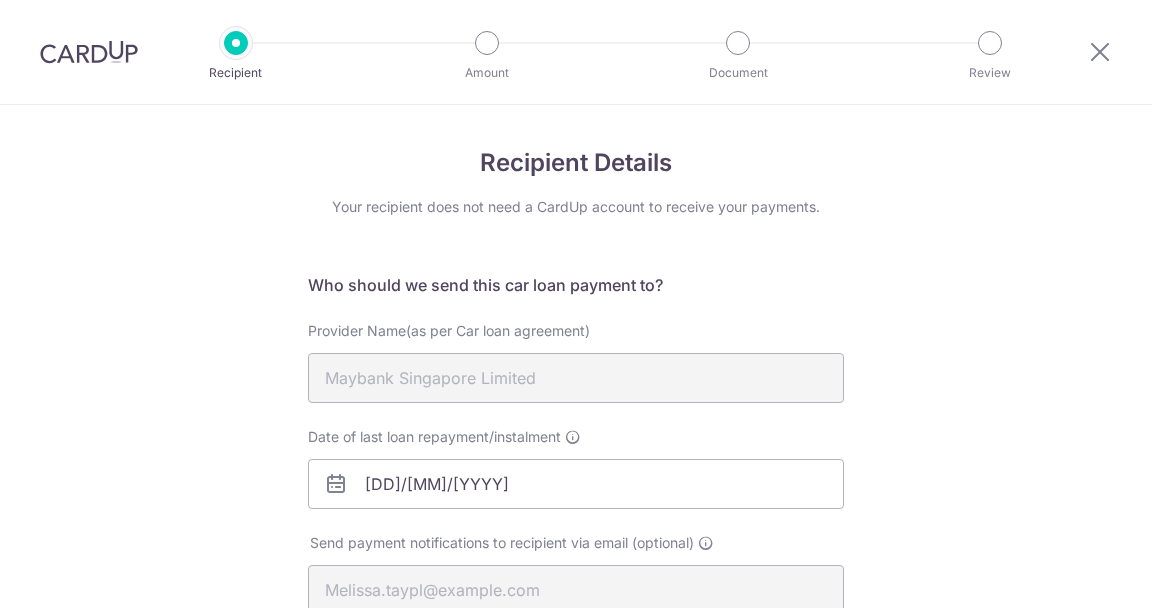 scroll, scrollTop: 0, scrollLeft: 0, axis: both 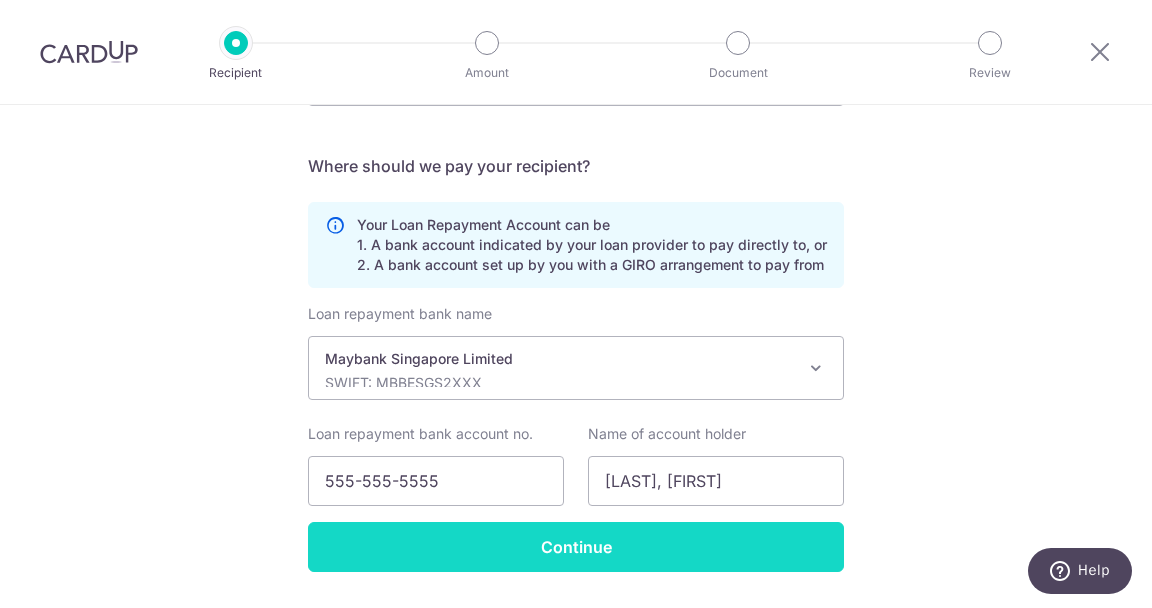 click on "Continue" at bounding box center (576, 547) 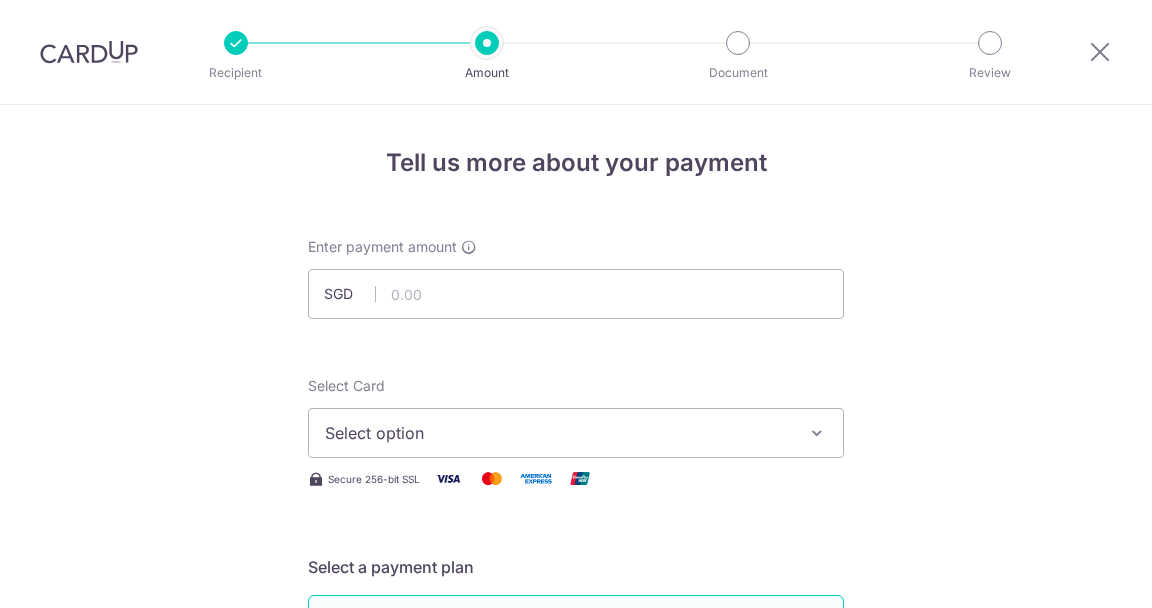 scroll, scrollTop: 0, scrollLeft: 0, axis: both 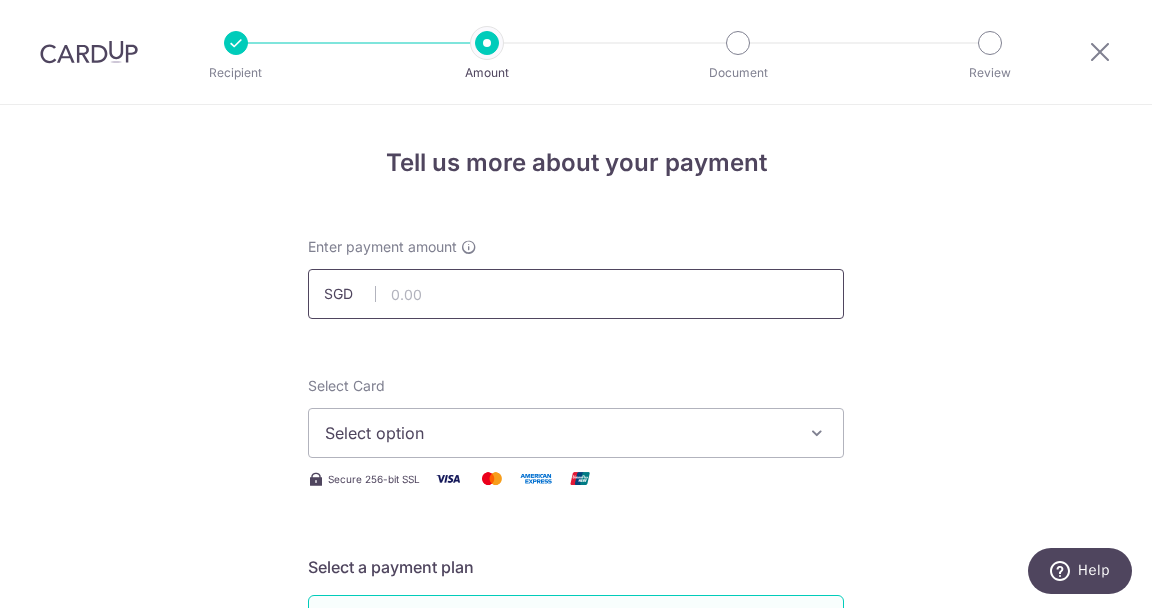 click at bounding box center (576, 294) 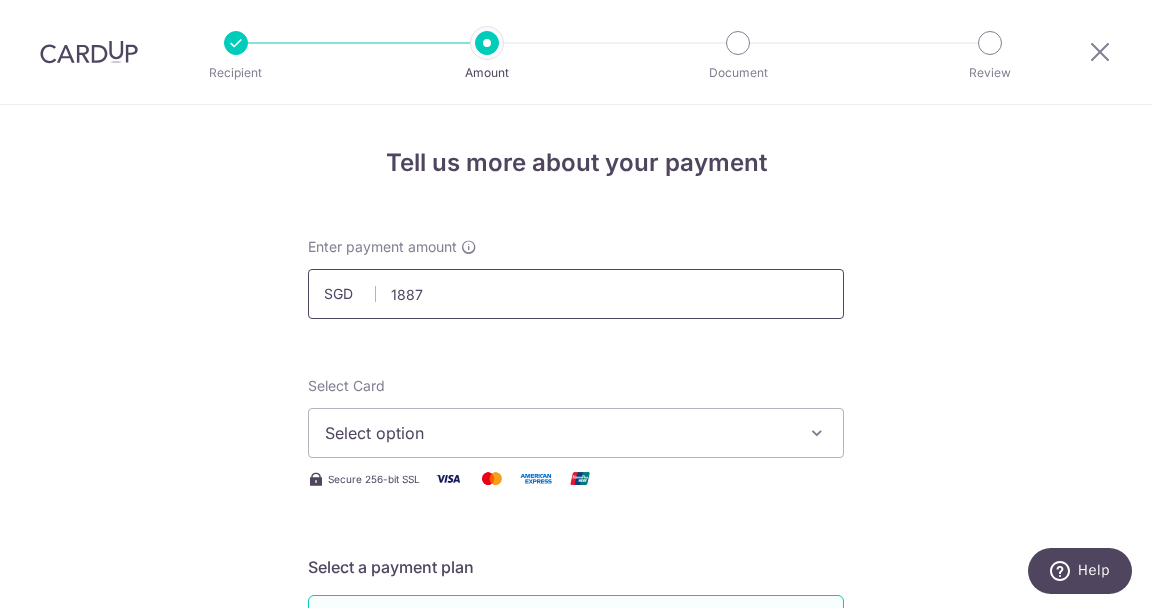 click on "1887" at bounding box center (576, 294) 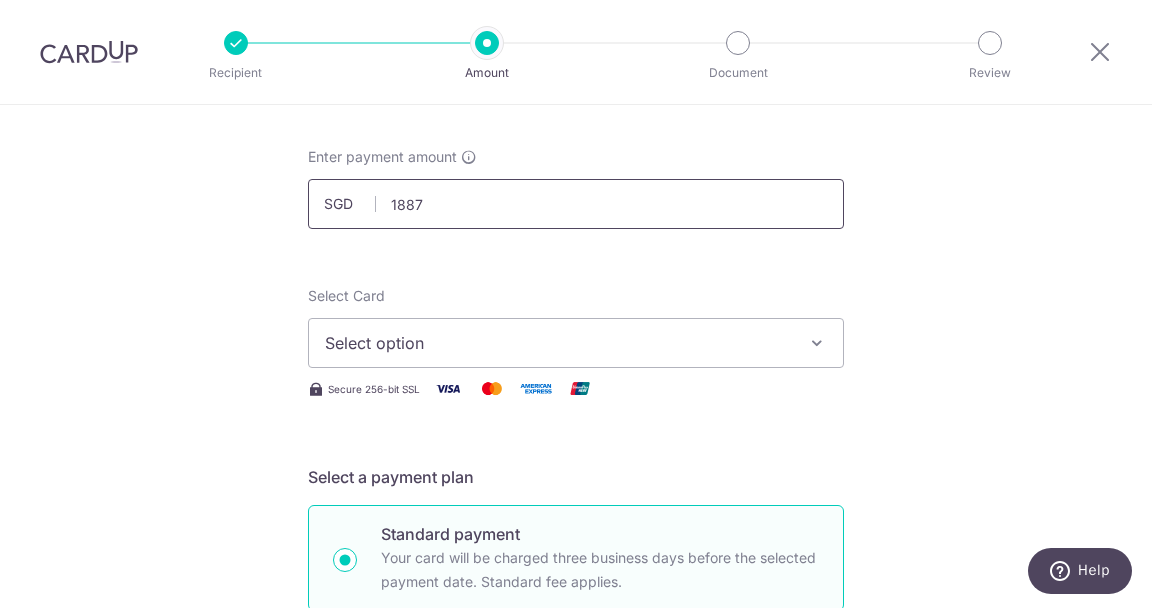scroll, scrollTop: 90, scrollLeft: 0, axis: vertical 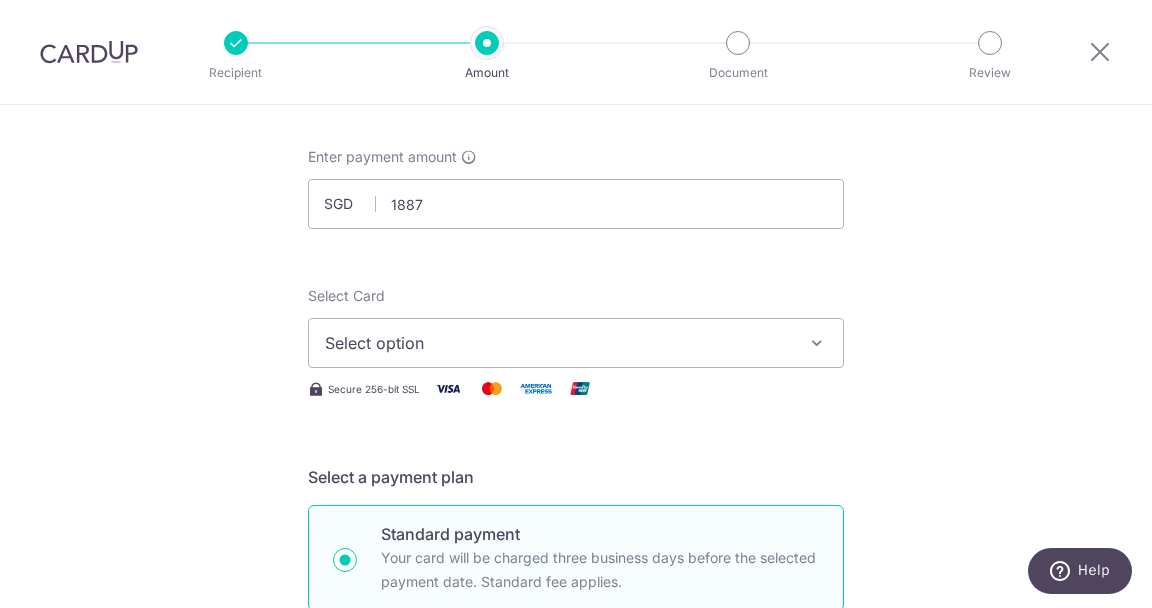 click on "Select option" at bounding box center (558, 343) 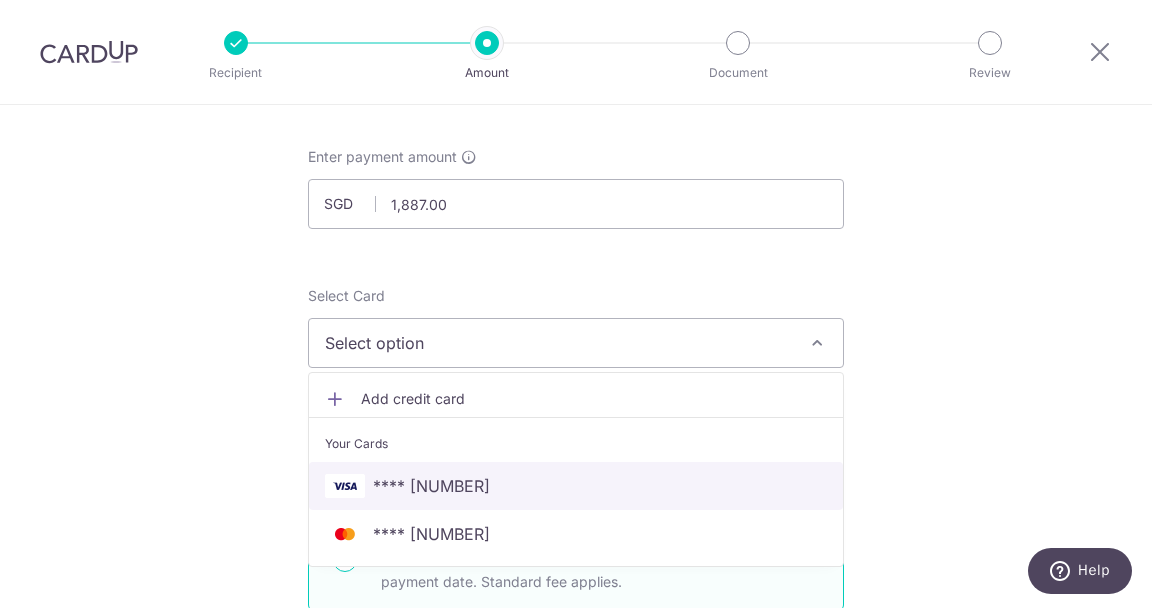 click on "**** [NUMBER]" at bounding box center [576, 486] 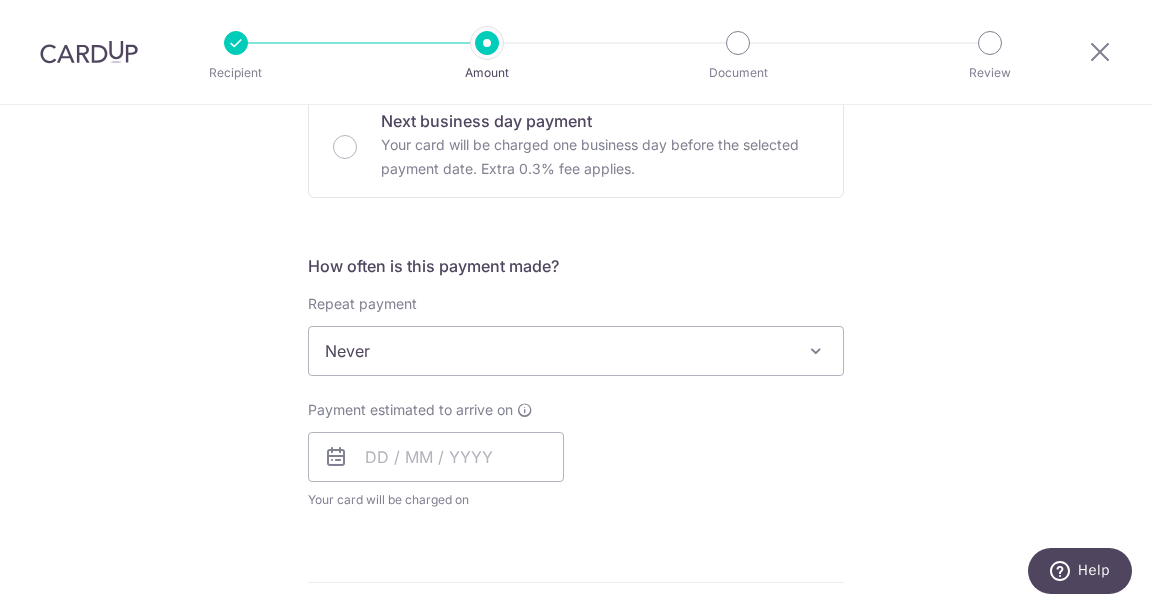 scroll, scrollTop: 653, scrollLeft: 0, axis: vertical 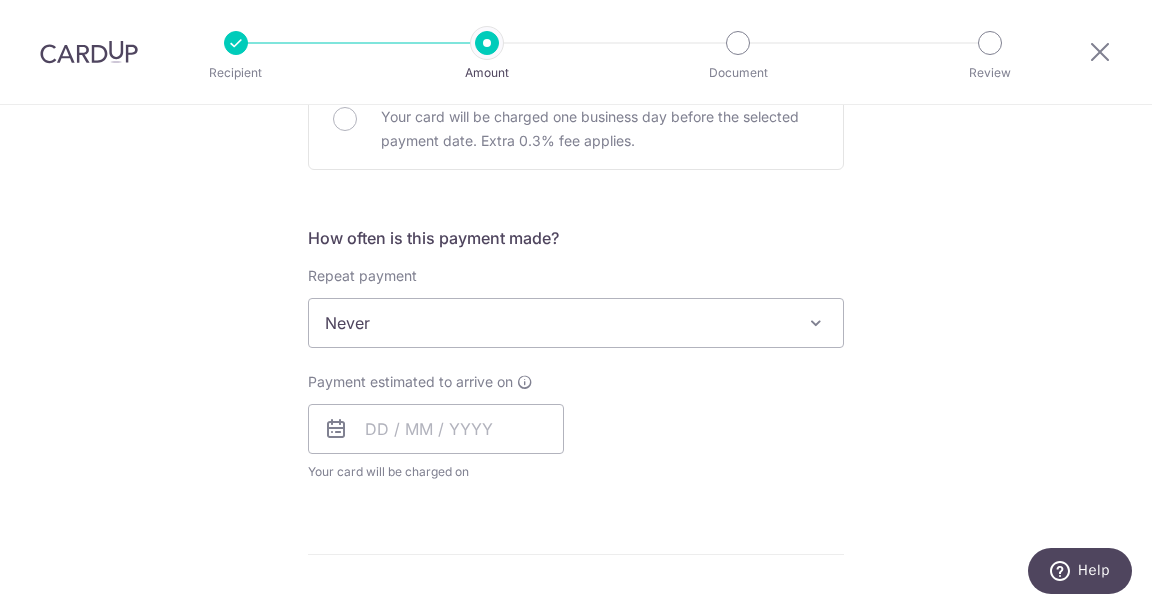 click on "Never" at bounding box center [576, 323] 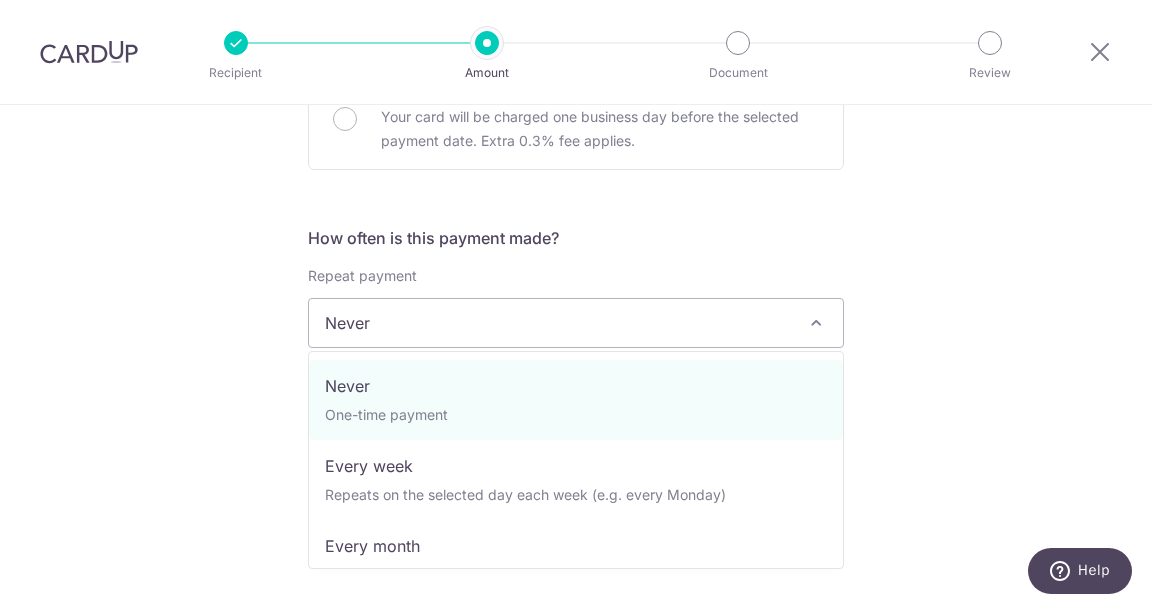 select on "3" 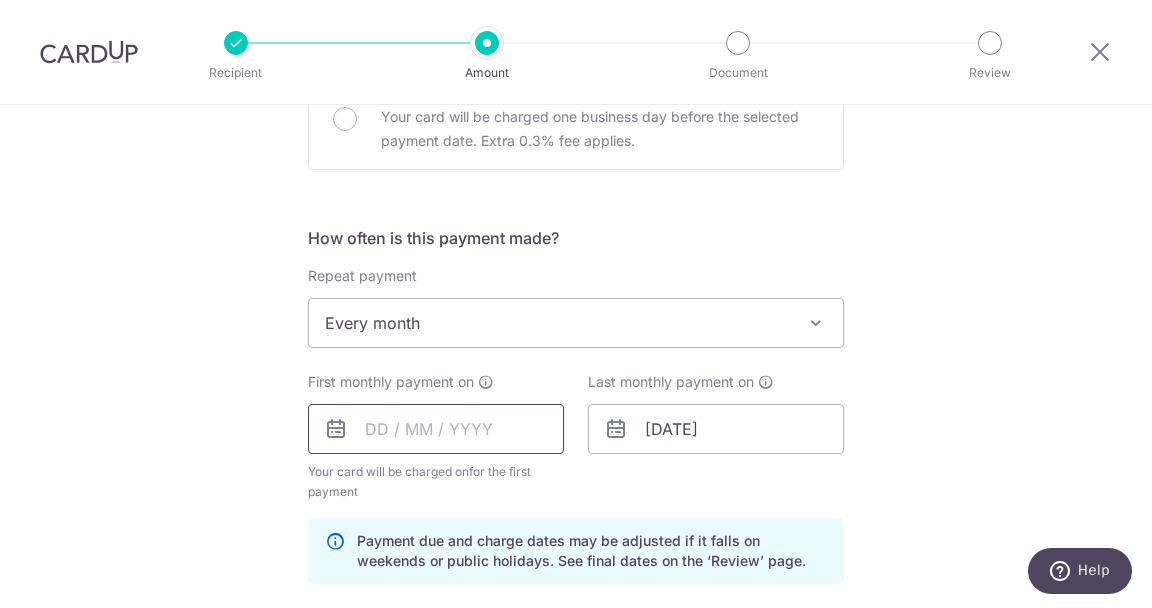 click at bounding box center [436, 429] 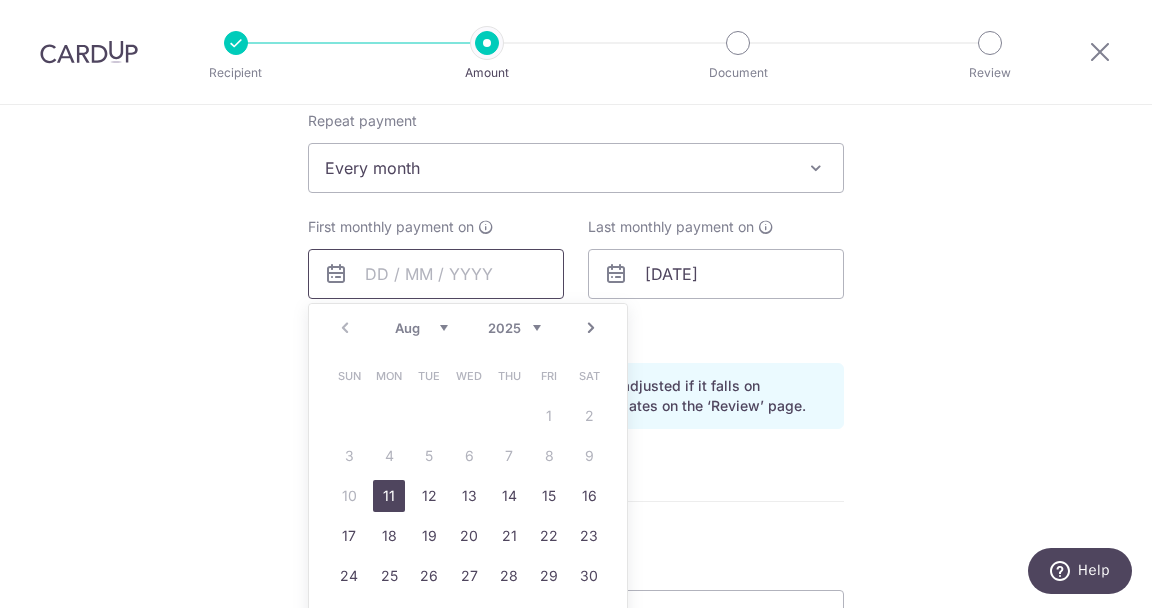 scroll, scrollTop: 839, scrollLeft: 0, axis: vertical 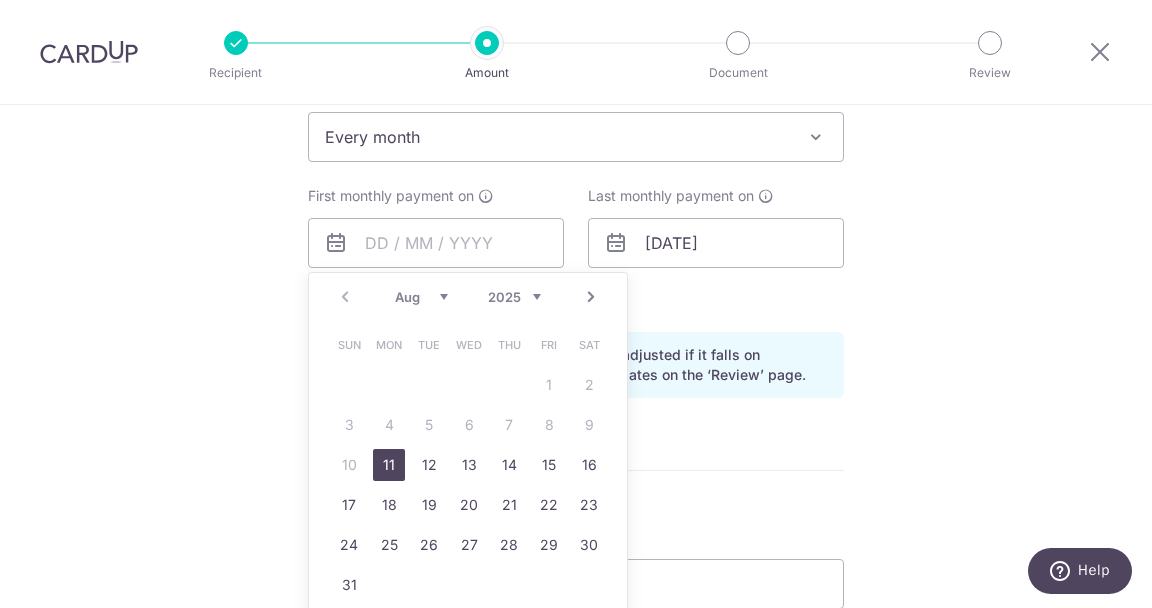 click on "17" at bounding box center (349, 505) 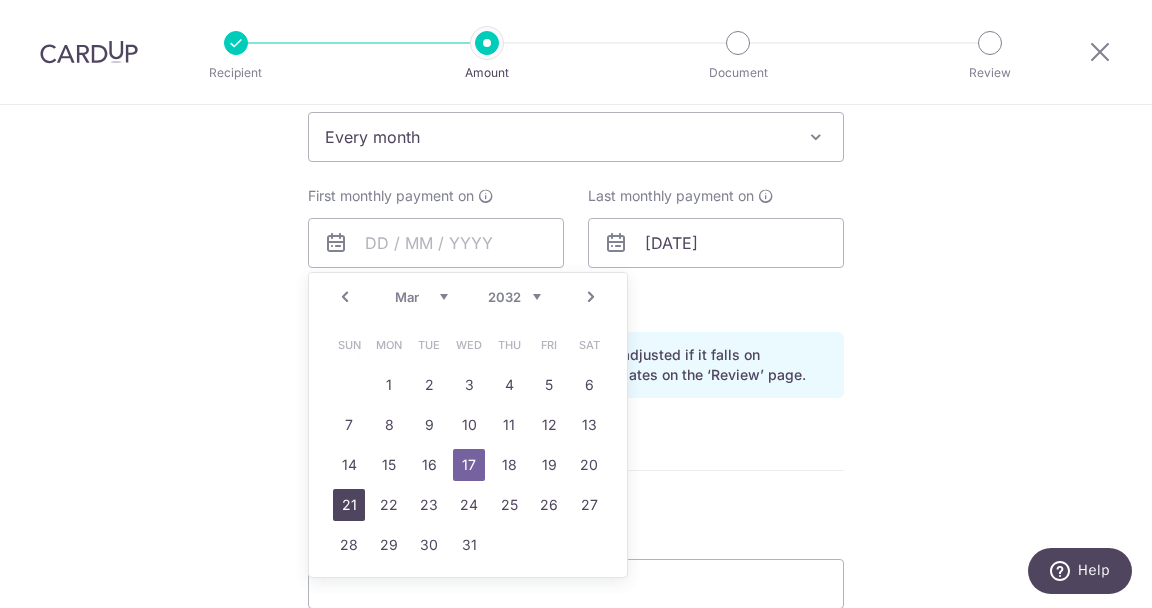 type on "17/08/2025" 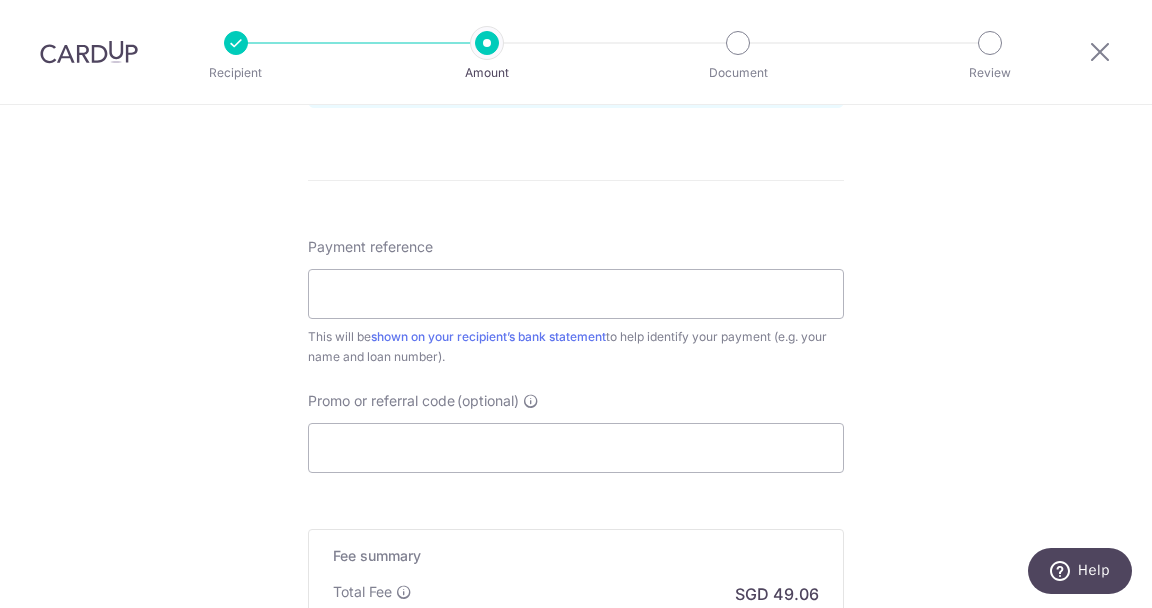 scroll, scrollTop: 1133, scrollLeft: 0, axis: vertical 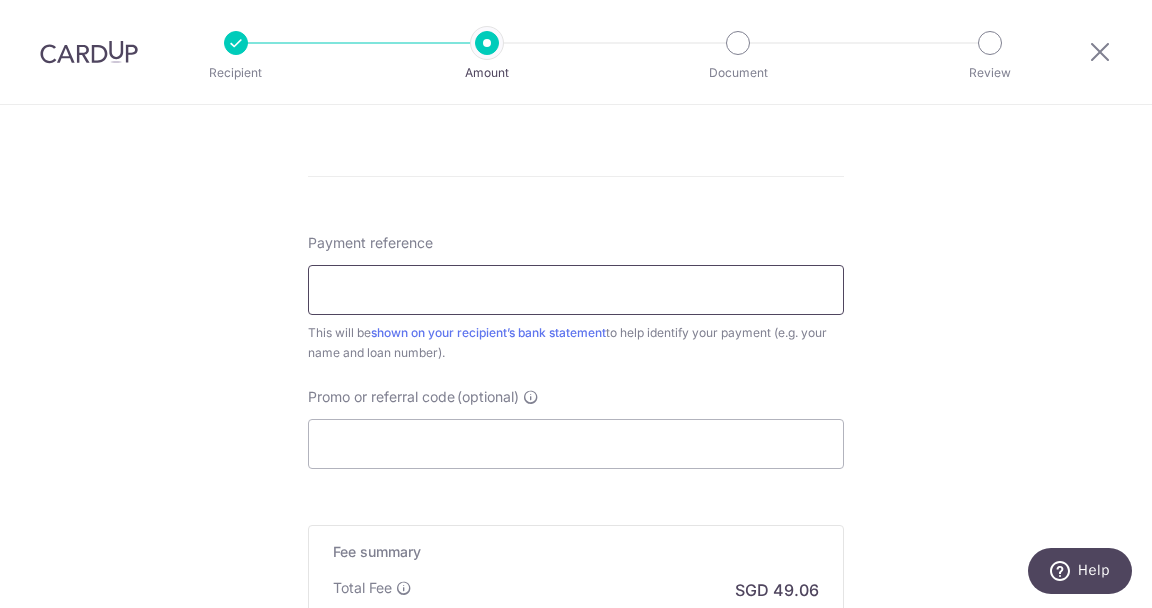 click on "Payment reference" at bounding box center (576, 290) 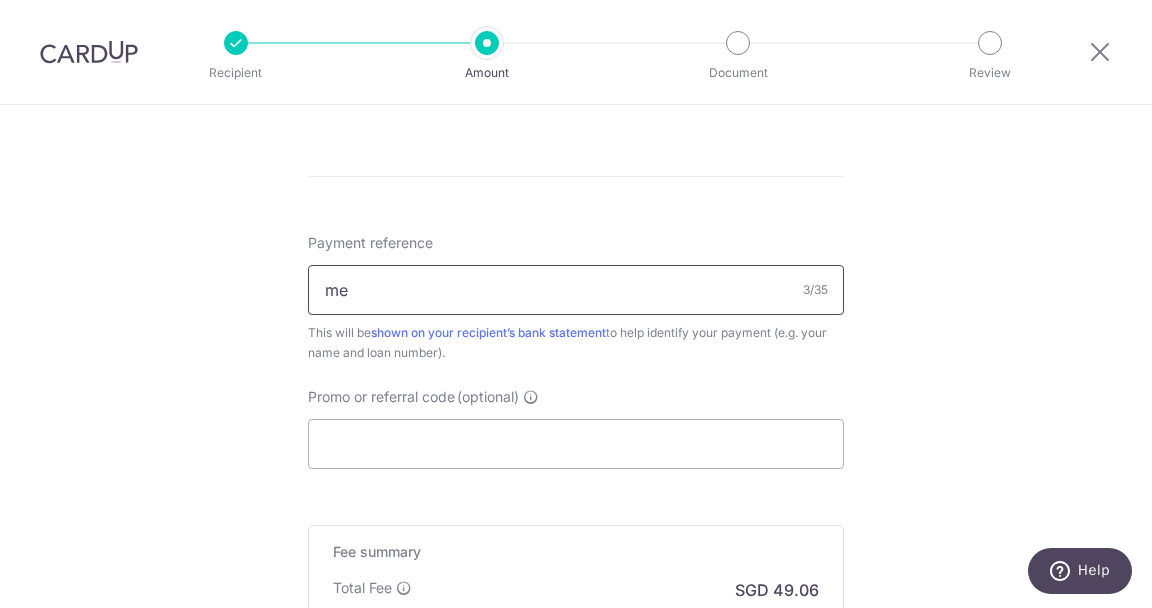 type on "m" 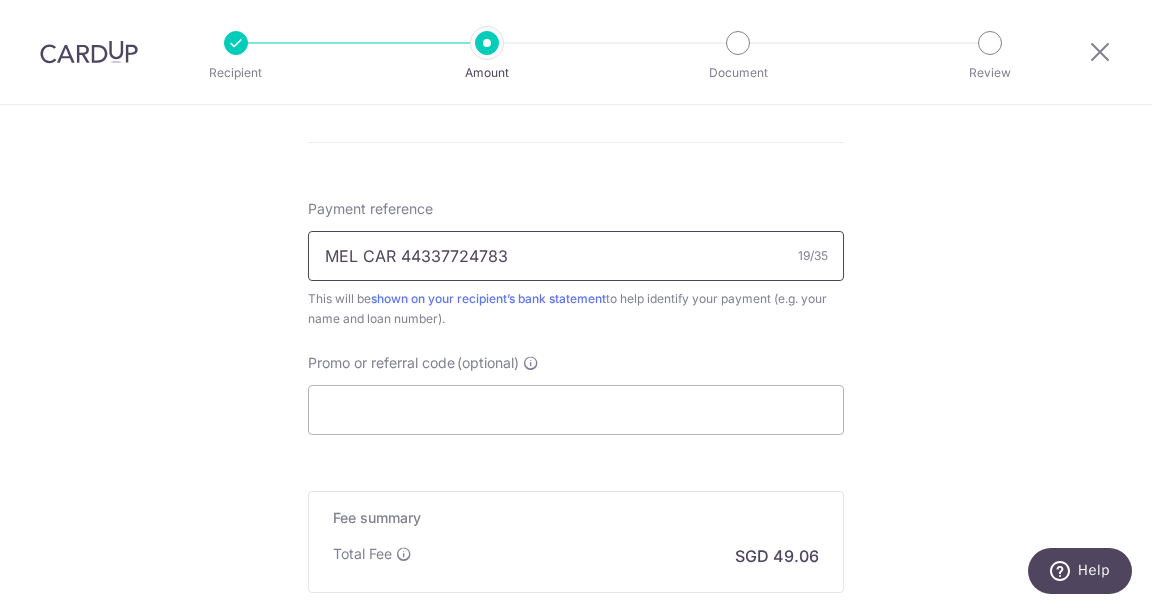 scroll, scrollTop: 1183, scrollLeft: 0, axis: vertical 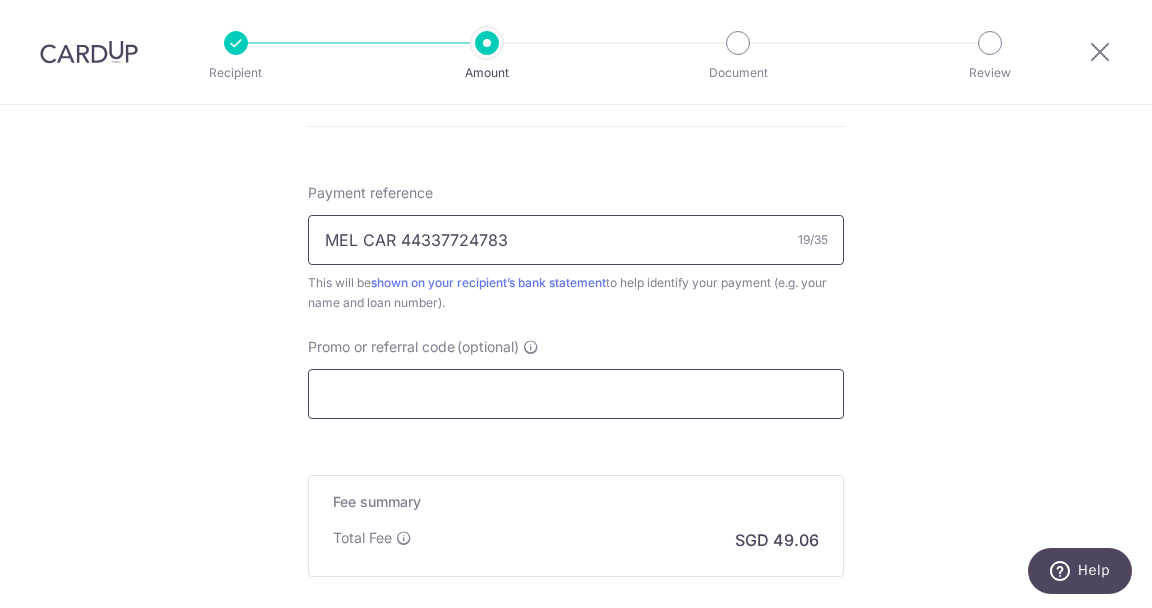 type on "MEL CAR 44337724783" 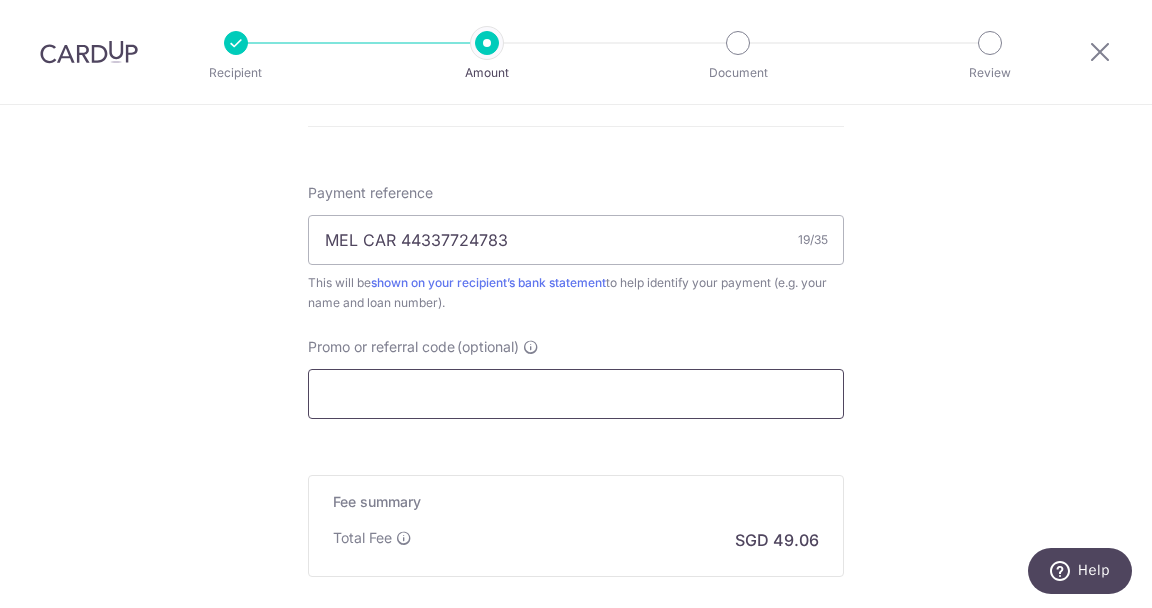 click on "Promo or referral code
(optional)" at bounding box center (576, 394) 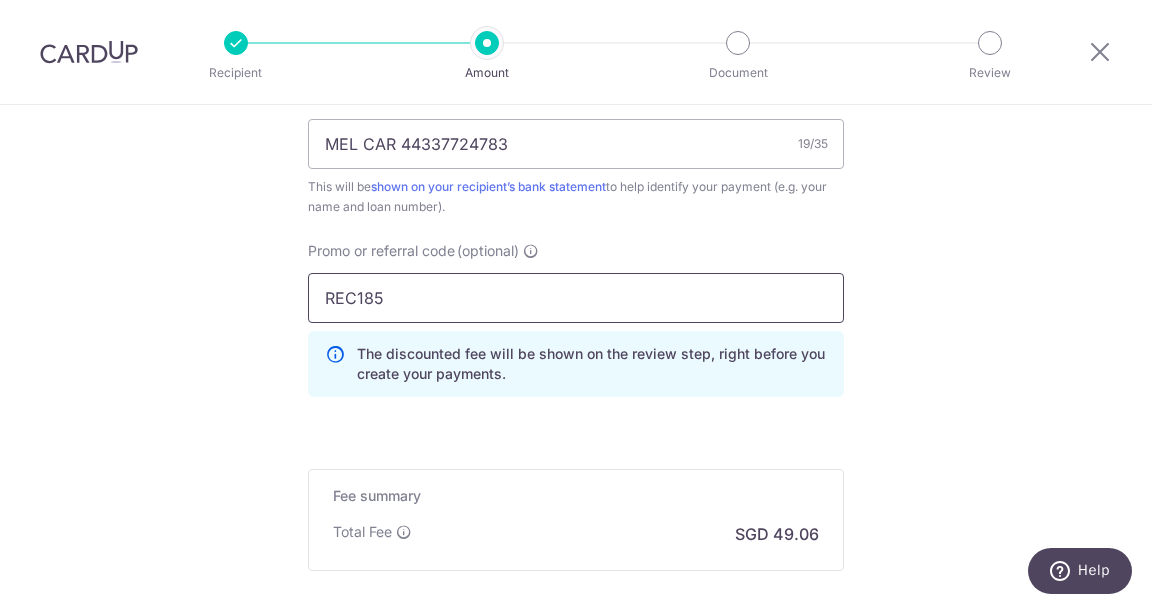 scroll, scrollTop: 1439, scrollLeft: 0, axis: vertical 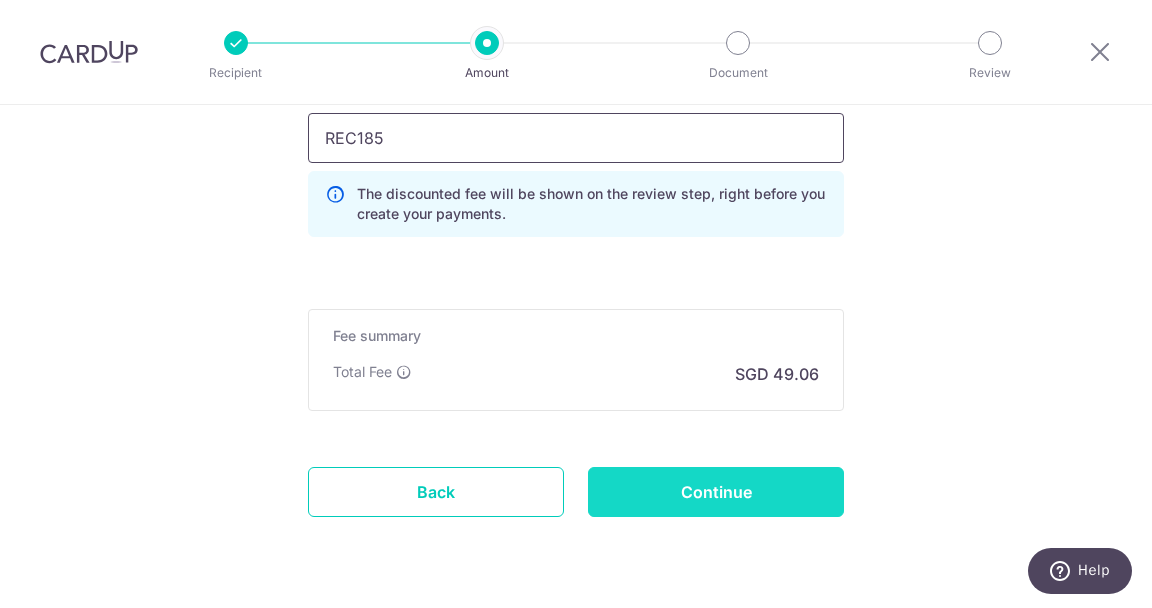 type on "REC185" 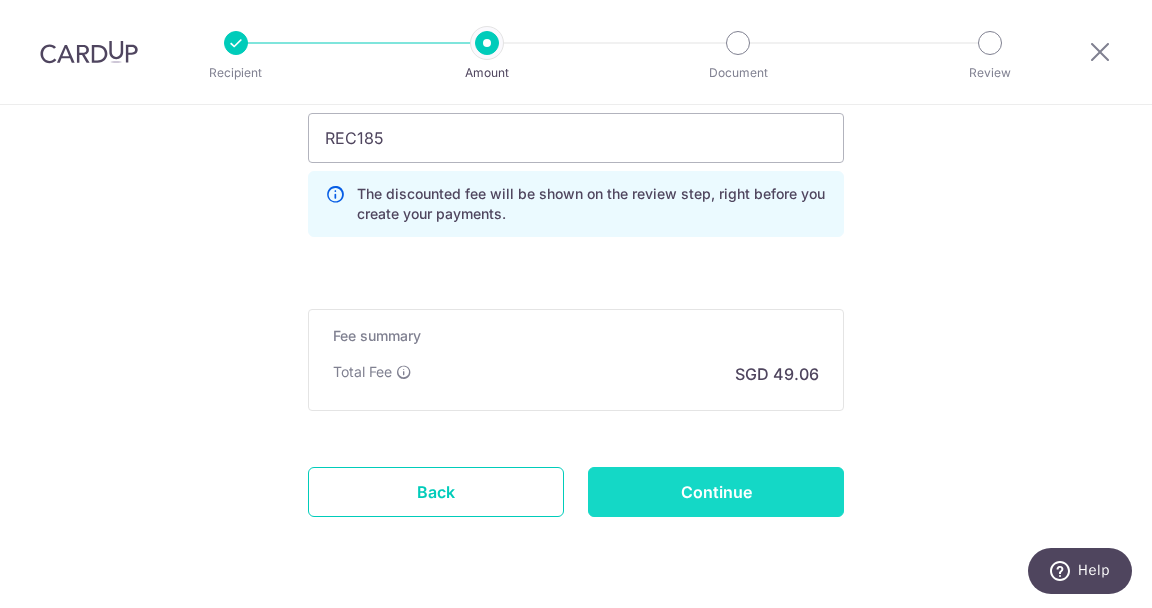 click on "Continue" at bounding box center [716, 492] 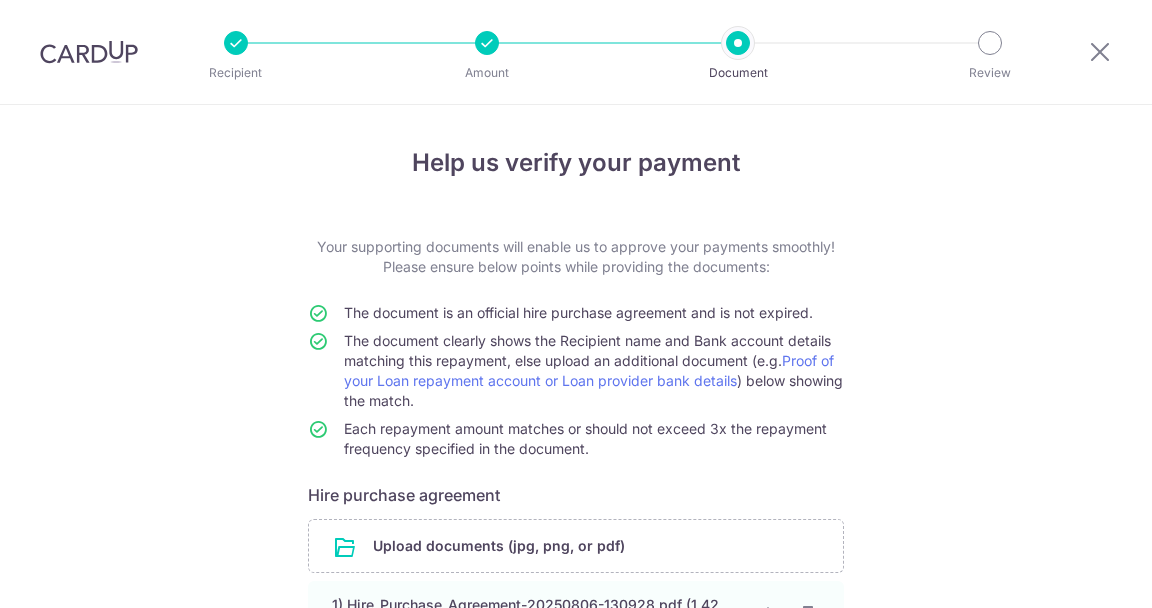 scroll, scrollTop: 0, scrollLeft: 0, axis: both 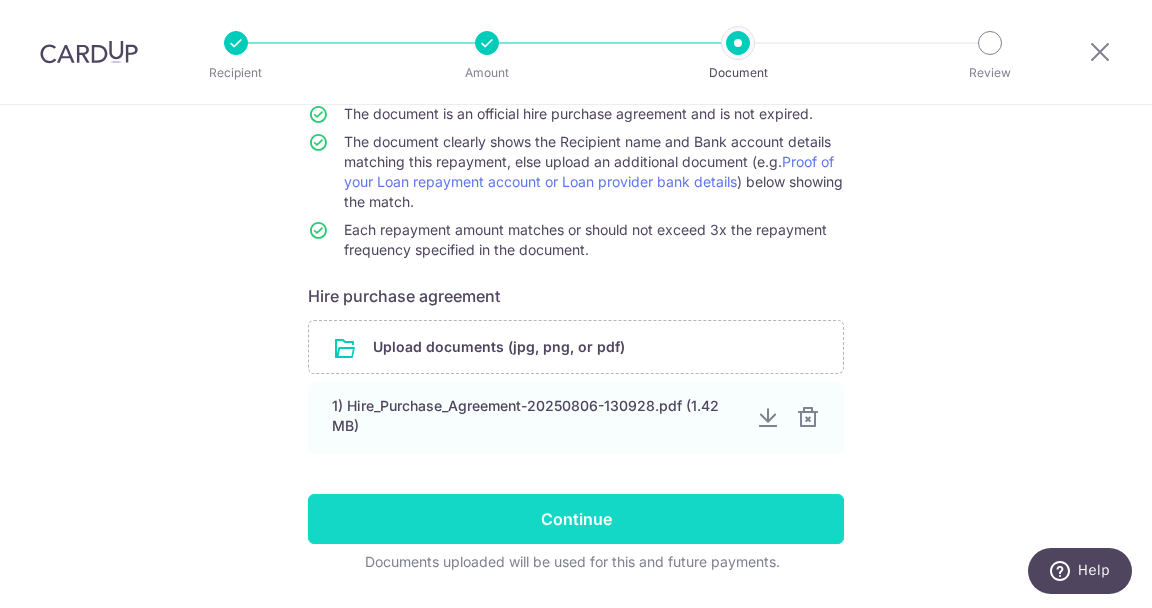 click on "Continue" at bounding box center (576, 519) 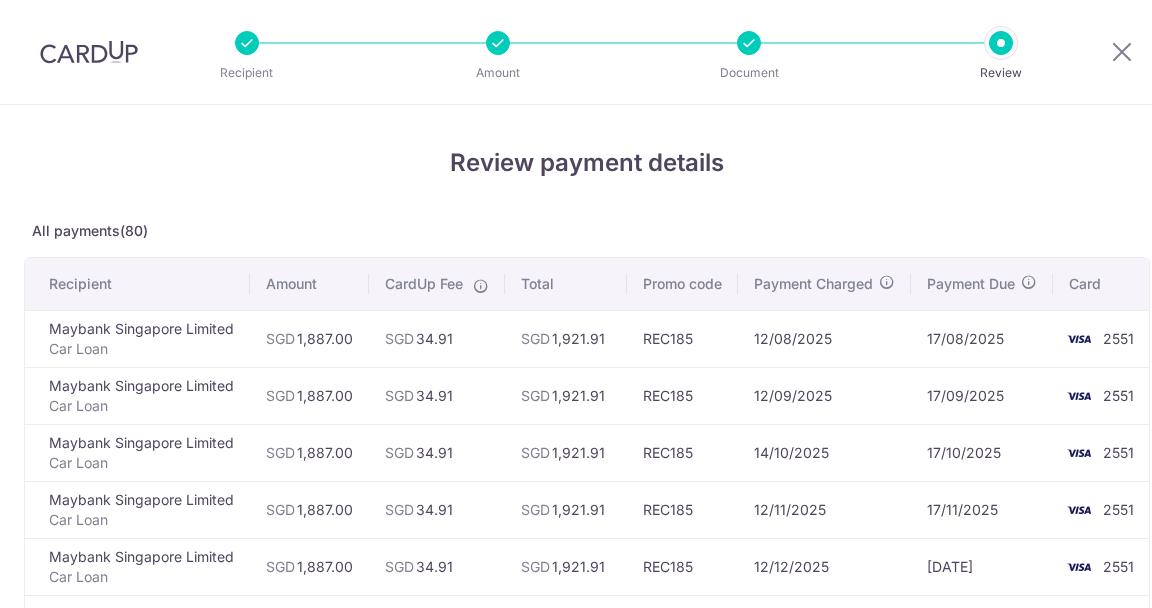 scroll, scrollTop: 0, scrollLeft: 0, axis: both 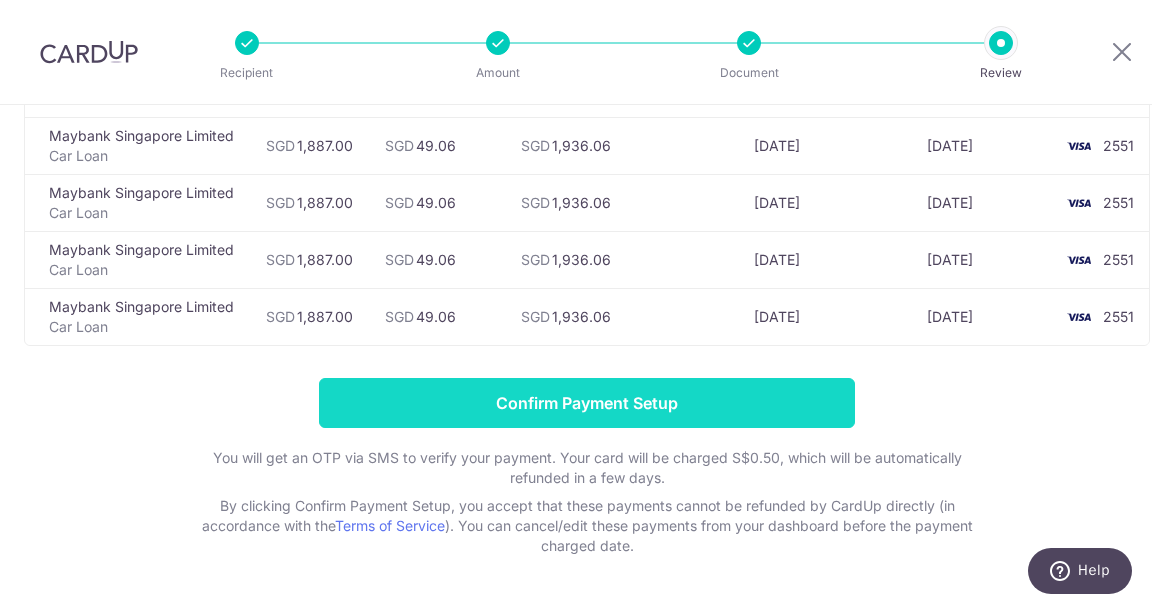 click on "Confirm Payment Setup" at bounding box center (587, 403) 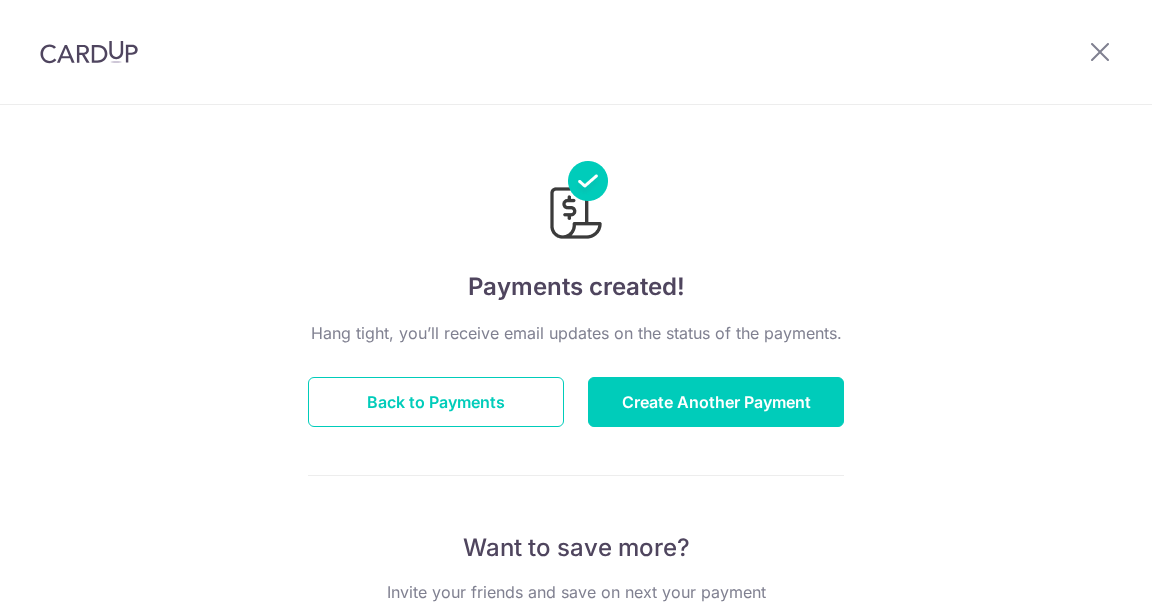 scroll, scrollTop: 0, scrollLeft: 0, axis: both 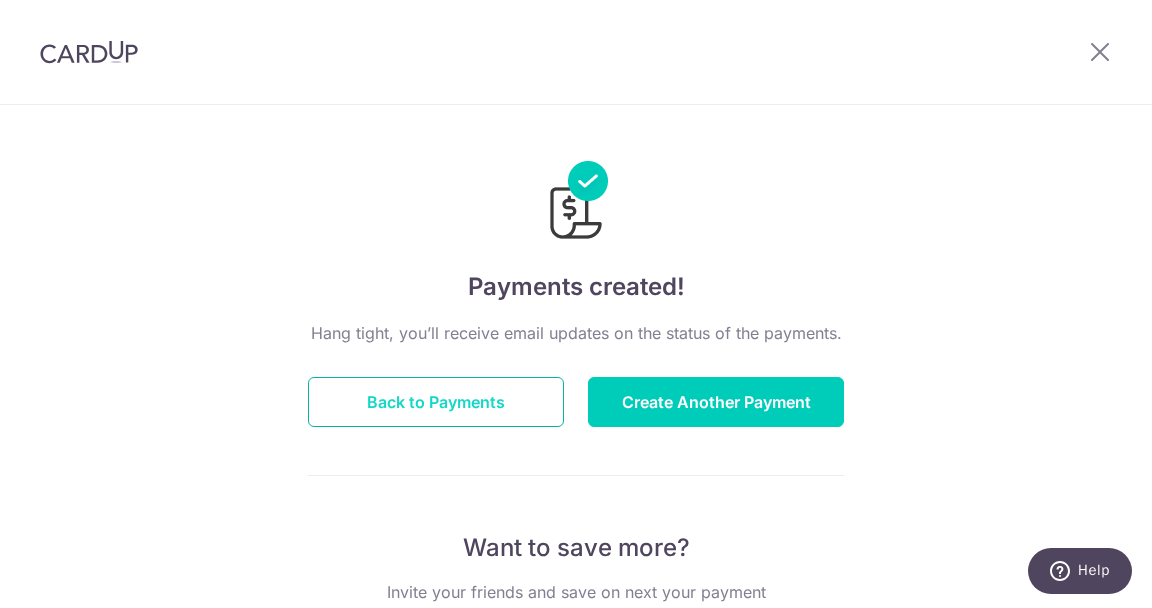 click on "Back to Payments" at bounding box center (436, 402) 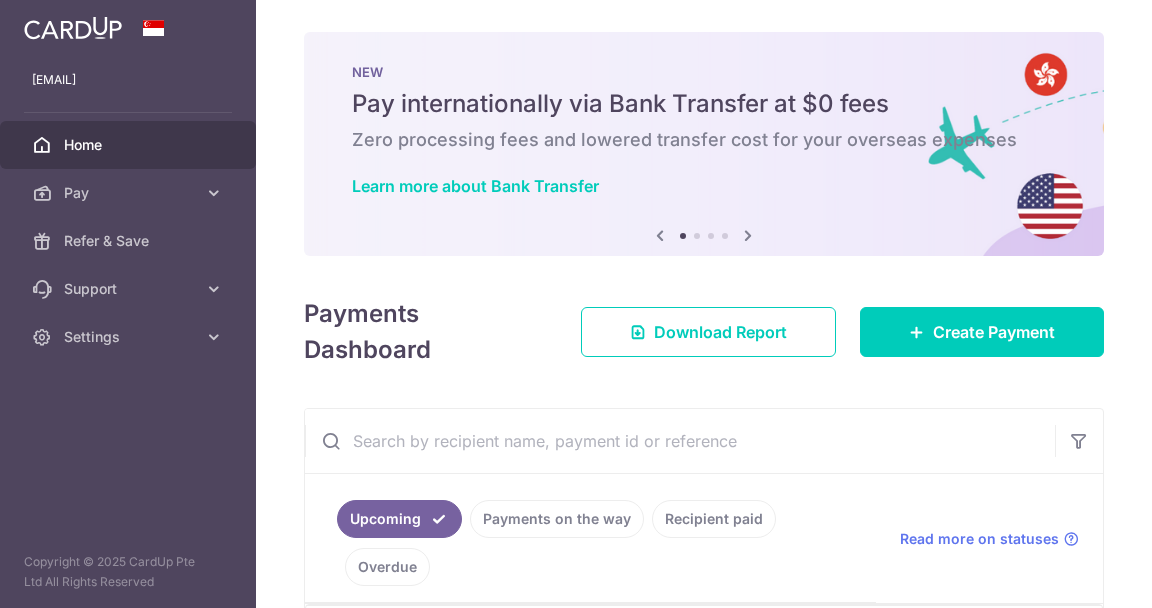scroll, scrollTop: 0, scrollLeft: 0, axis: both 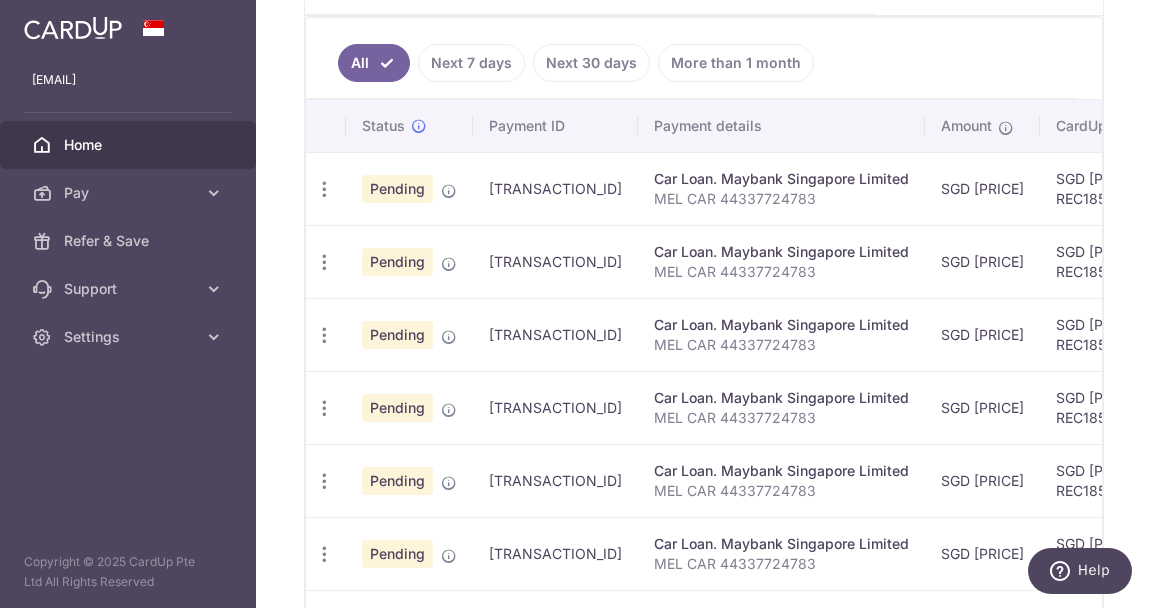 click on "Next 7 days" at bounding box center (471, 63) 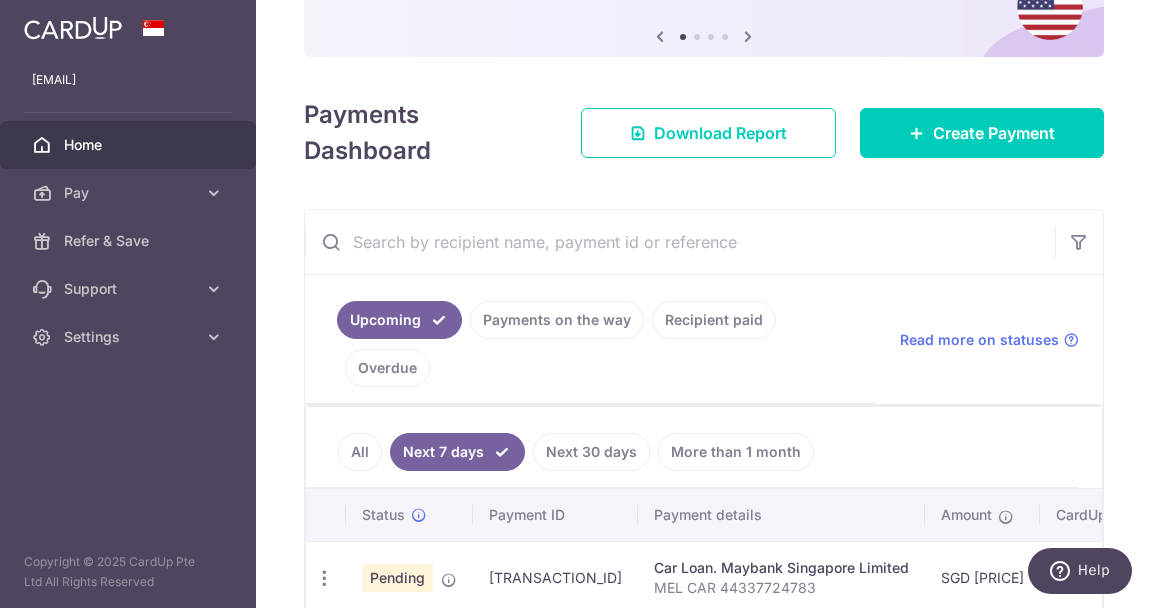 scroll, scrollTop: 243, scrollLeft: 0, axis: vertical 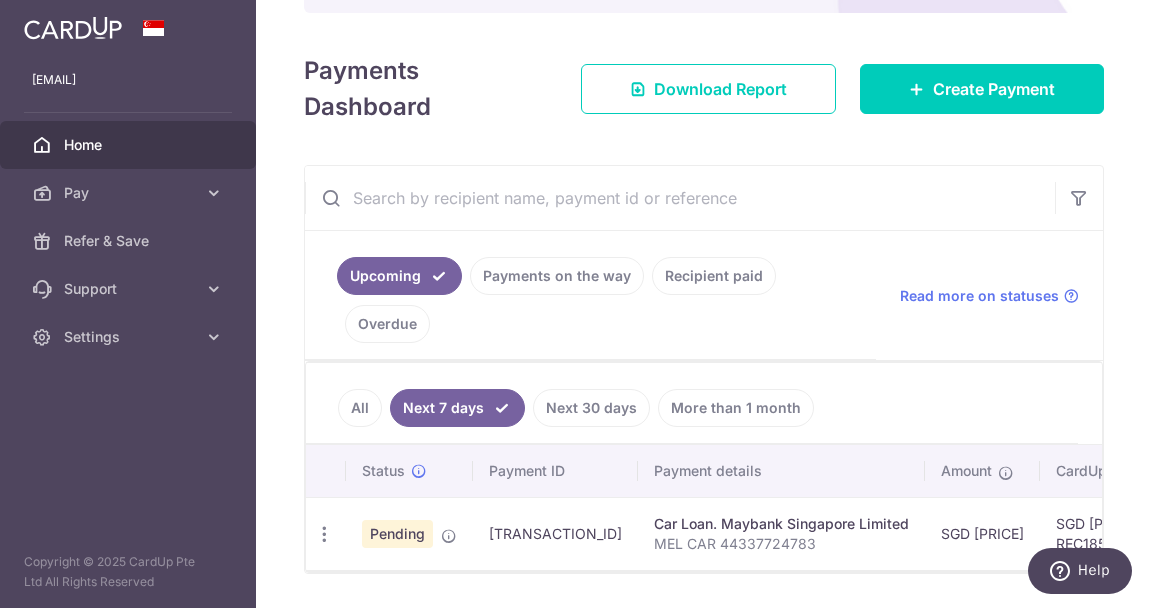 click on "Payments on the way" at bounding box center [557, 276] 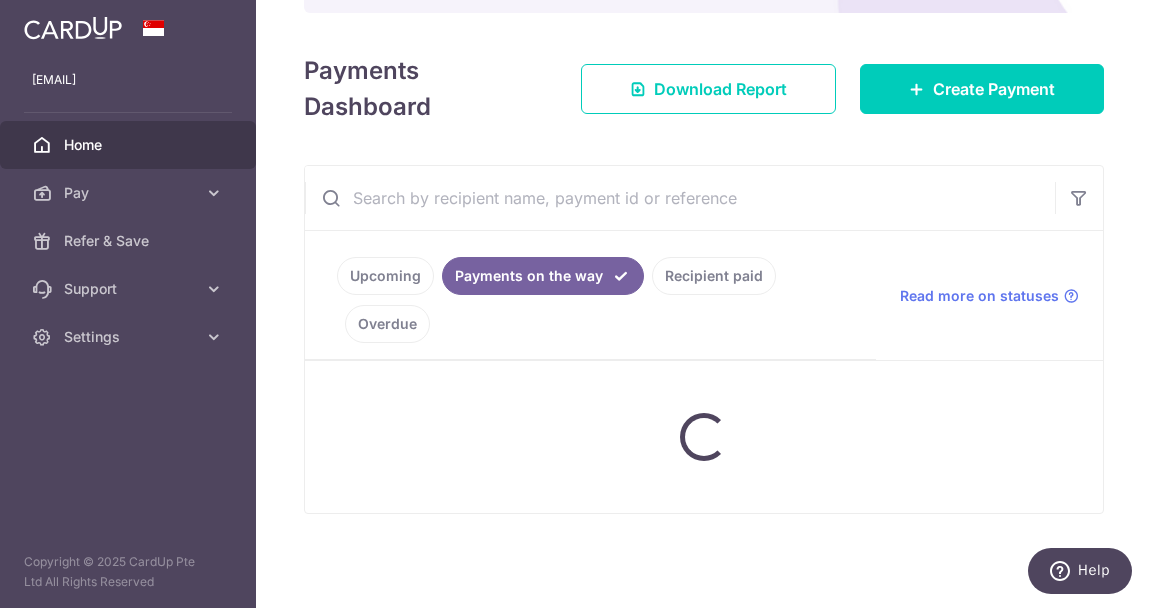 scroll, scrollTop: 199, scrollLeft: 0, axis: vertical 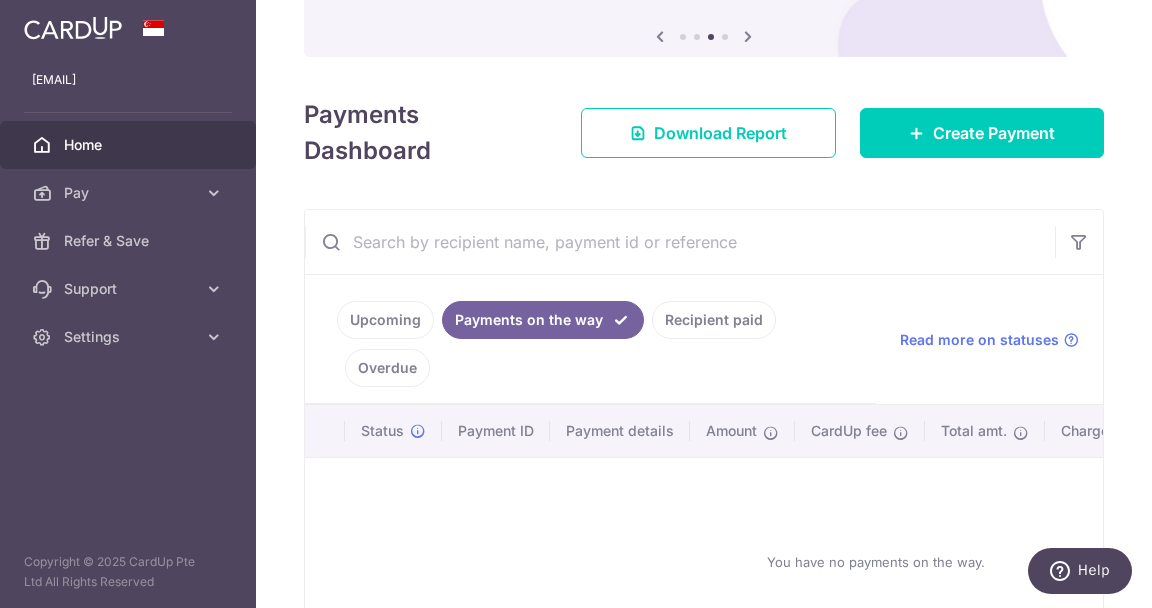 click on "Upcoming" at bounding box center (385, 320) 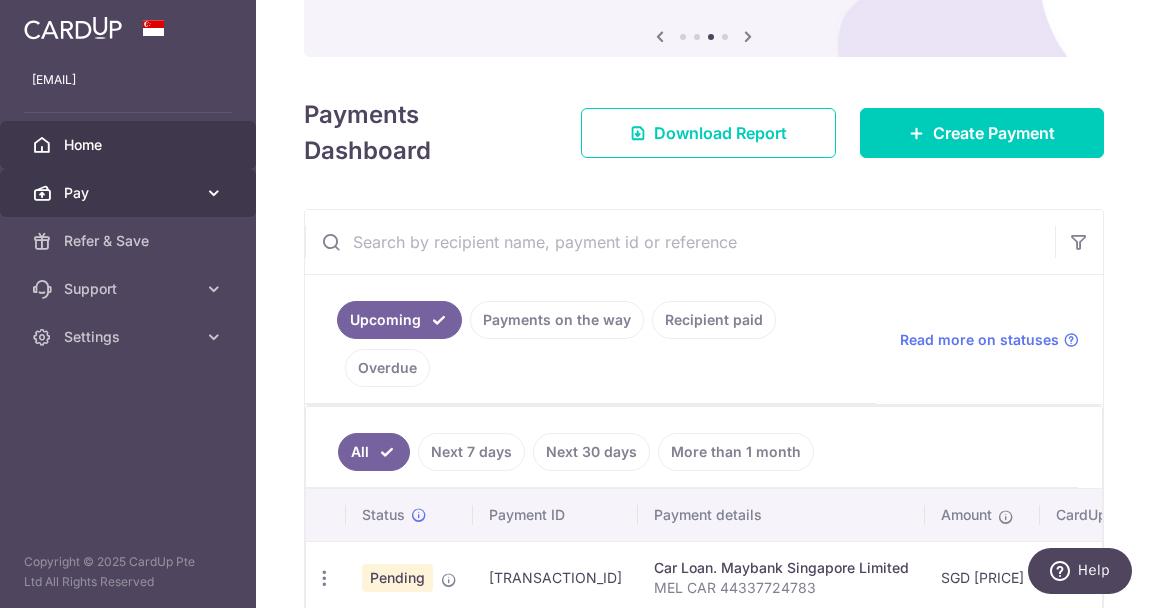 click on "Pay" at bounding box center (130, 193) 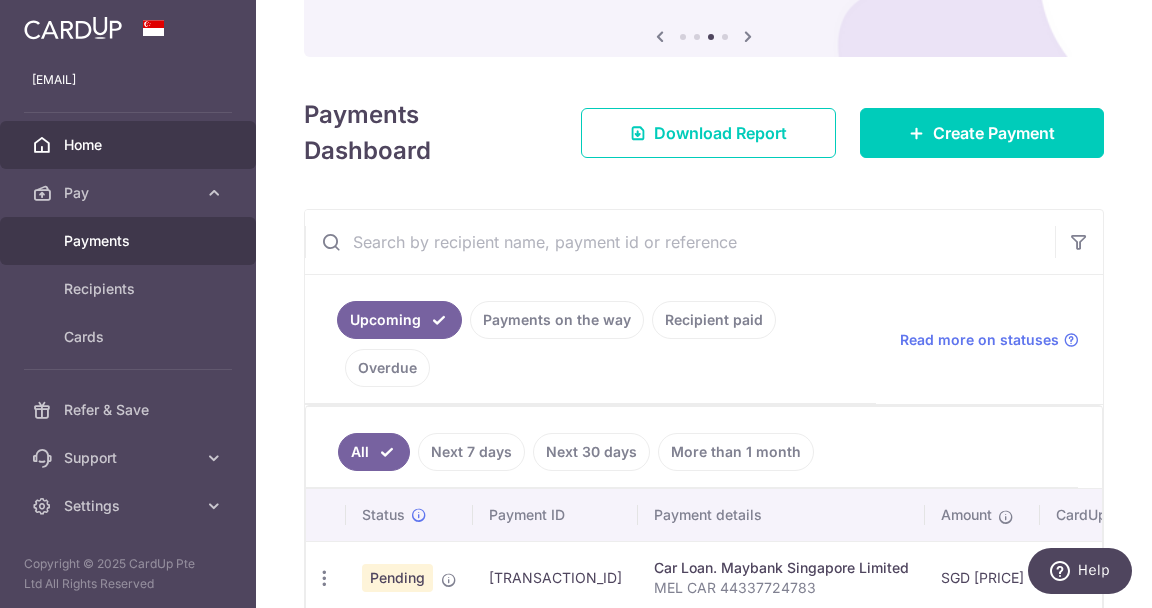 click on "Payments" at bounding box center [130, 241] 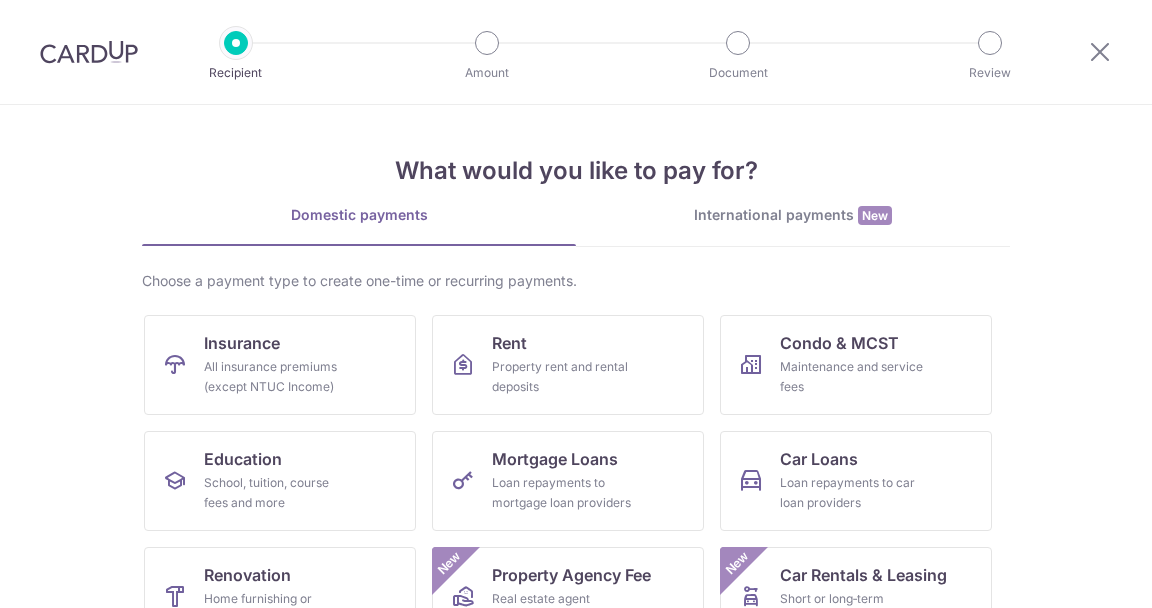 scroll, scrollTop: 0, scrollLeft: 0, axis: both 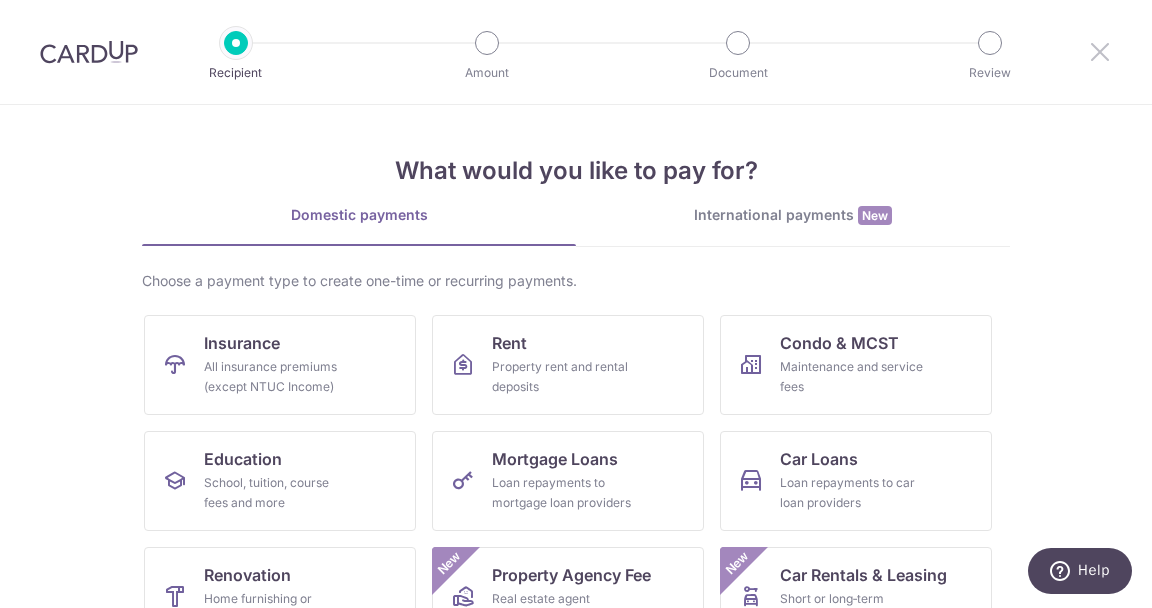 click at bounding box center [1100, 51] 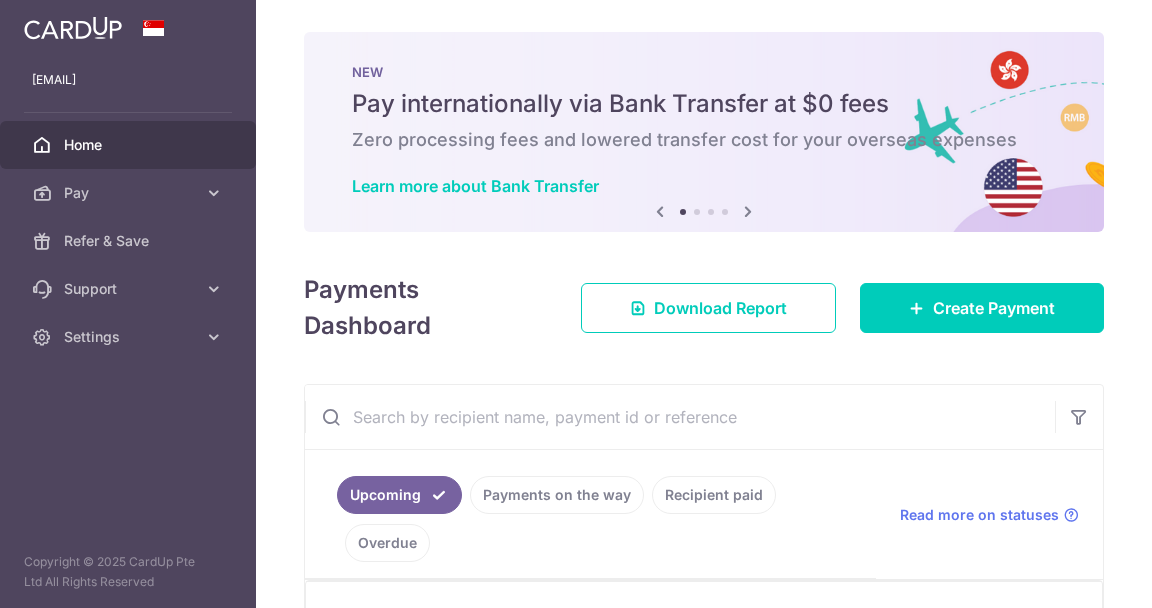 scroll, scrollTop: 0, scrollLeft: 0, axis: both 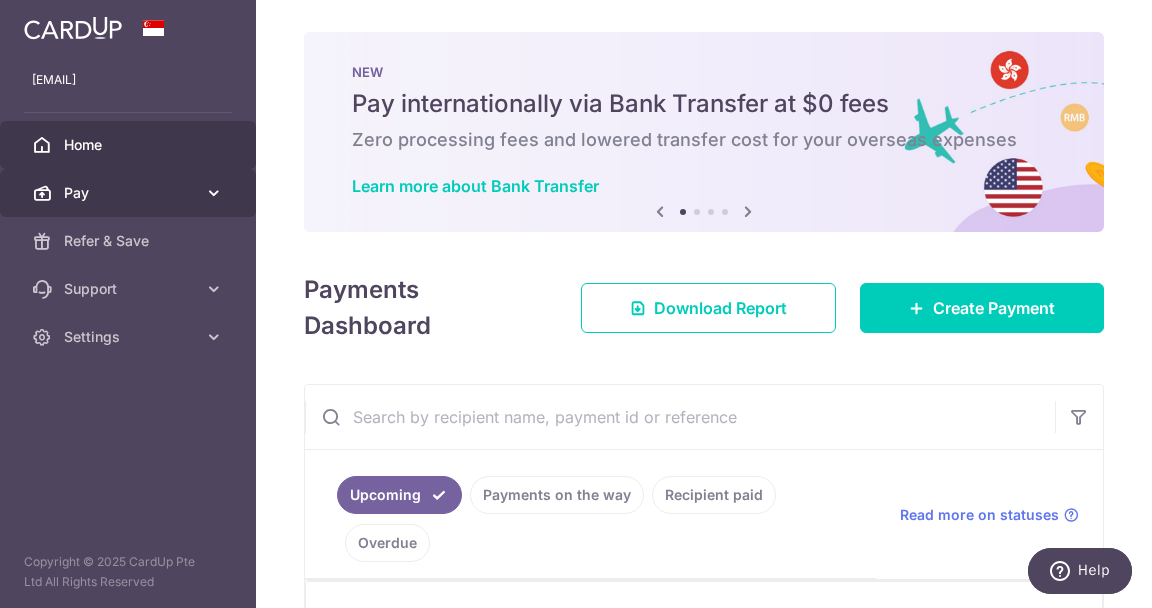 click on "Pay" at bounding box center [130, 193] 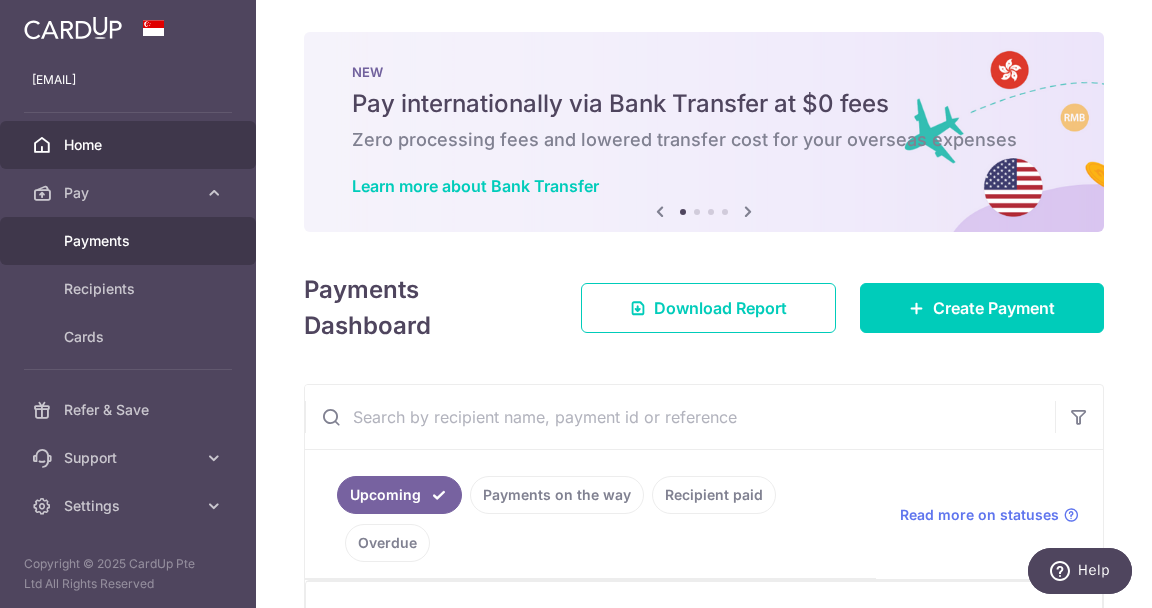 click on "Payments" at bounding box center [130, 241] 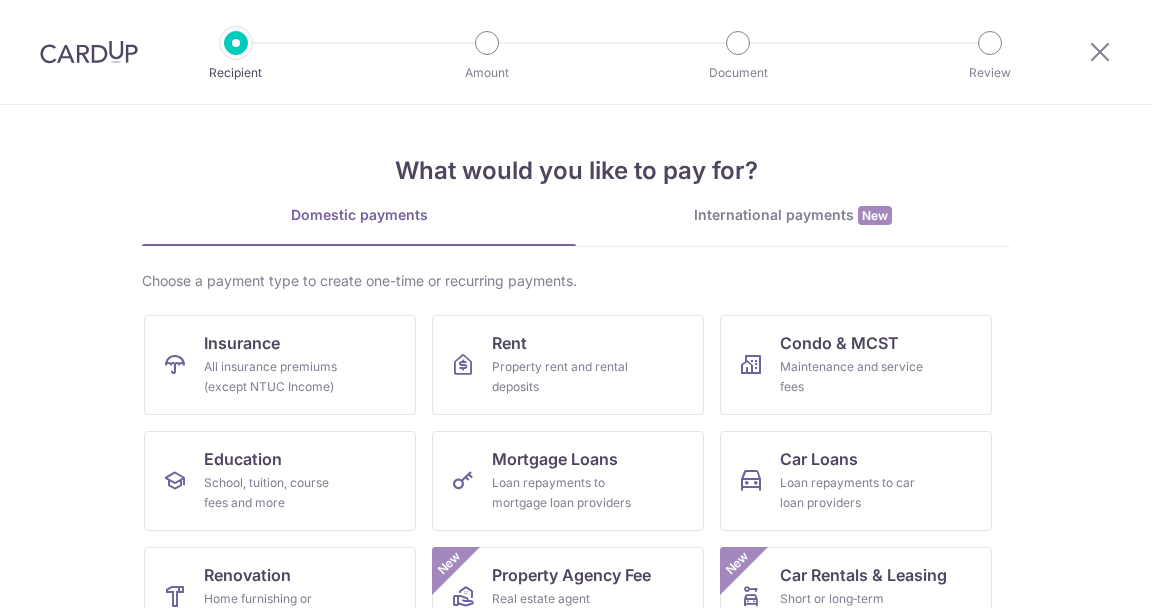 scroll, scrollTop: 0, scrollLeft: 0, axis: both 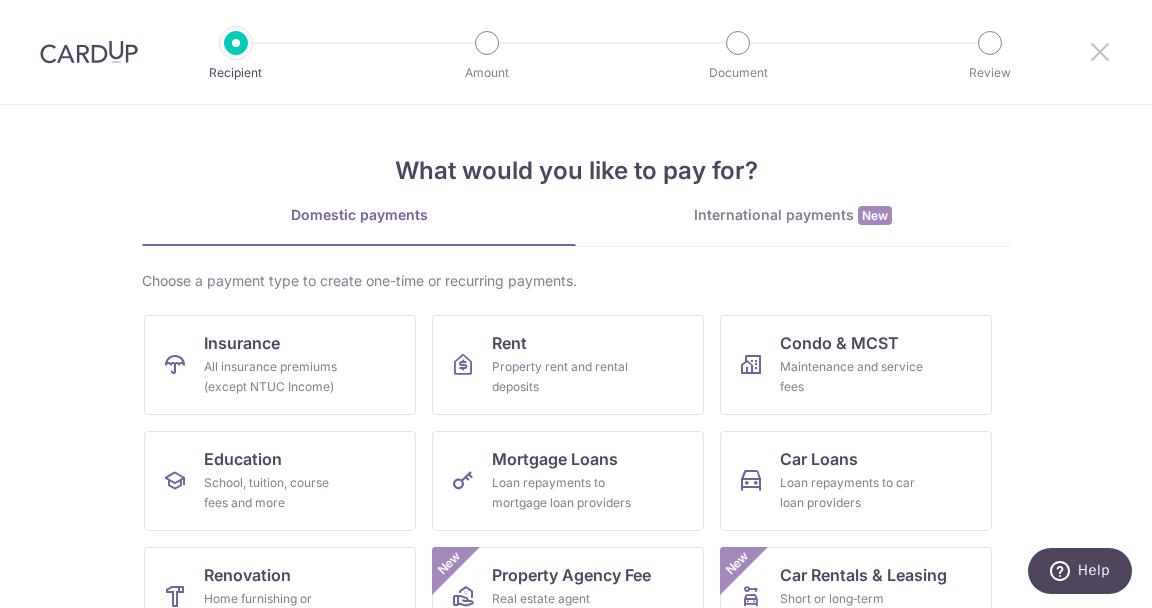 click at bounding box center [1100, 51] 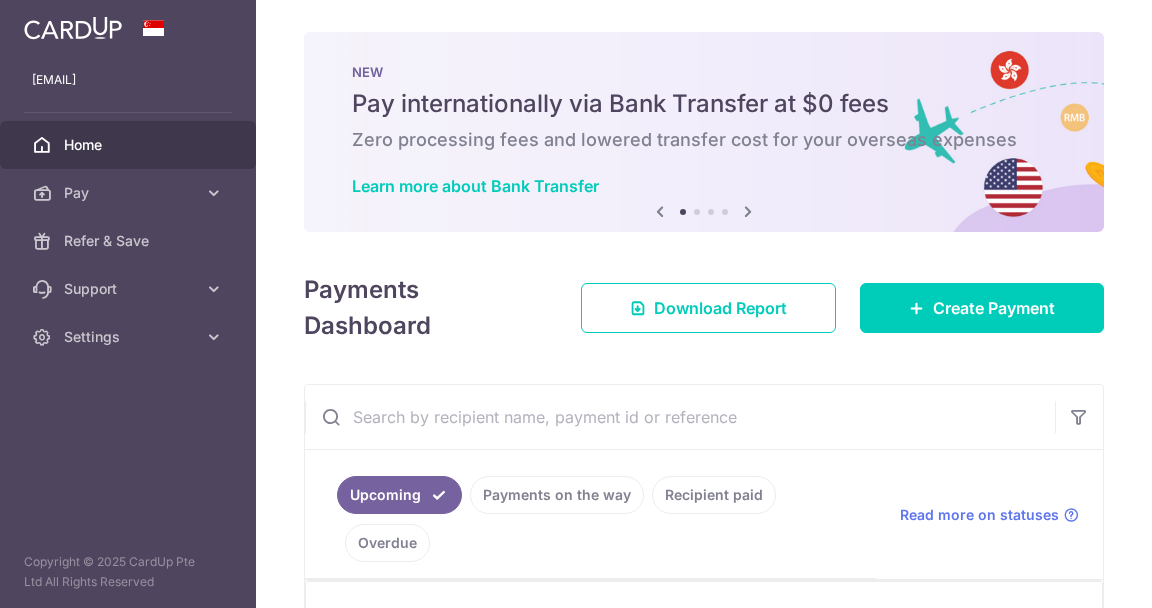 scroll, scrollTop: 0, scrollLeft: 0, axis: both 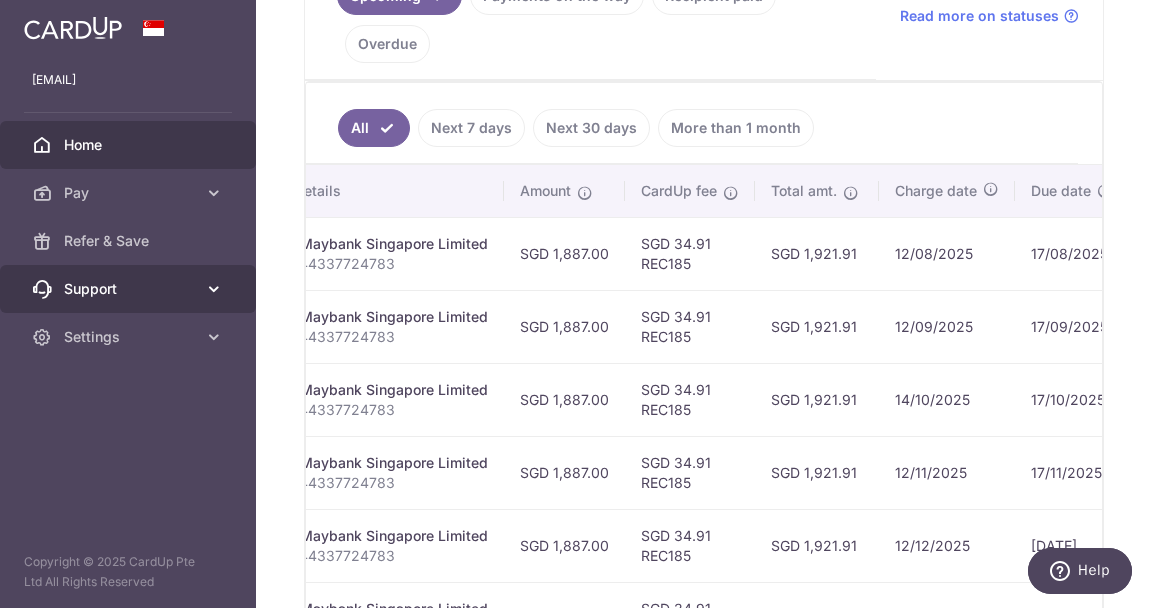 click at bounding box center [214, 289] 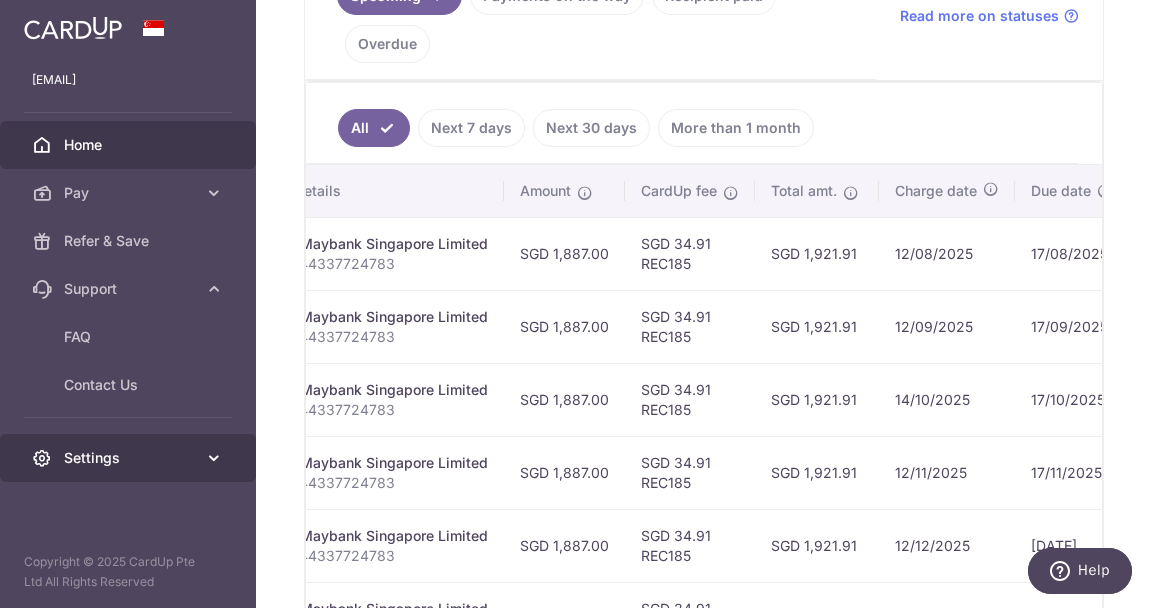 click at bounding box center [214, 458] 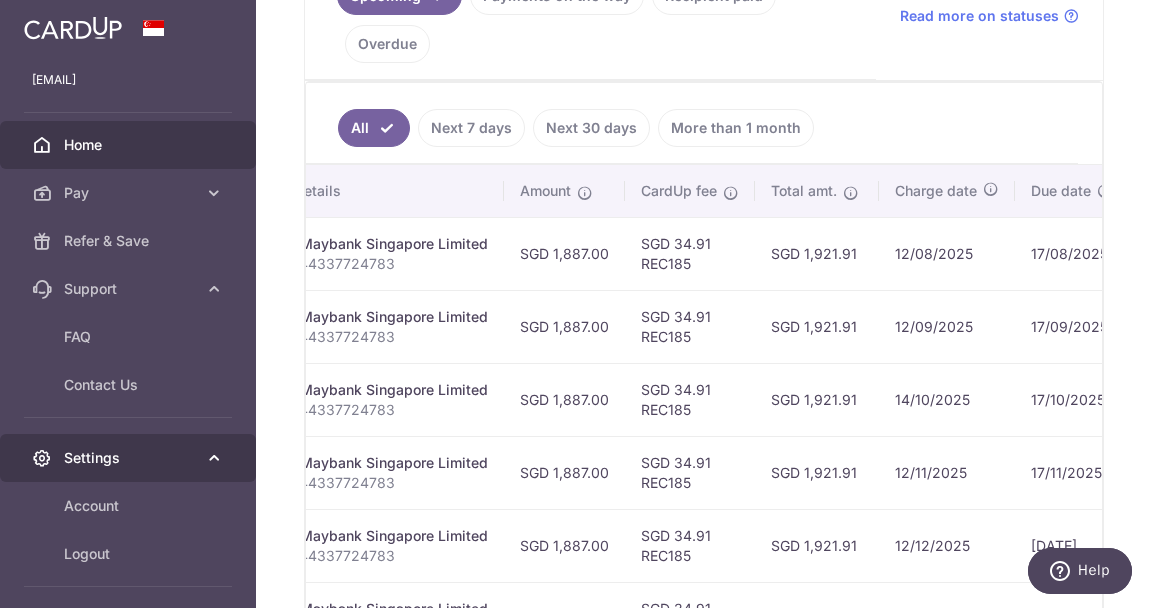 scroll, scrollTop: 17, scrollLeft: 0, axis: vertical 